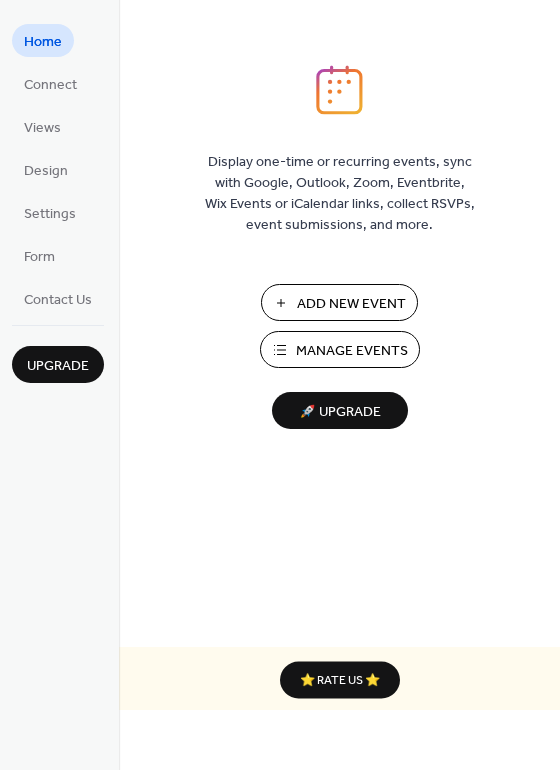 scroll, scrollTop: 0, scrollLeft: 0, axis: both 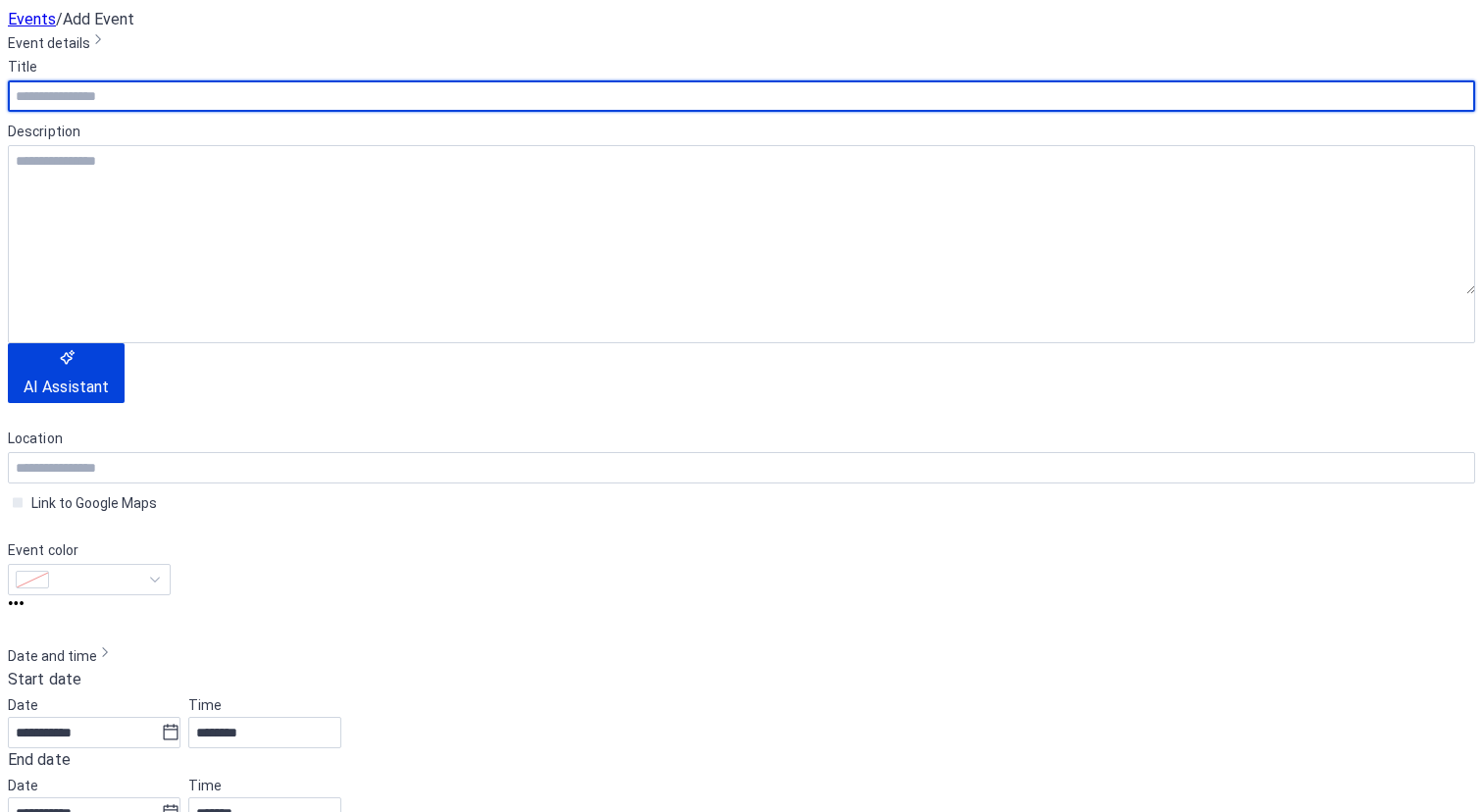 click at bounding box center [742, 96] 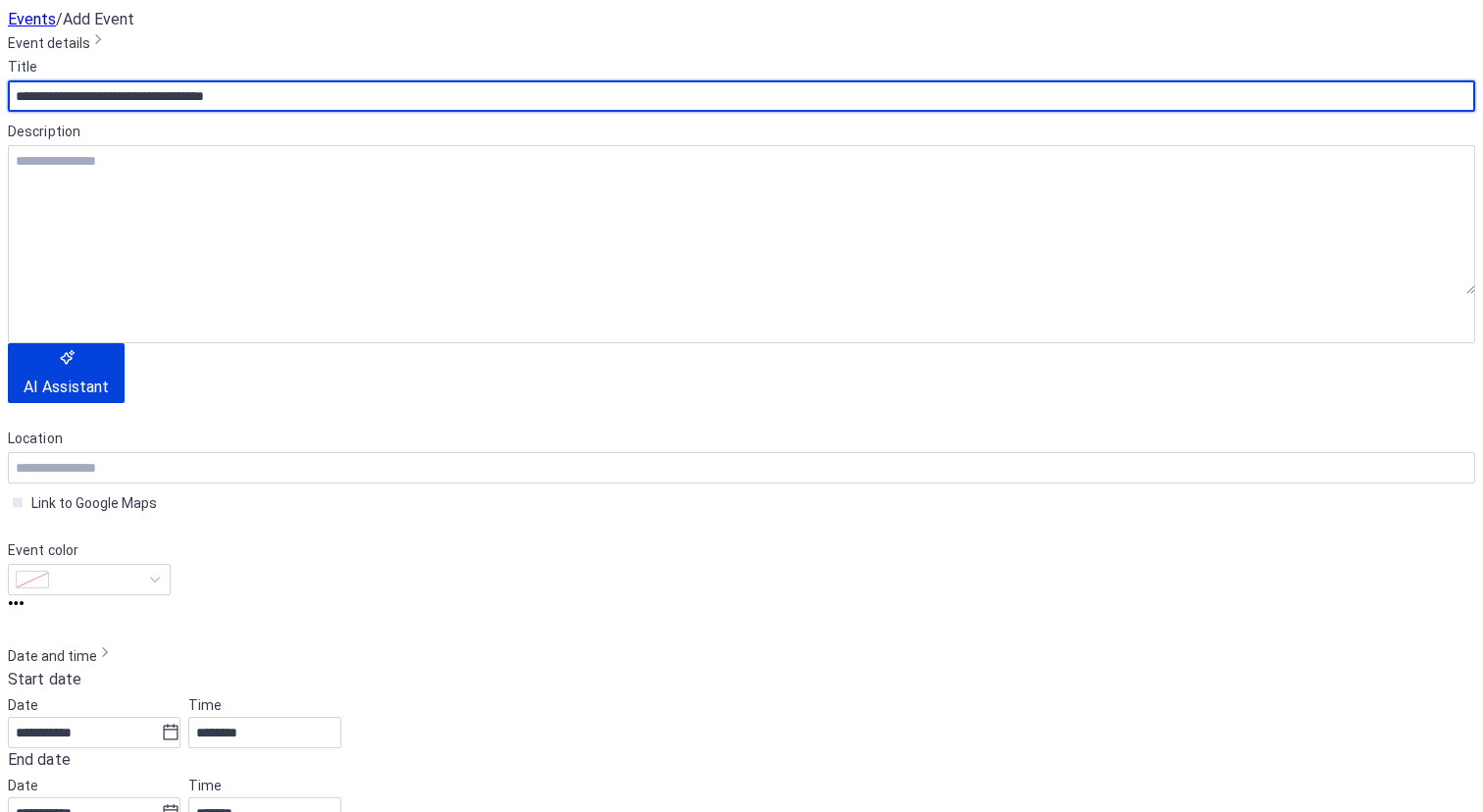 type on "**********" 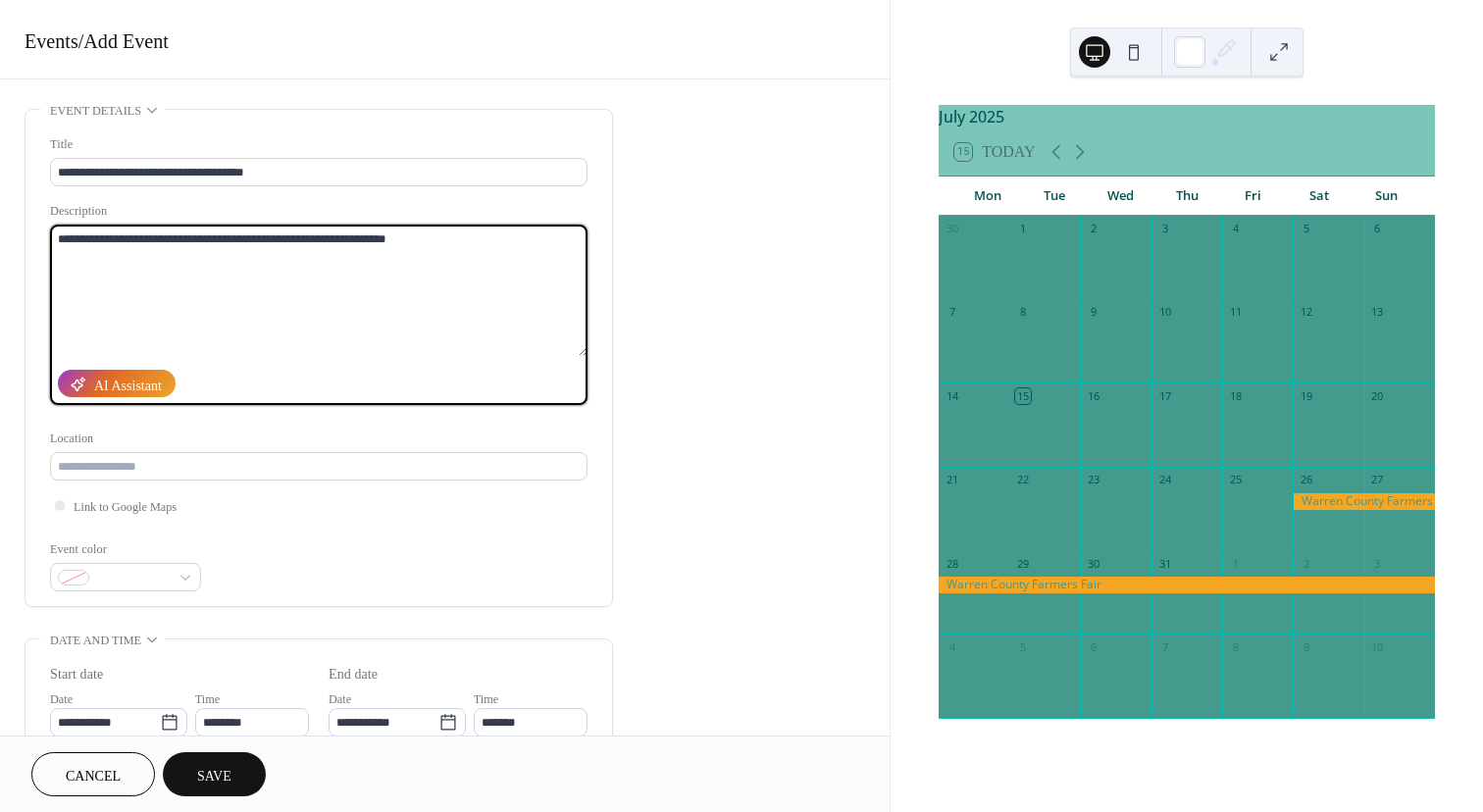 click on "**********" at bounding box center (319, 290) 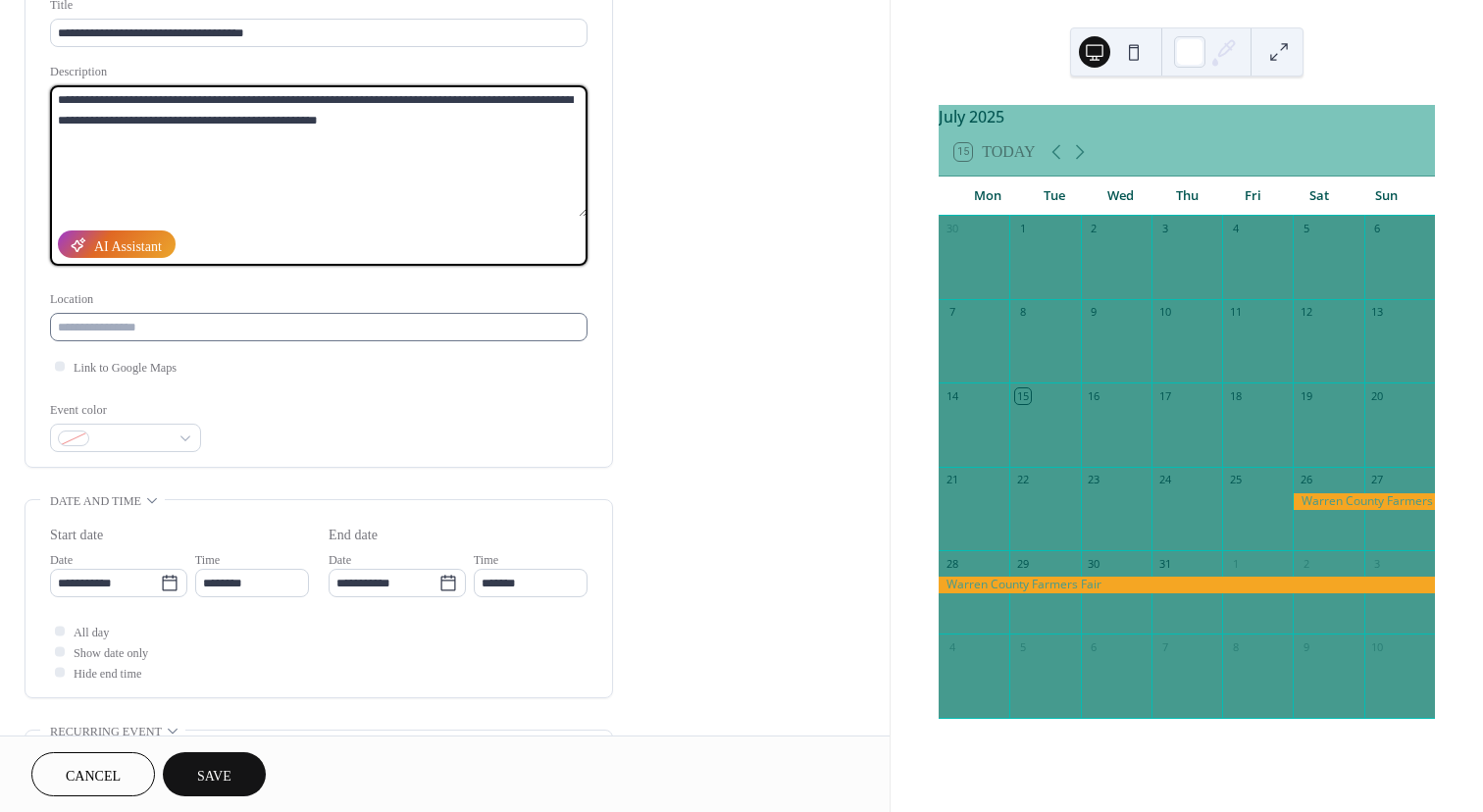 scroll, scrollTop: 134, scrollLeft: 0, axis: vertical 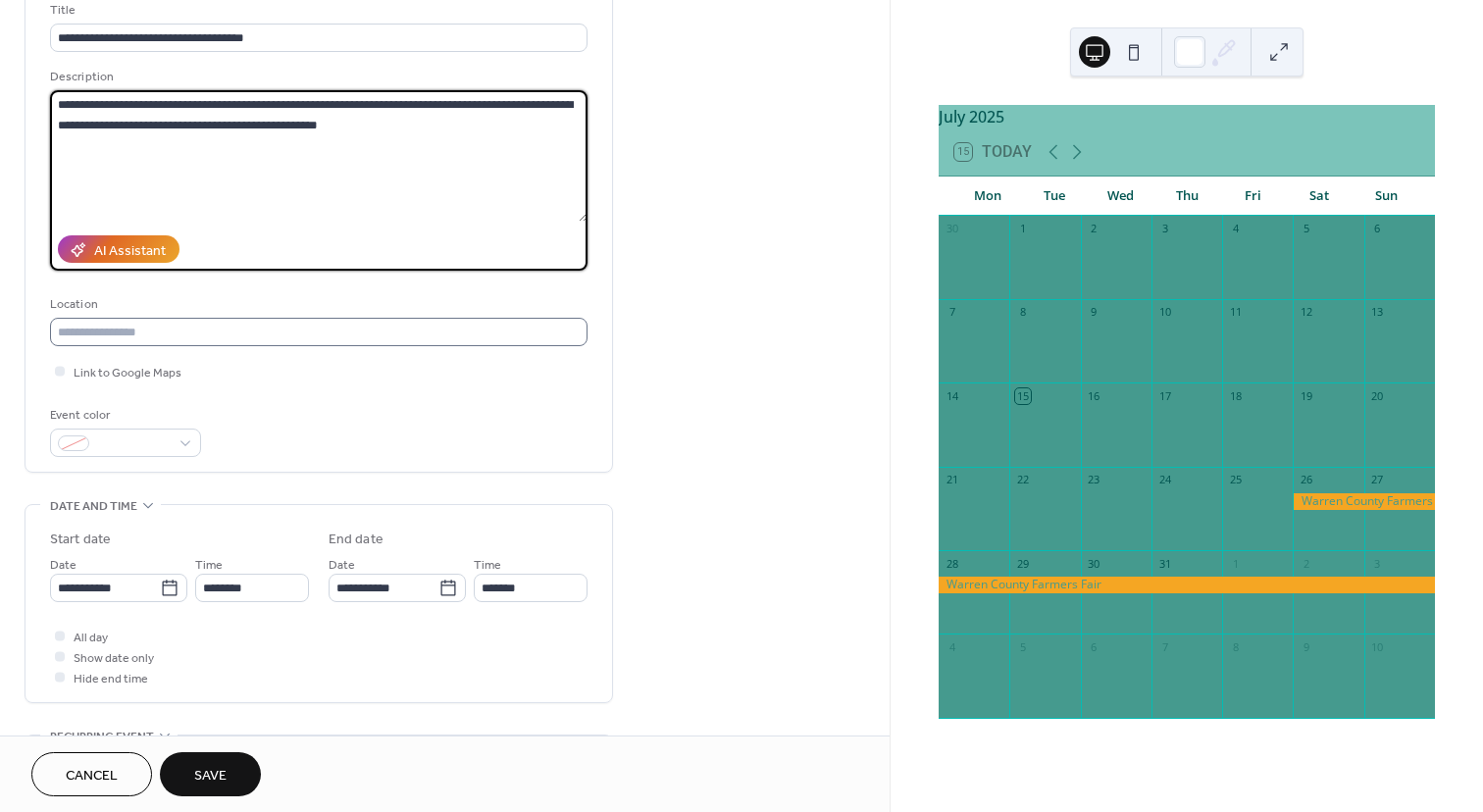 type on "**********" 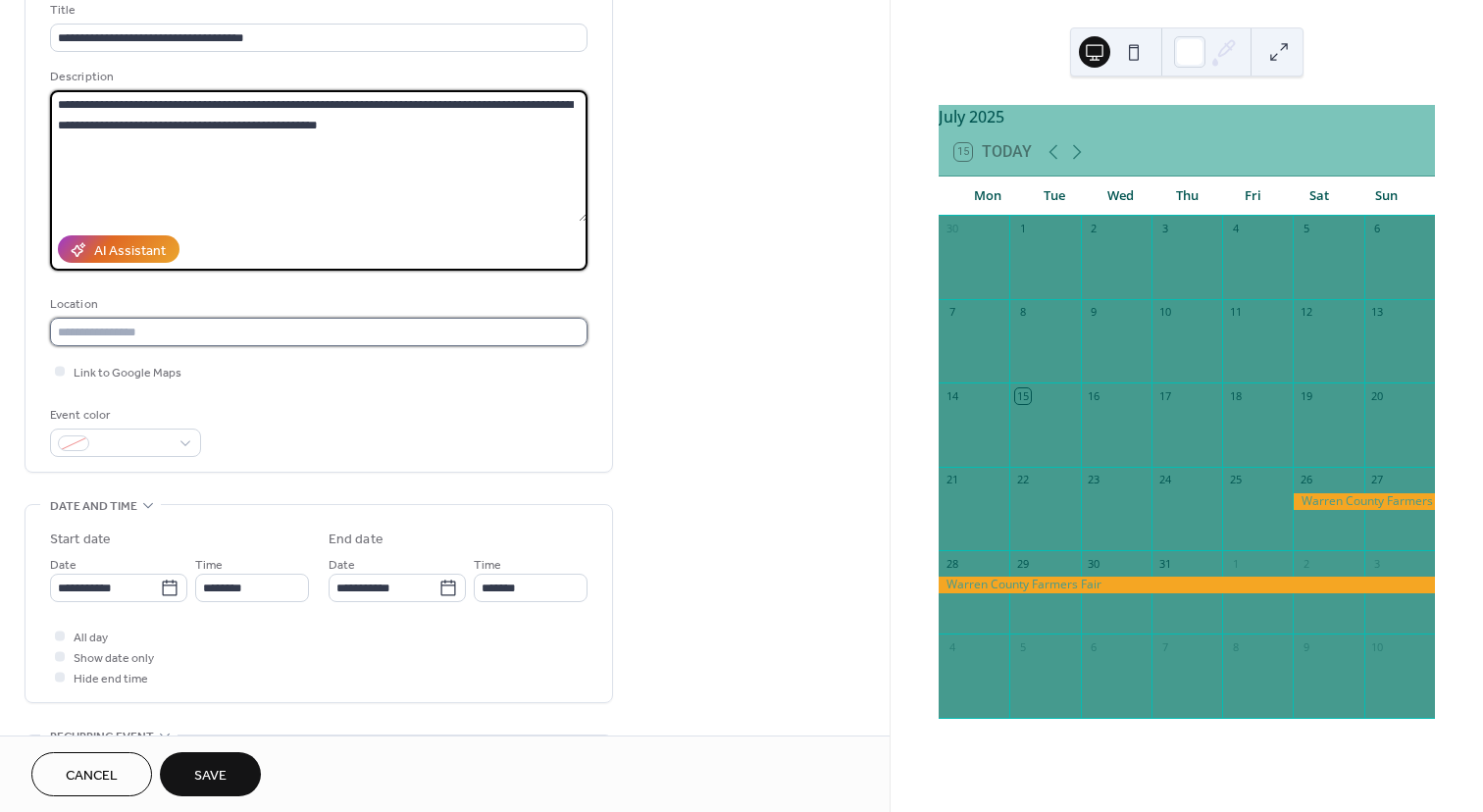 click at bounding box center (319, 331) 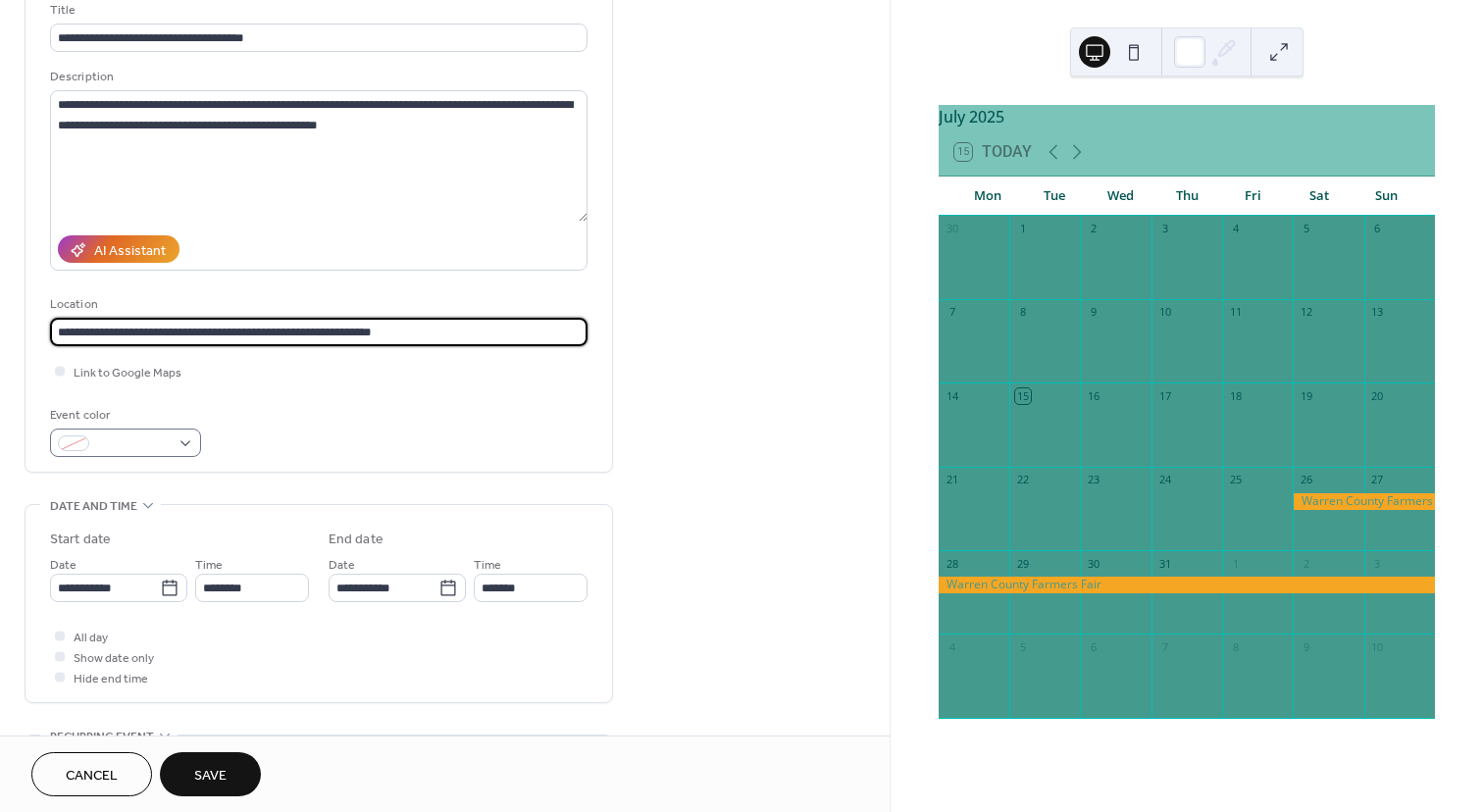 type on "**********" 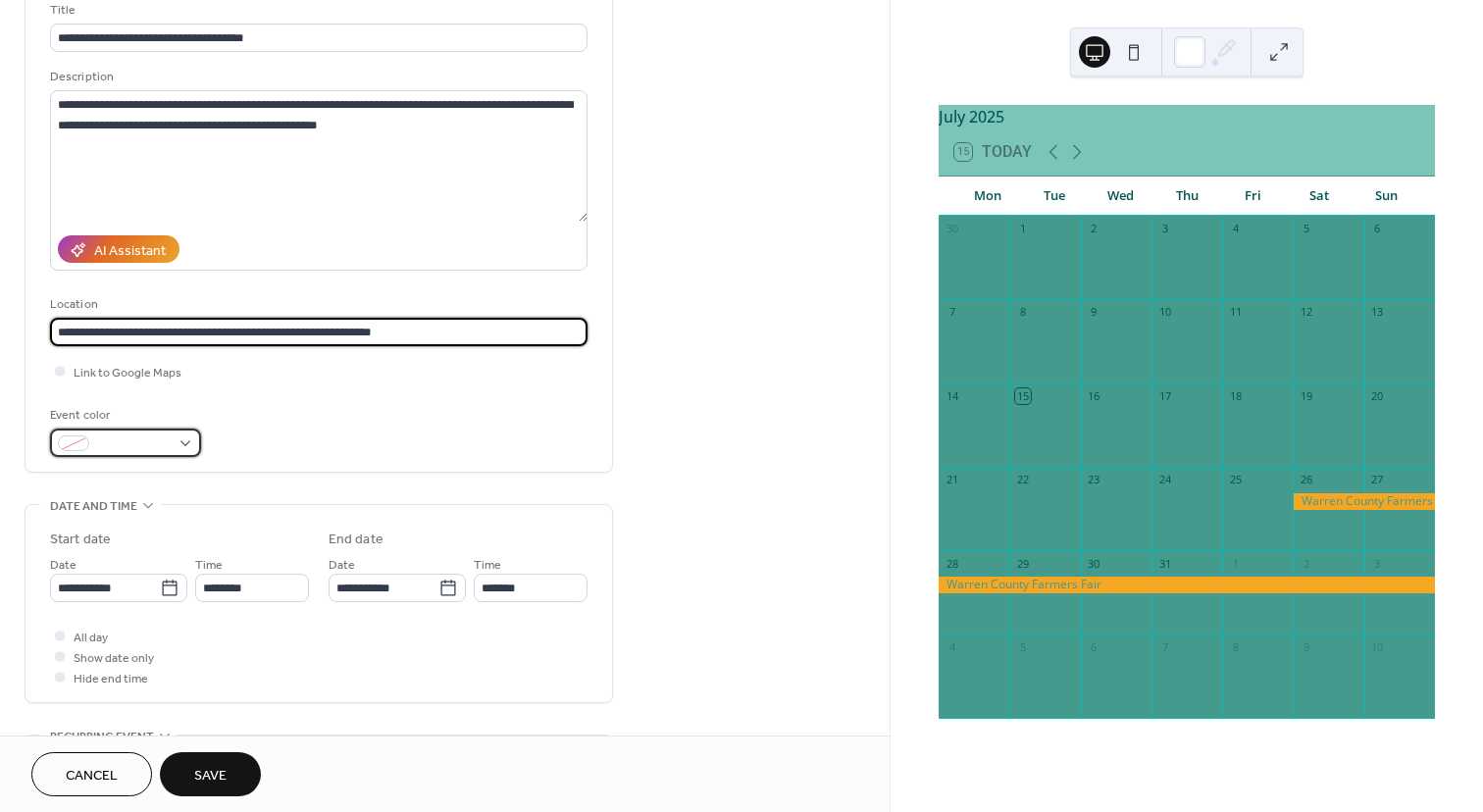 click at bounding box center [126, 442] 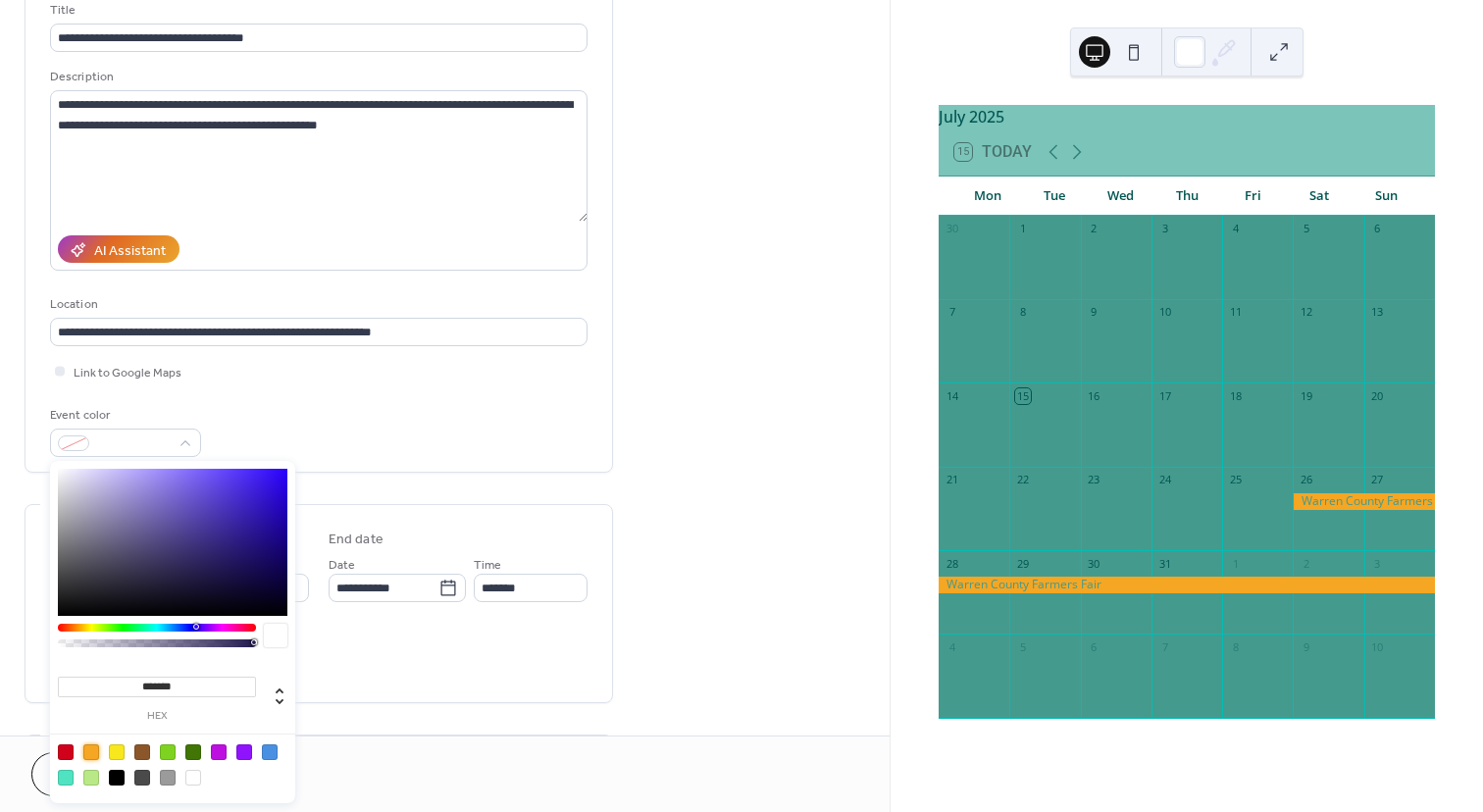 click at bounding box center [91, 752] 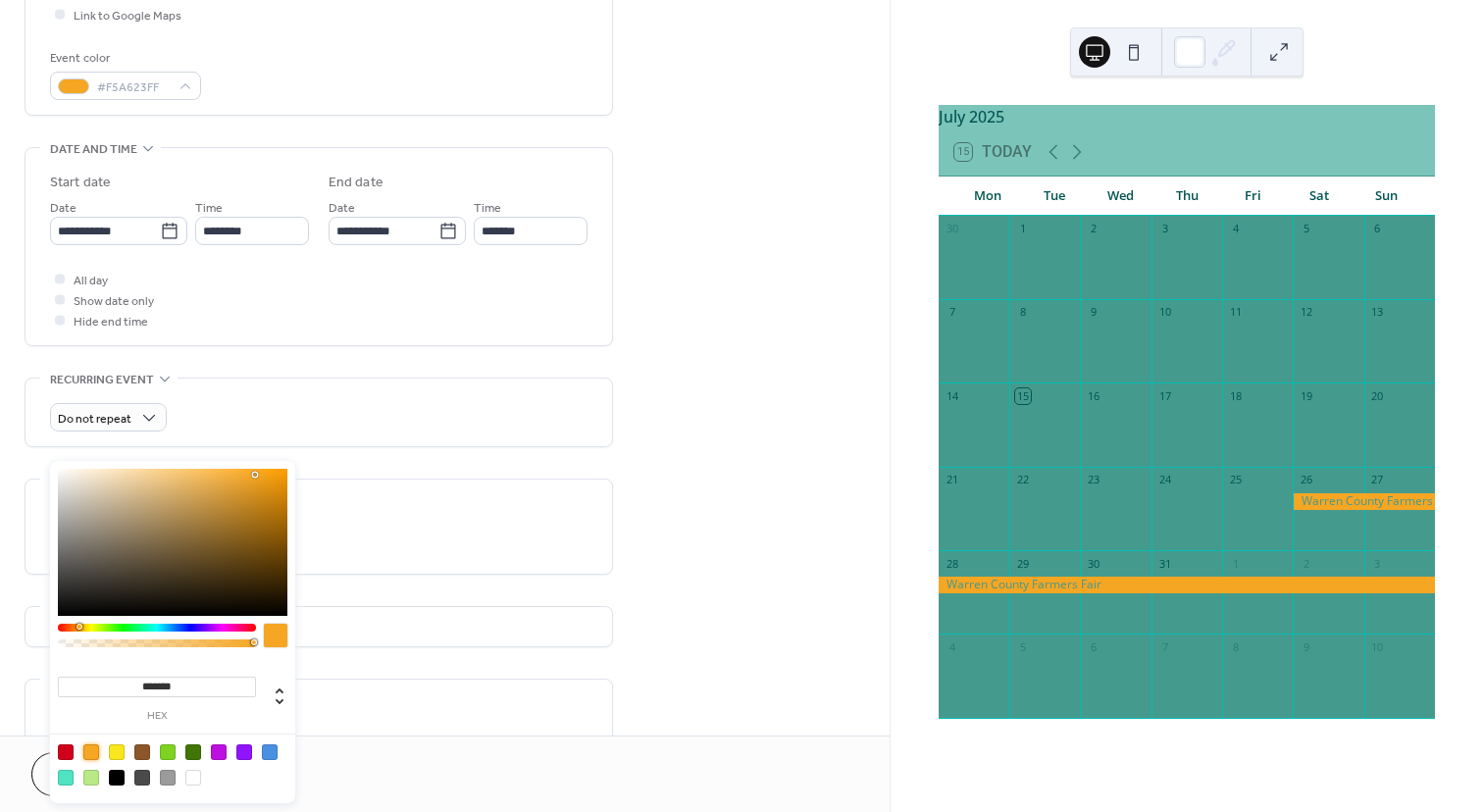 scroll, scrollTop: 497, scrollLeft: 0, axis: vertical 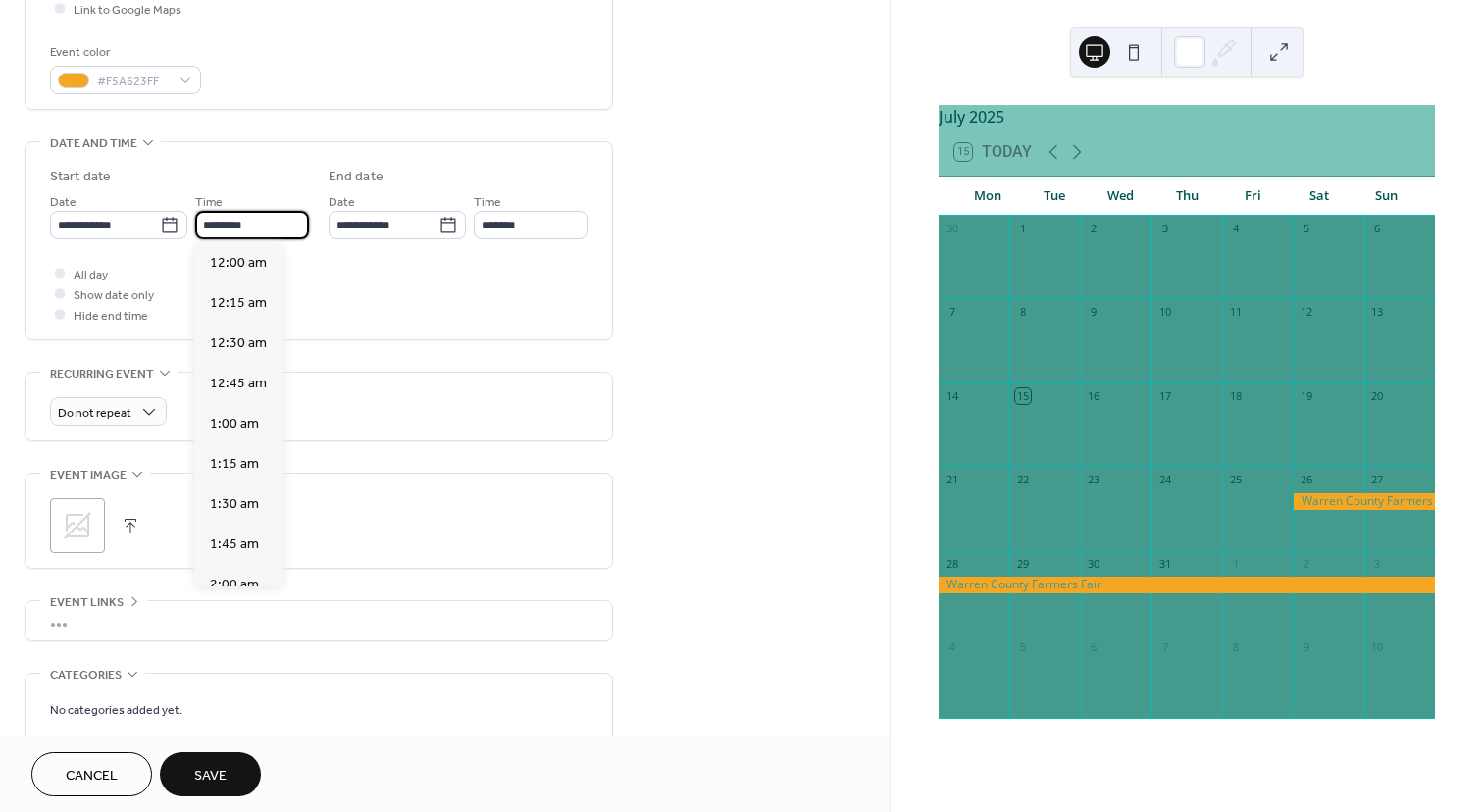 click on "********" at bounding box center (252, 225) 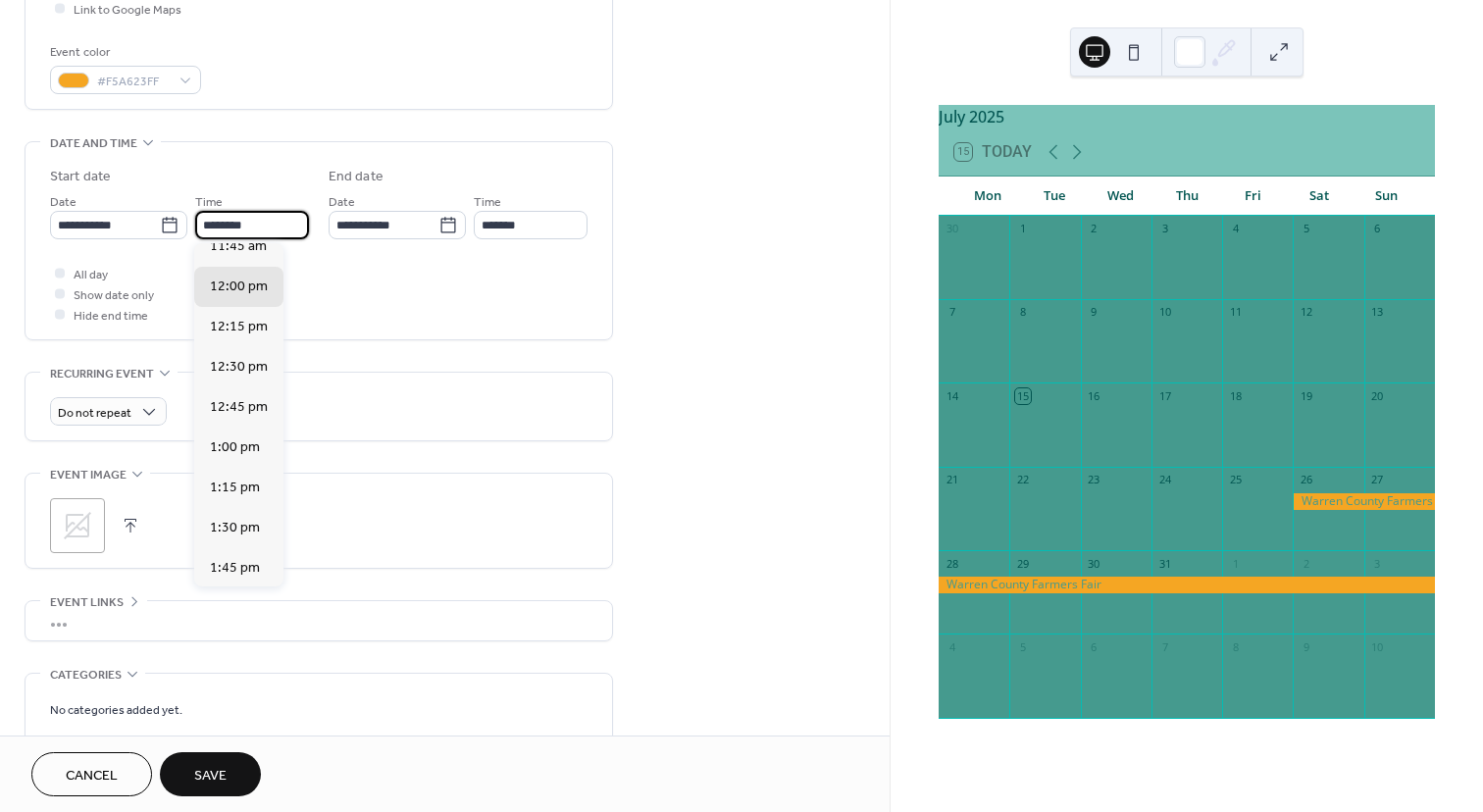 scroll, scrollTop: 1606, scrollLeft: 0, axis: vertical 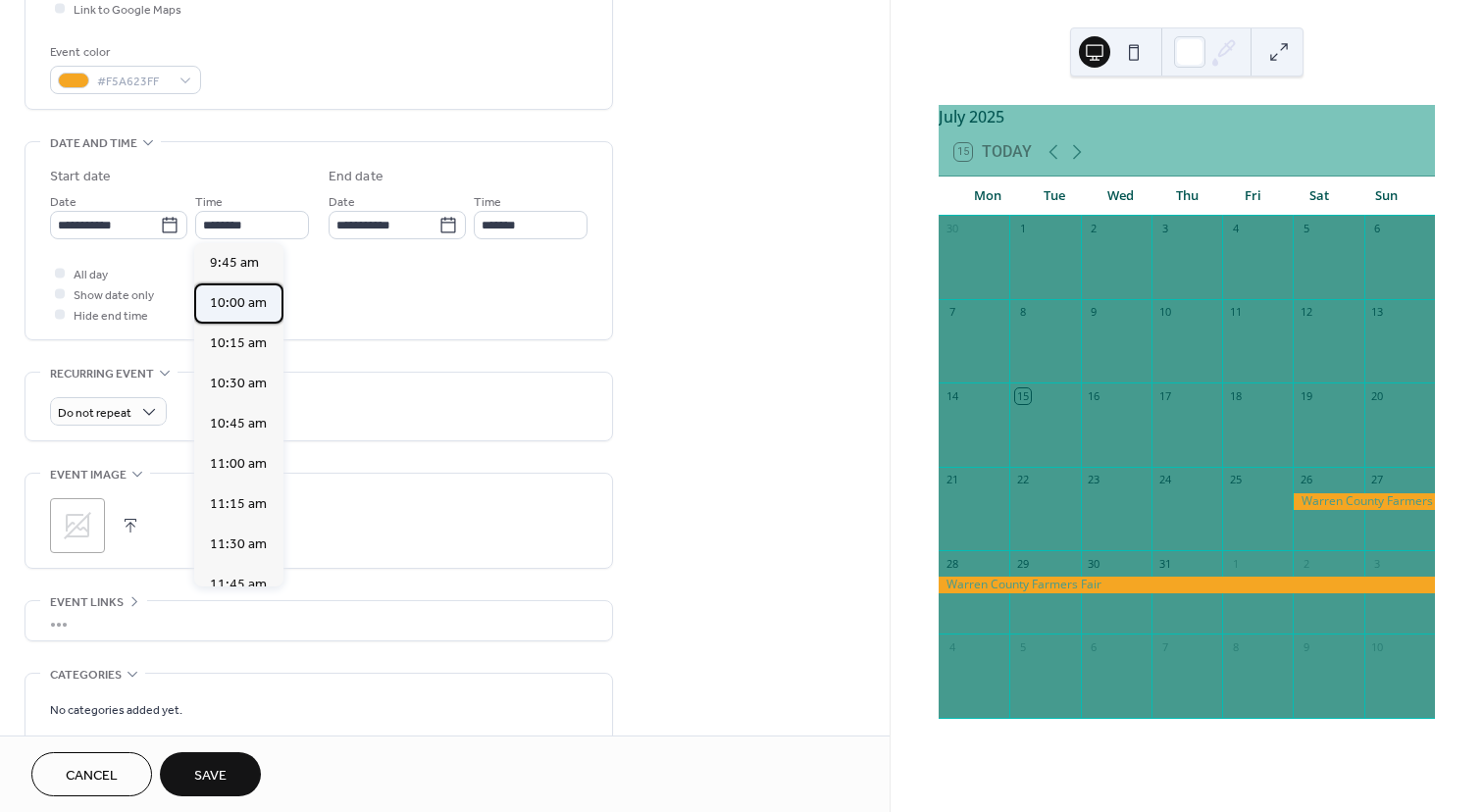 click on "10:00 am" at bounding box center [238, 303] 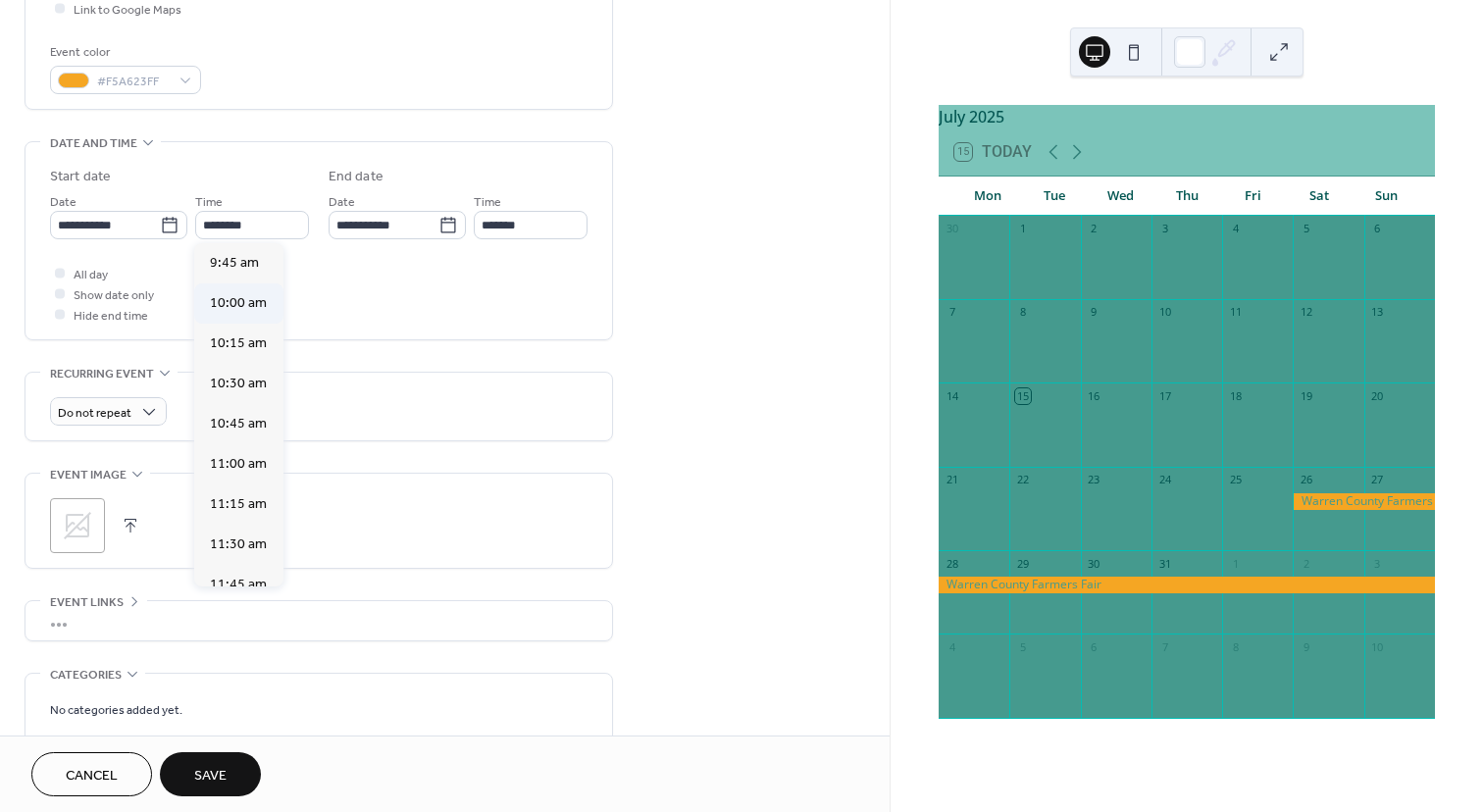 type on "********" 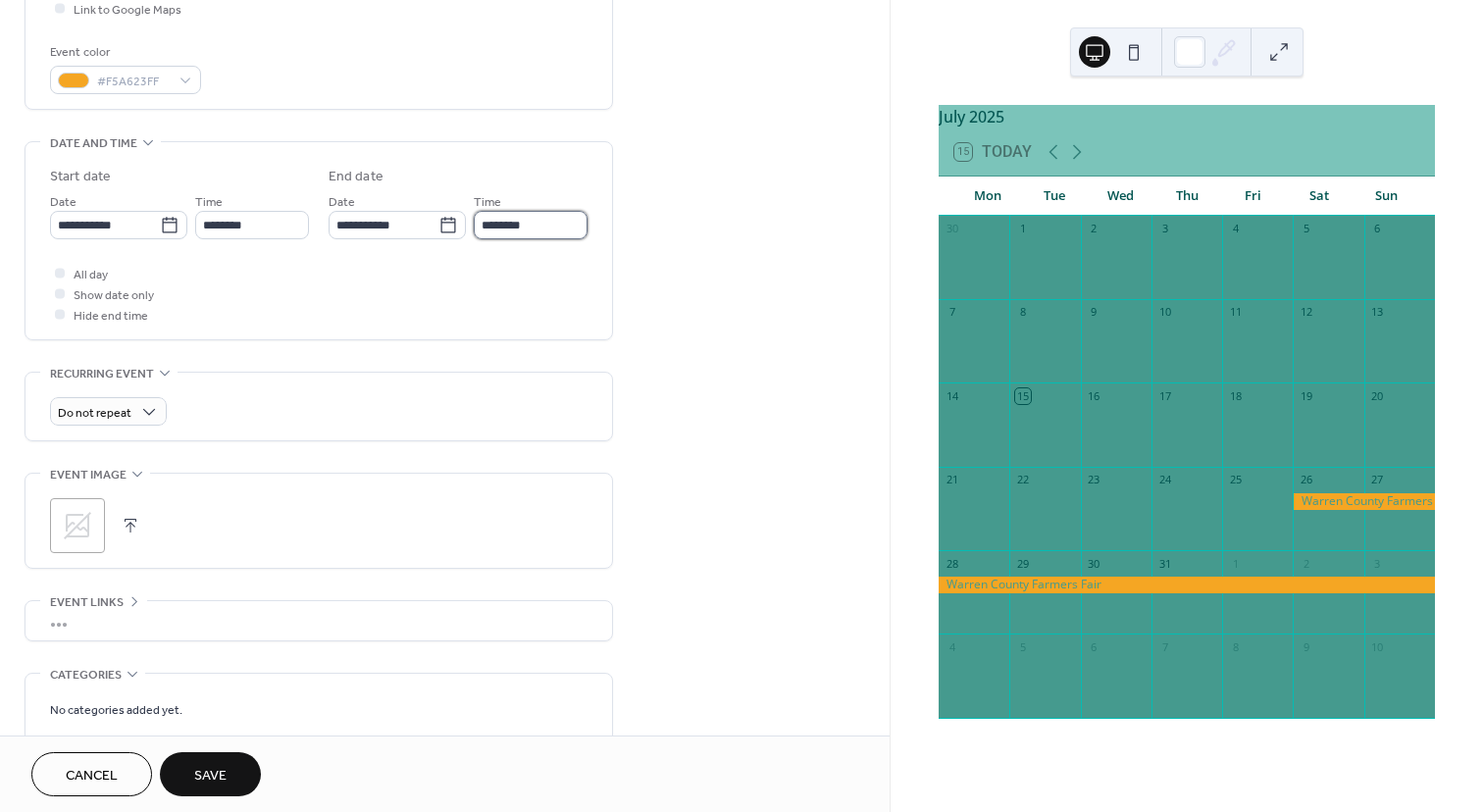 click on "********" at bounding box center (531, 225) 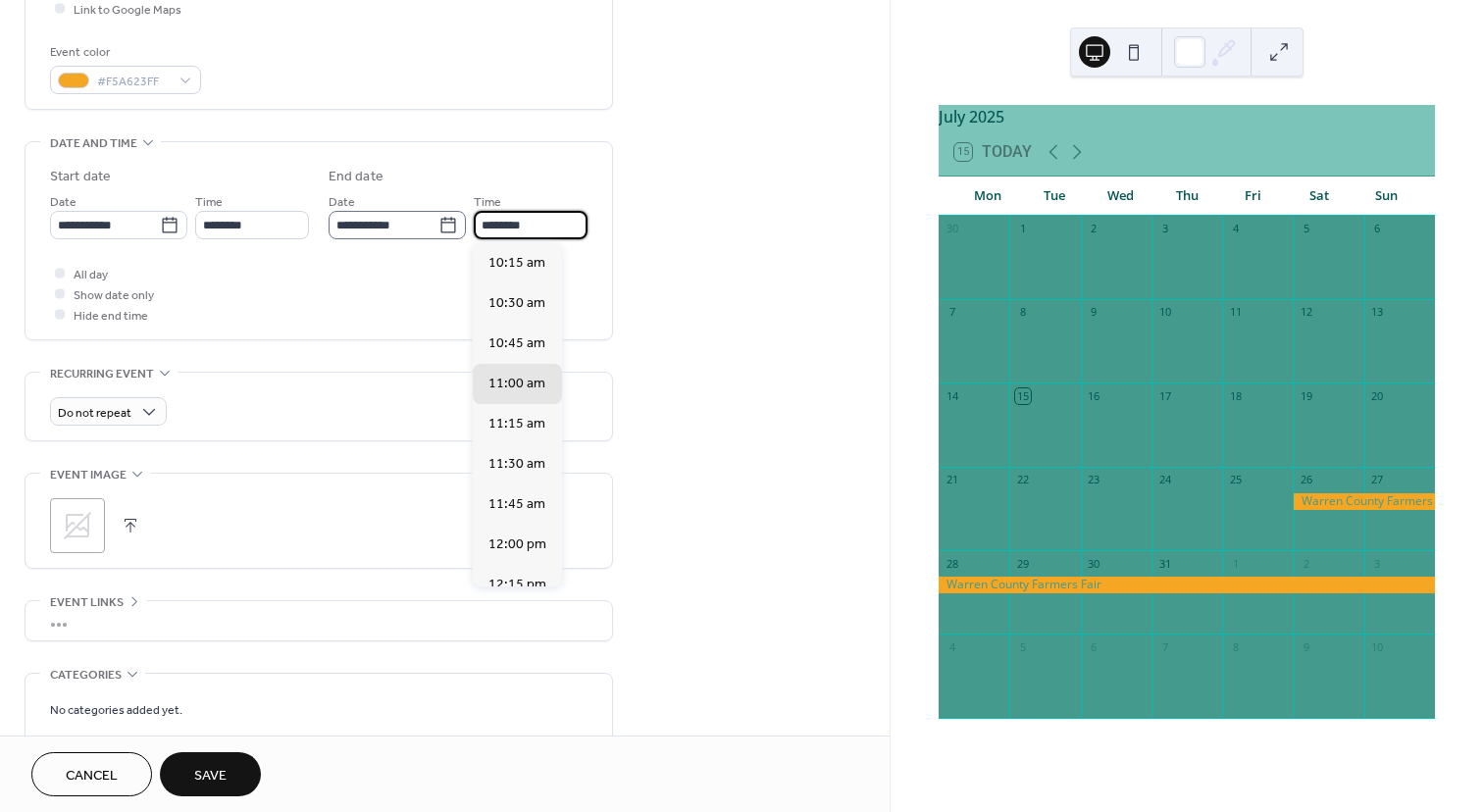 scroll, scrollTop: 1, scrollLeft: 0, axis: vertical 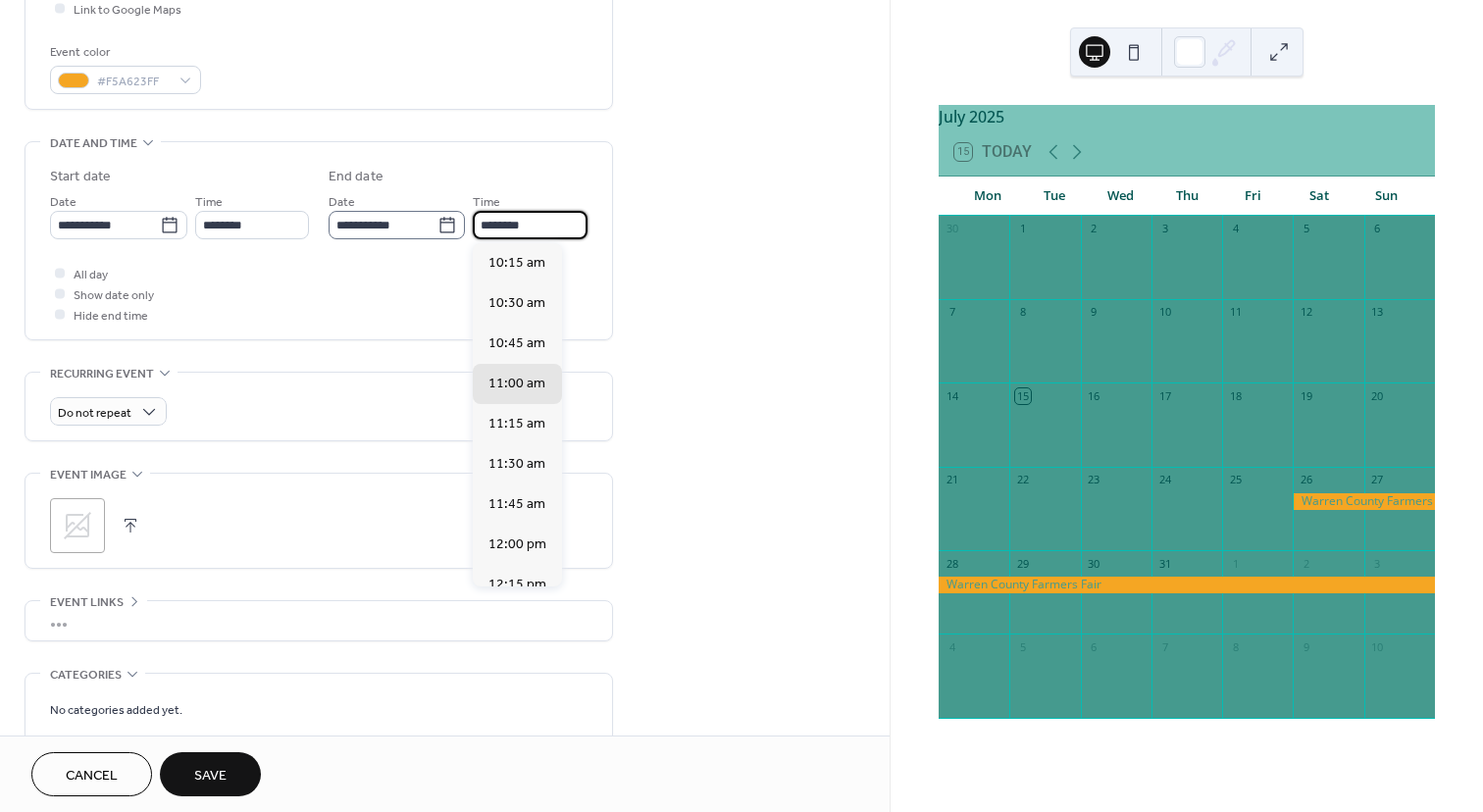 drag, startPoint x: 546, startPoint y: 225, endPoint x: 437, endPoint y: 226, distance: 109.0046 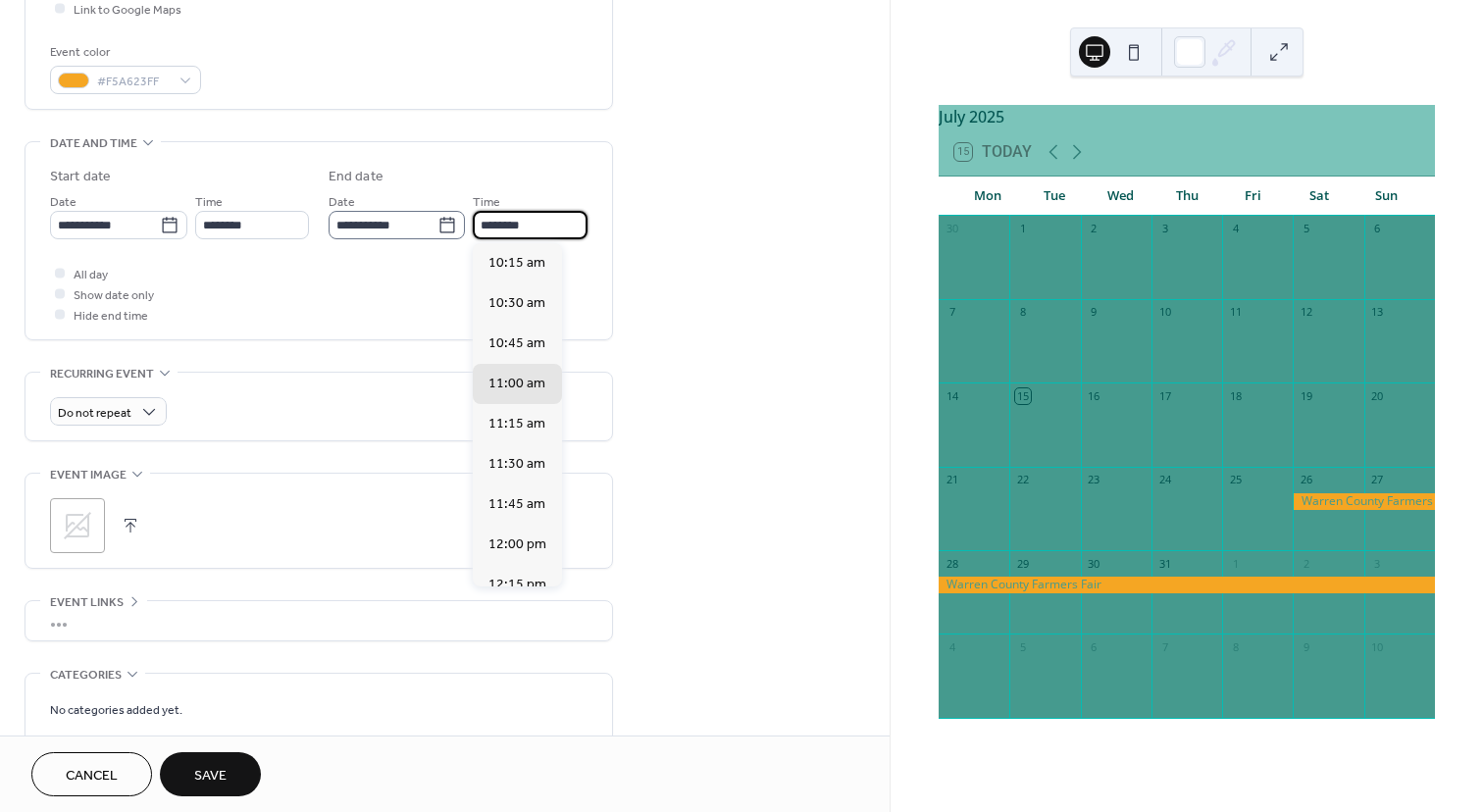 click on "**********" at bounding box center [458, 215] 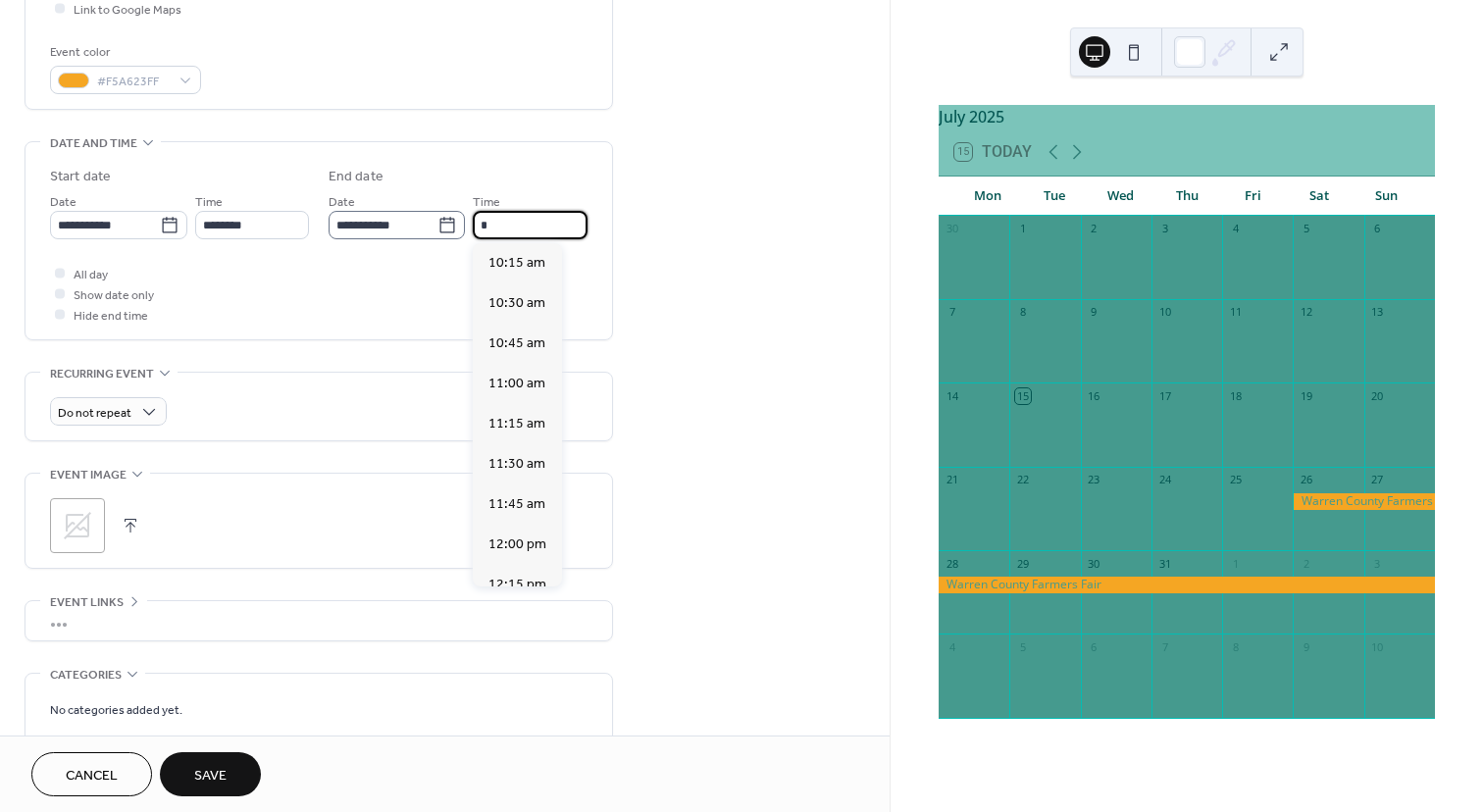 scroll, scrollTop: 913, scrollLeft: 0, axis: vertical 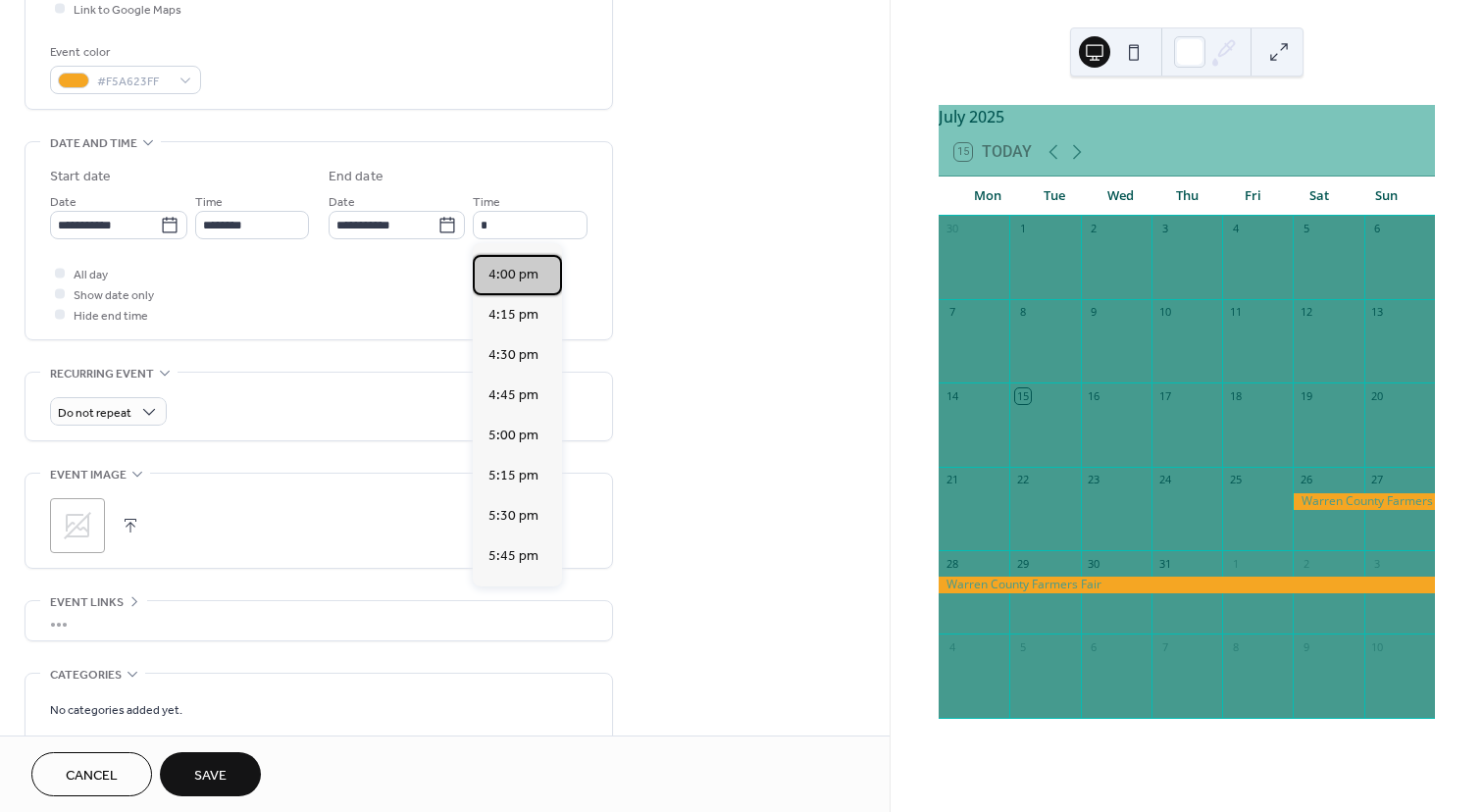 click on "4:00 pm" at bounding box center [513, 275] 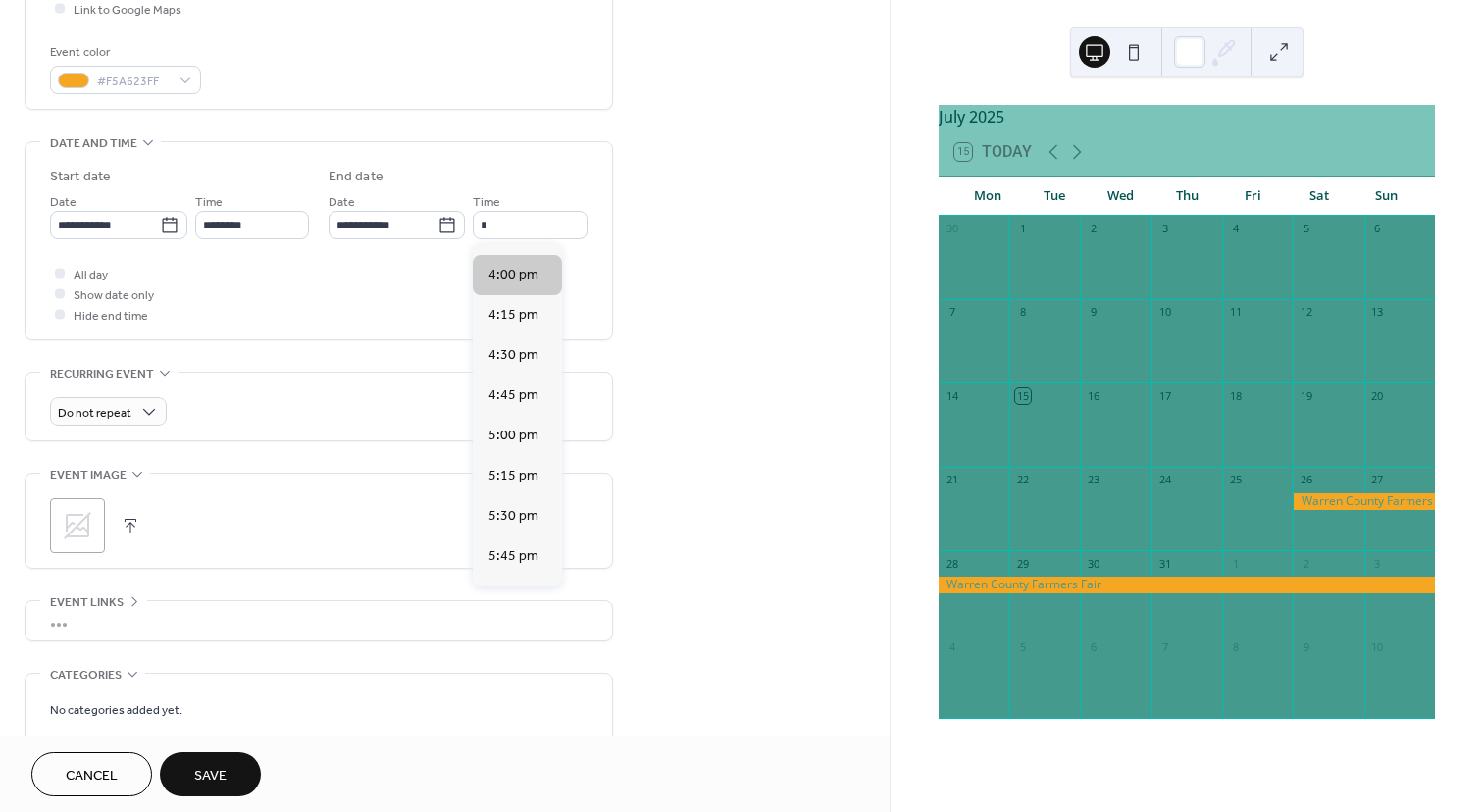 type on "*******" 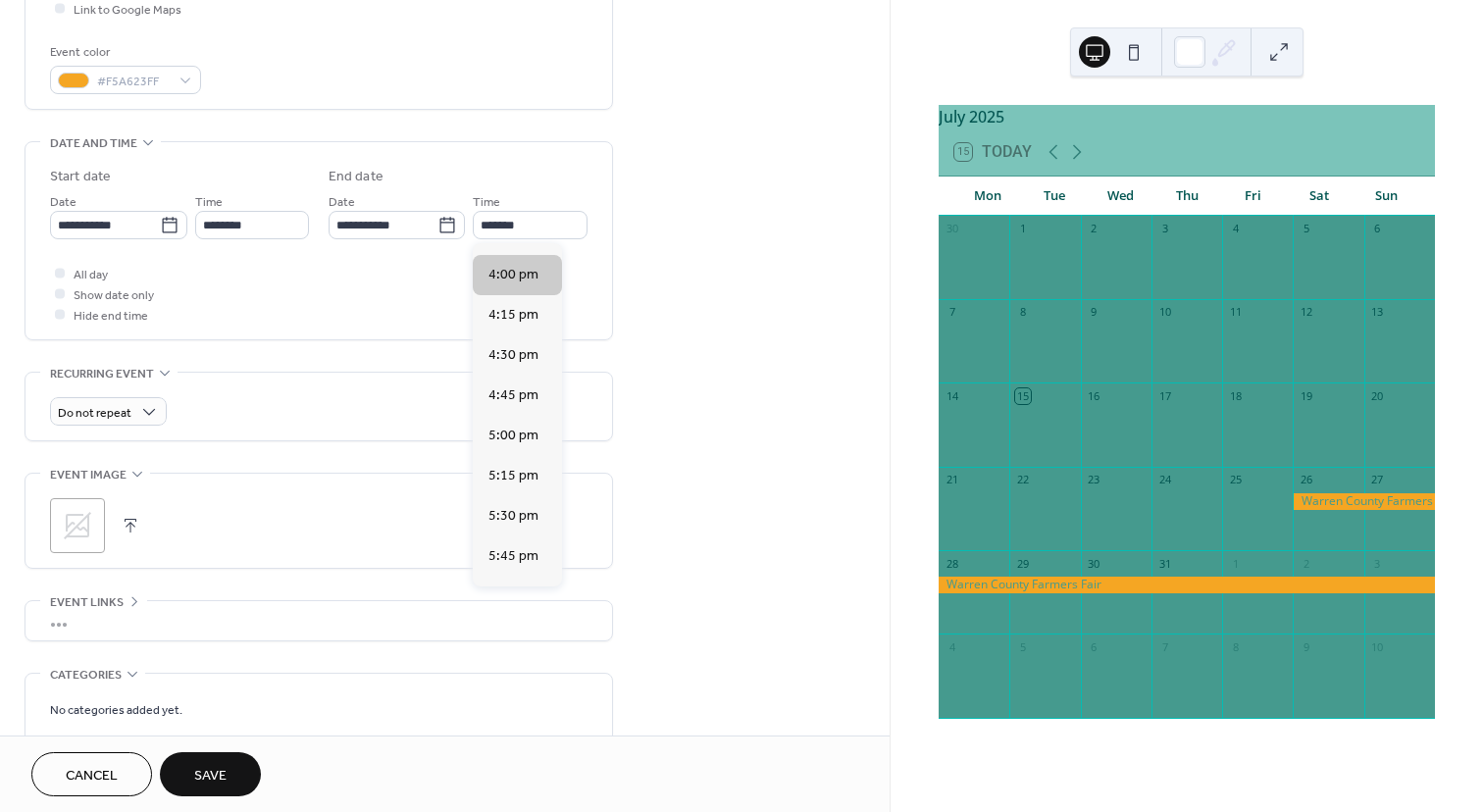 scroll, scrollTop: 0, scrollLeft: 0, axis: both 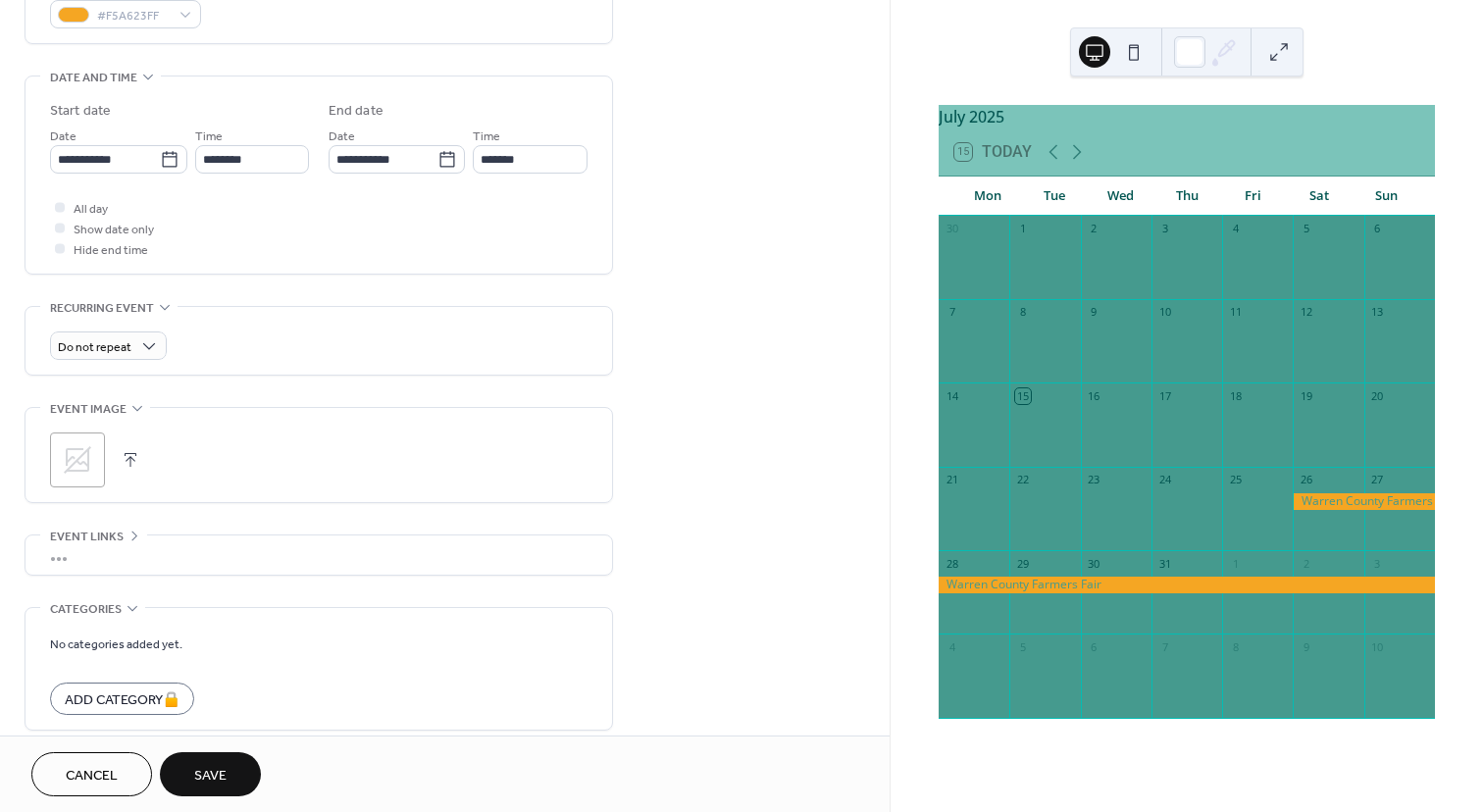 click 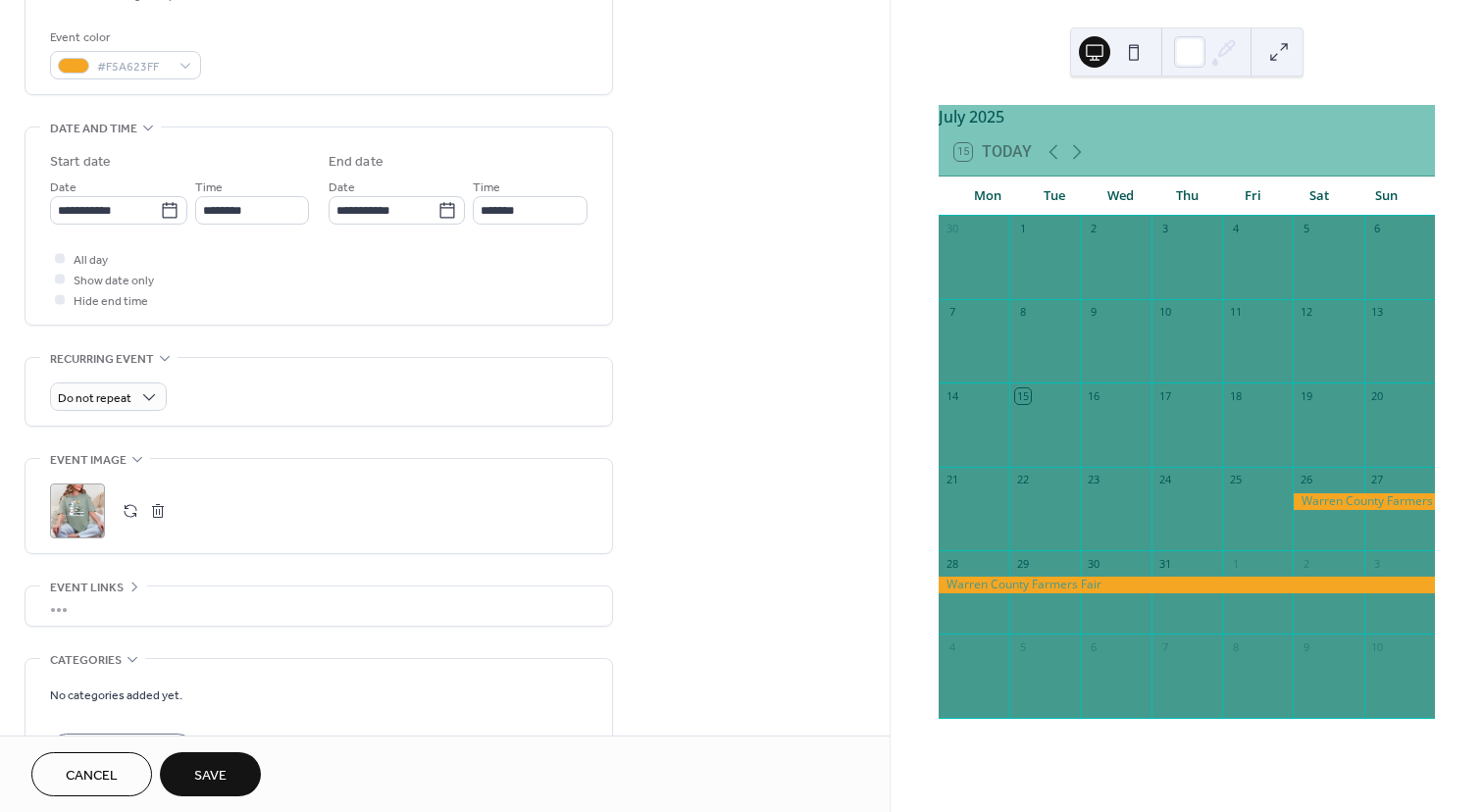 scroll, scrollTop: 510, scrollLeft: 0, axis: vertical 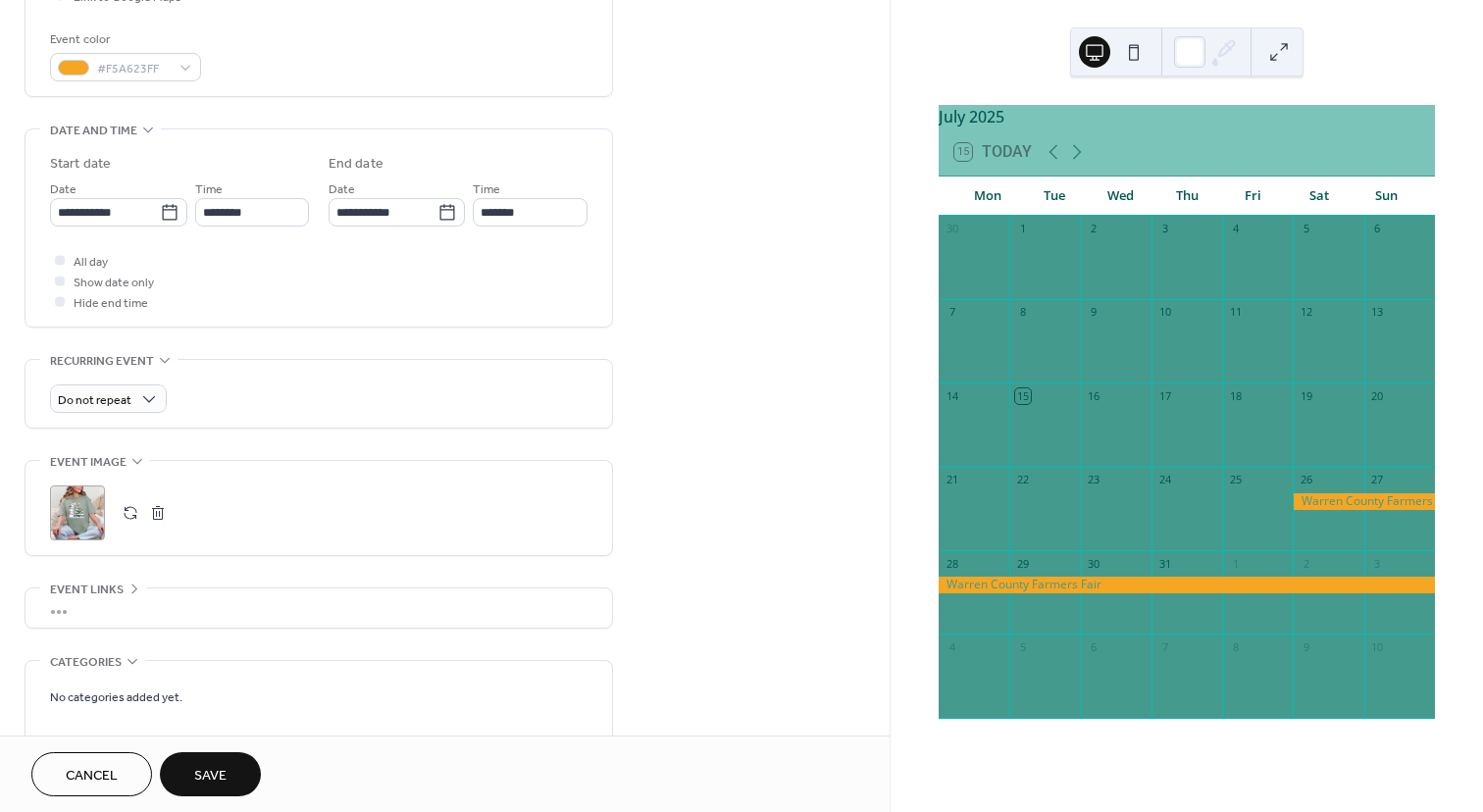 click on "Save" at bounding box center [210, 776] 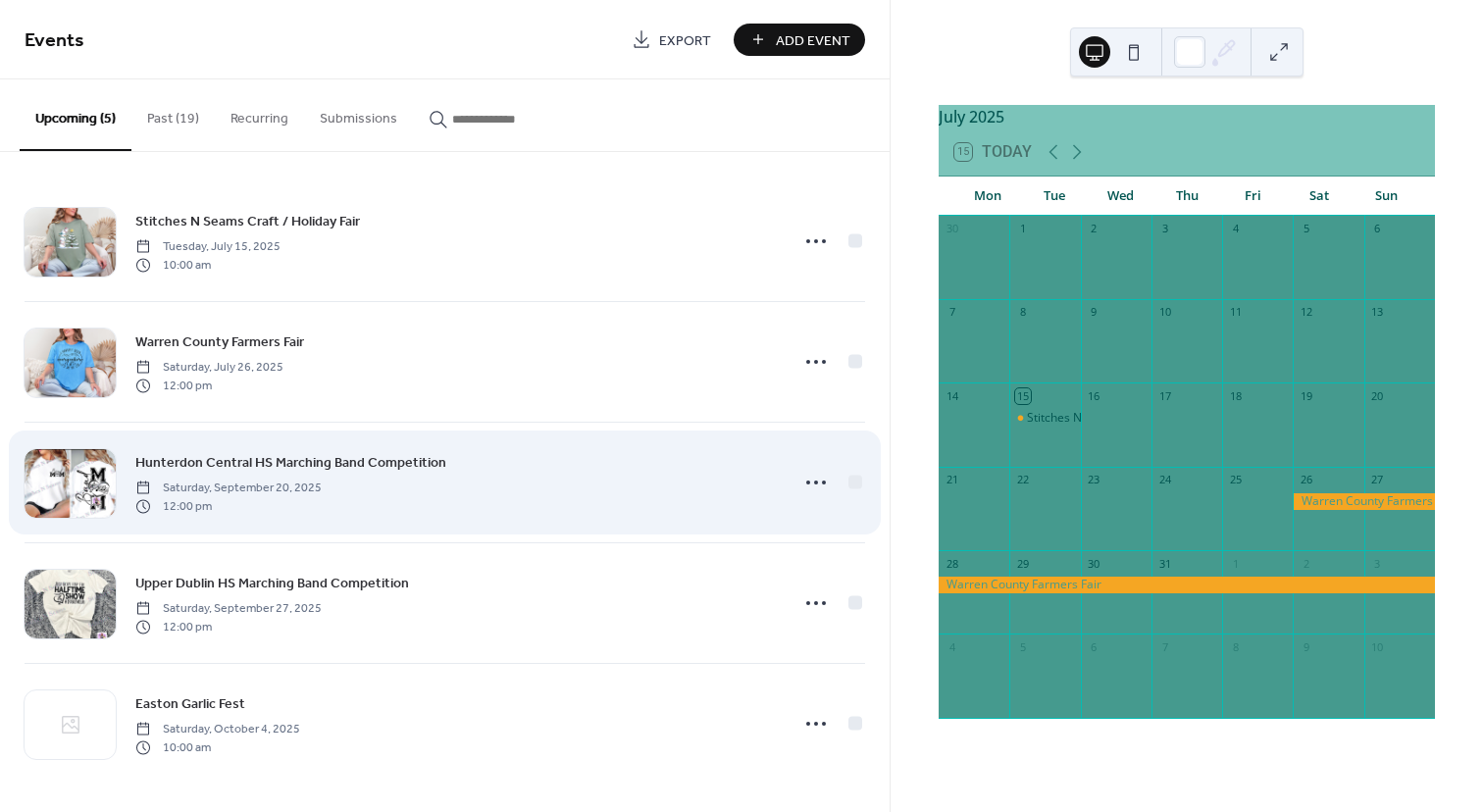 scroll, scrollTop: 1, scrollLeft: 0, axis: vertical 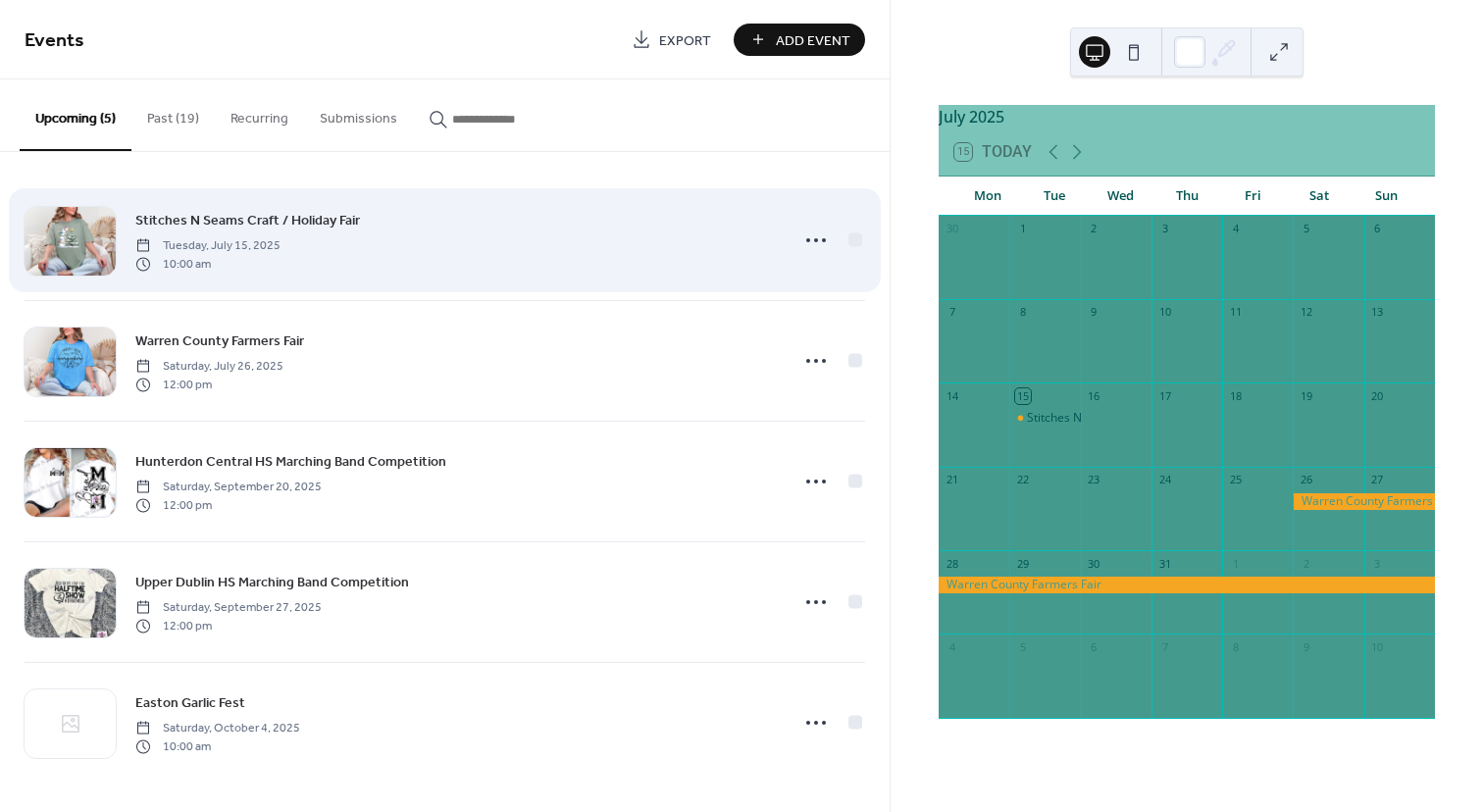 click on "10:00 am" at bounding box center (208, 264) 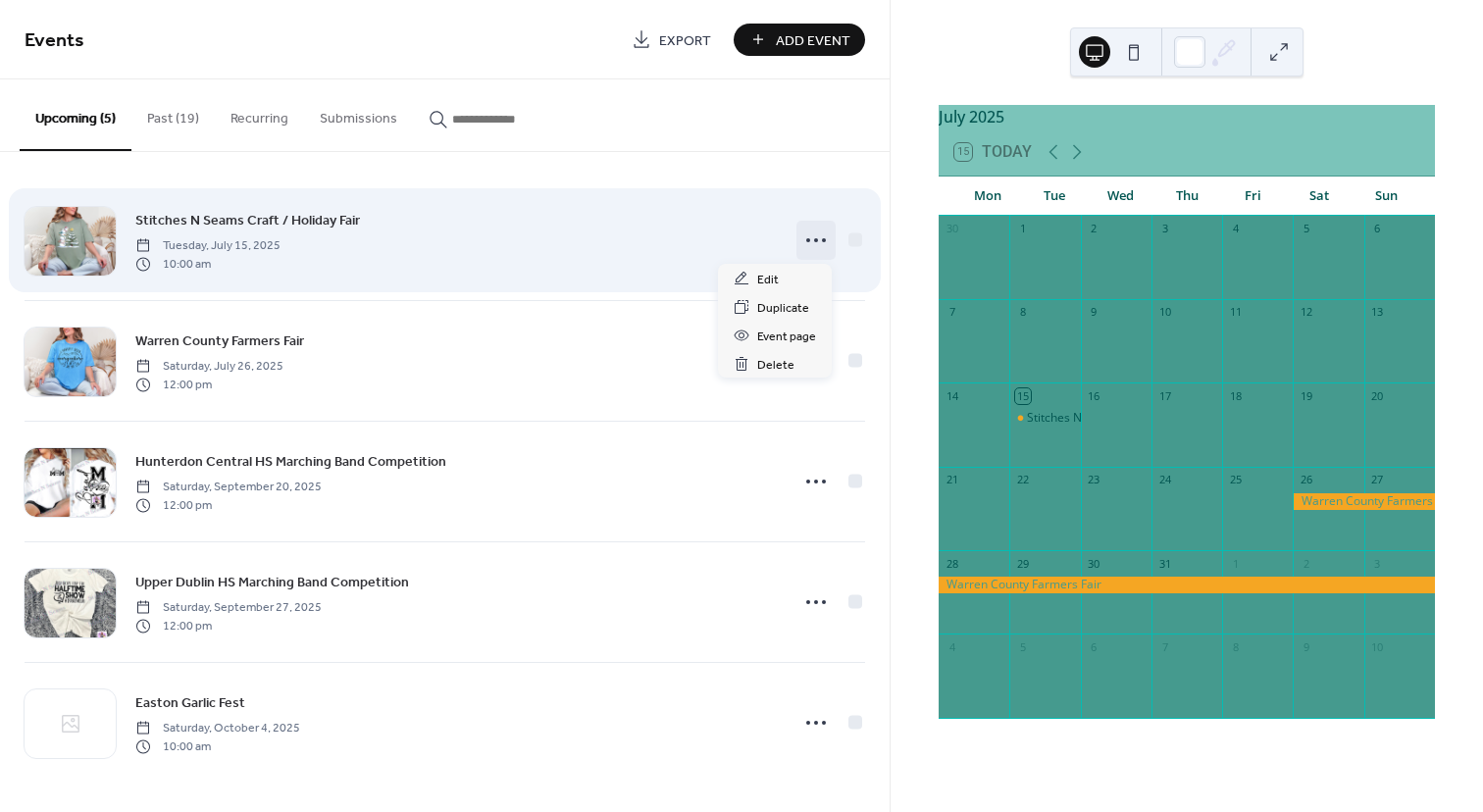 click 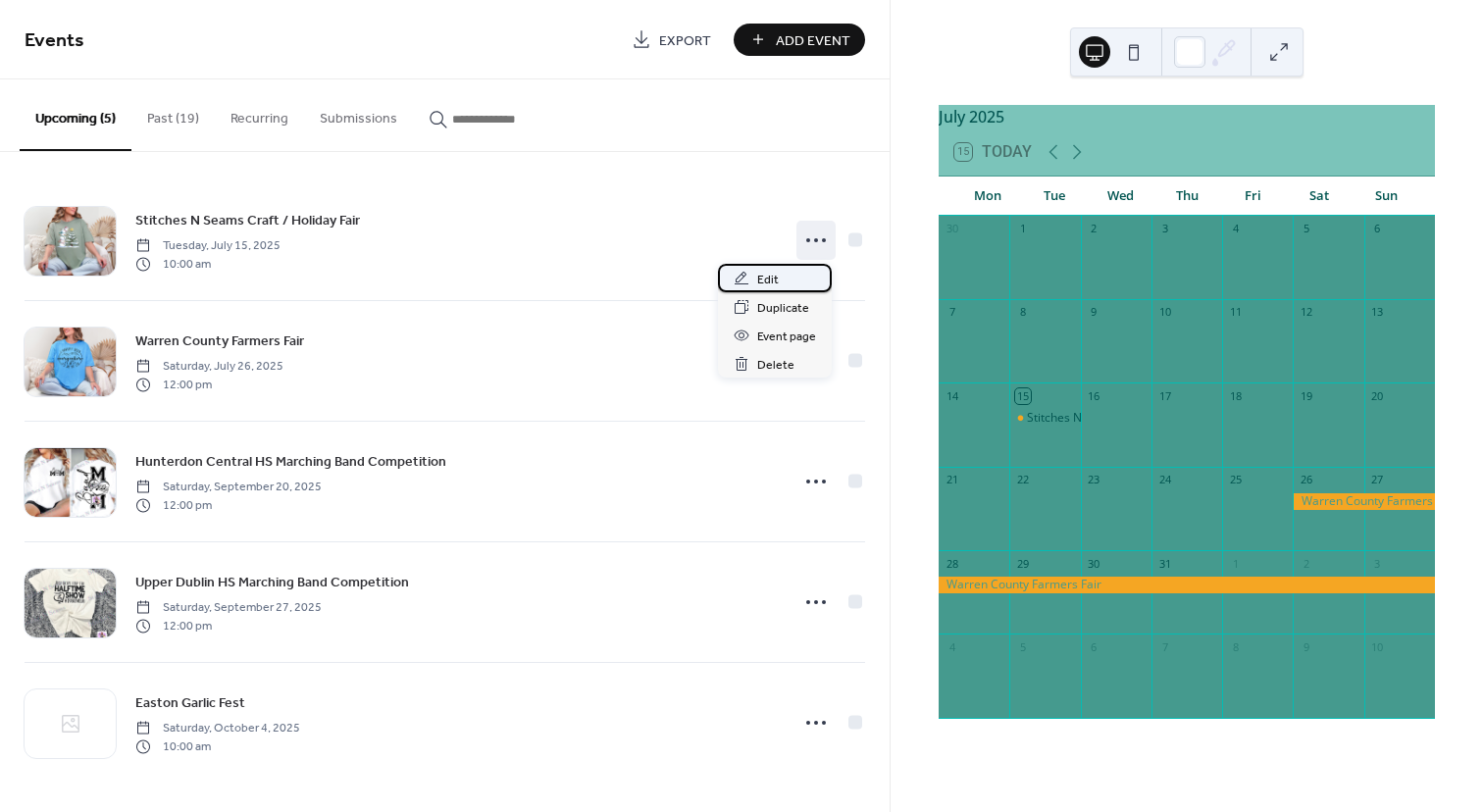 click on "Edit" at bounding box center [768, 279] 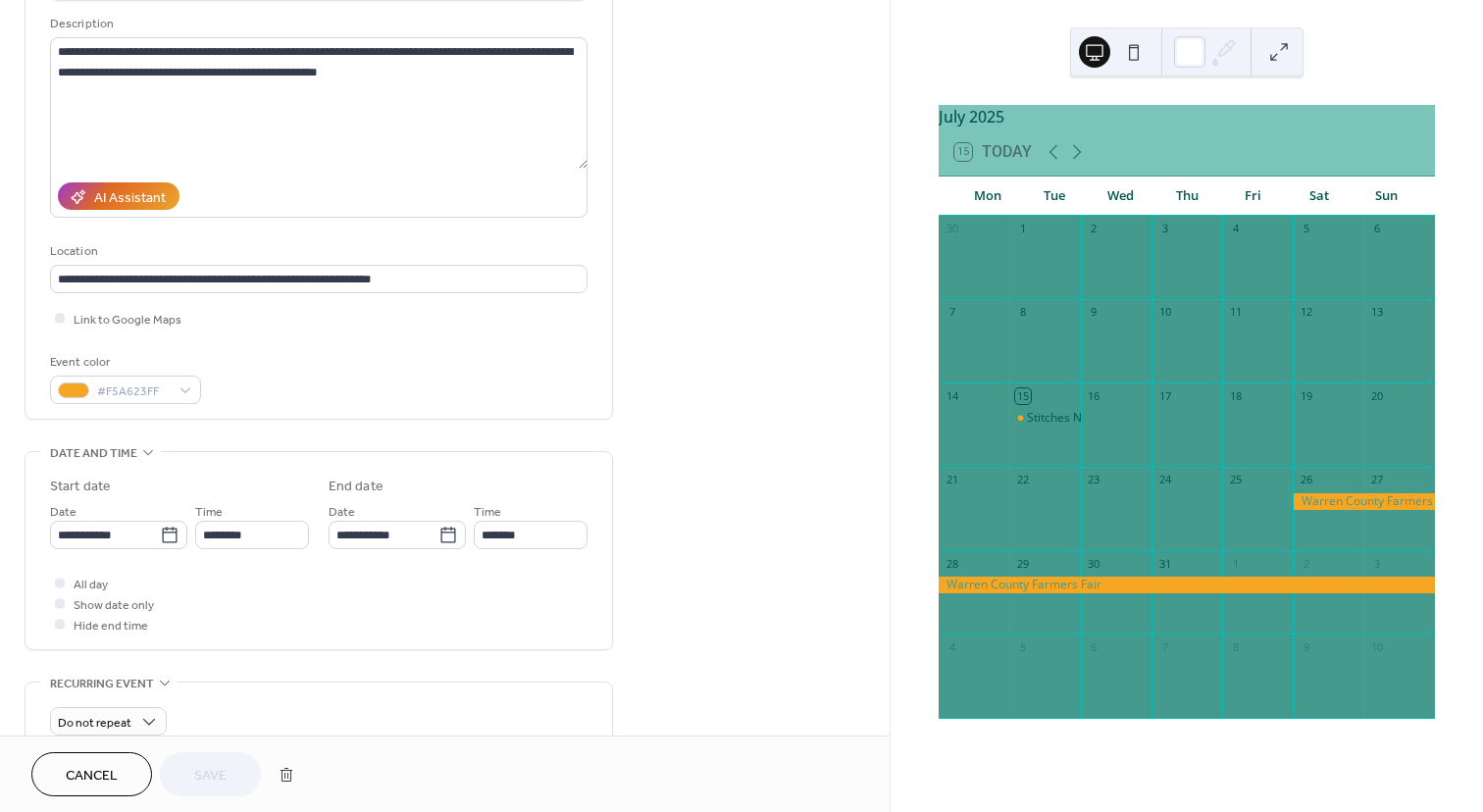 scroll, scrollTop: 201, scrollLeft: 0, axis: vertical 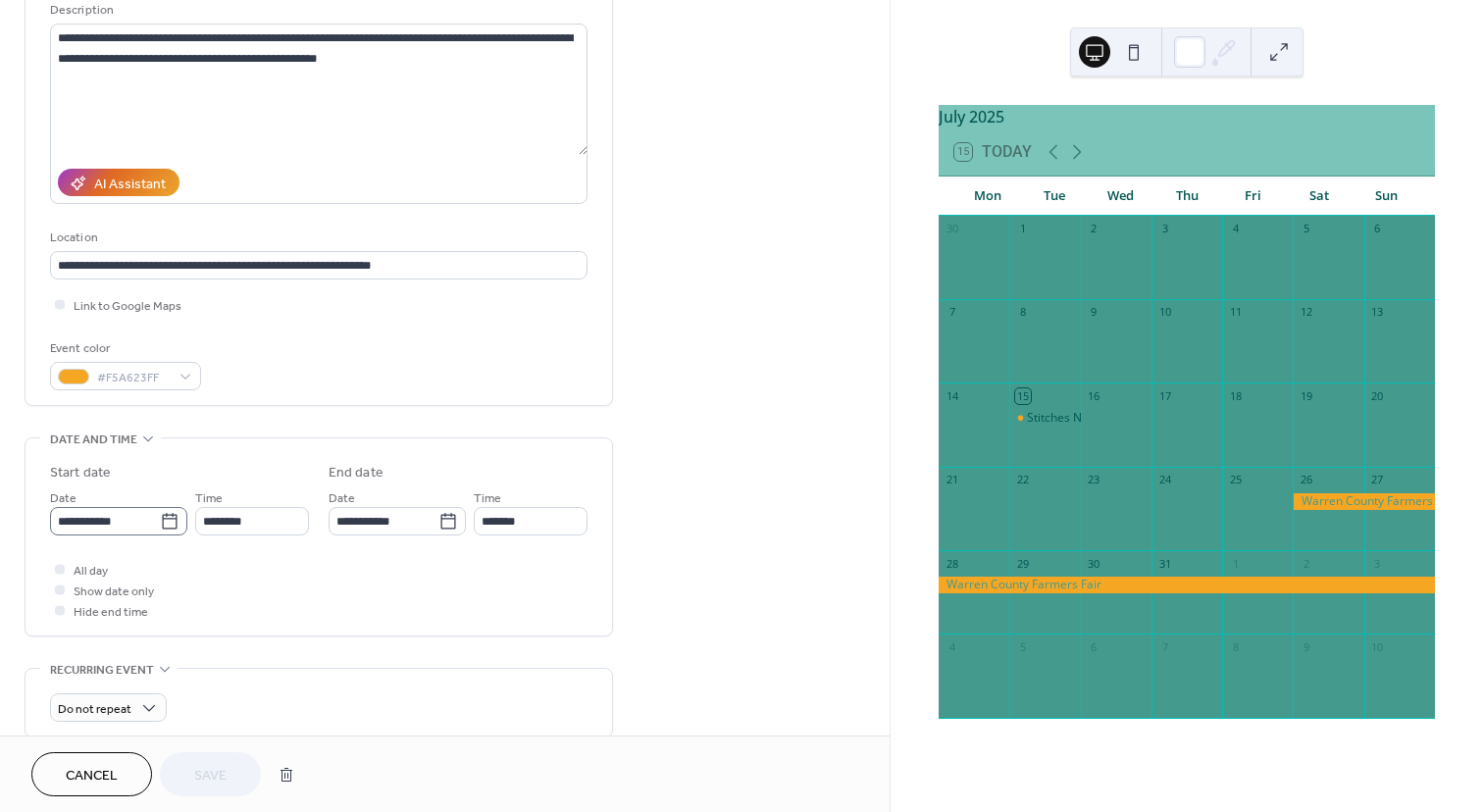 click 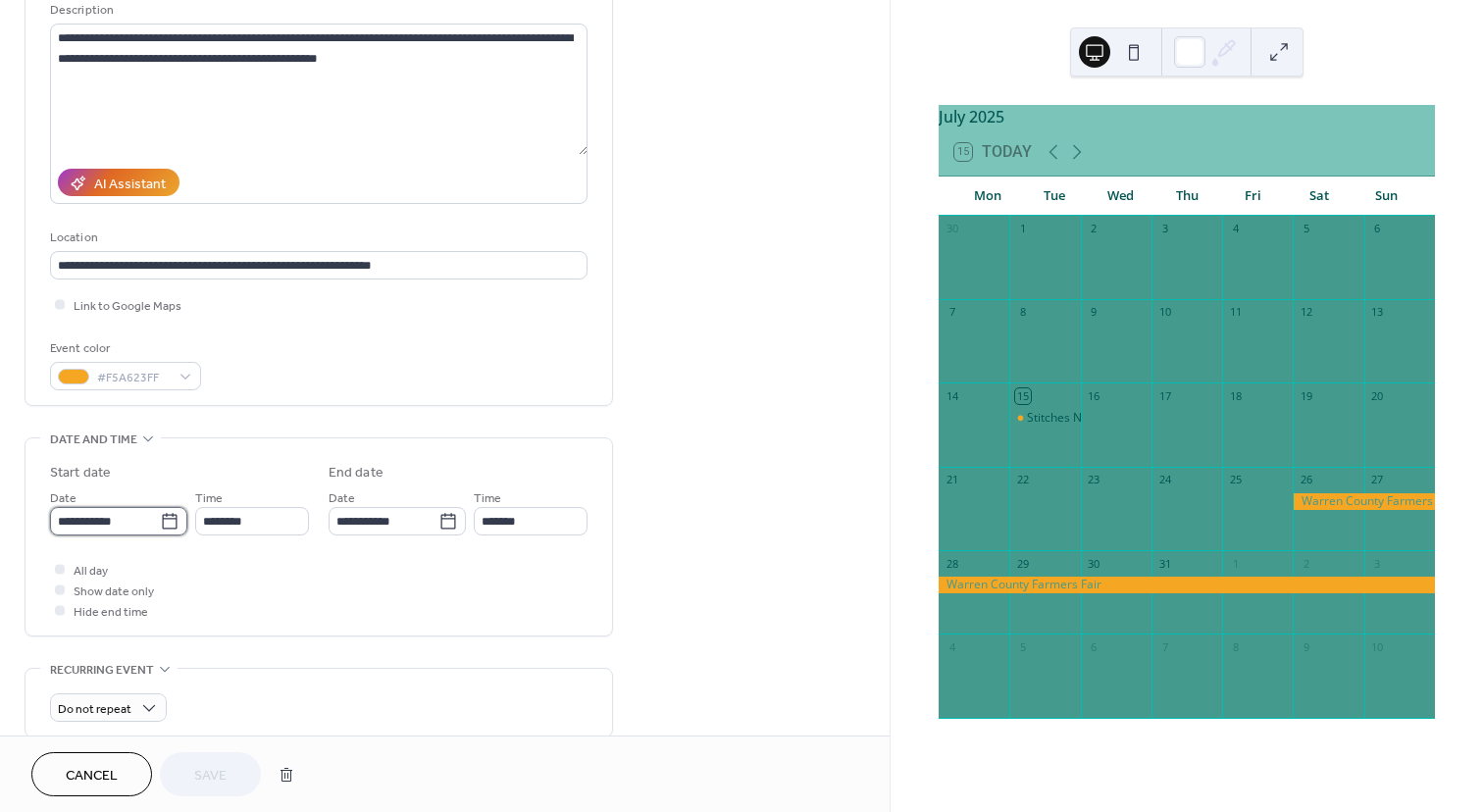click on "**********" at bounding box center [105, 521] 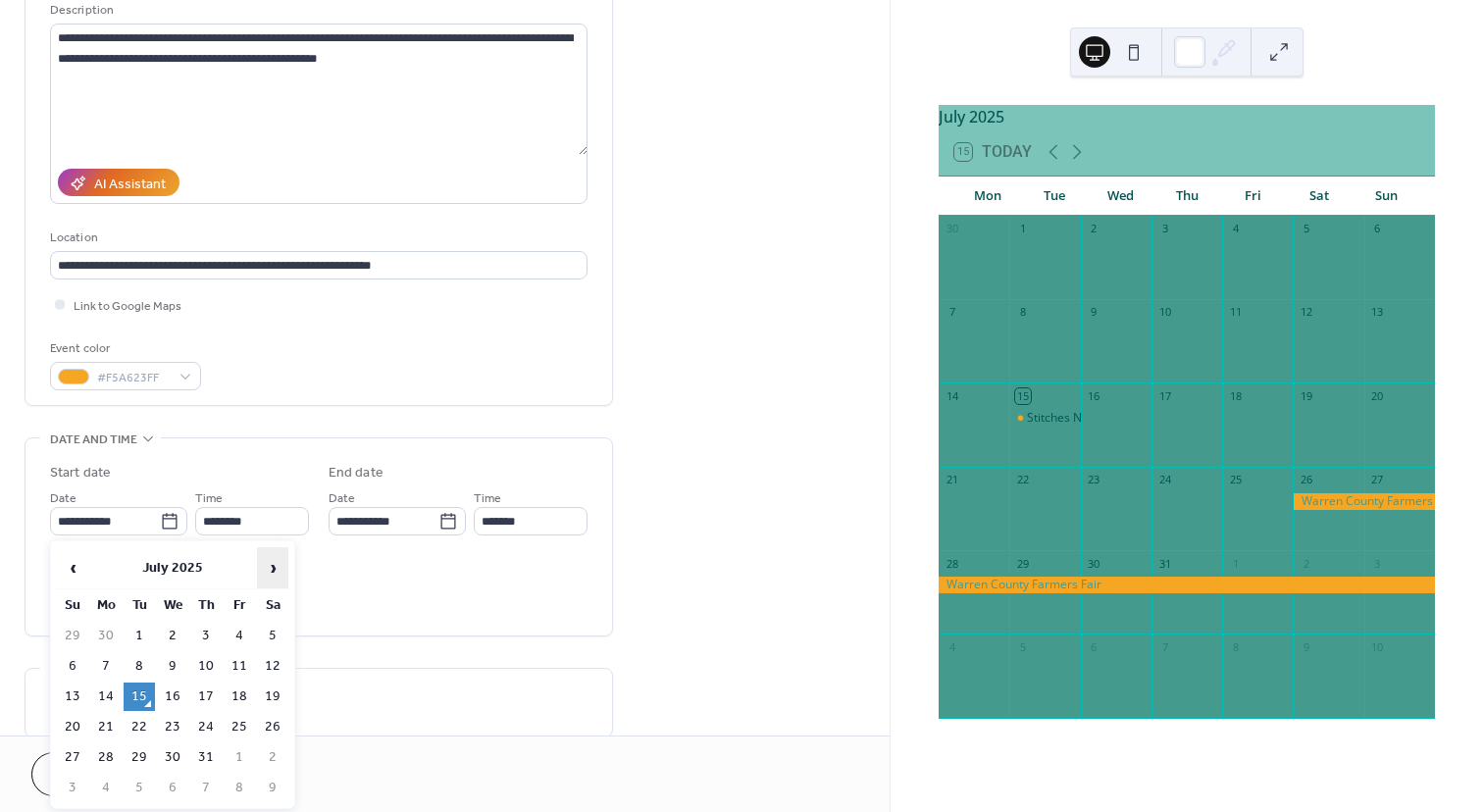 click on "›" at bounding box center (273, 568) 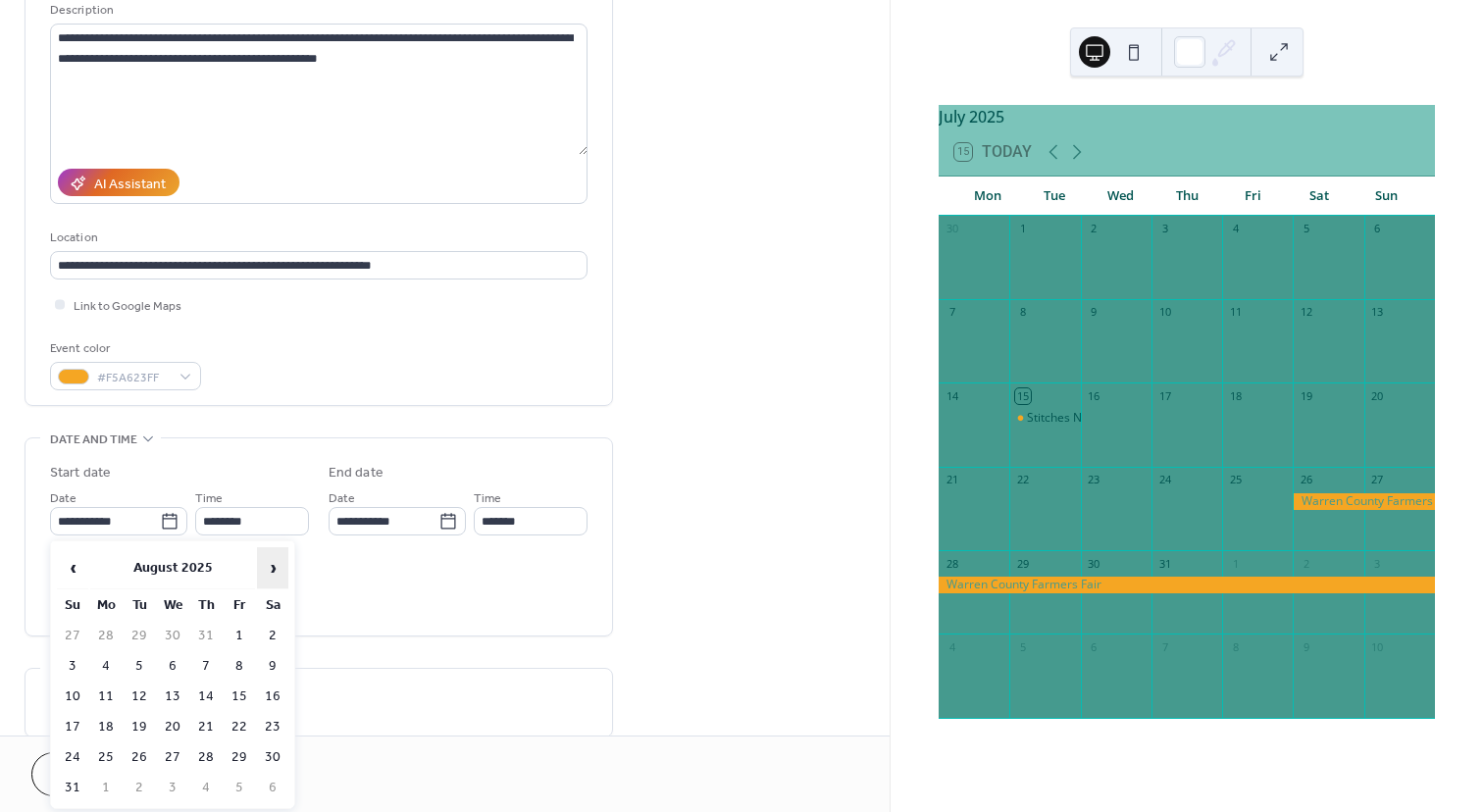 click on "›" at bounding box center (273, 568) 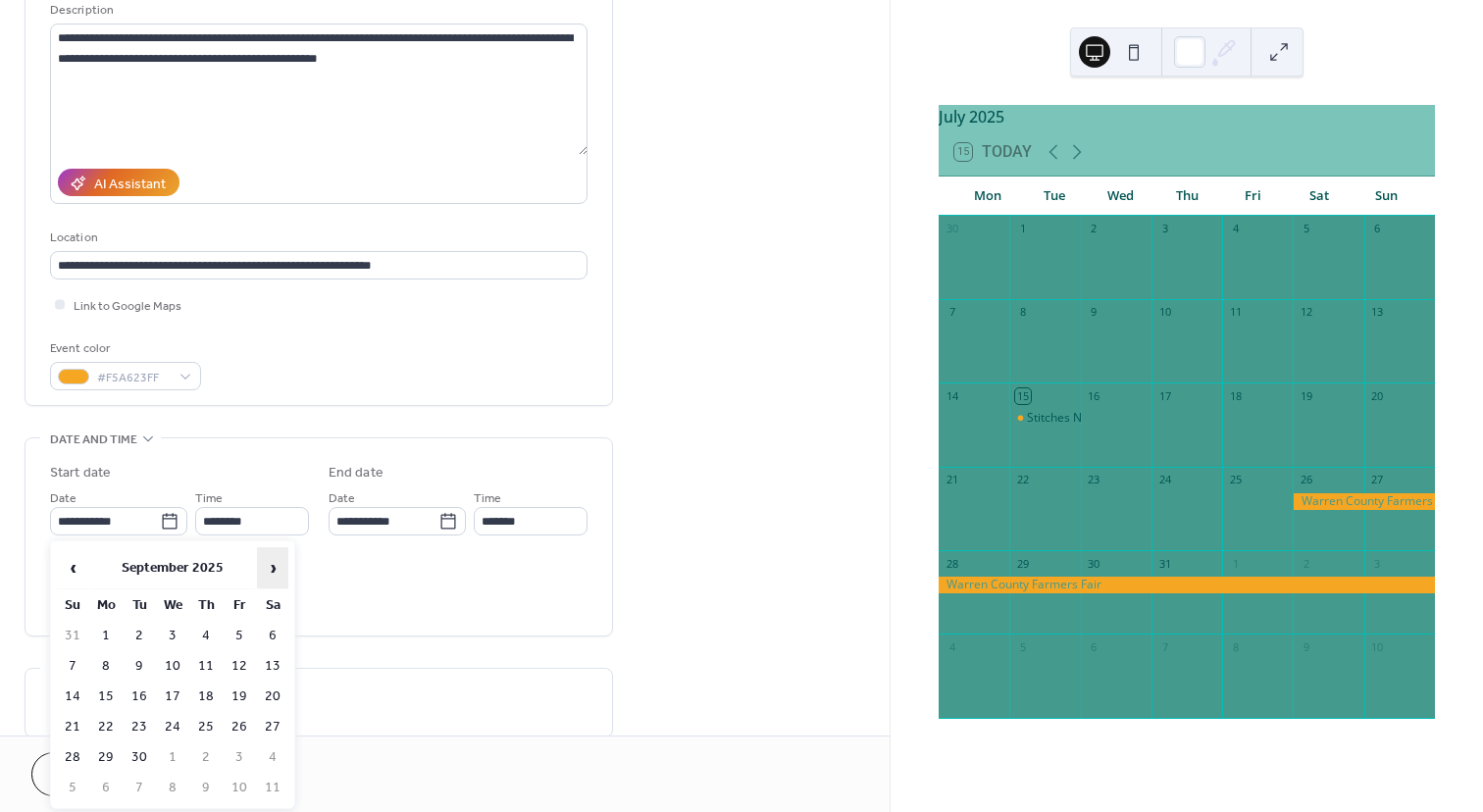 click on "›" at bounding box center [273, 568] 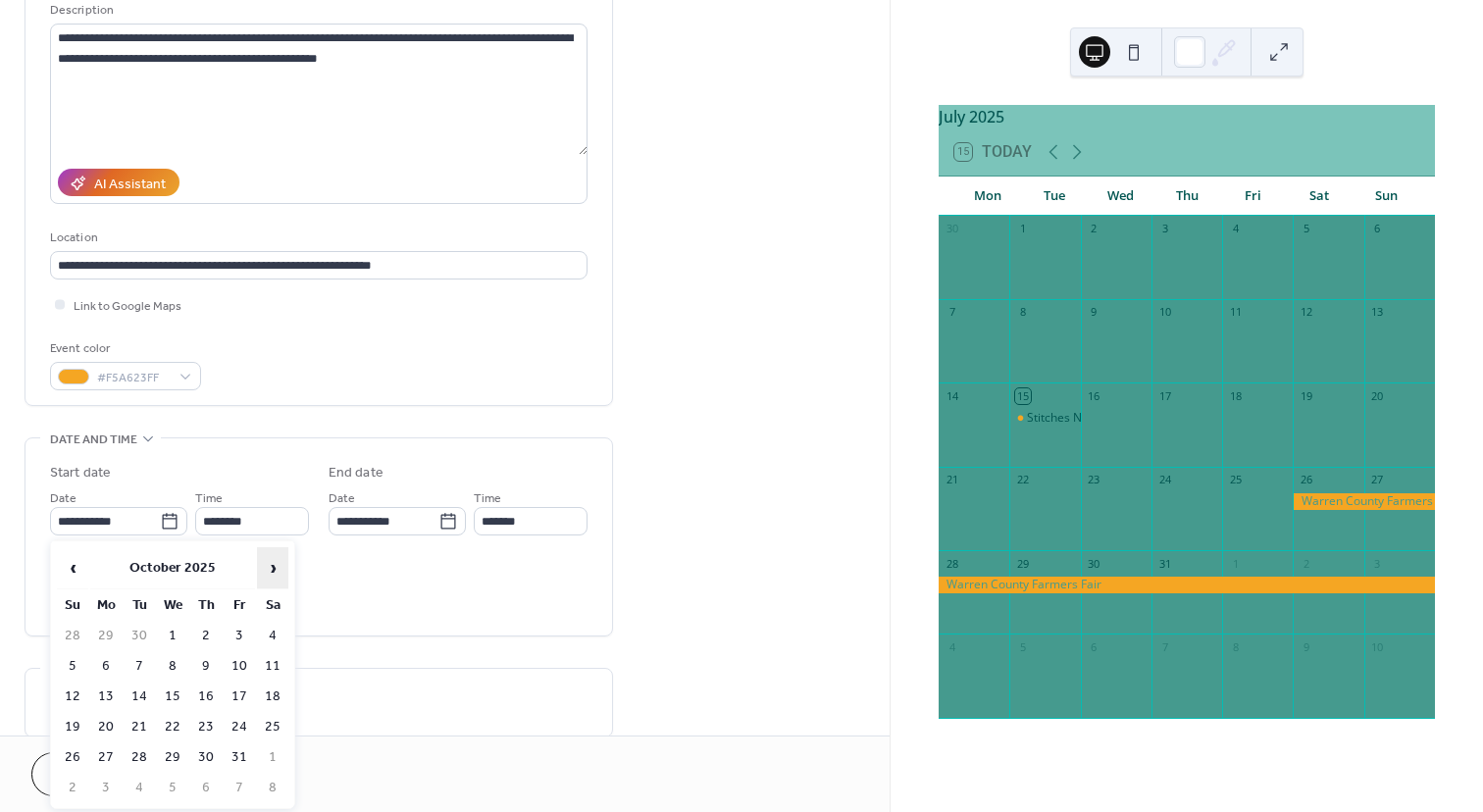 click on "›" at bounding box center [273, 568] 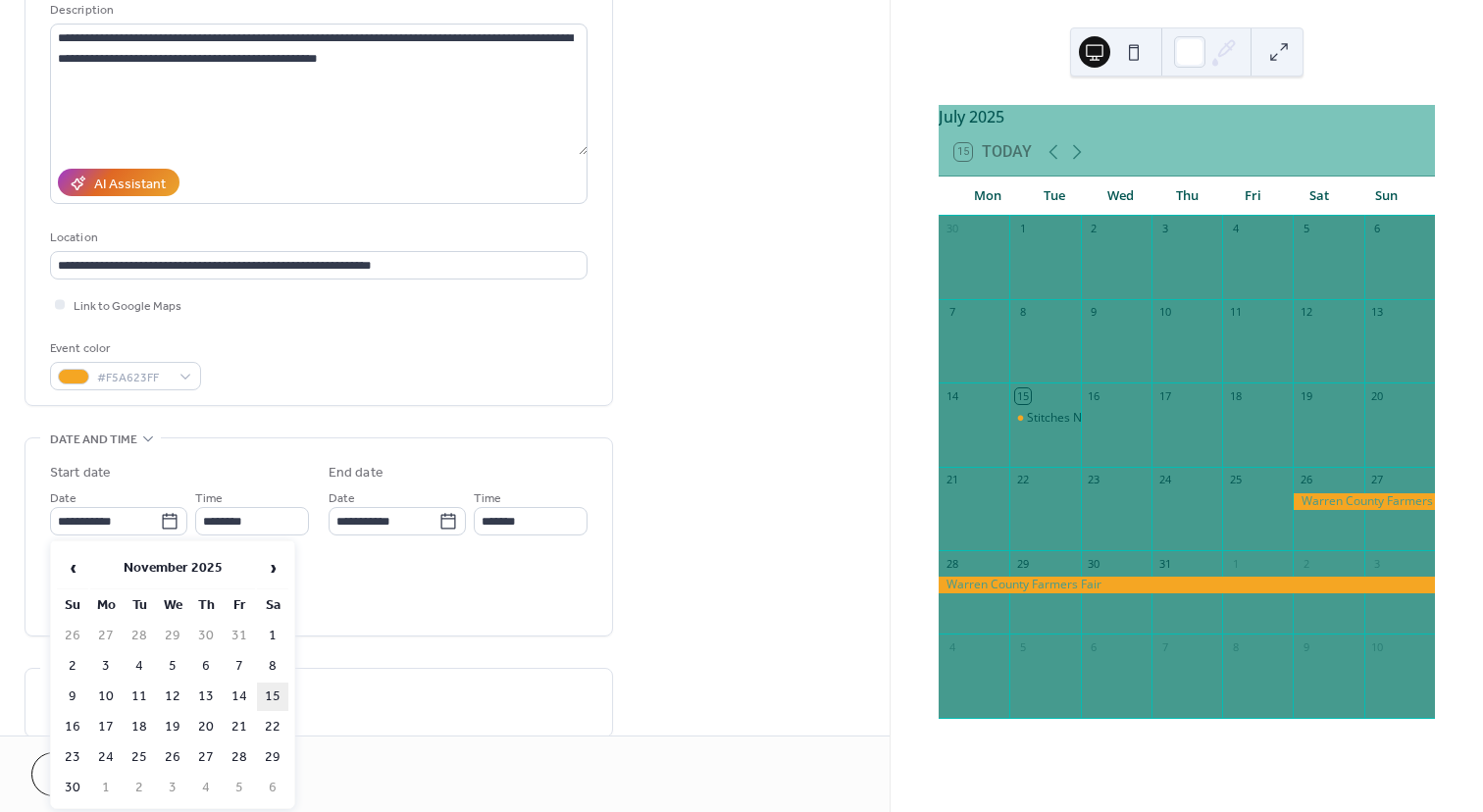 click on "15" at bounding box center (273, 696) 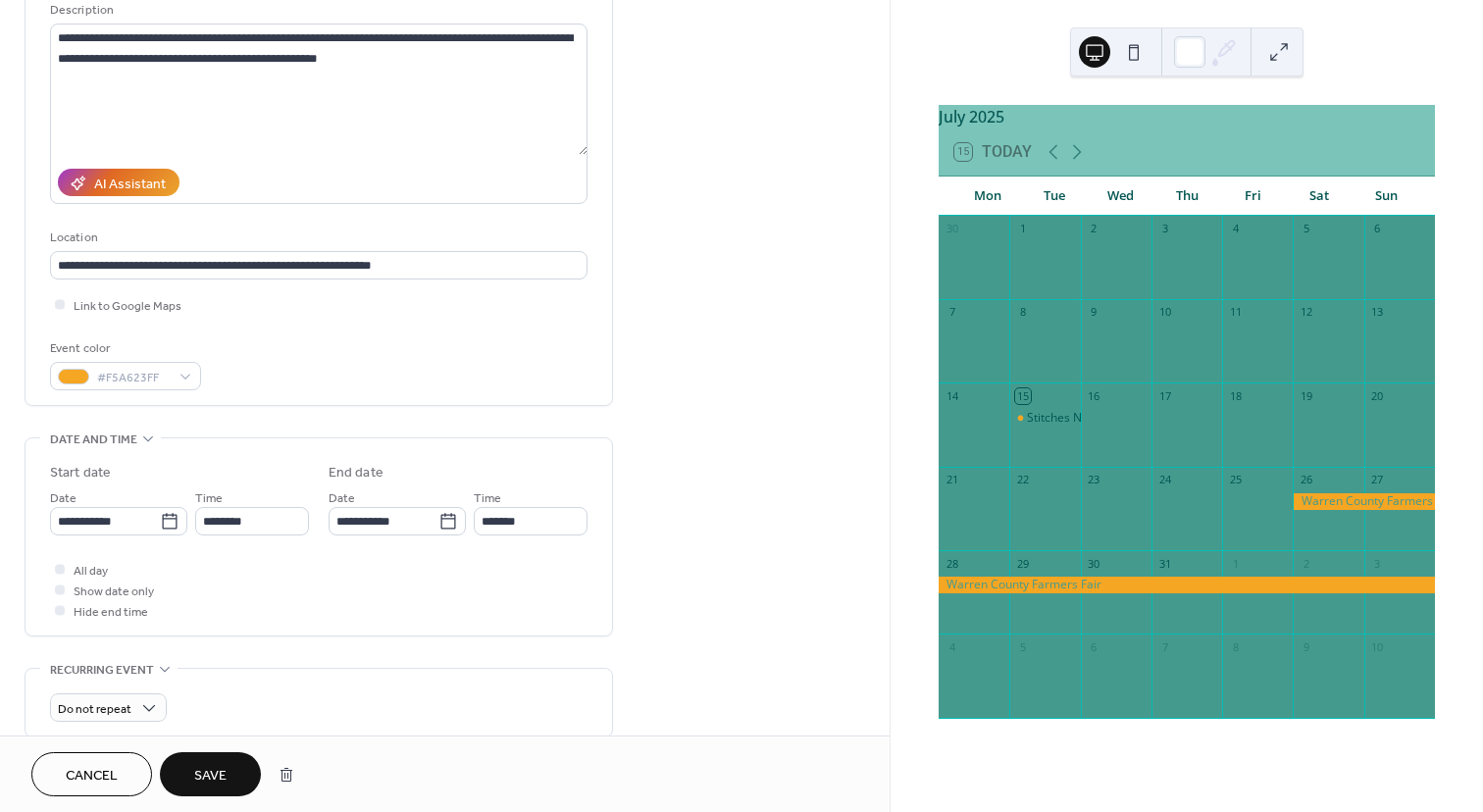 click on "Save" at bounding box center (210, 776) 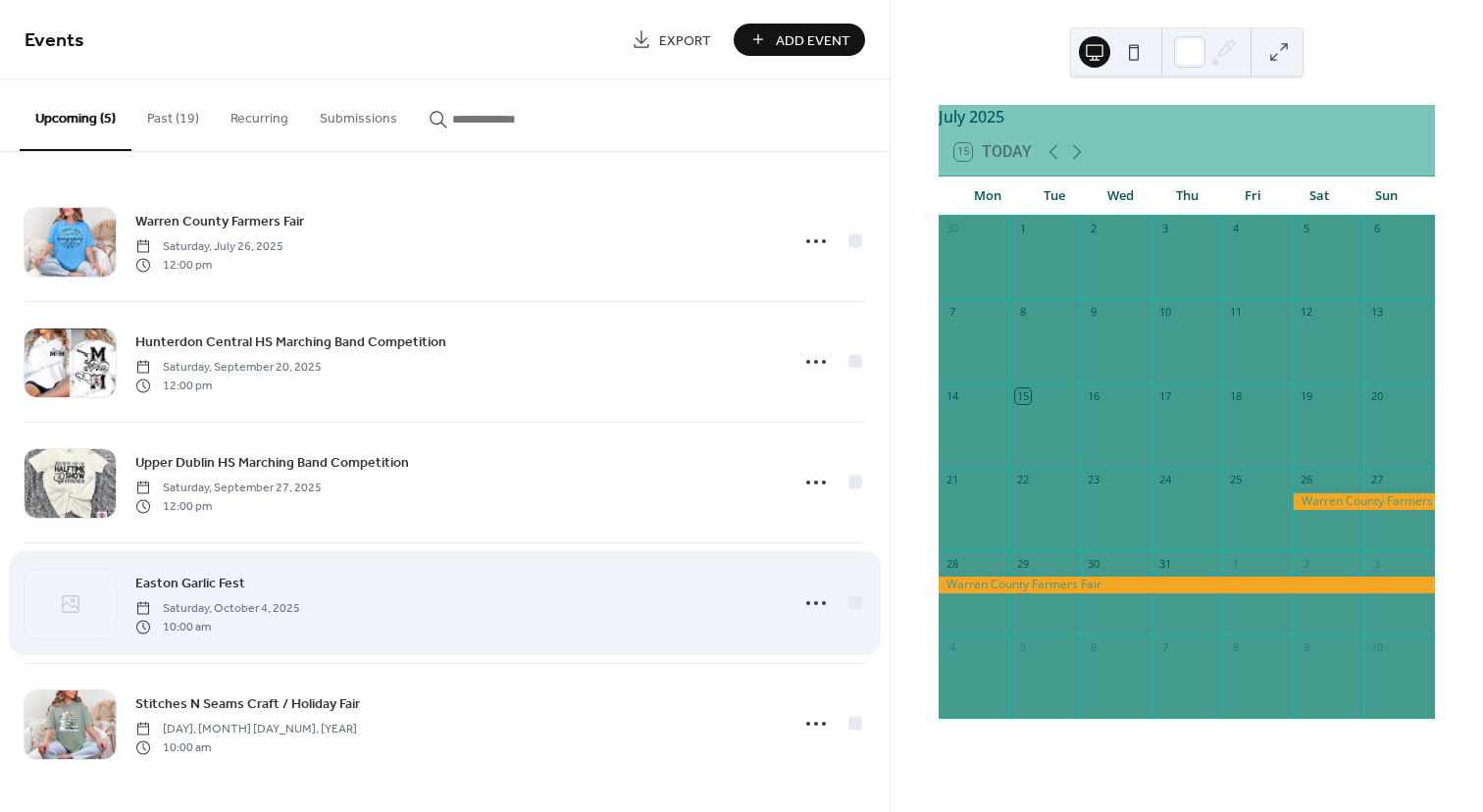 scroll, scrollTop: 1, scrollLeft: 0, axis: vertical 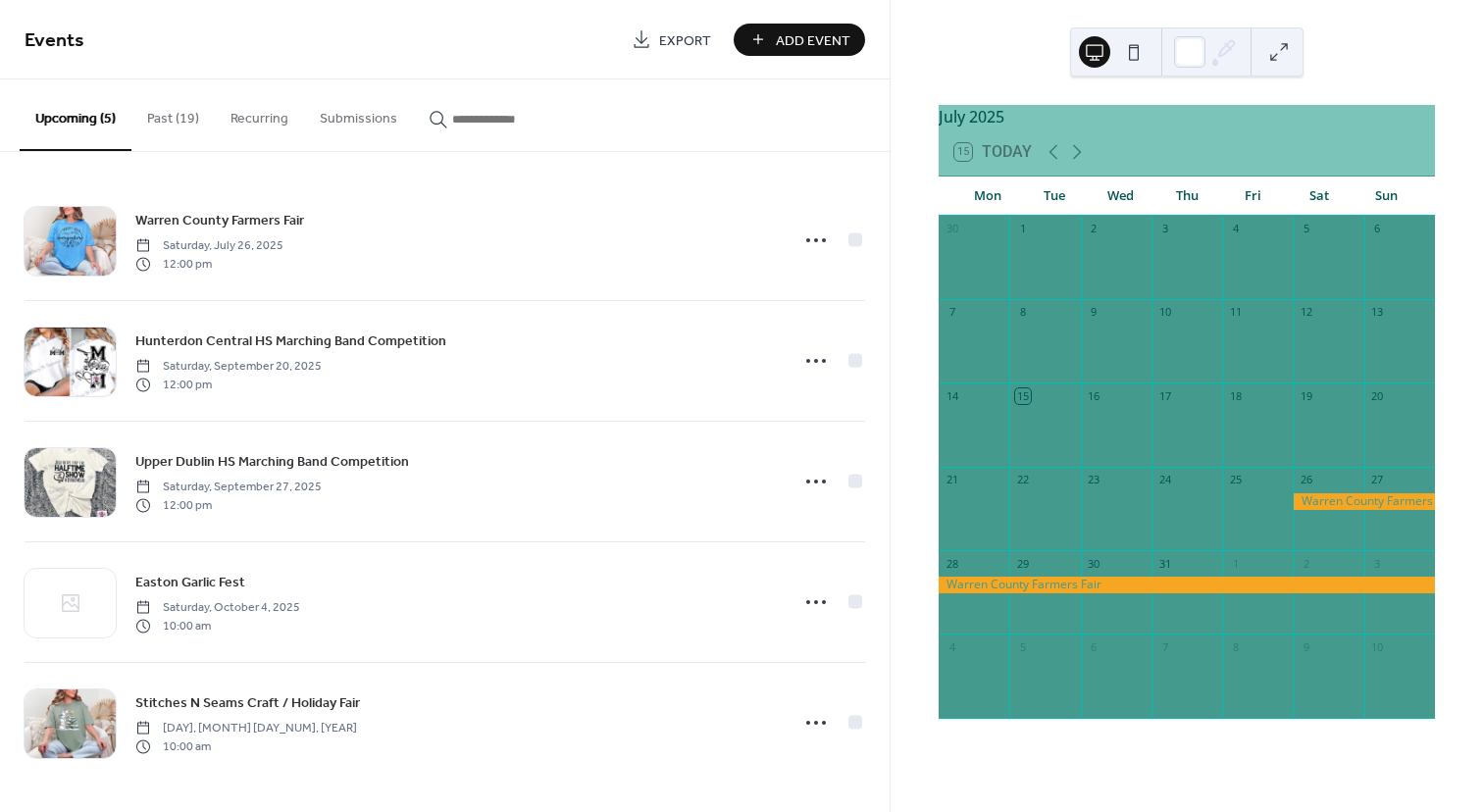click on "Add Event" at bounding box center (813, 40) 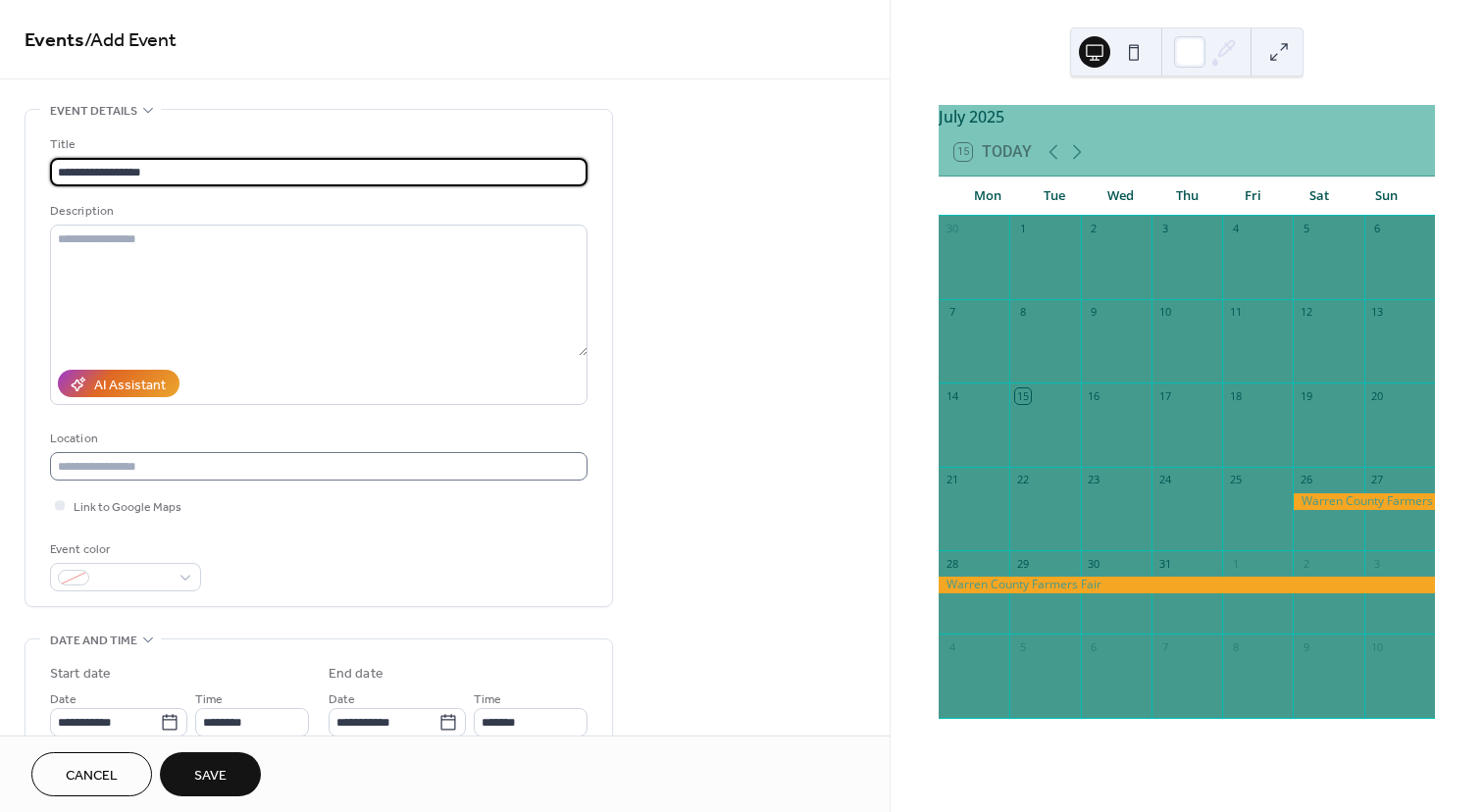 type on "**********" 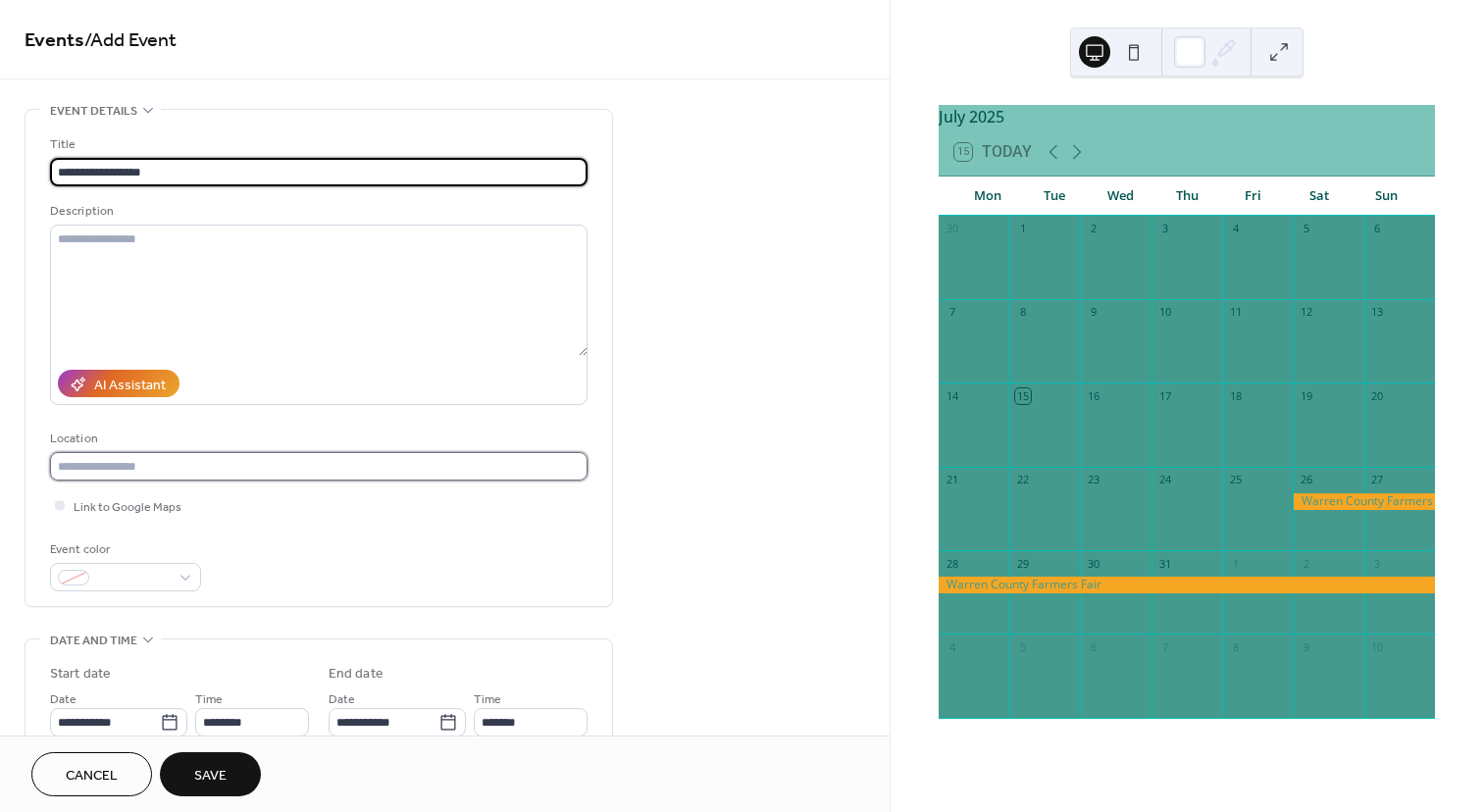 click at bounding box center [319, 466] 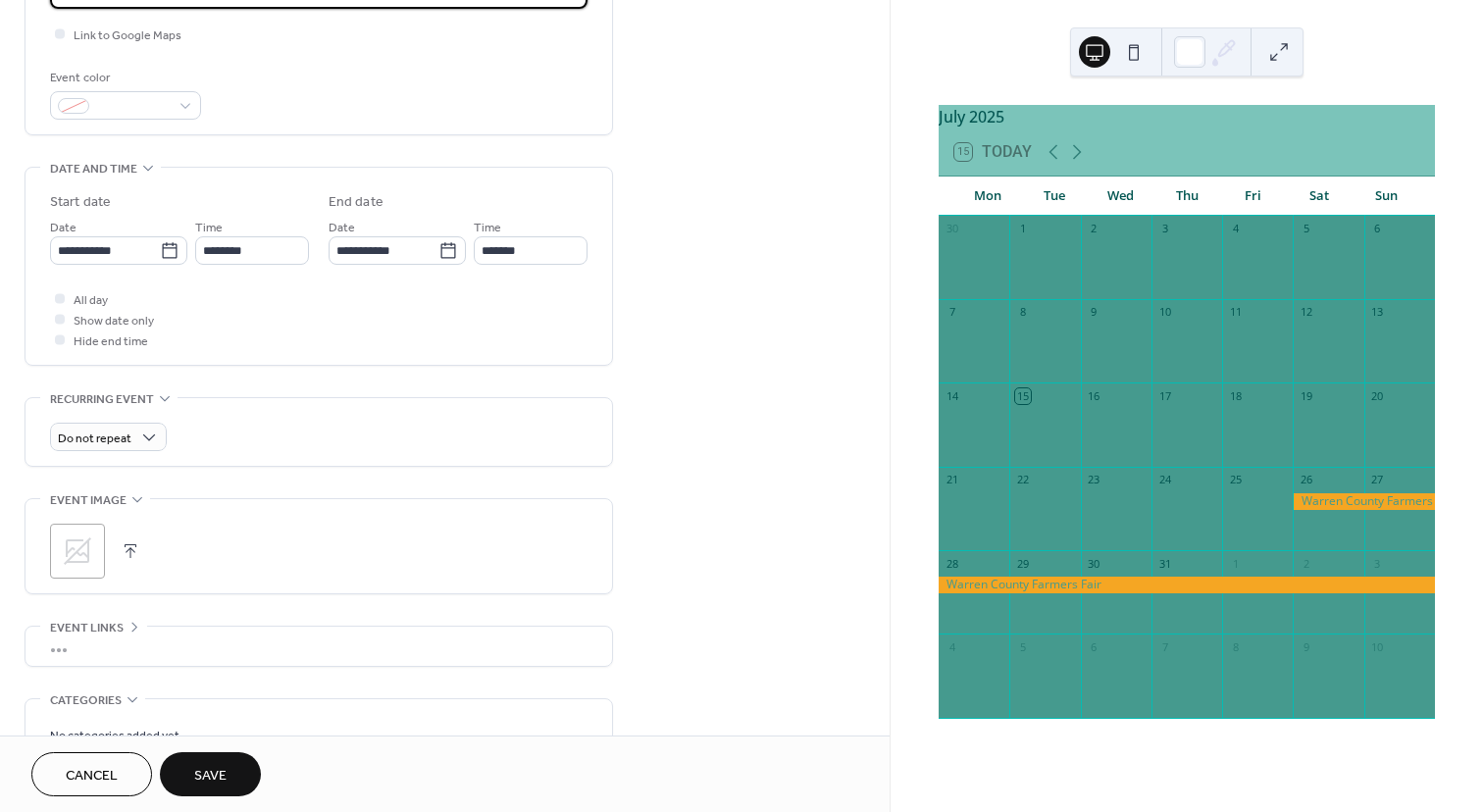 scroll, scrollTop: 468, scrollLeft: 0, axis: vertical 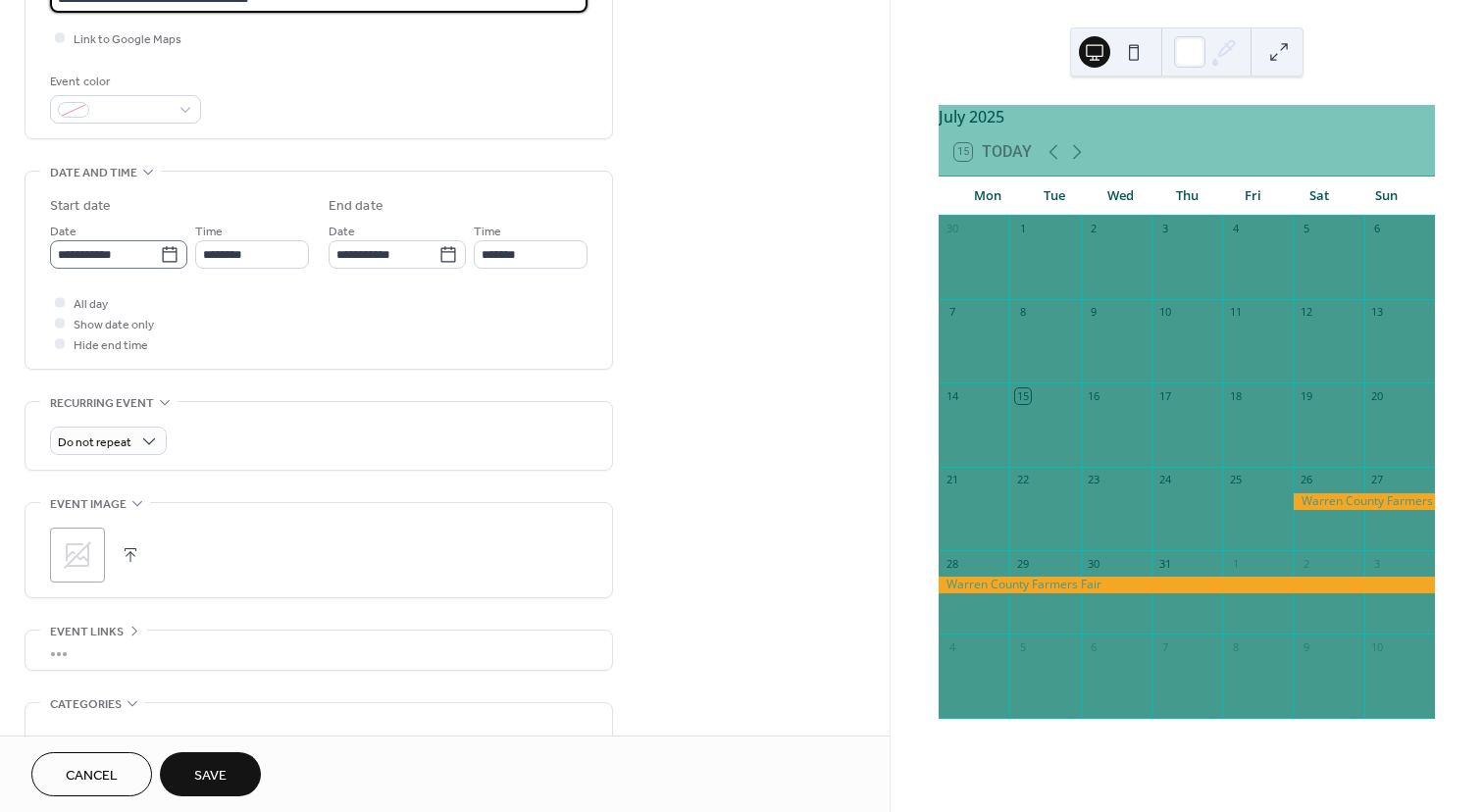 type on "**********" 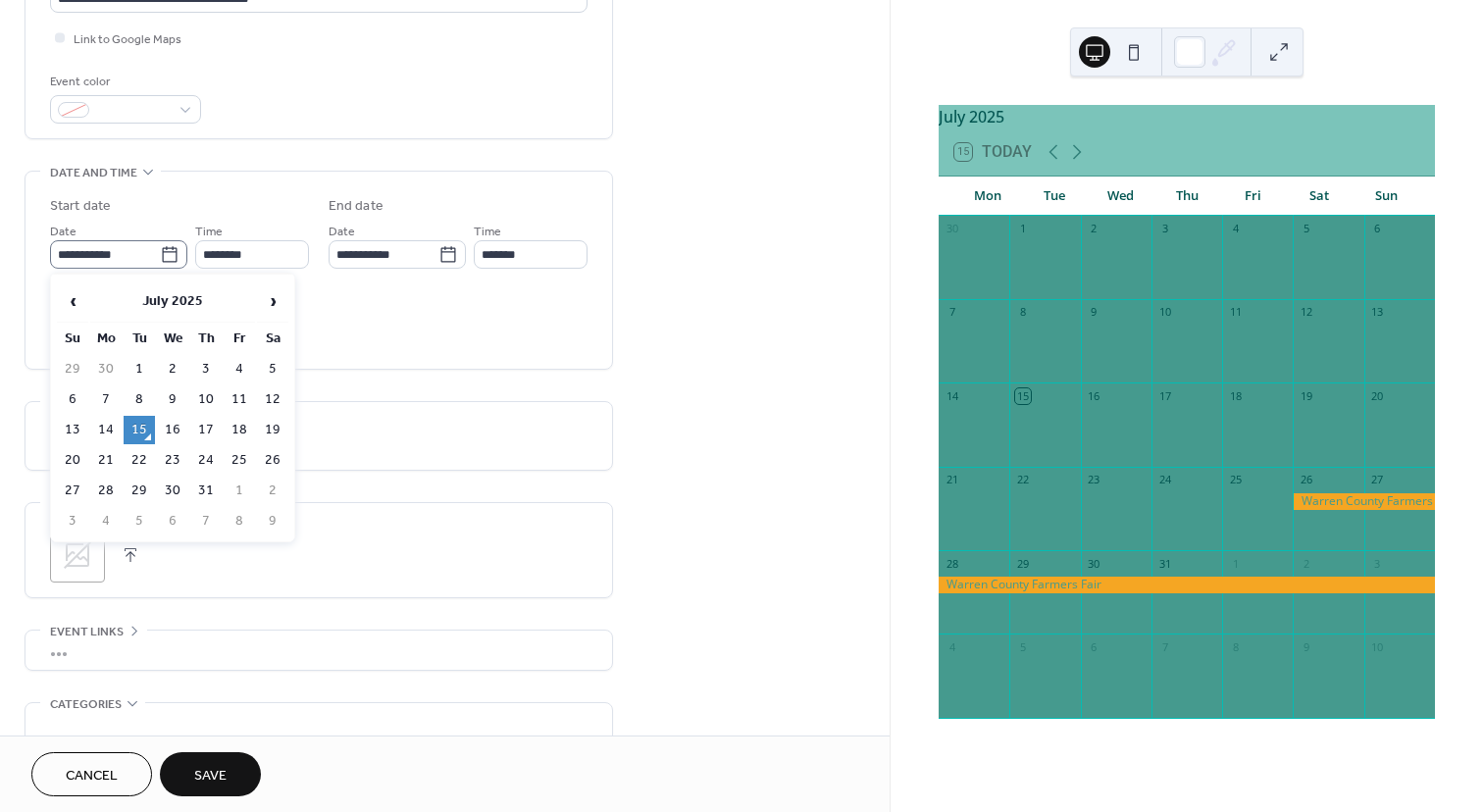 click 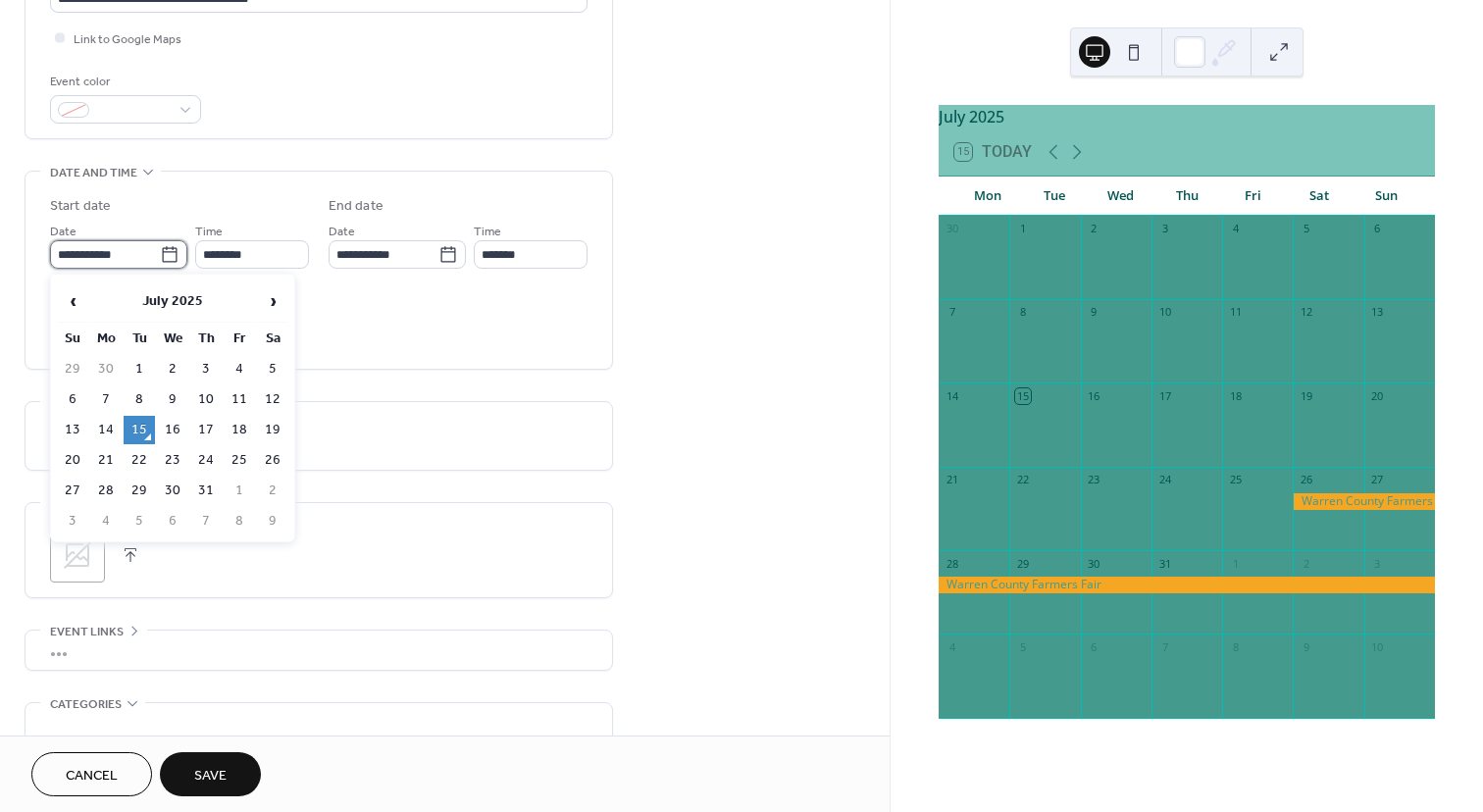 click on "**********" at bounding box center [105, 254] 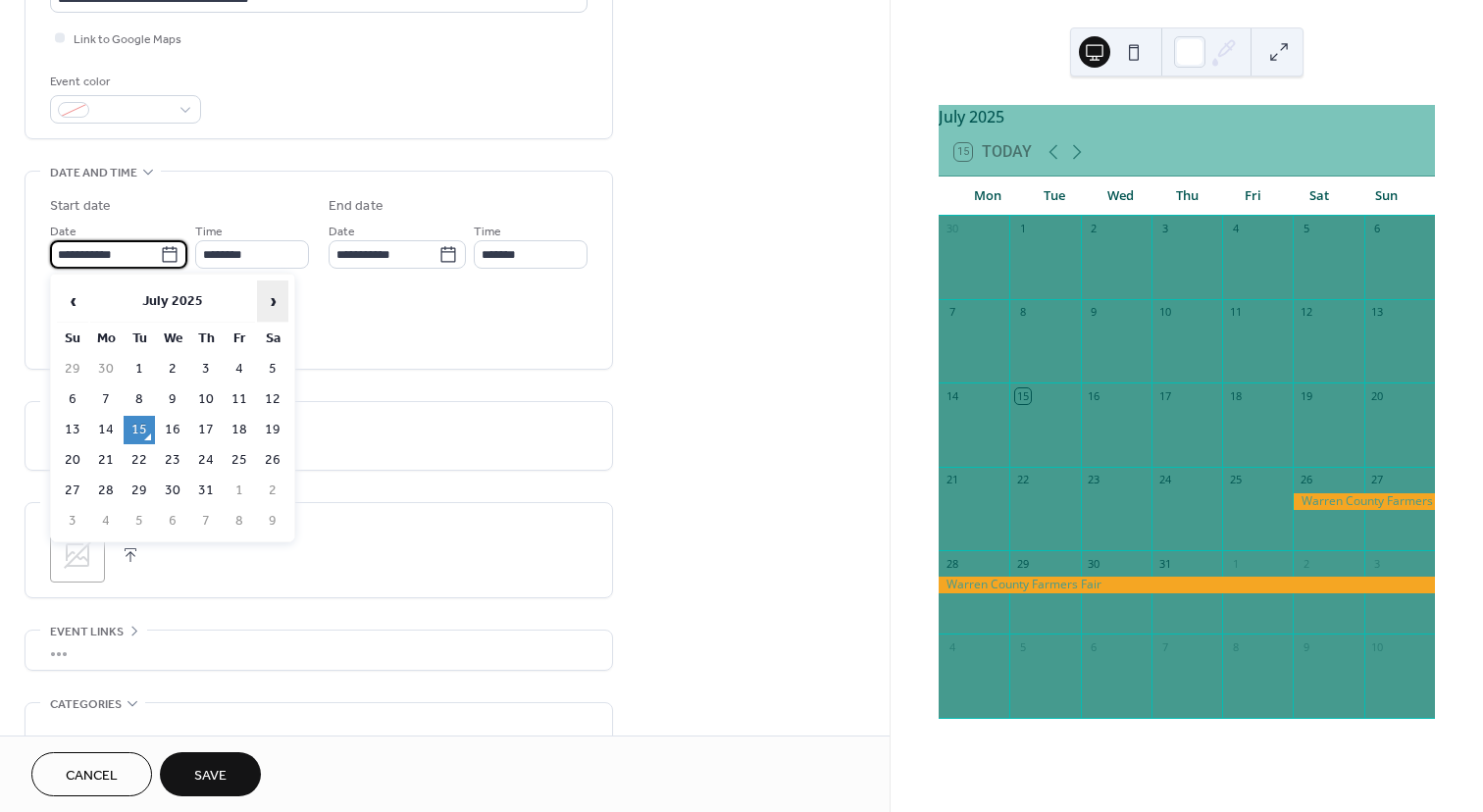 click on "›" at bounding box center (273, 301) 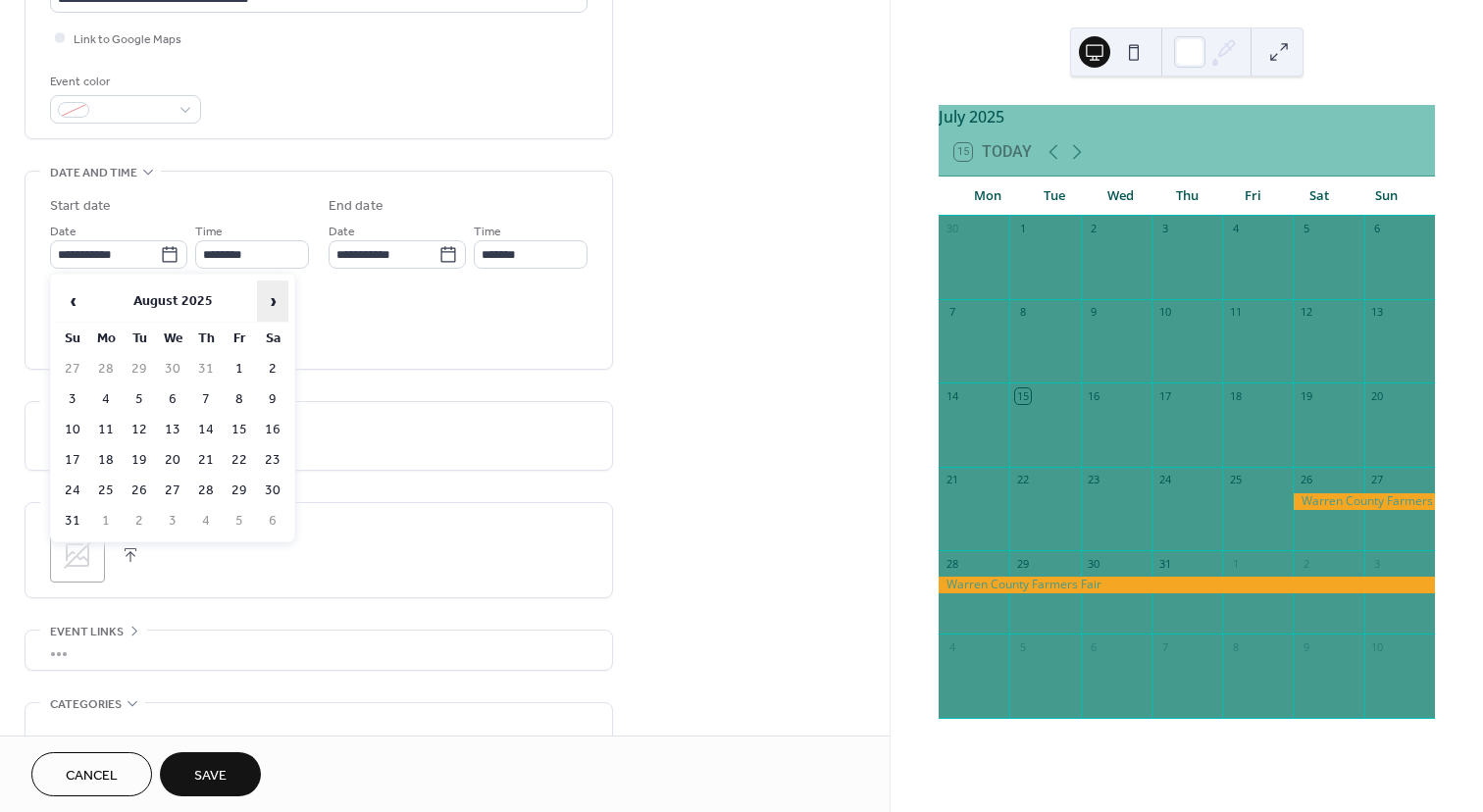 click on "›" at bounding box center [273, 301] 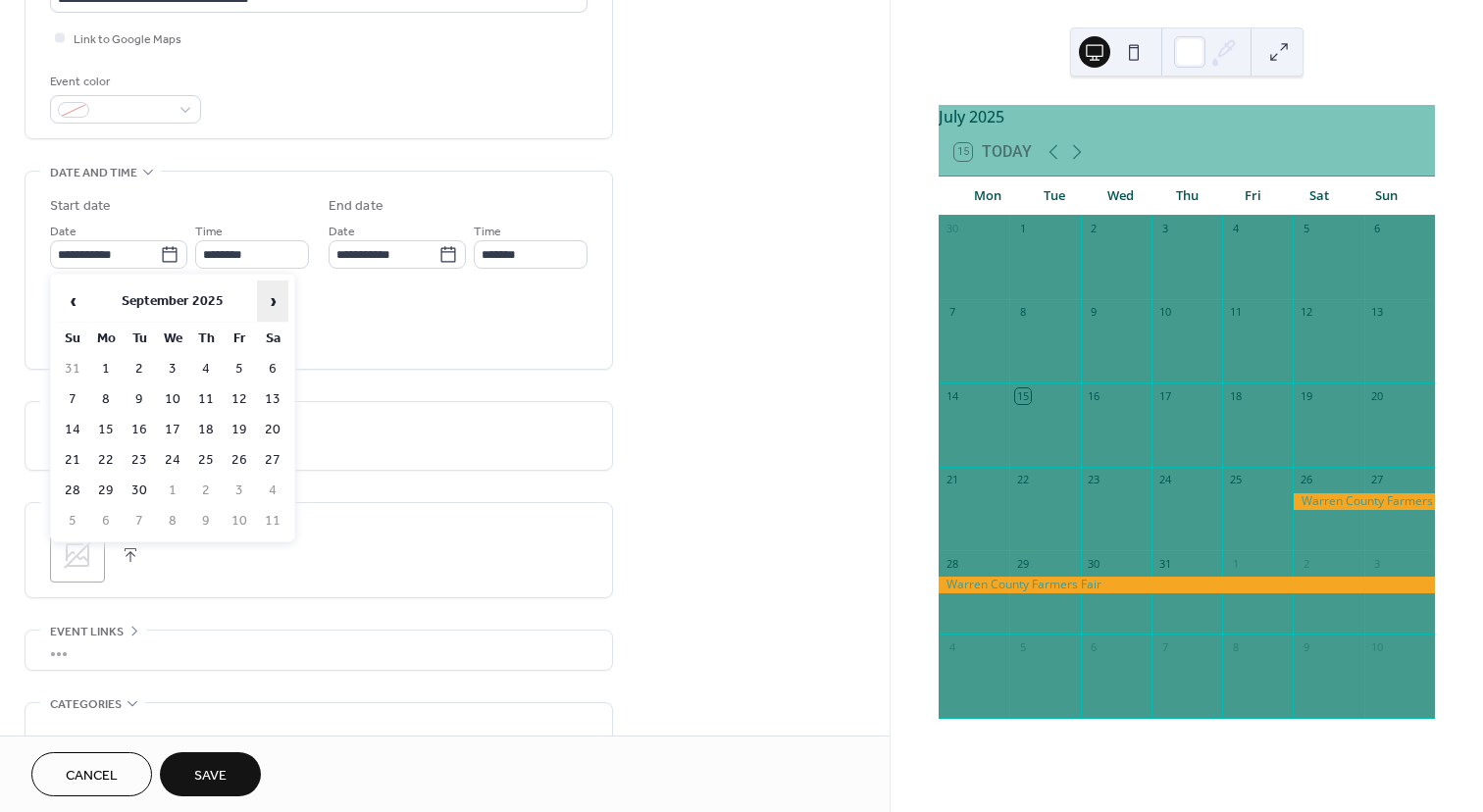 click on "›" at bounding box center (273, 301) 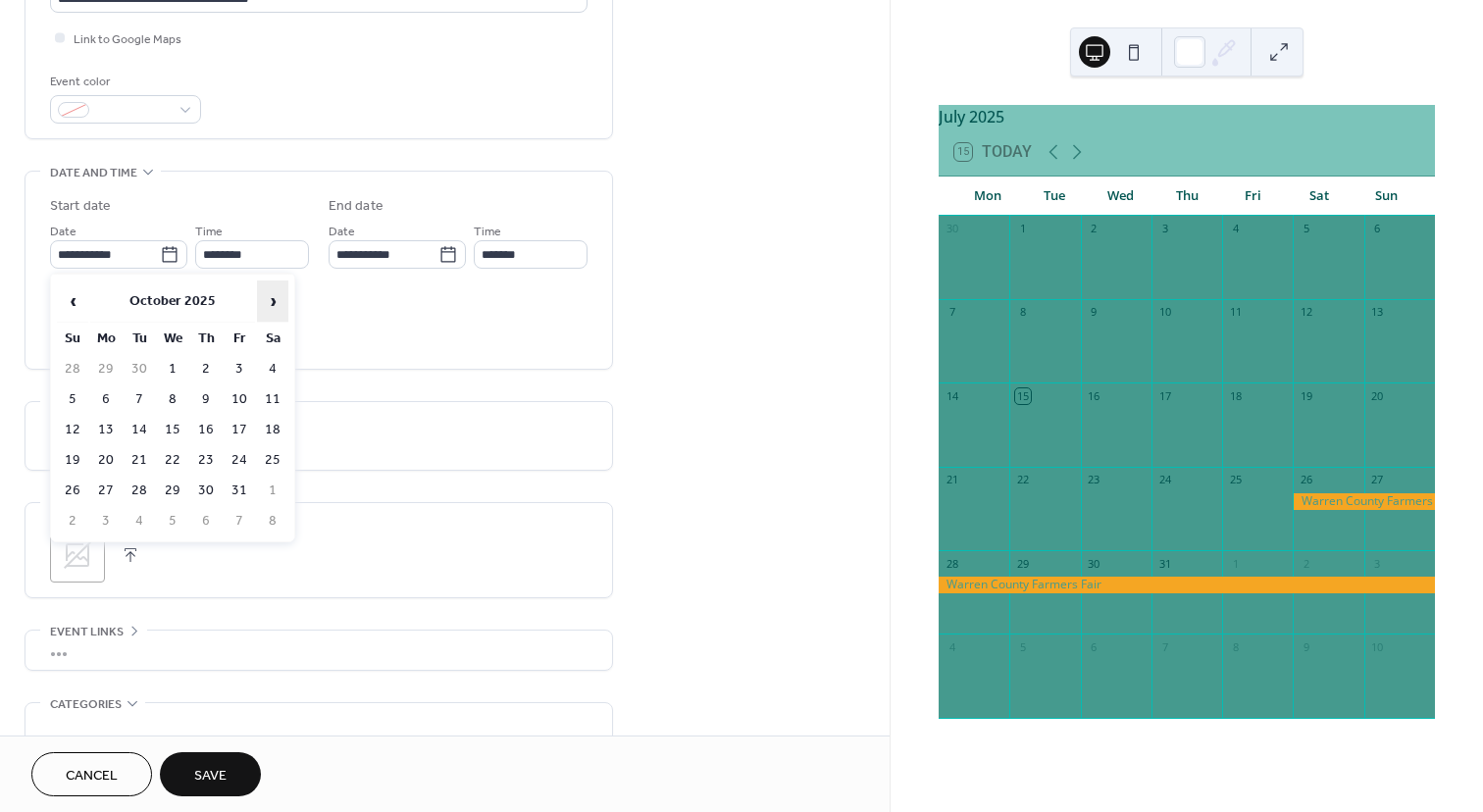 click on "›" at bounding box center (273, 301) 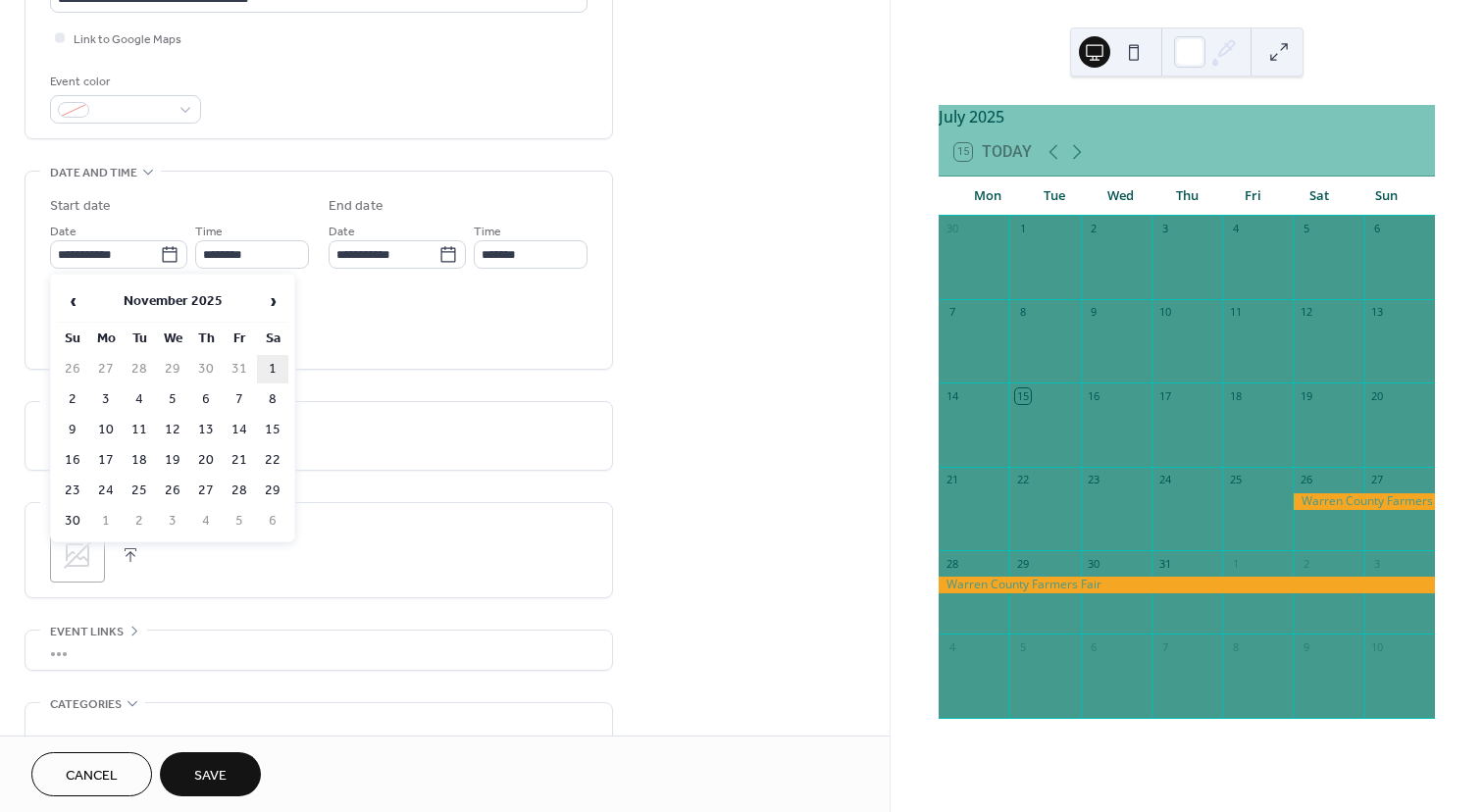 click on "1" at bounding box center (273, 369) 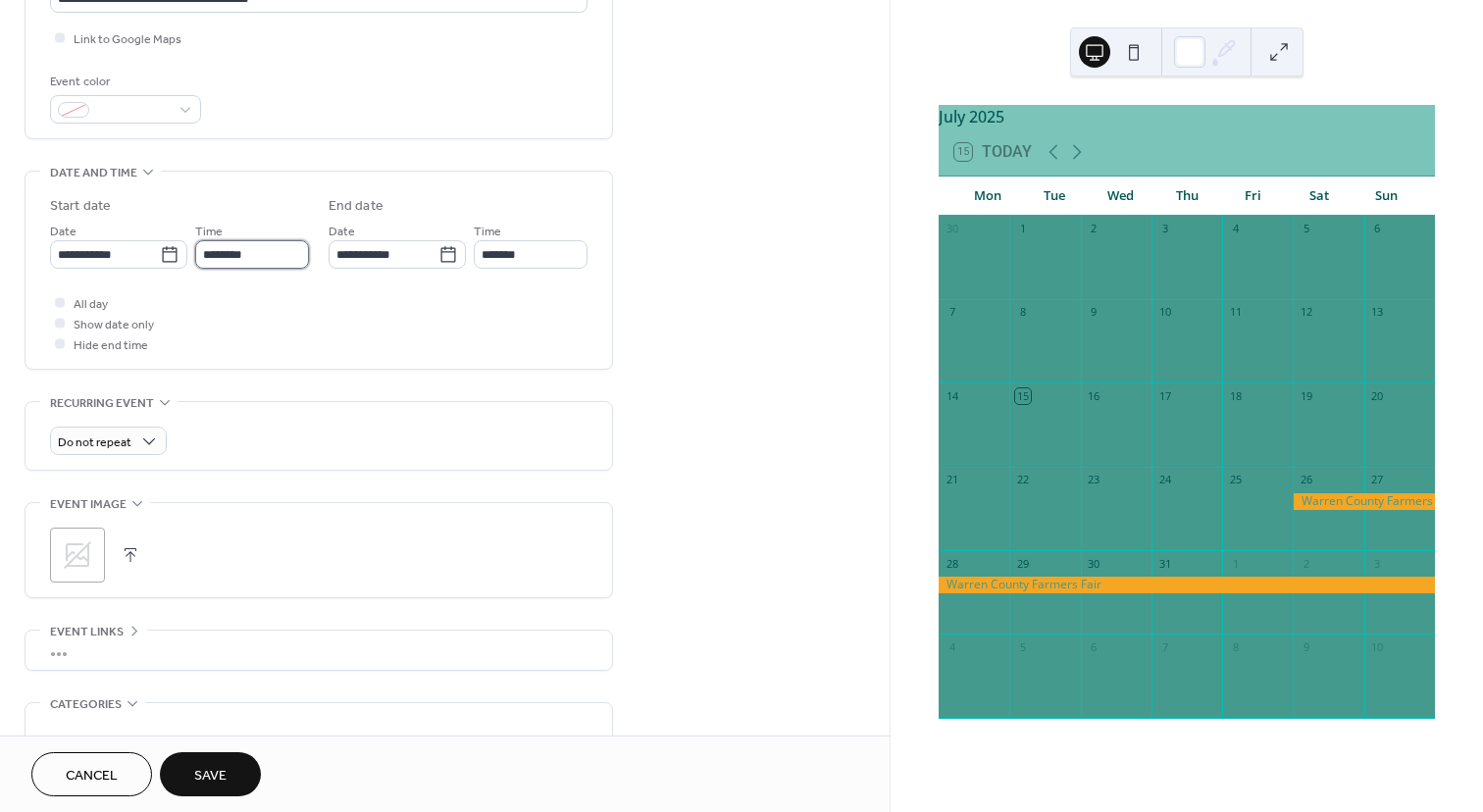 click on "********" at bounding box center (252, 254) 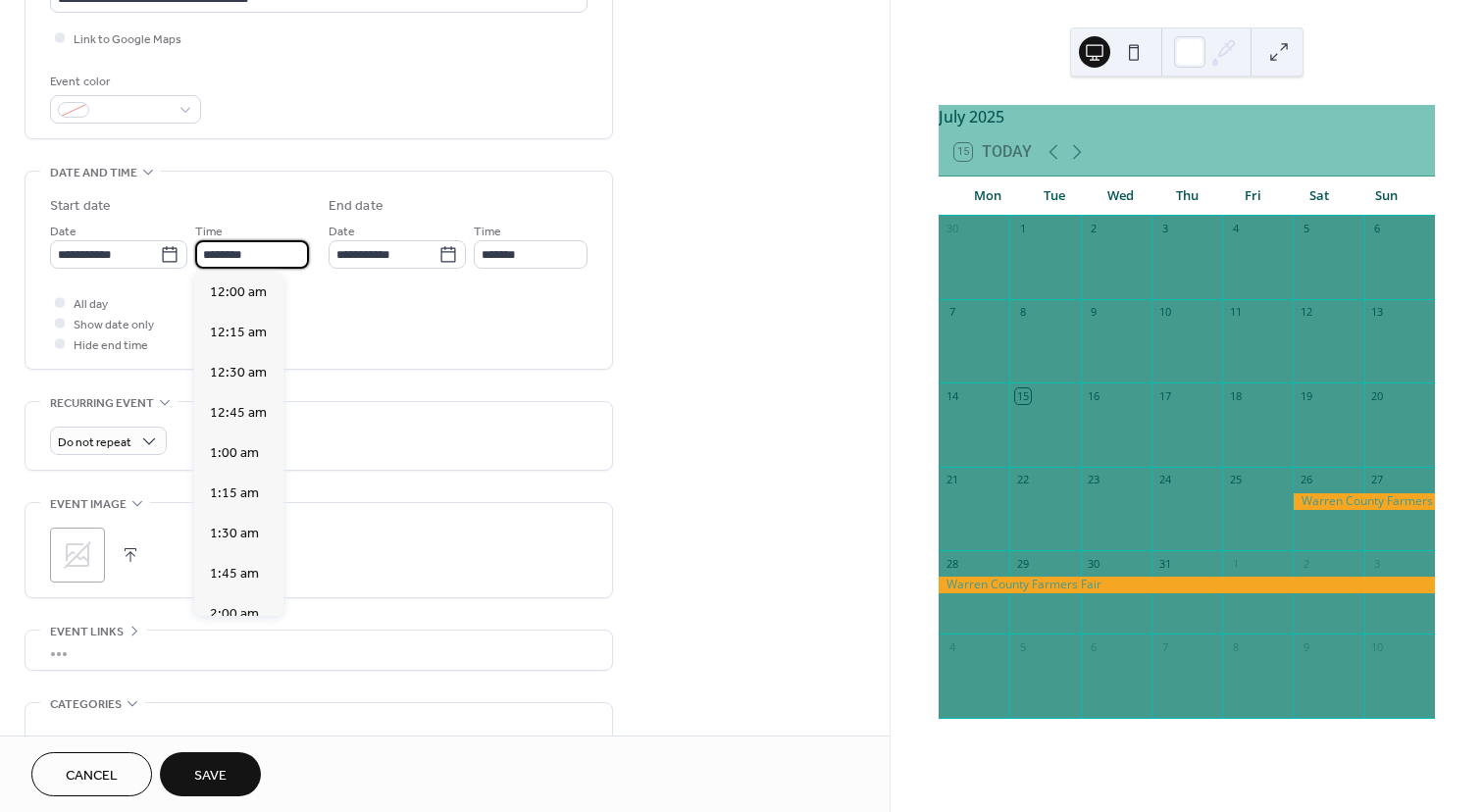 scroll, scrollTop: 1906, scrollLeft: 0, axis: vertical 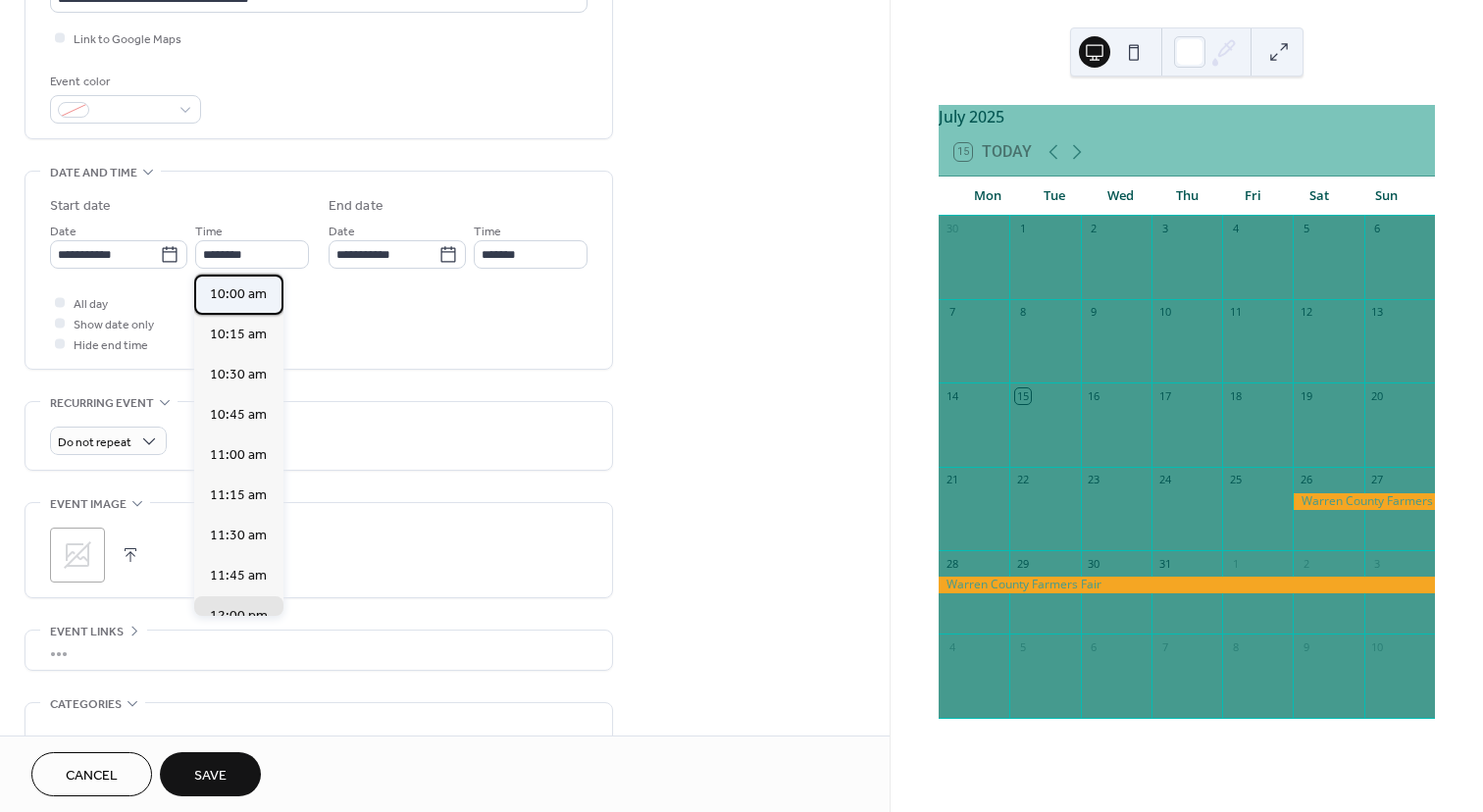 click on "10:00 am" at bounding box center (238, 294) 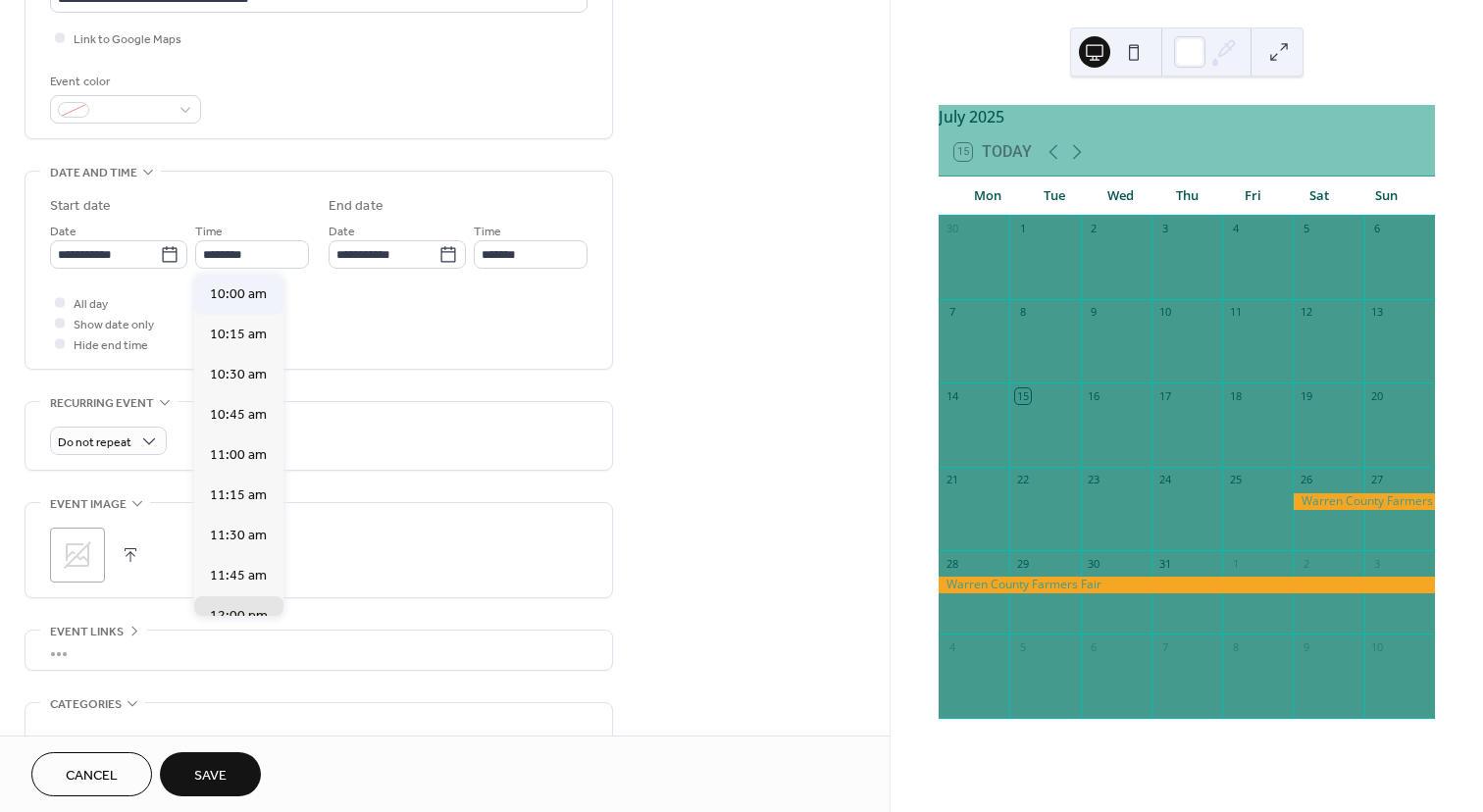 type on "********" 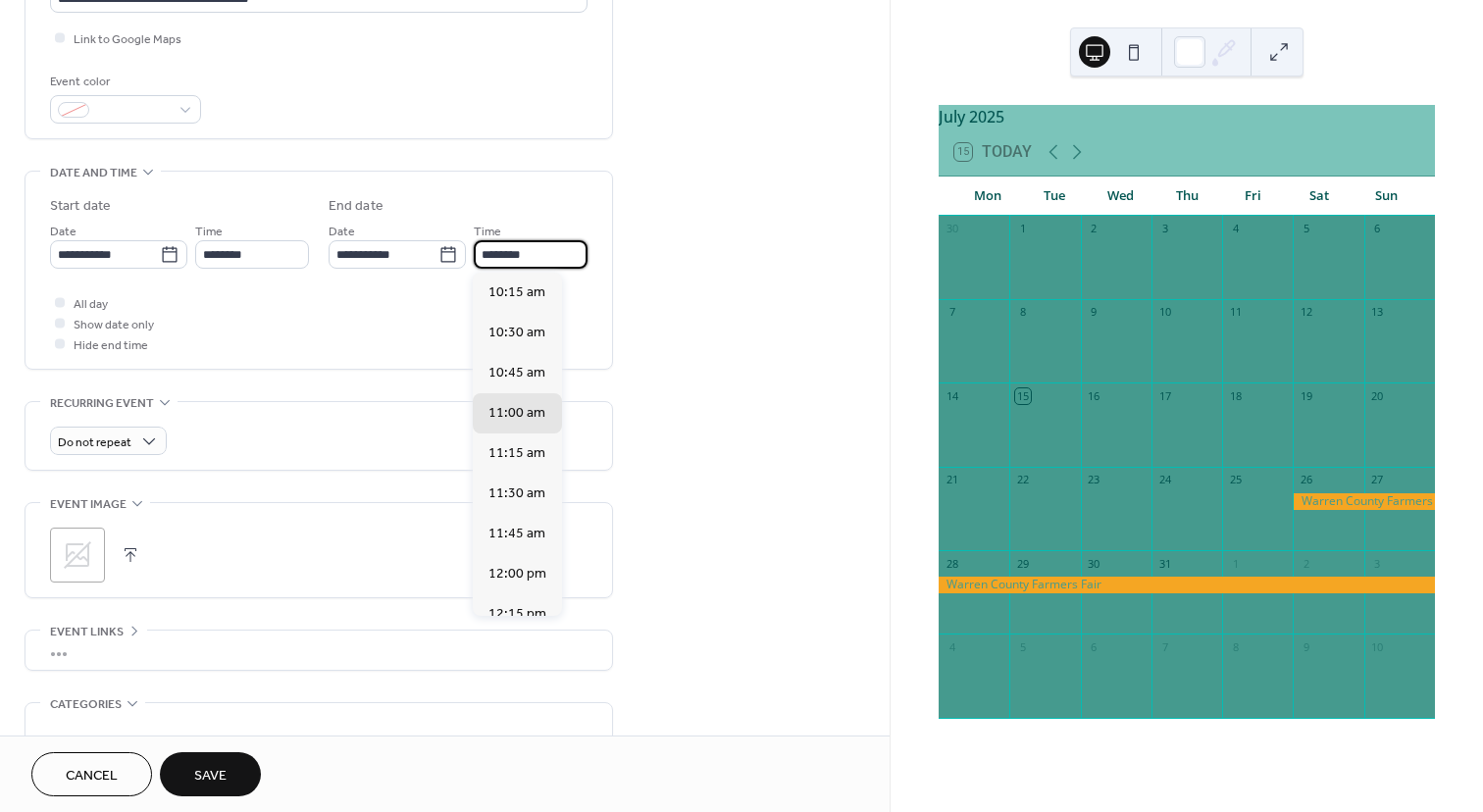 click on "********" at bounding box center [531, 254] 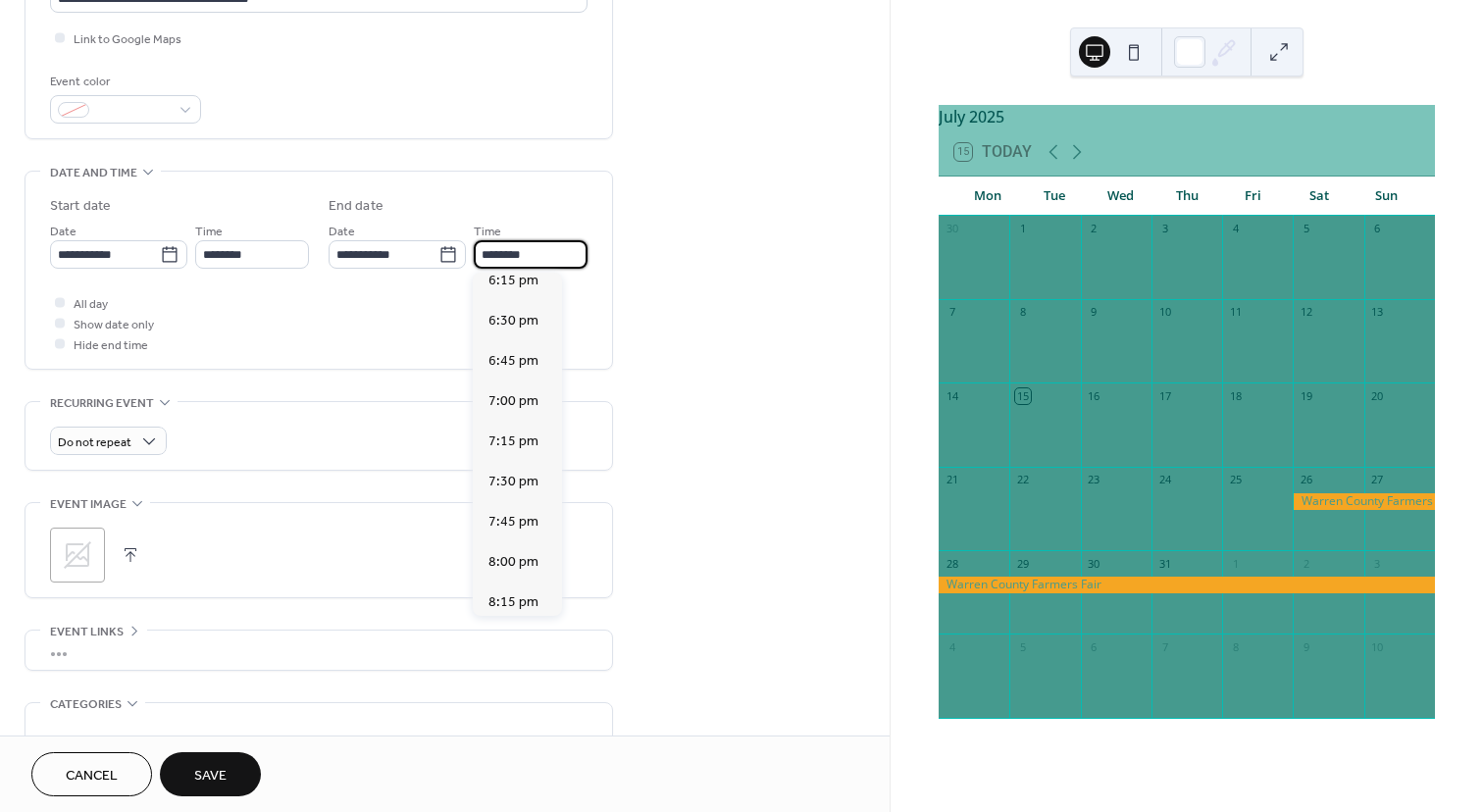 scroll, scrollTop: 1306, scrollLeft: 0, axis: vertical 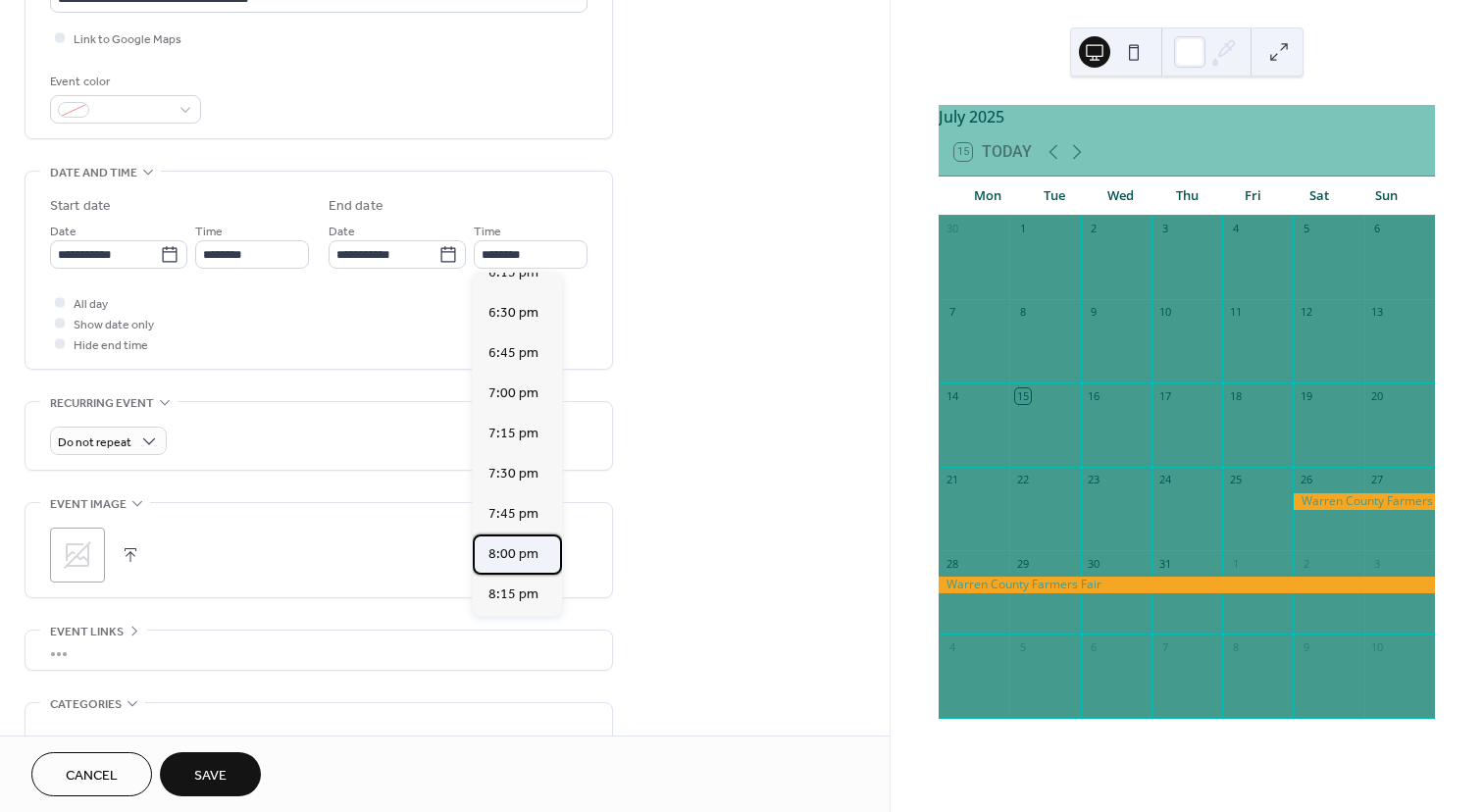 click on "8:00 pm" at bounding box center (513, 554) 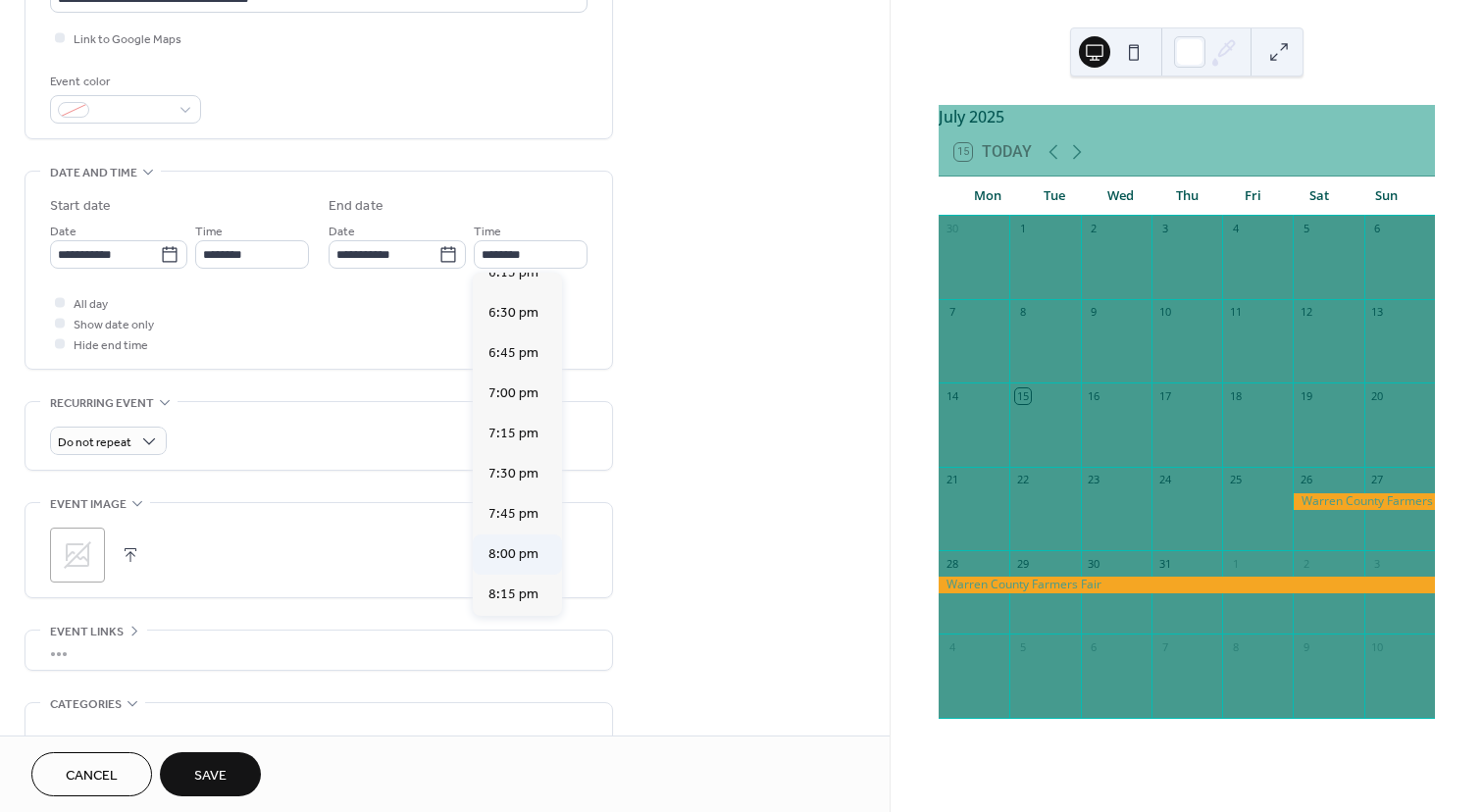 type on "*******" 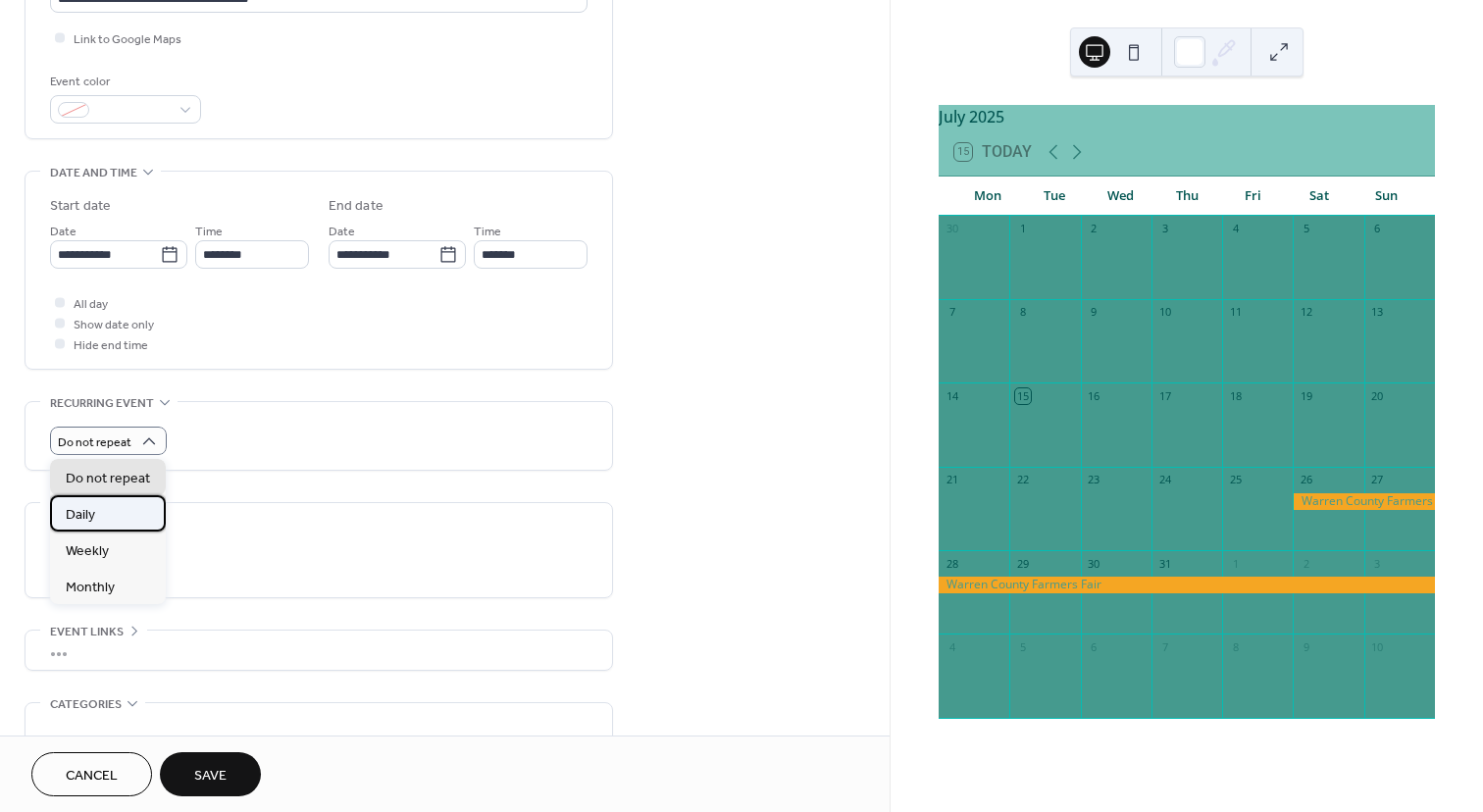 click on "Daily" at bounding box center (80, 515) 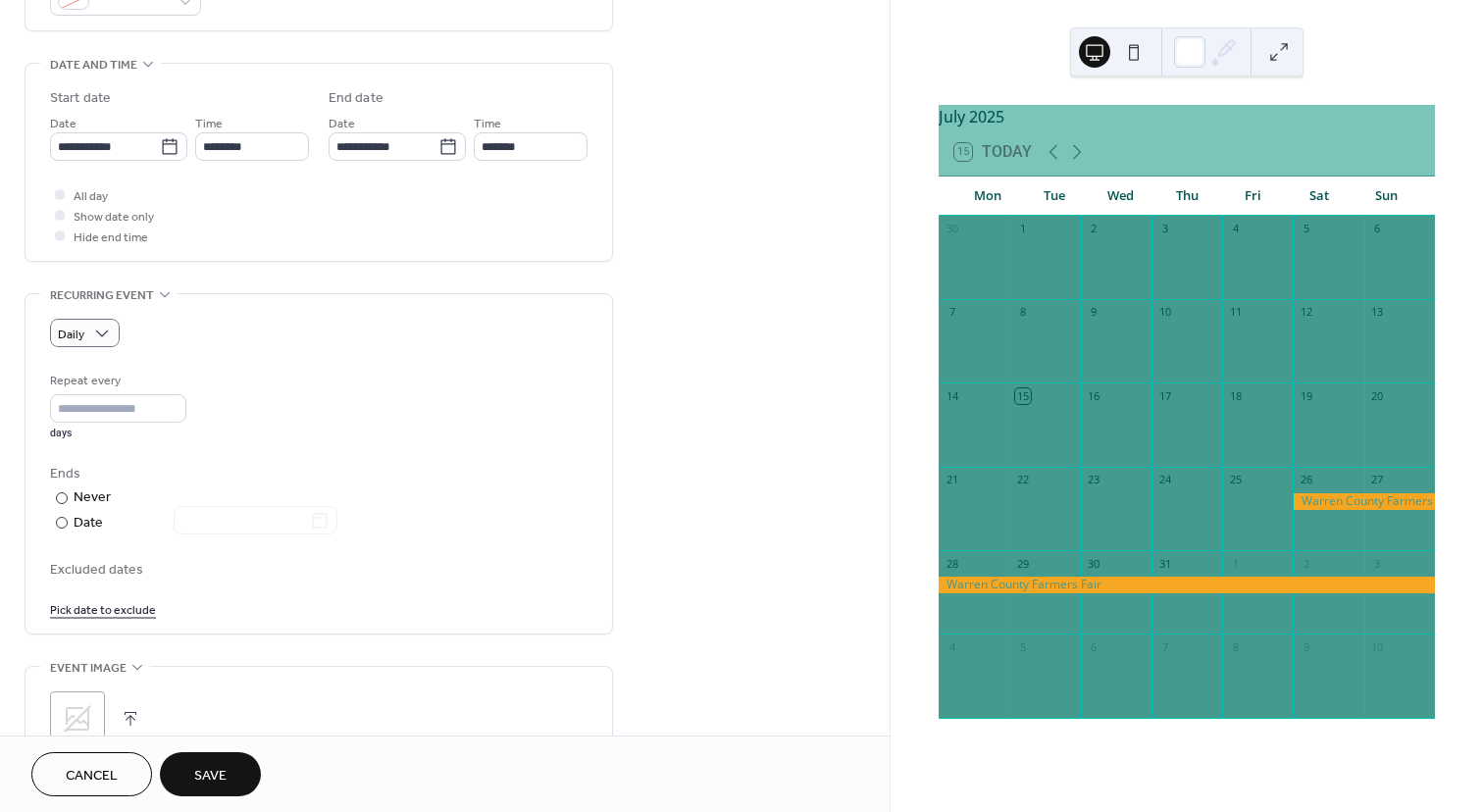 scroll, scrollTop: 578, scrollLeft: 0, axis: vertical 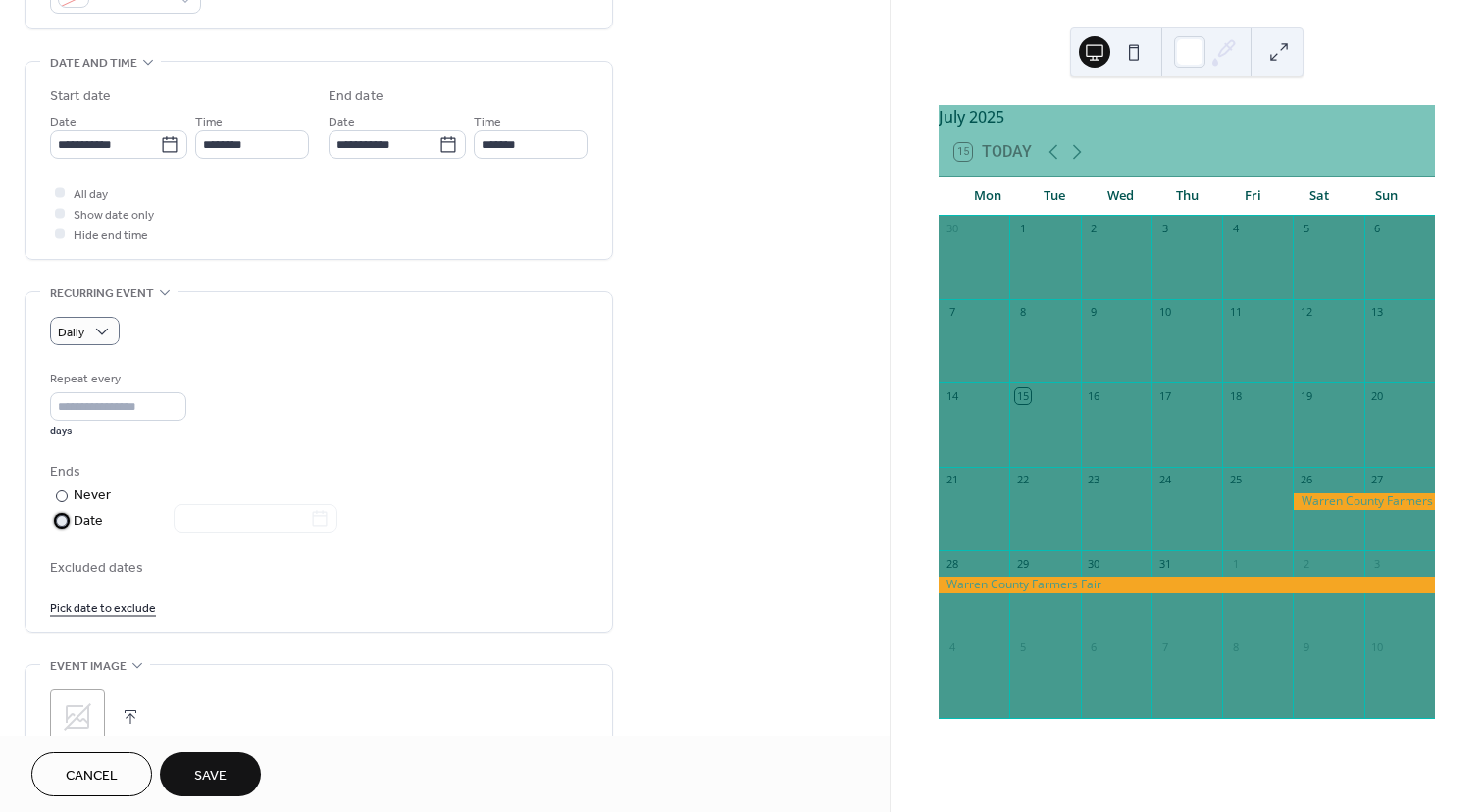 click at bounding box center [62, 521] 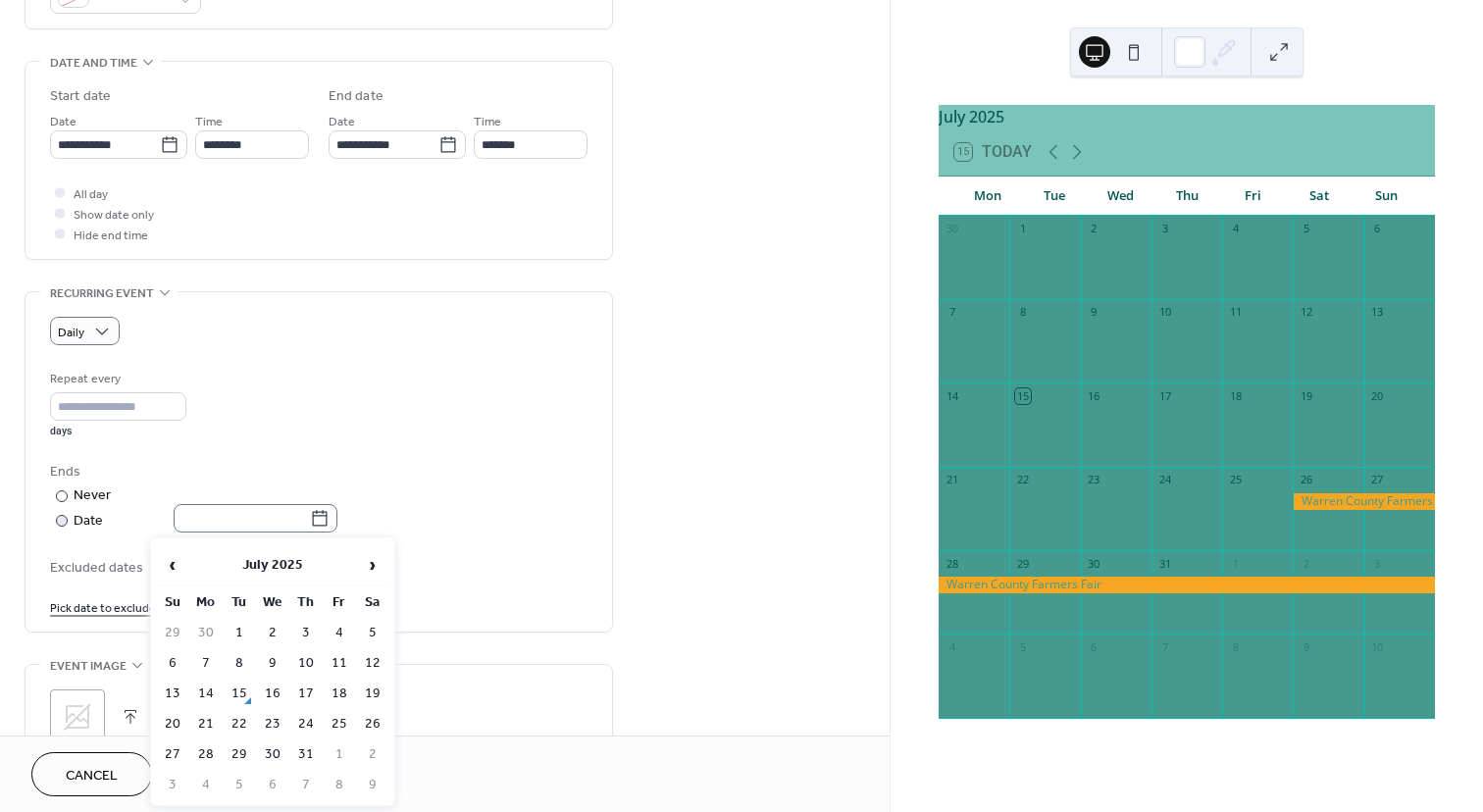click 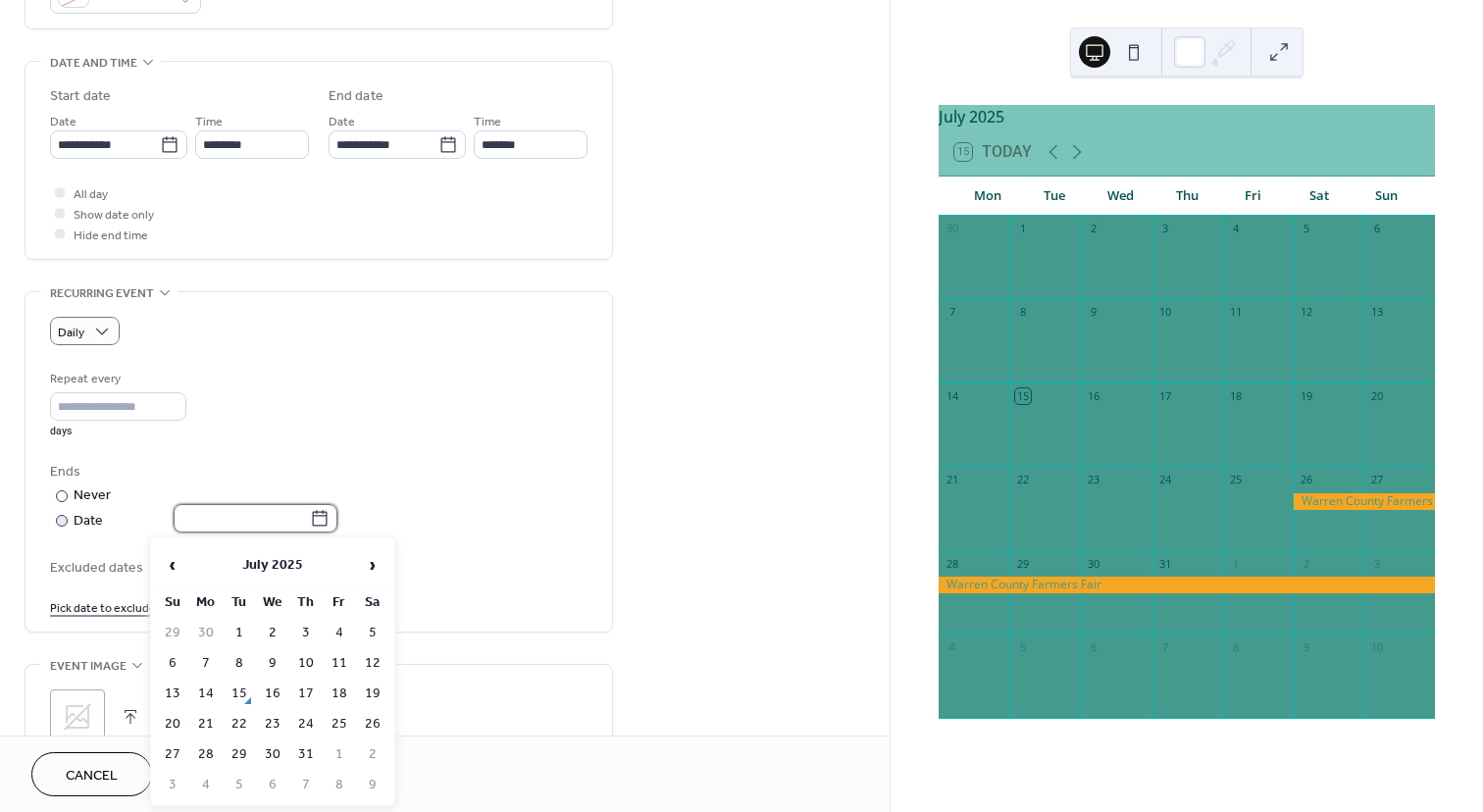 click at bounding box center [241, 518] 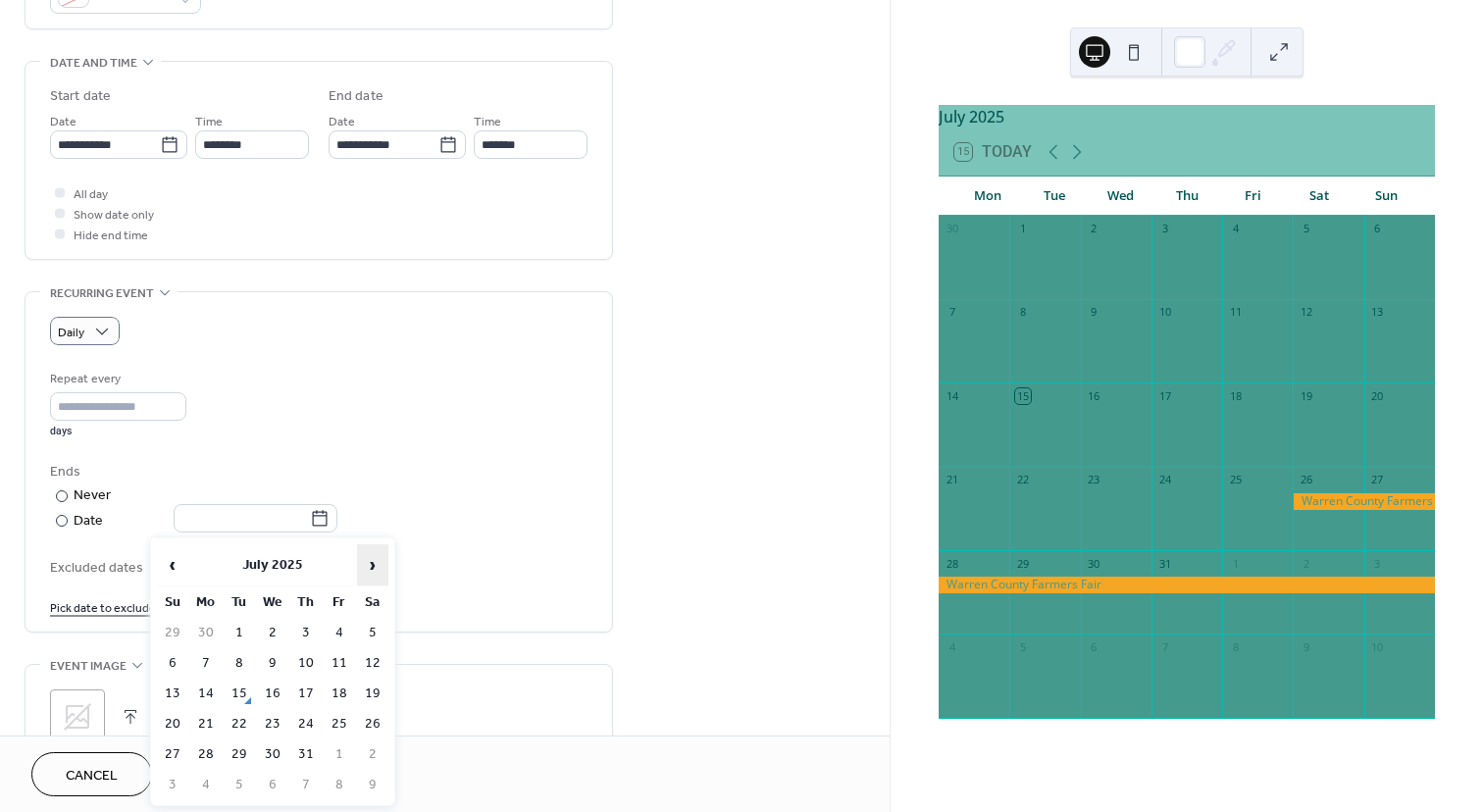 click on "›" at bounding box center (373, 565) 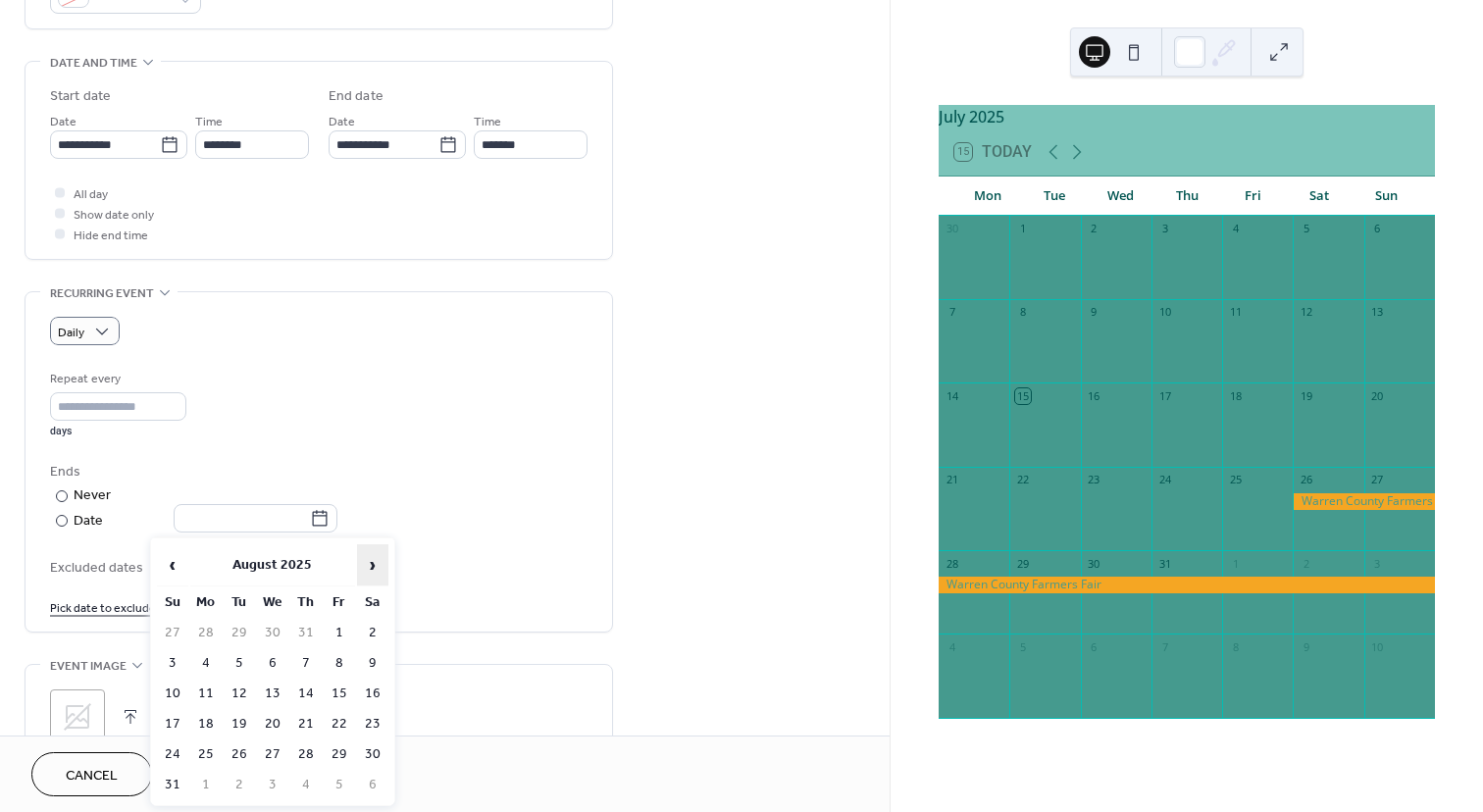 click on "›" at bounding box center [373, 565] 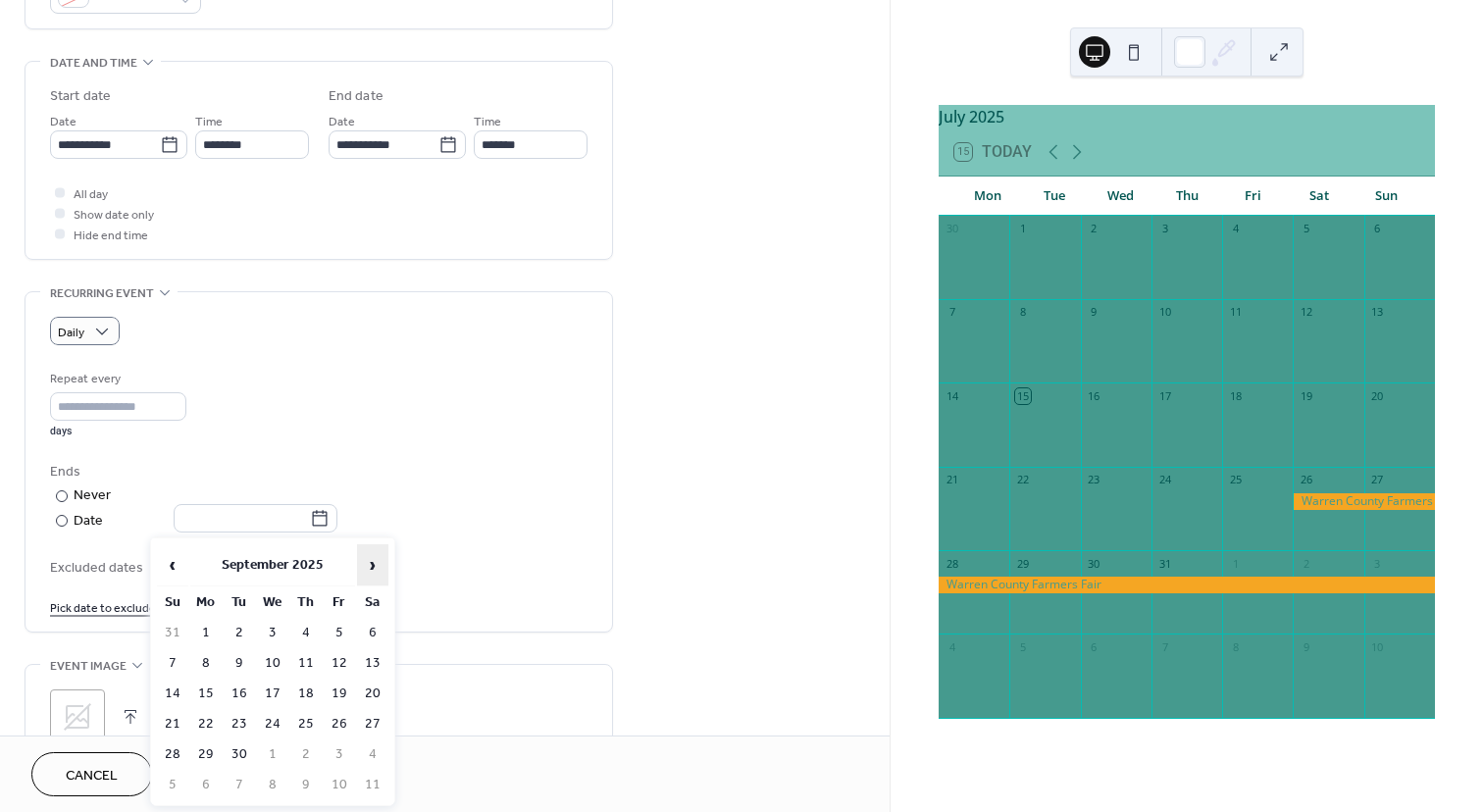 click on "›" at bounding box center [373, 565] 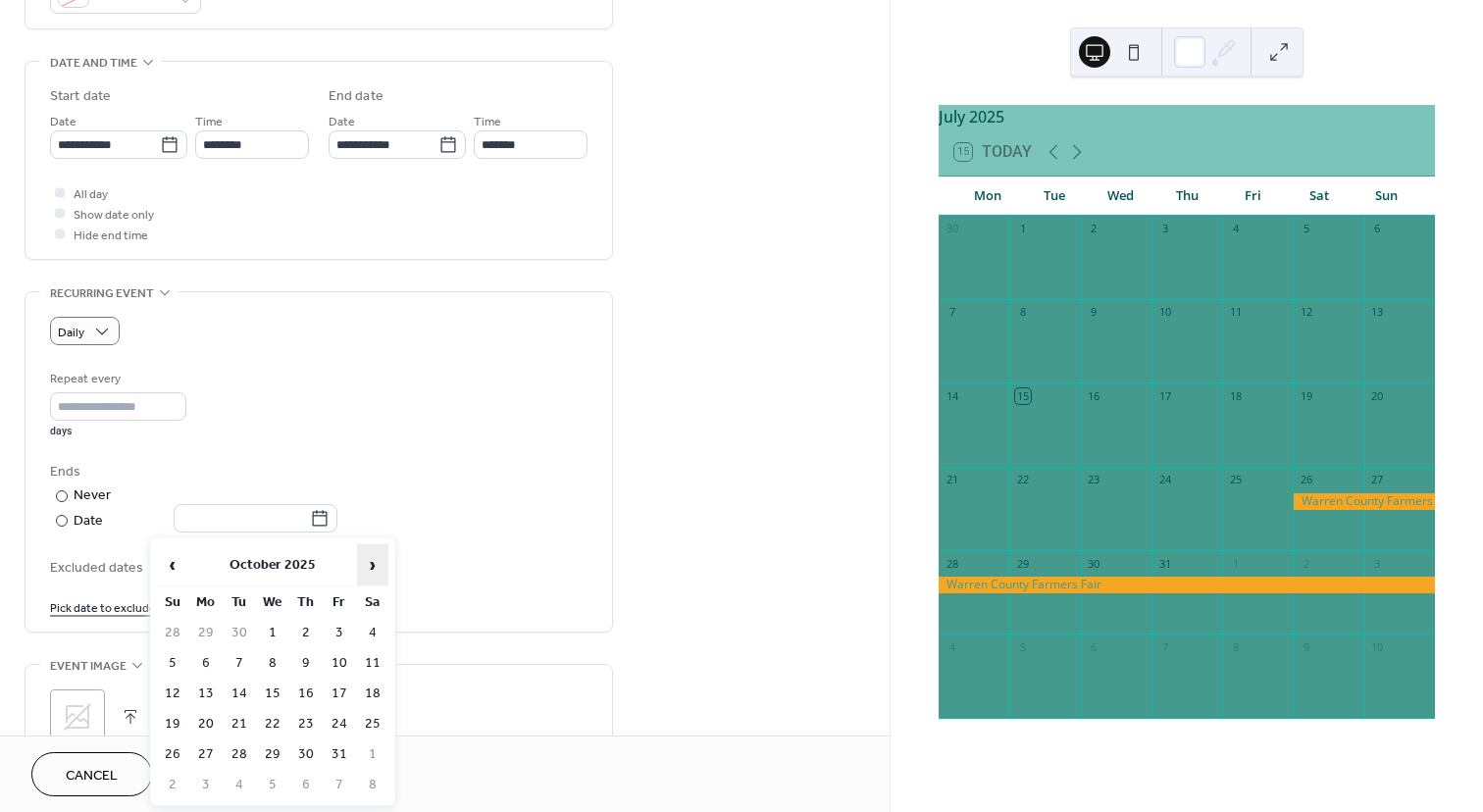 click on "›" at bounding box center (373, 565) 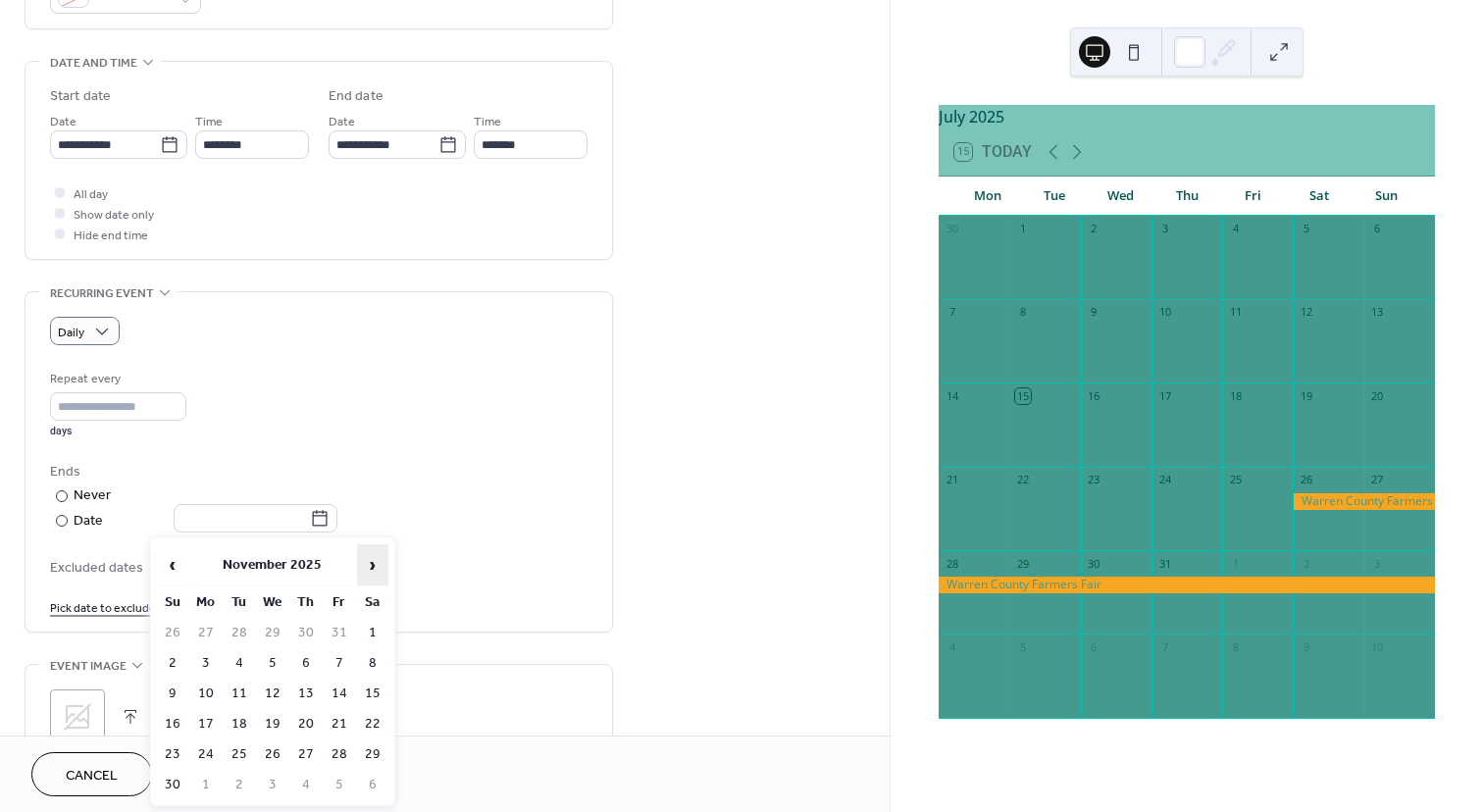 click on "›" at bounding box center [373, 565] 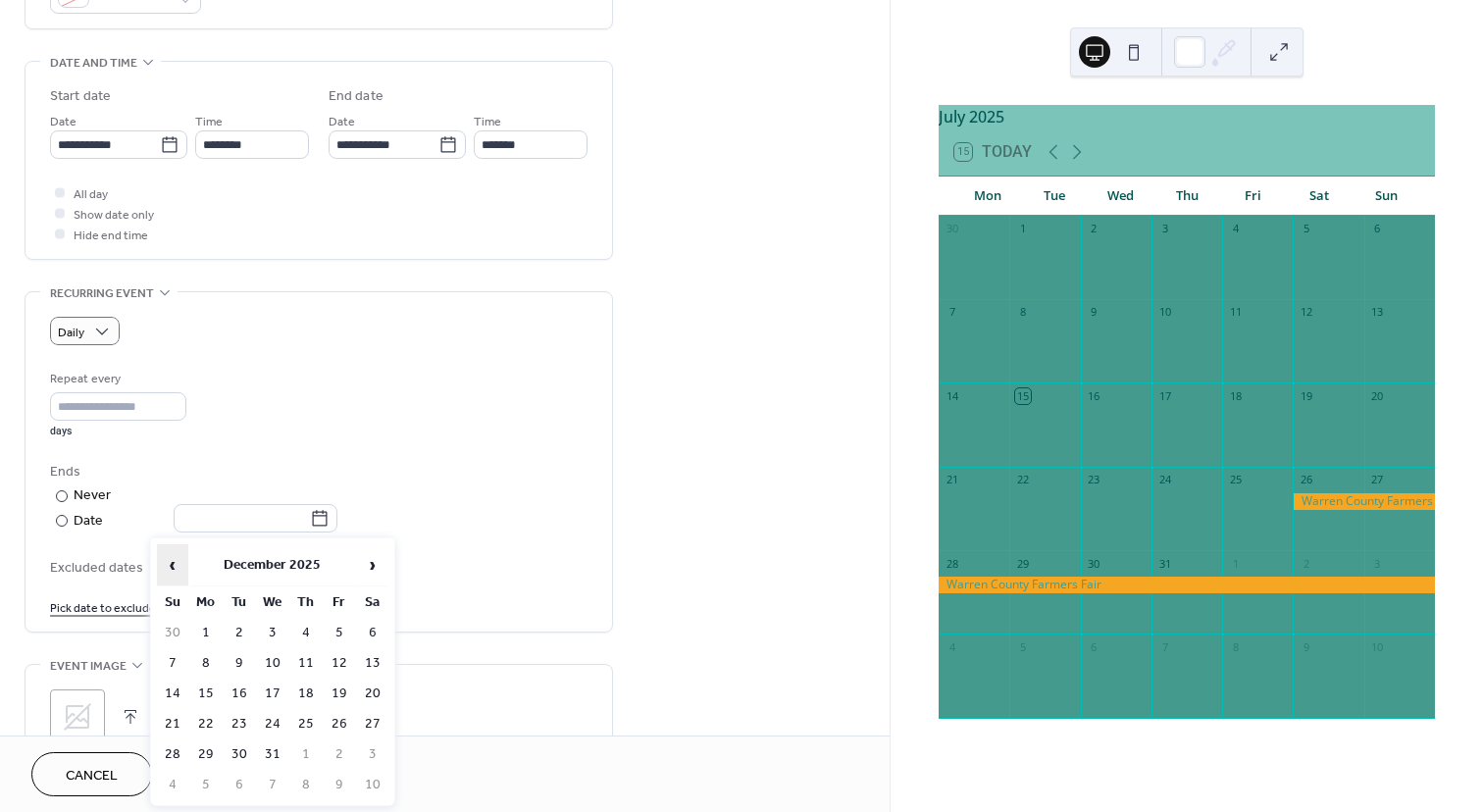 click on "‹" at bounding box center [173, 565] 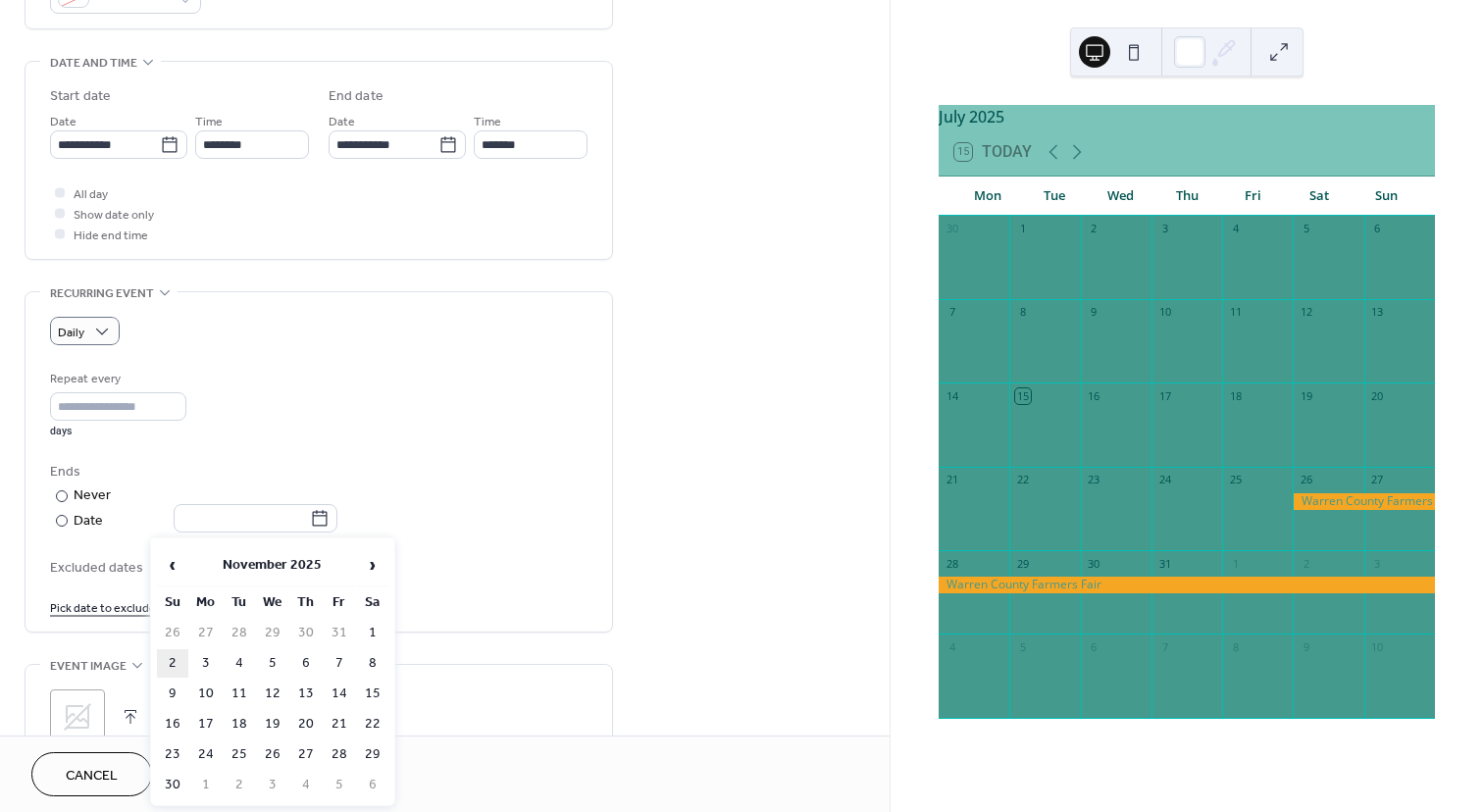 click on "2" at bounding box center (173, 663) 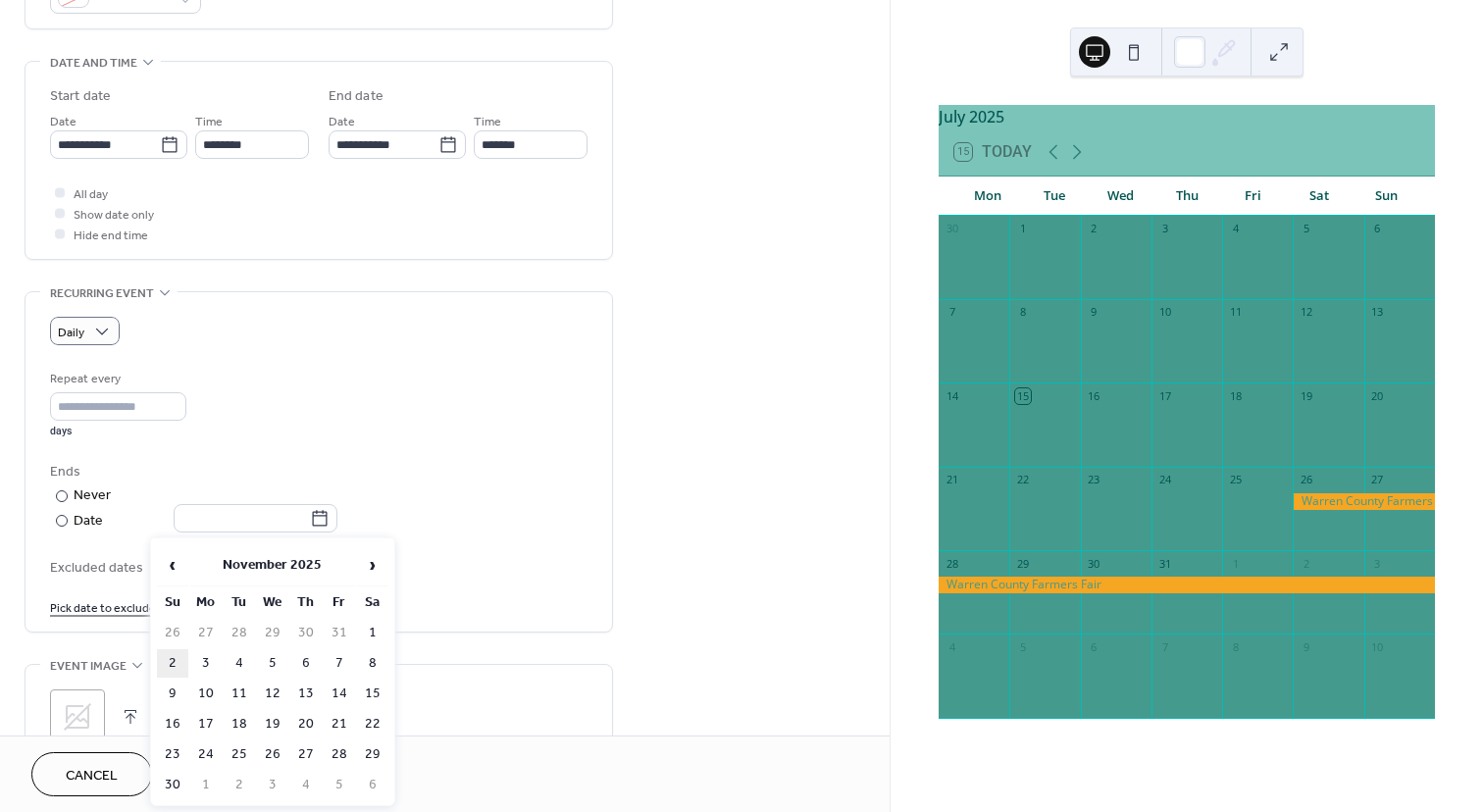 type on "**********" 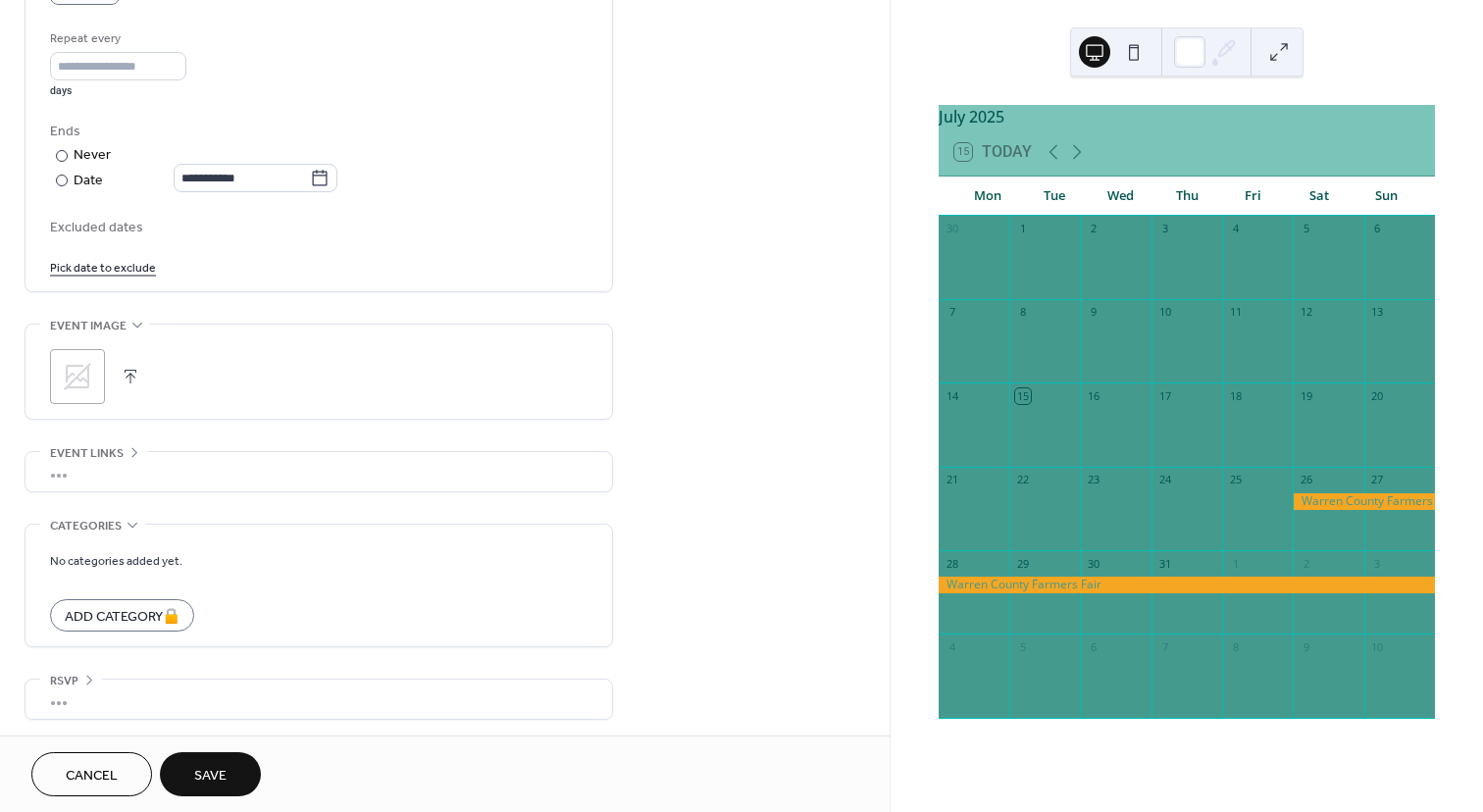 scroll, scrollTop: 922, scrollLeft: 0, axis: vertical 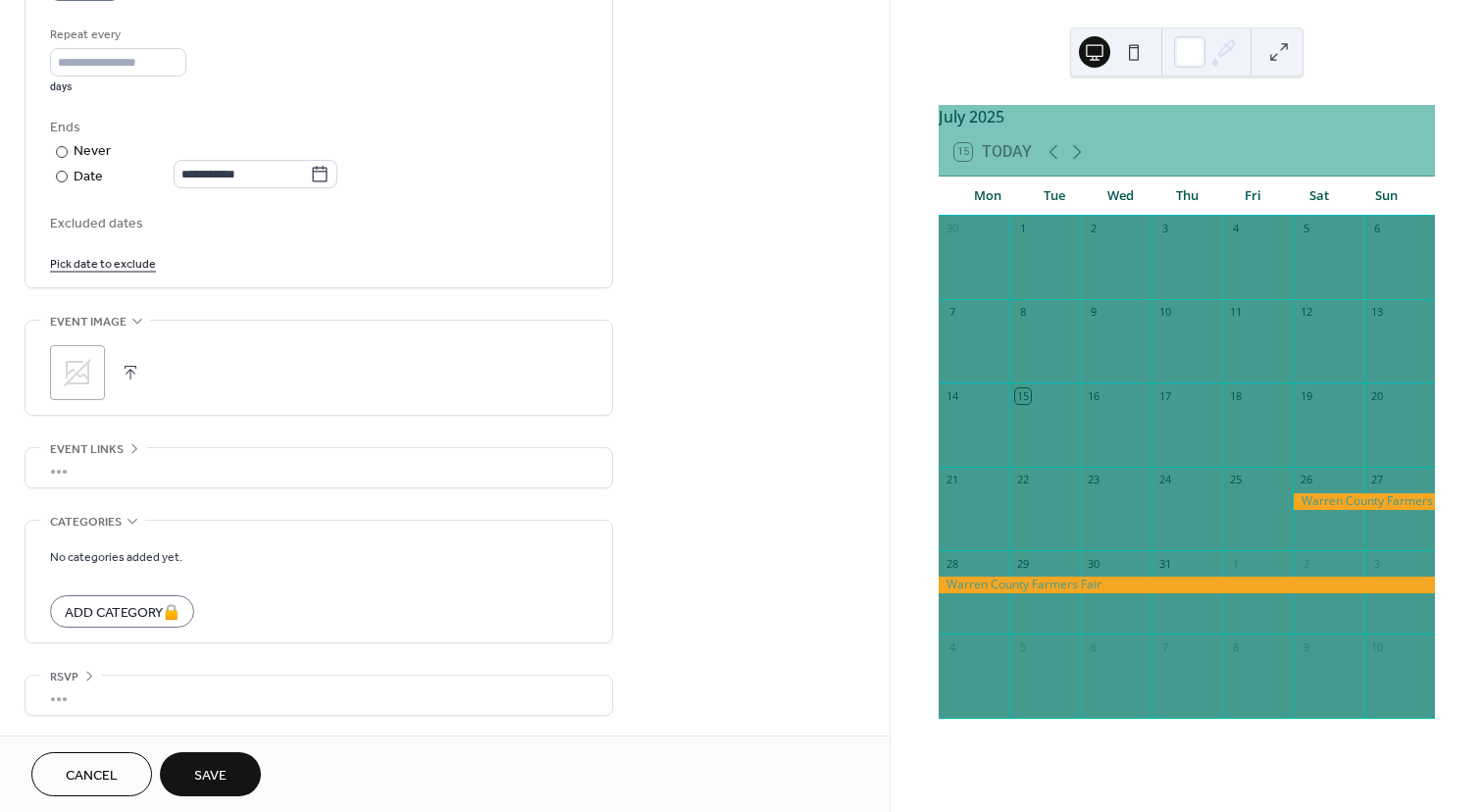 click 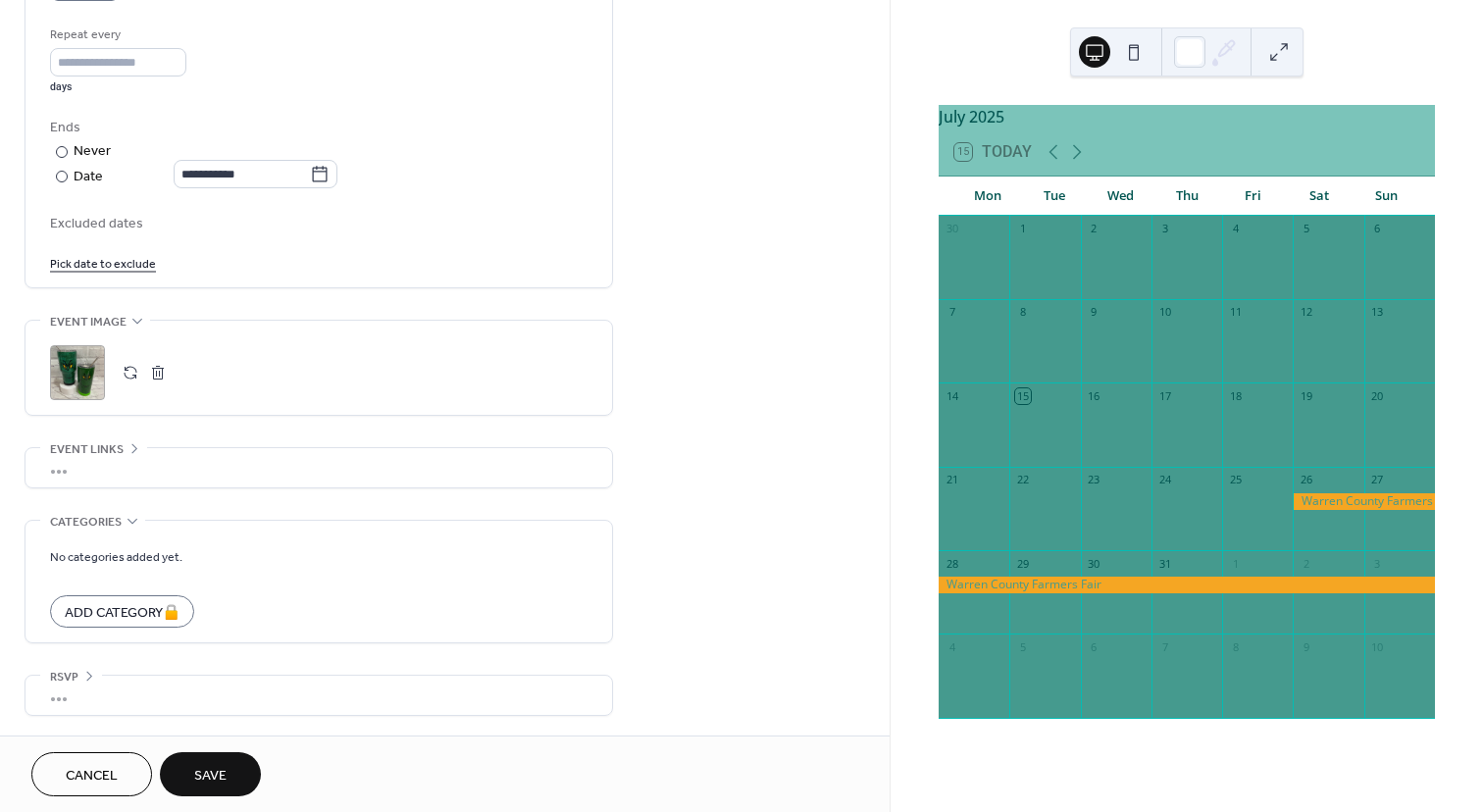click on "Save" at bounding box center (210, 776) 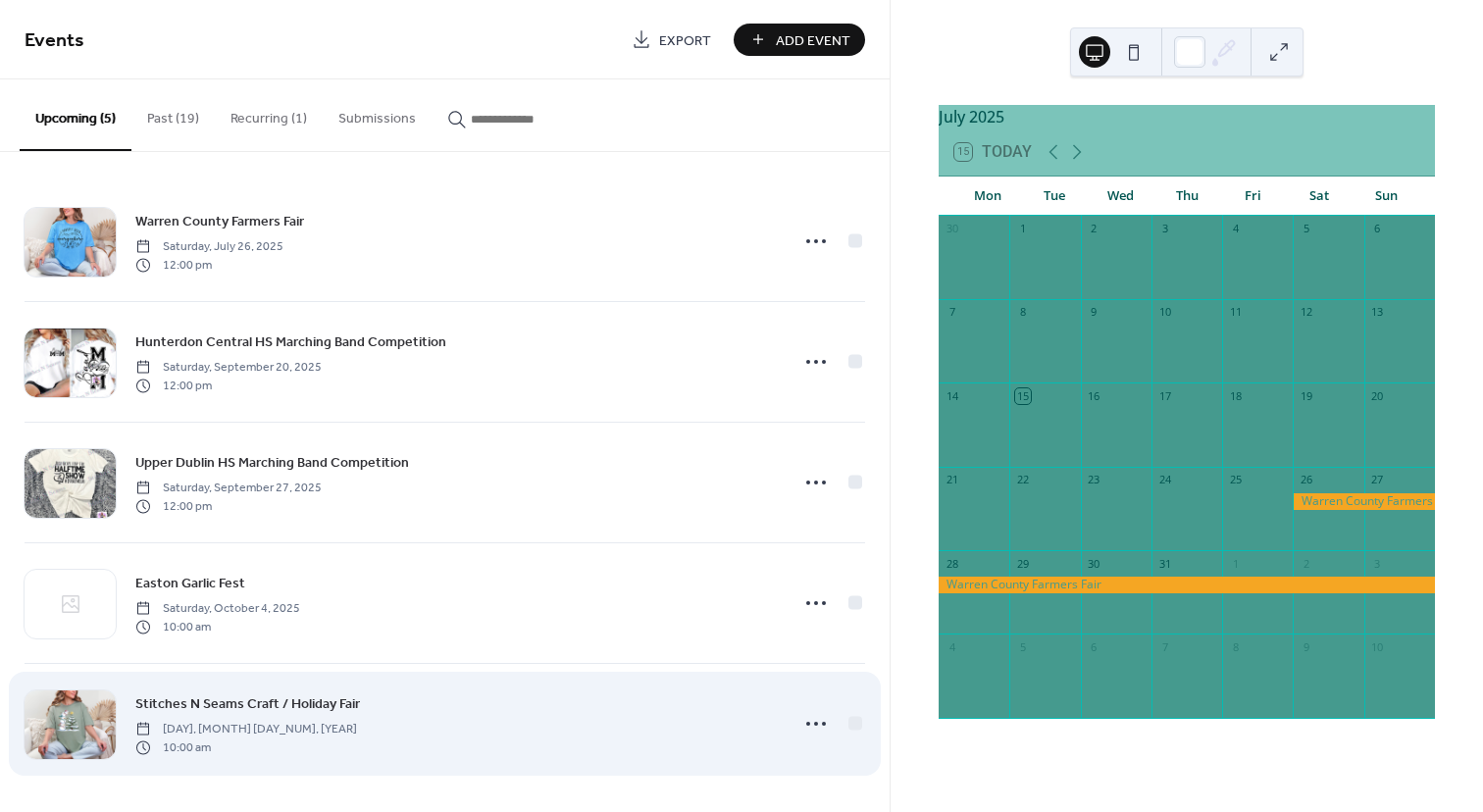 scroll, scrollTop: 1, scrollLeft: 0, axis: vertical 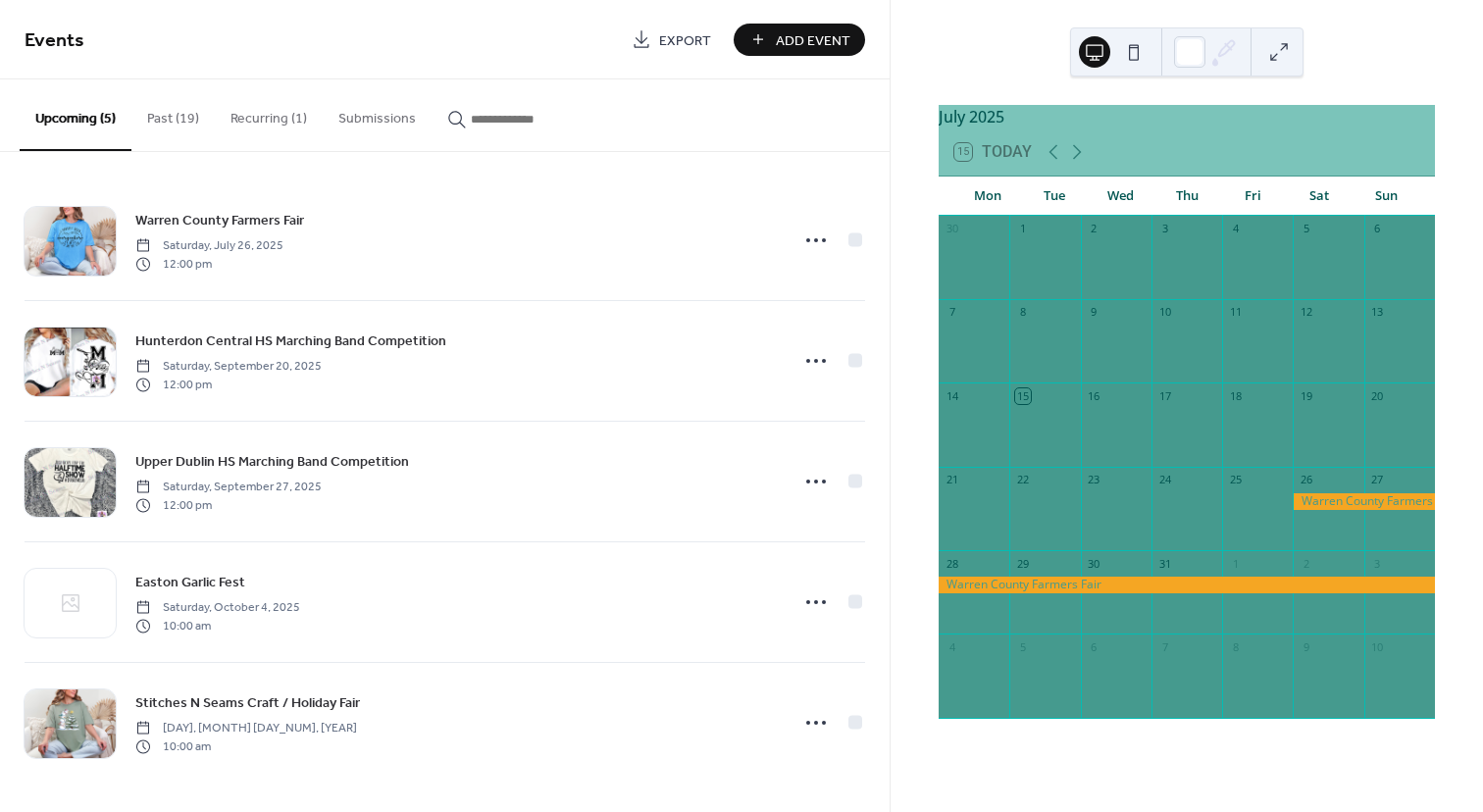click on "Add Event" at bounding box center [799, 39] 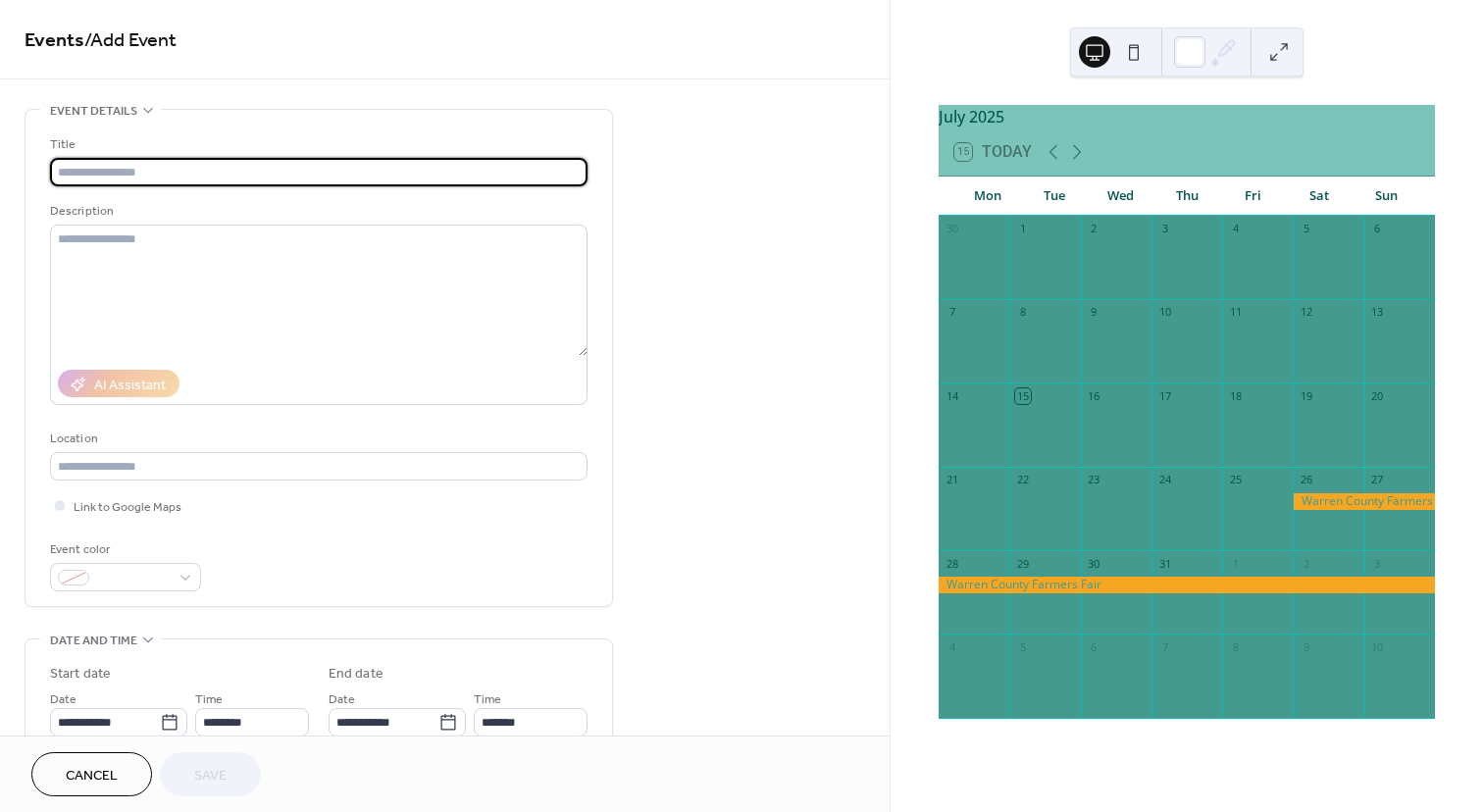 click at bounding box center [319, 172] 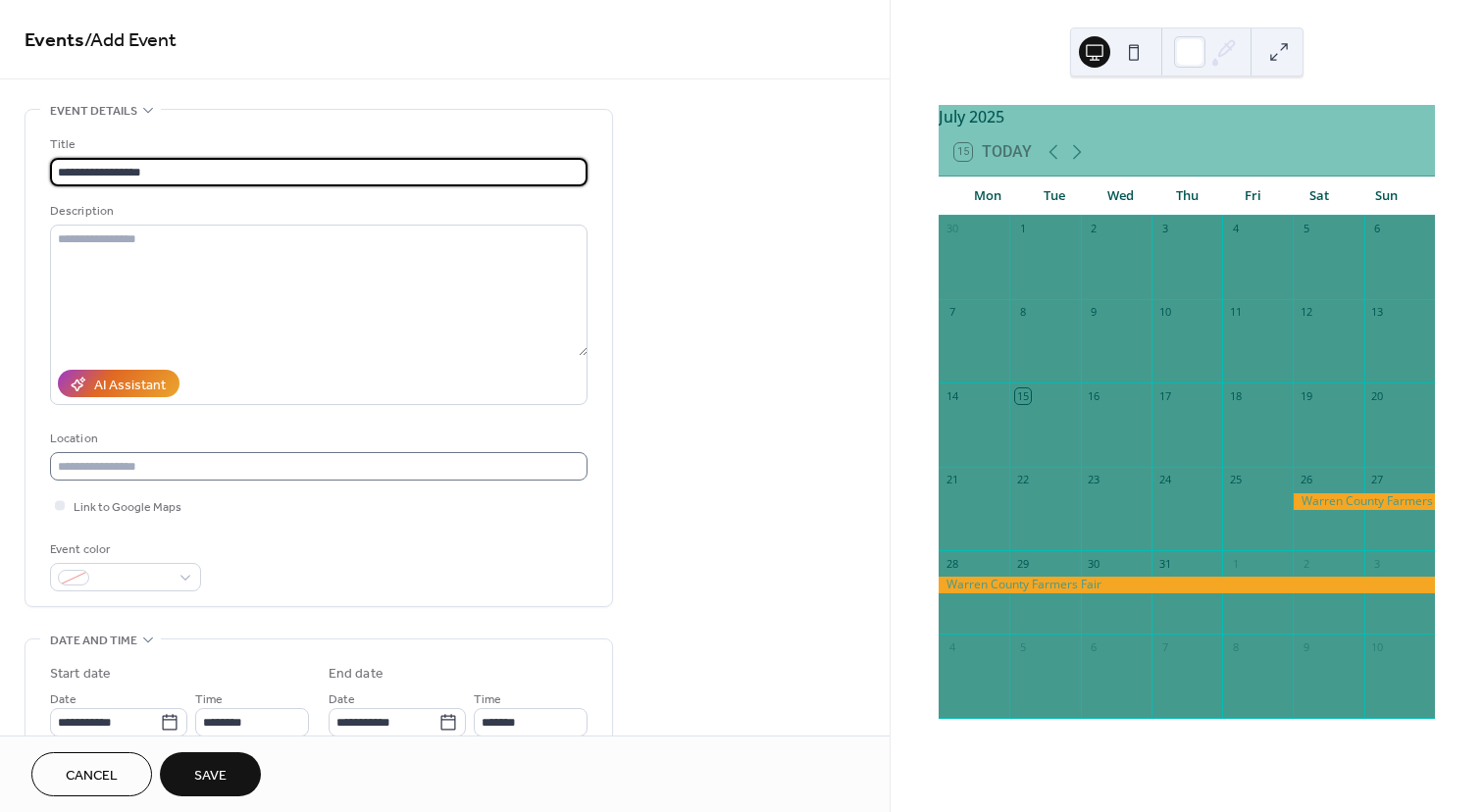 type on "**********" 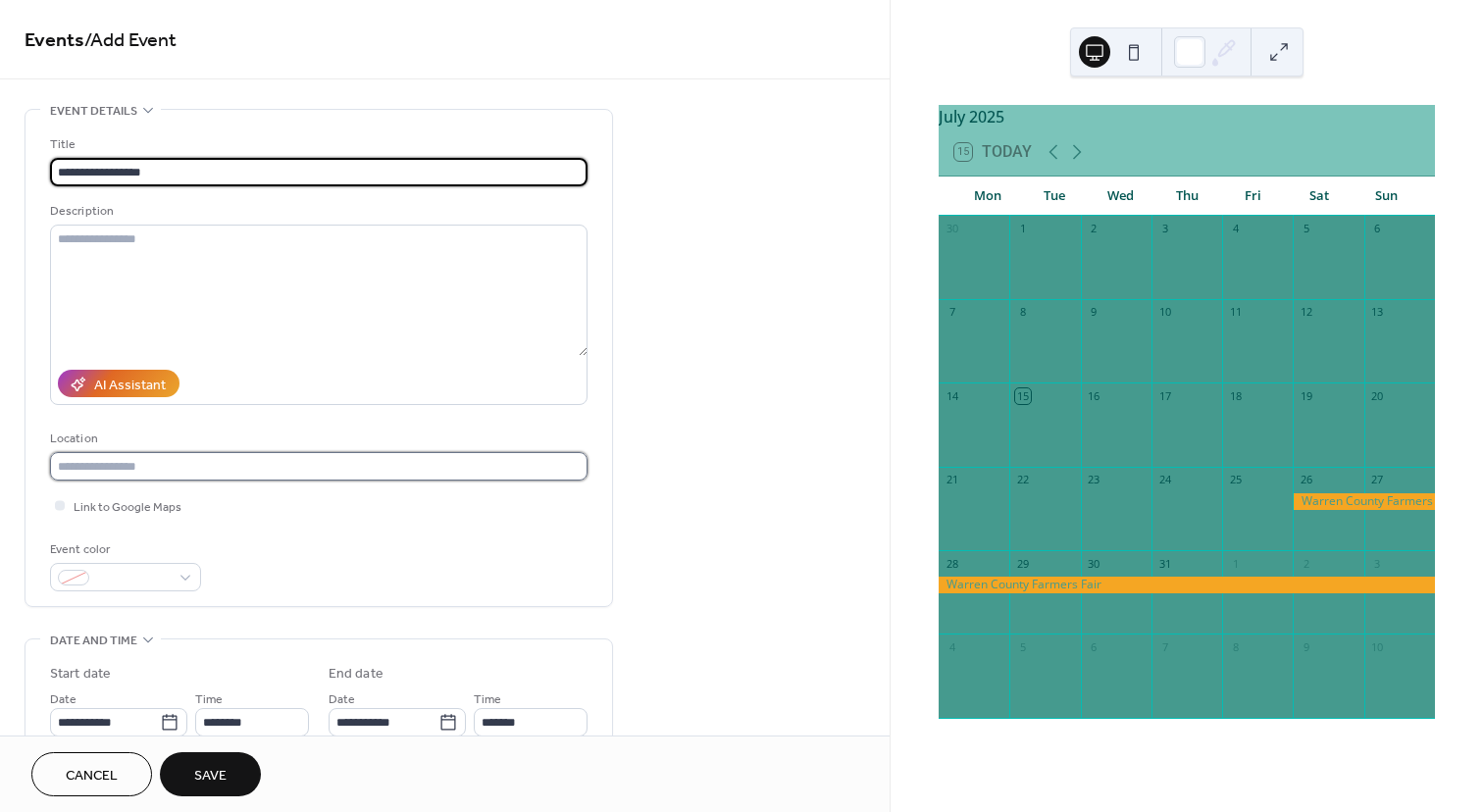 click at bounding box center [319, 466] 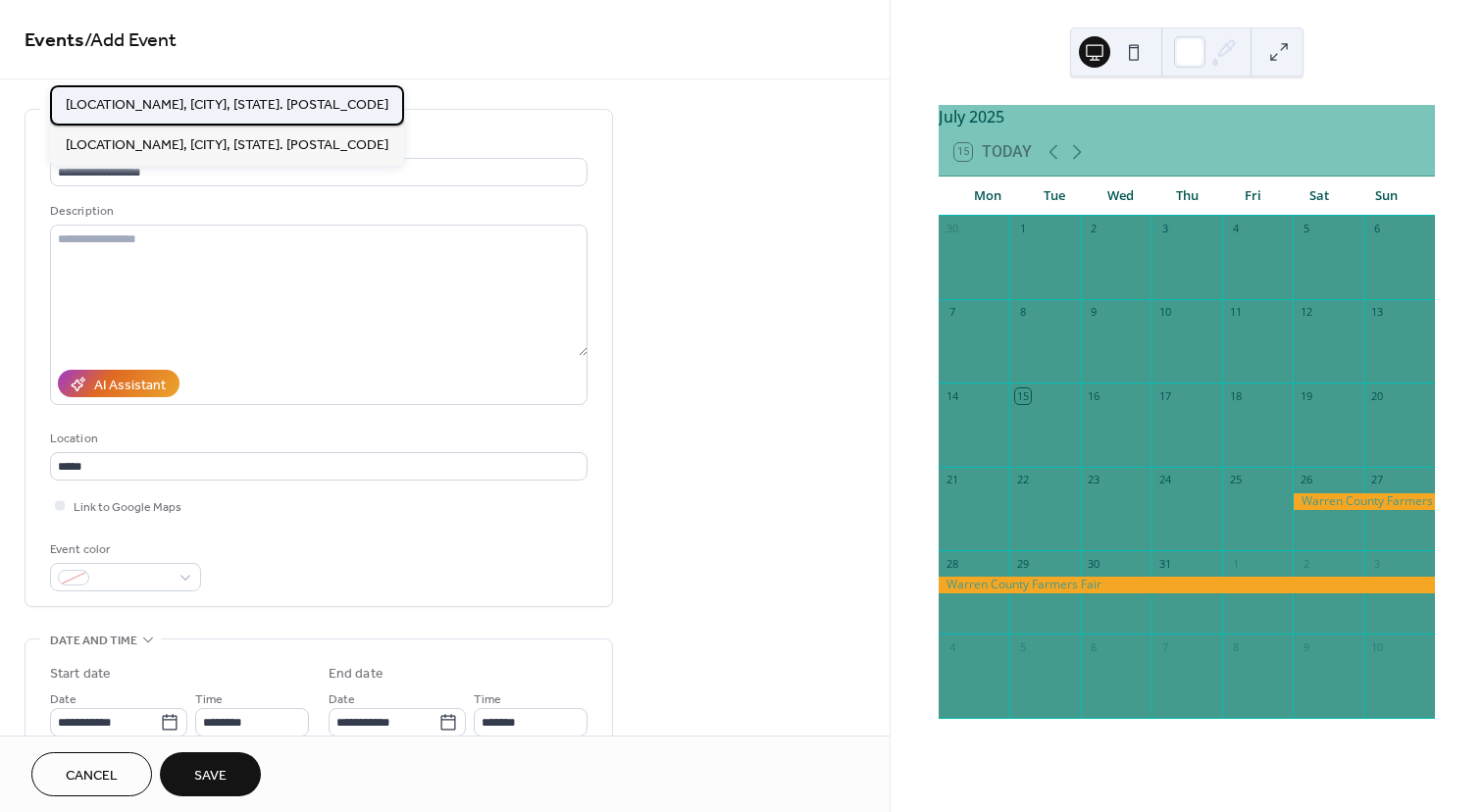 click on "[STREET], [CITY], [STATE]. [ZIP]" at bounding box center (227, 105) 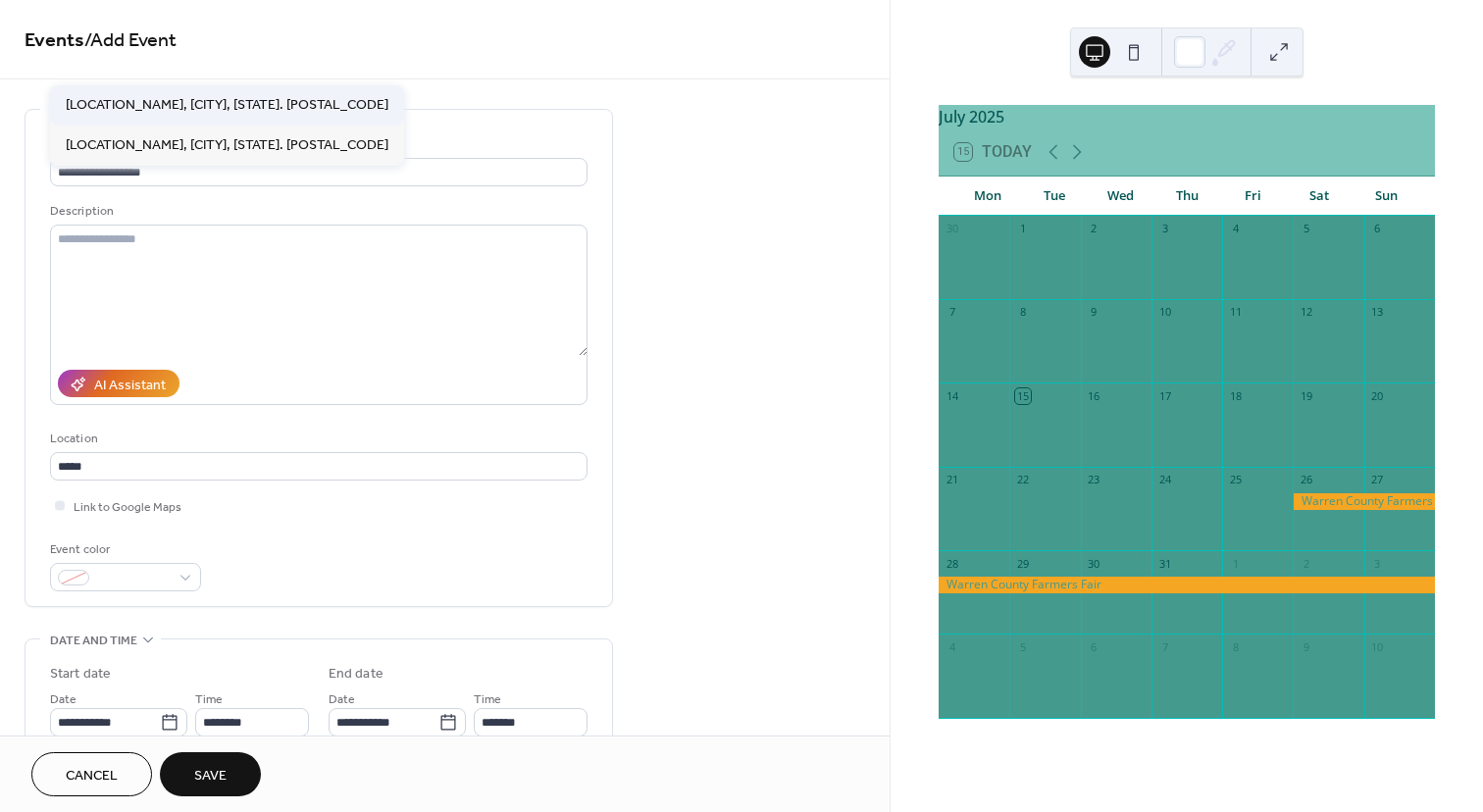 type on "**********" 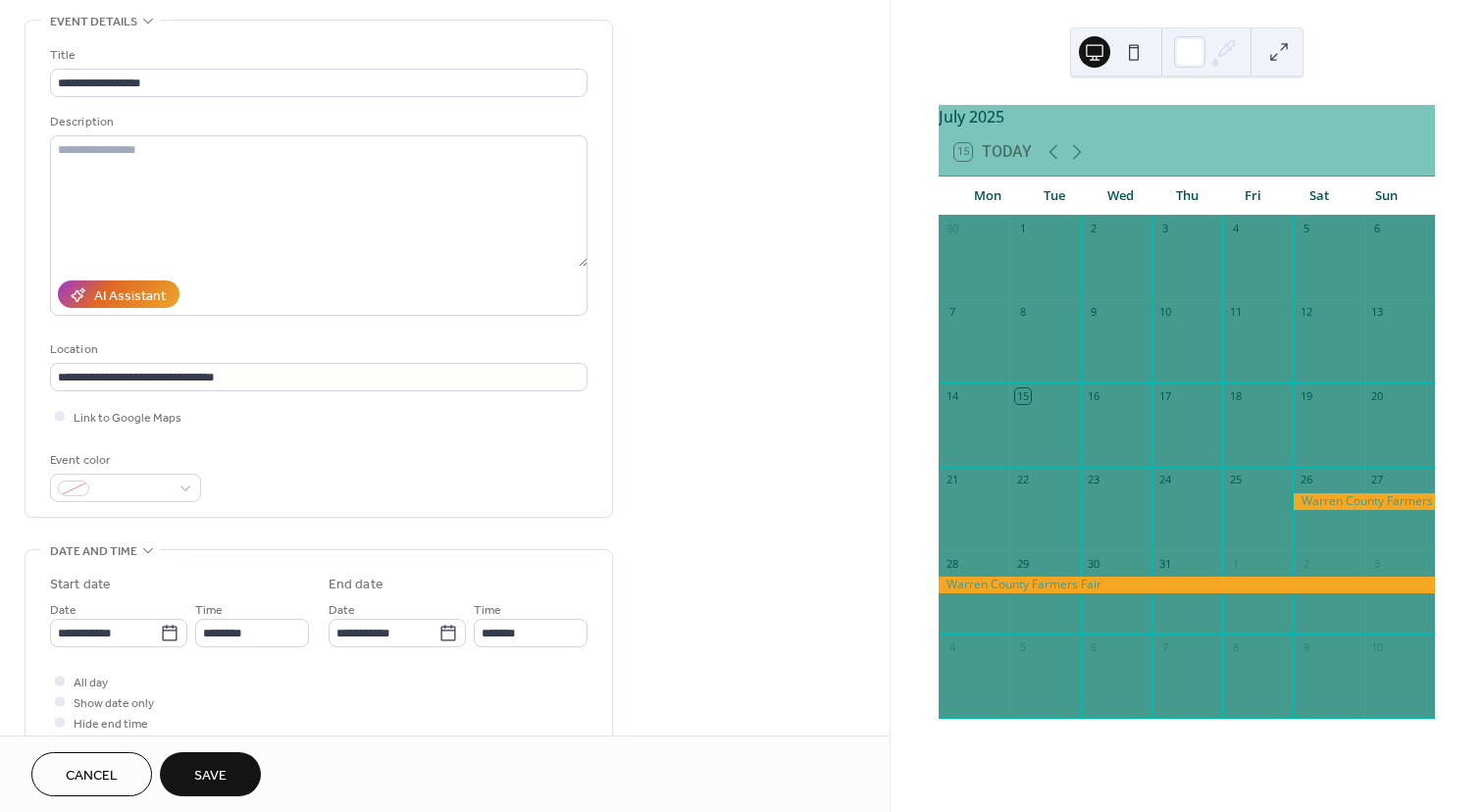 scroll, scrollTop: 100, scrollLeft: 0, axis: vertical 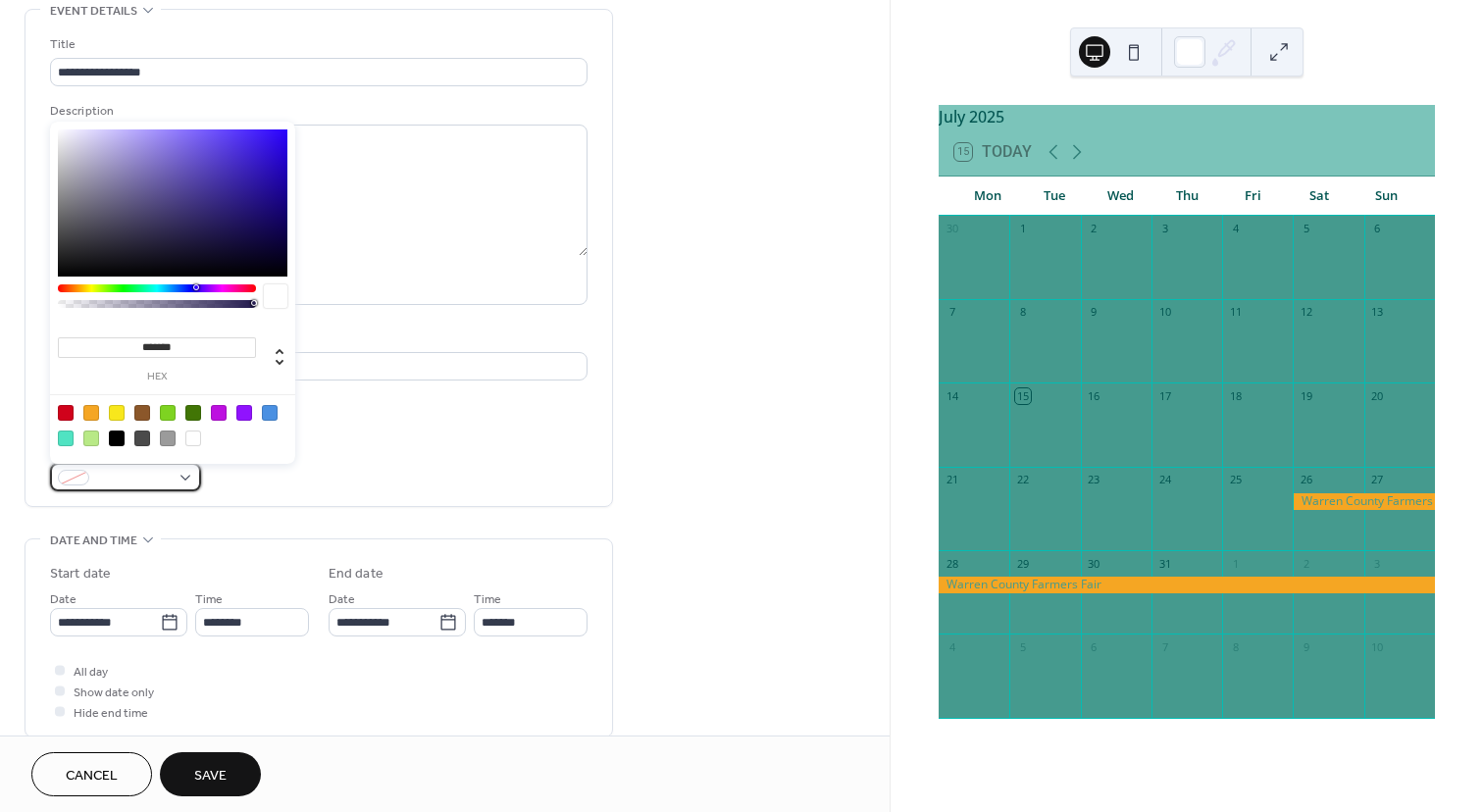 click at bounding box center (126, 477) 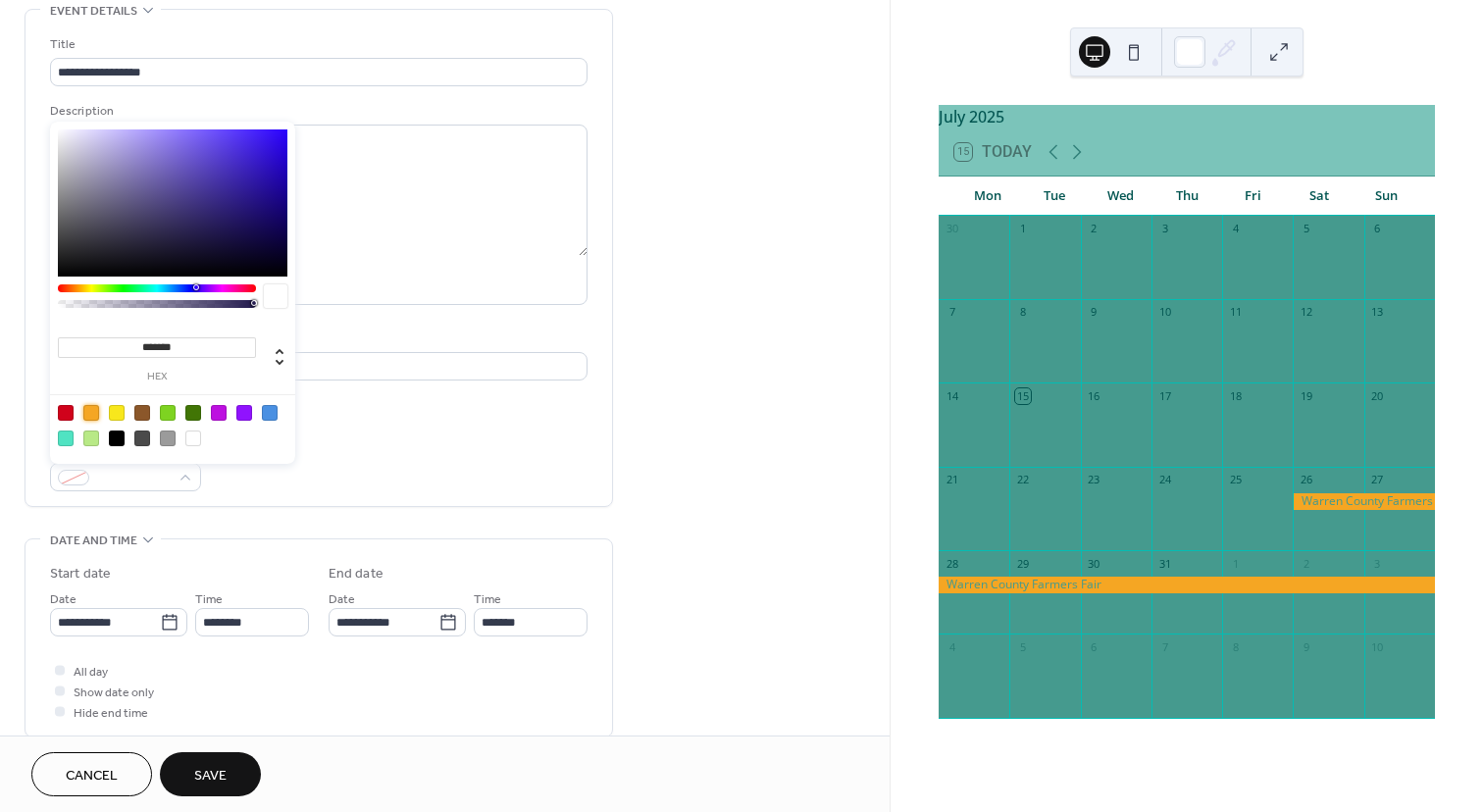 click at bounding box center [91, 413] 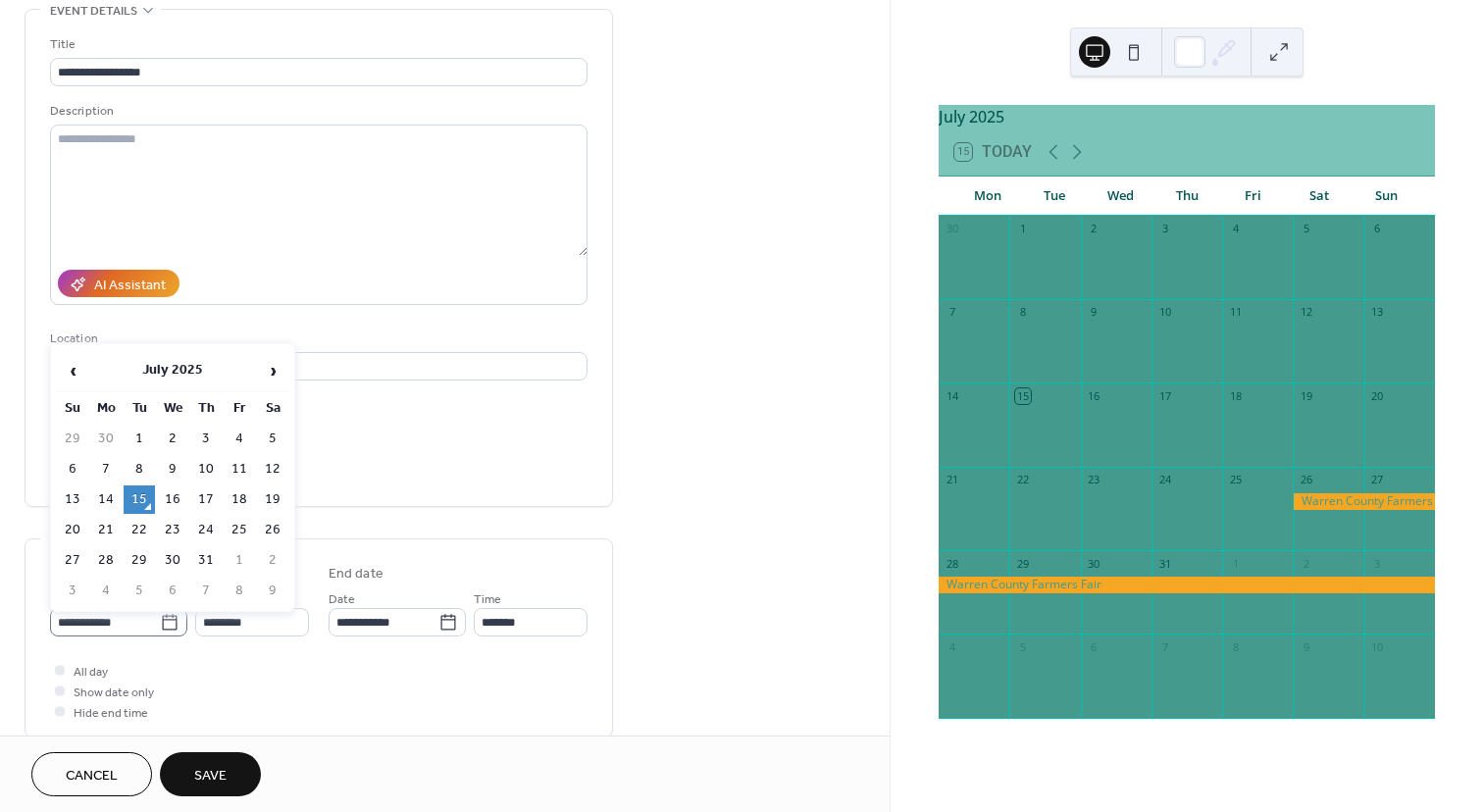 click 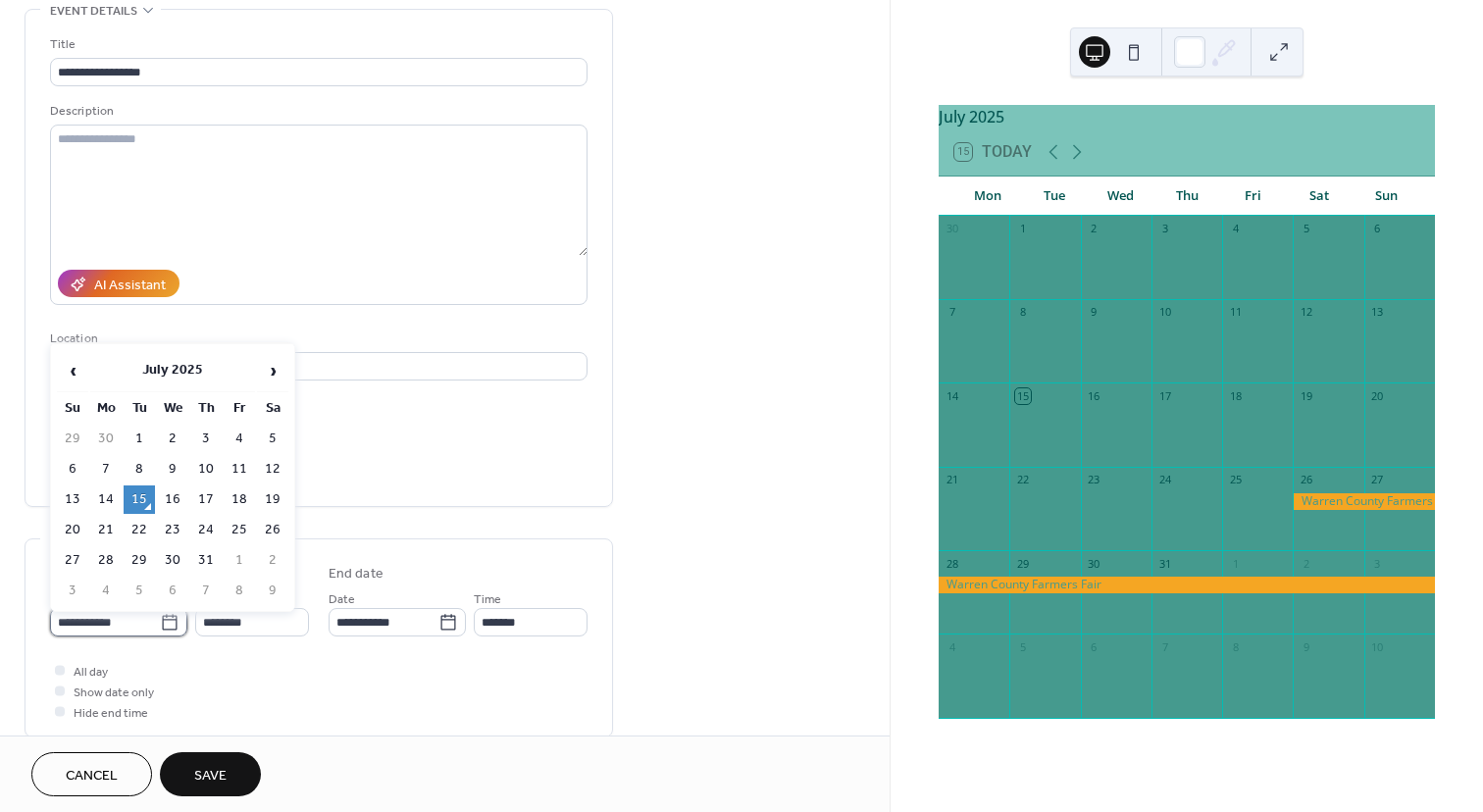 click on "**********" at bounding box center [105, 622] 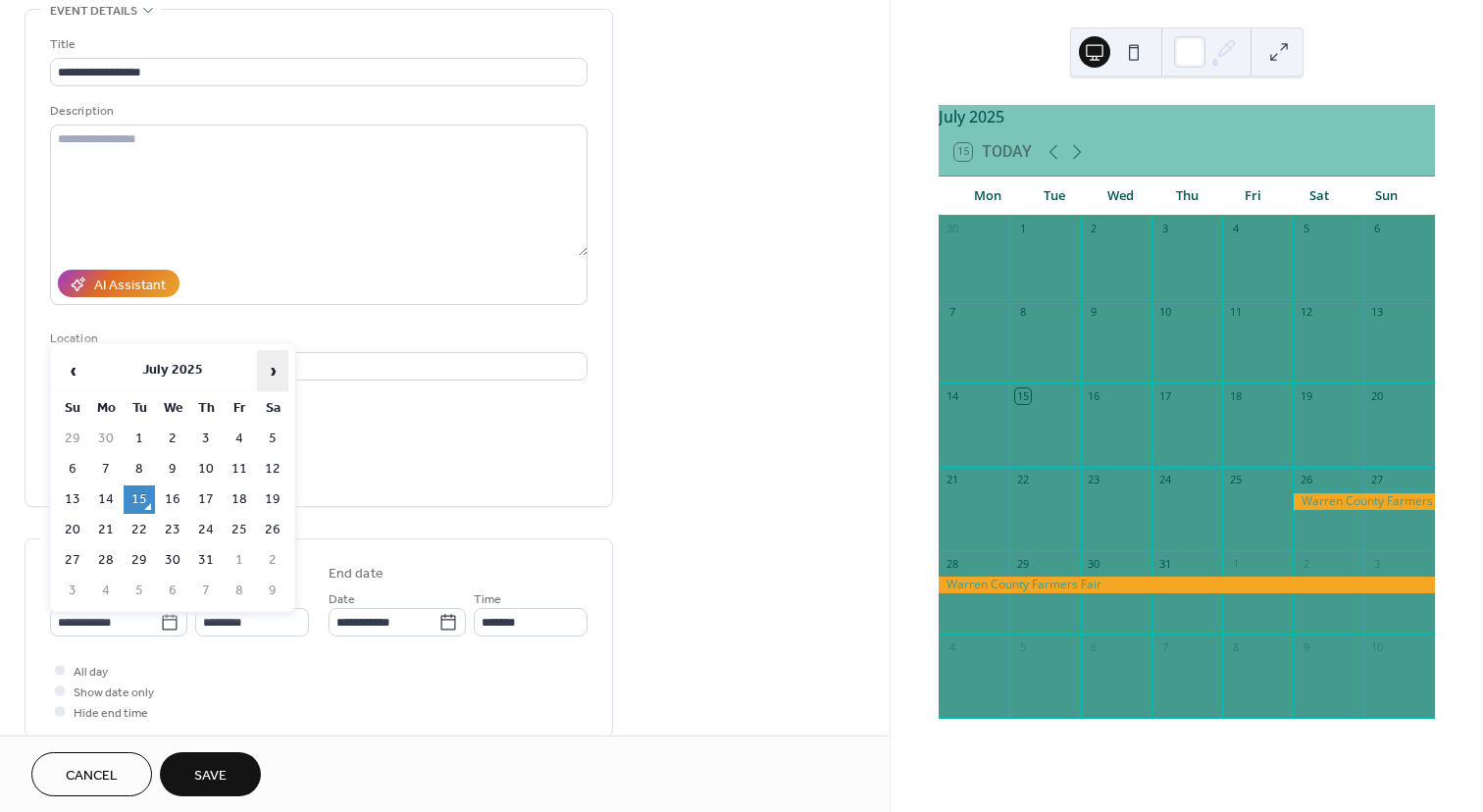 click on "›" at bounding box center (273, 371) 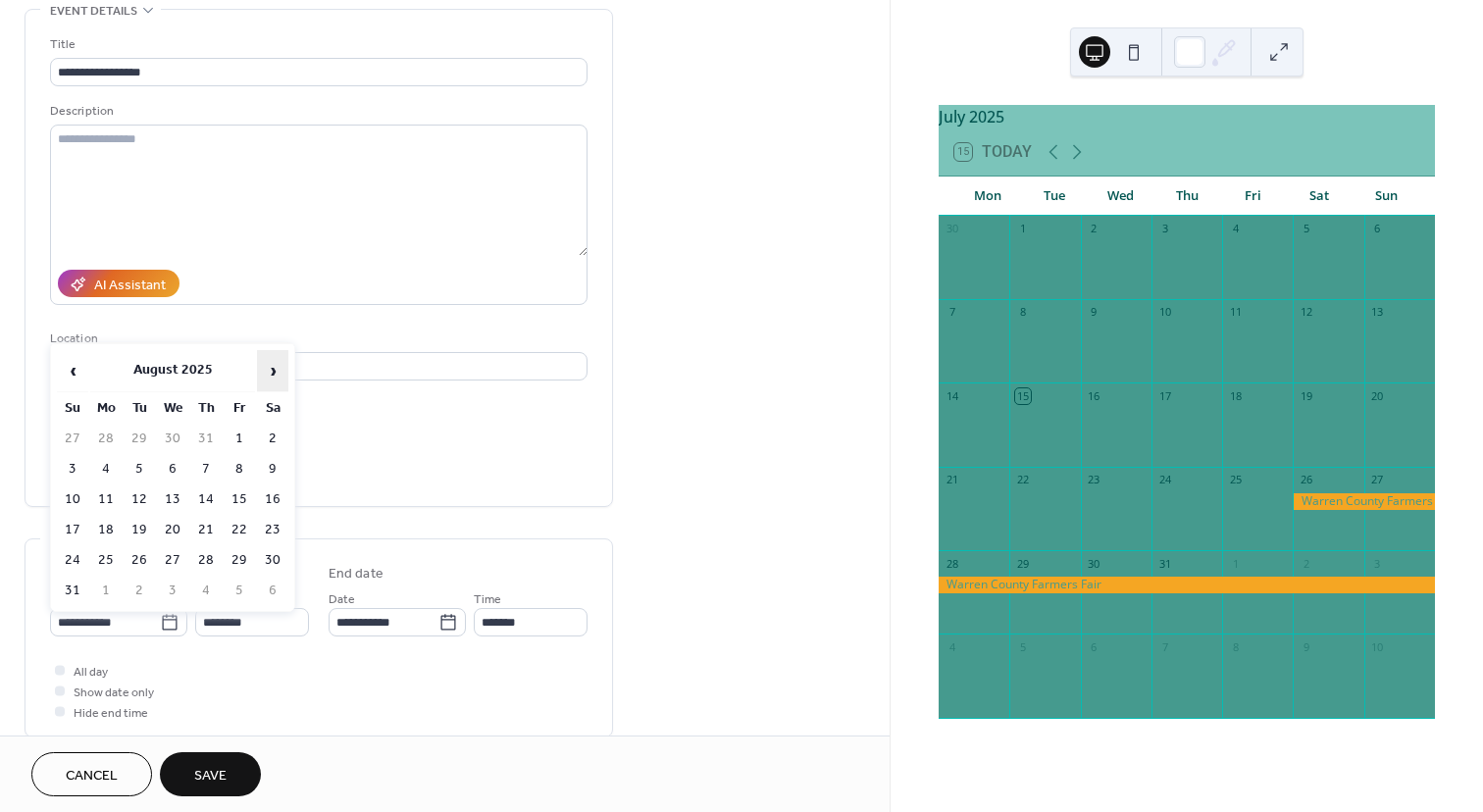 click on "›" at bounding box center [273, 371] 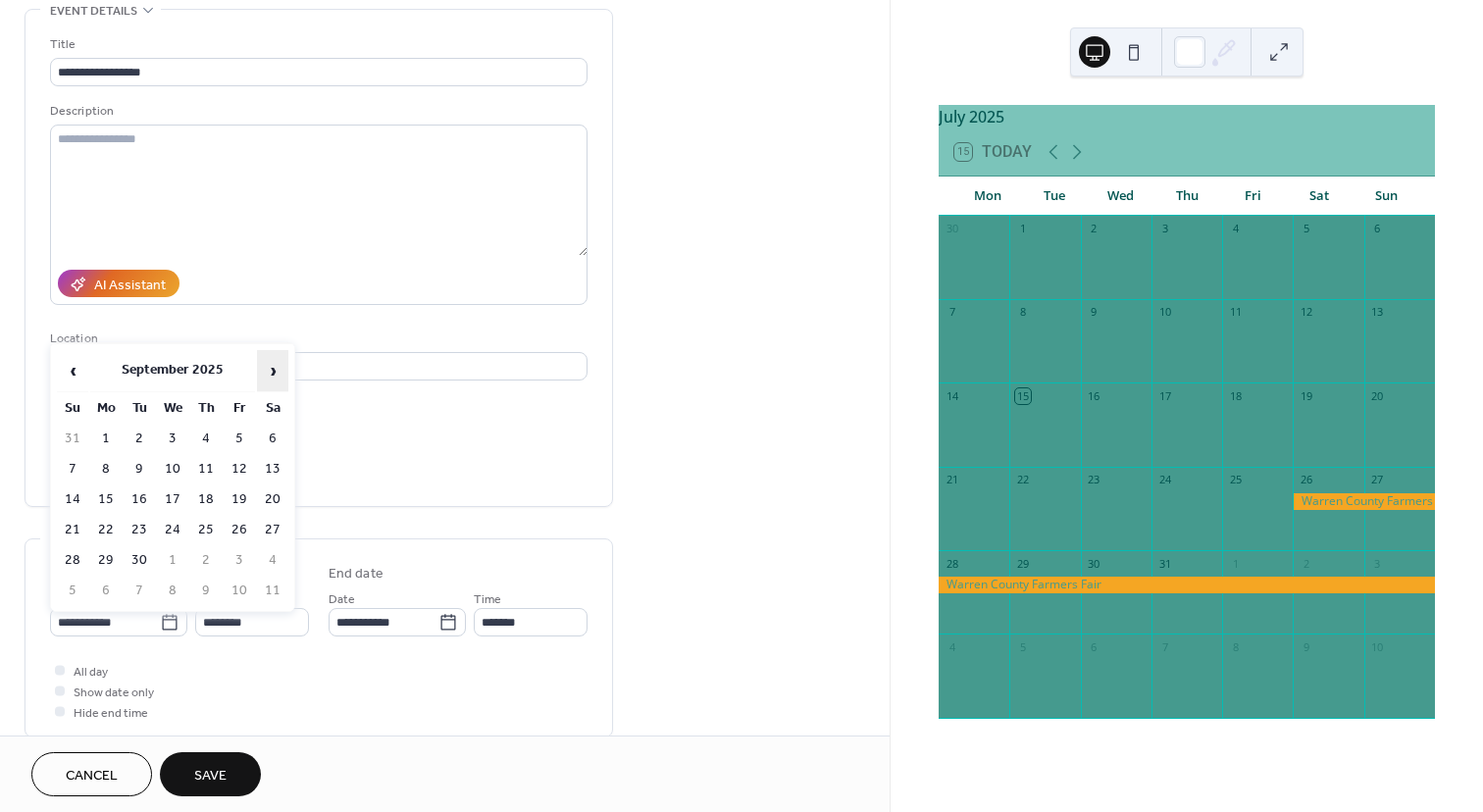 click on "›" at bounding box center (273, 371) 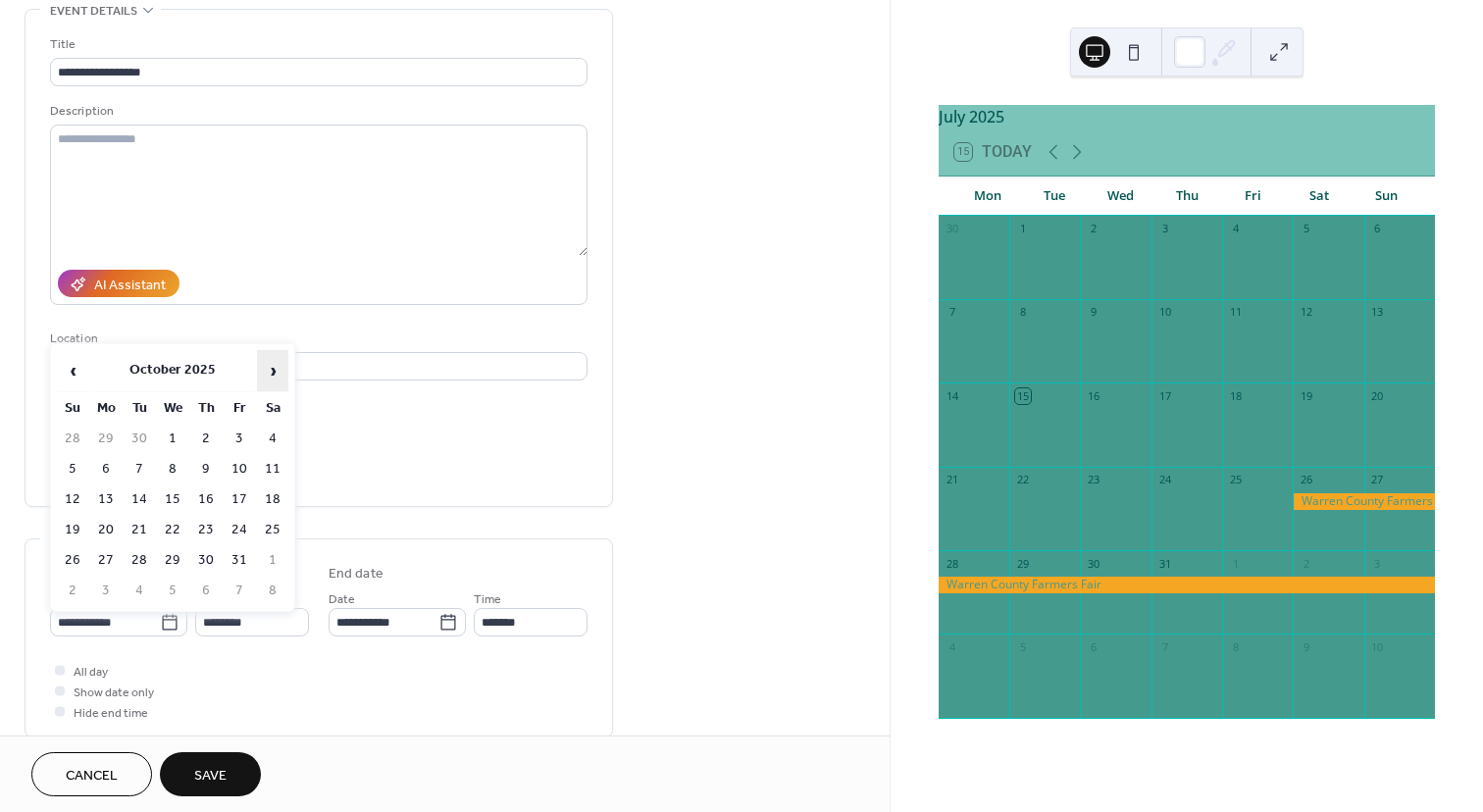 click on "›" at bounding box center [273, 371] 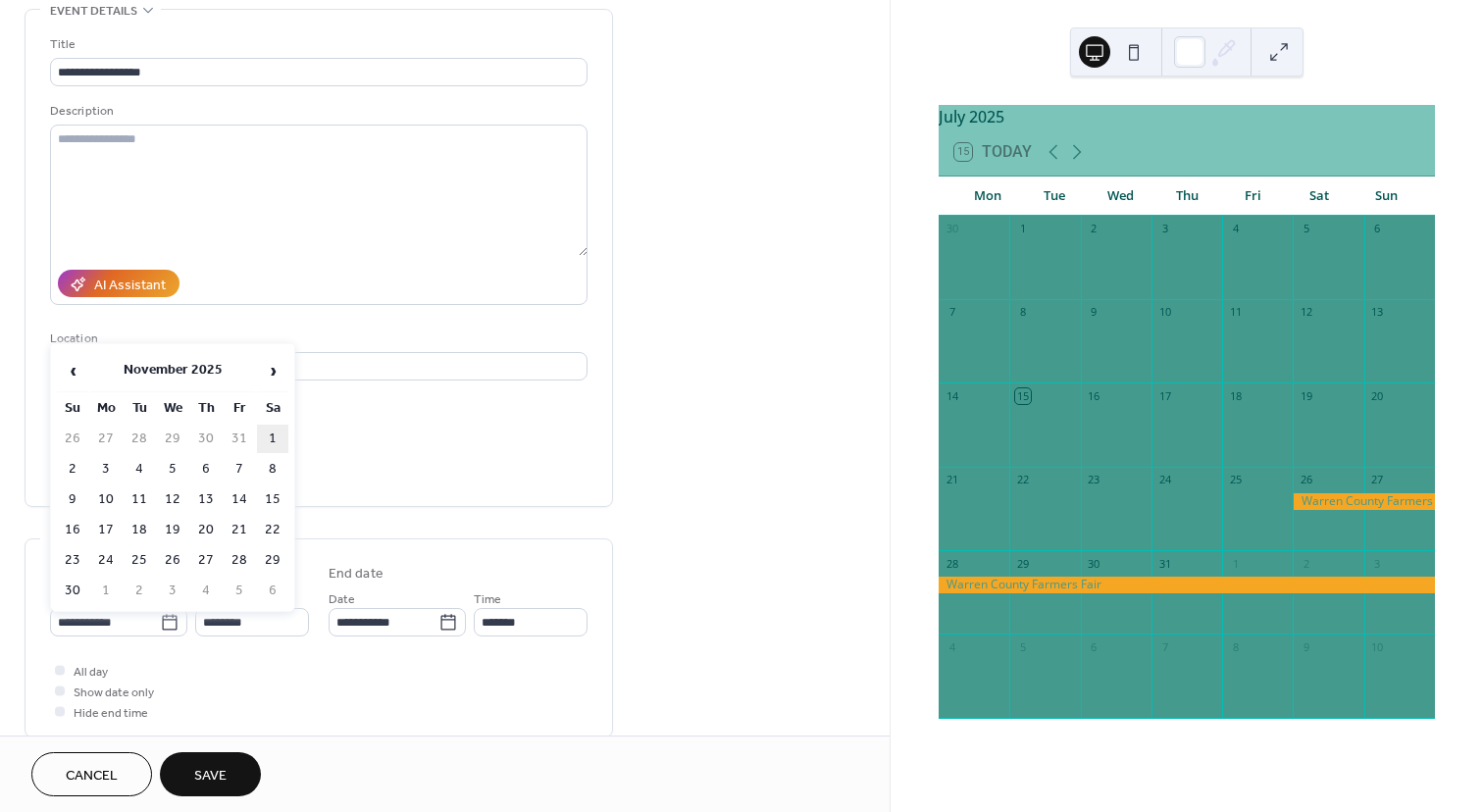 click on "1" at bounding box center (273, 438) 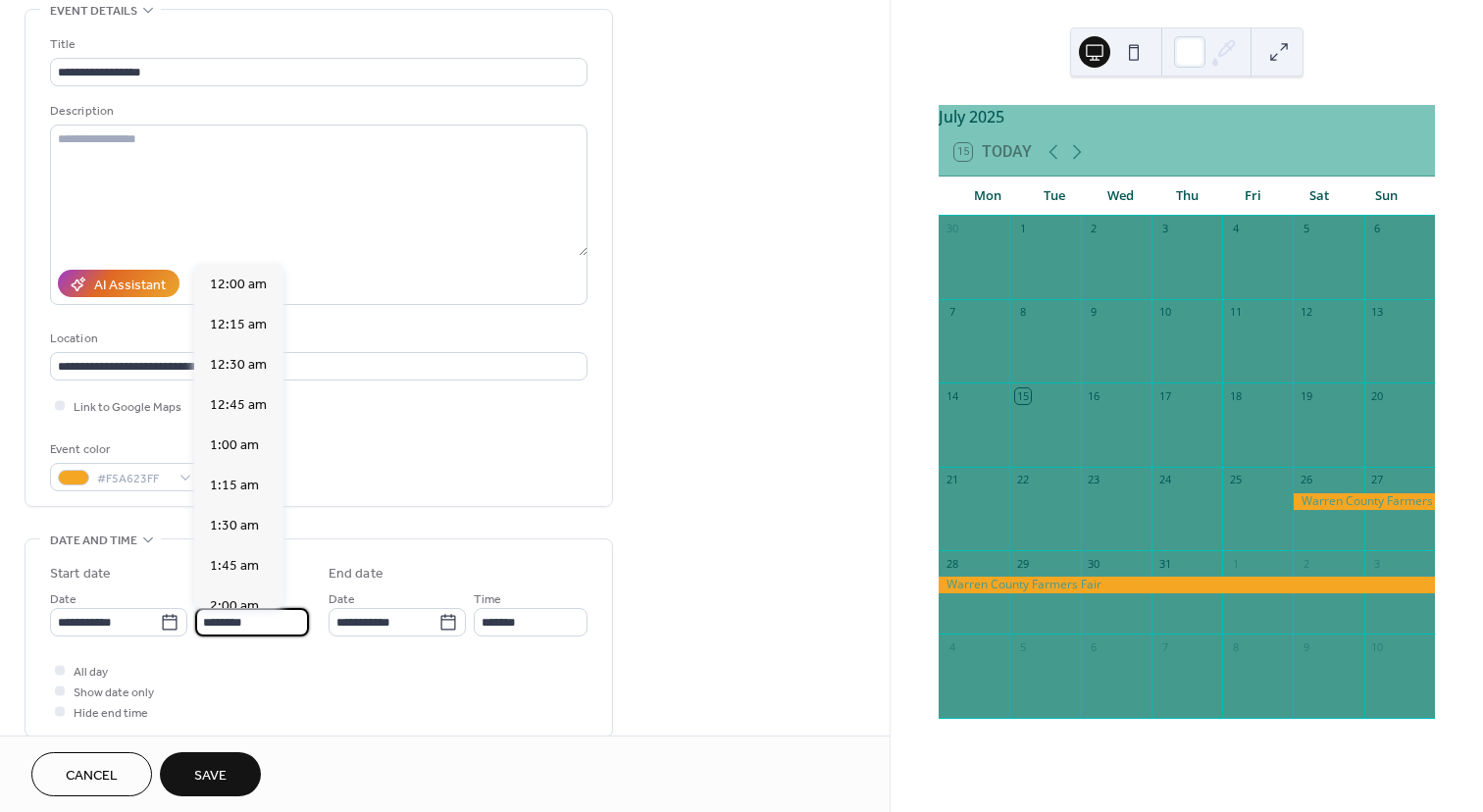 click on "********" at bounding box center [252, 622] 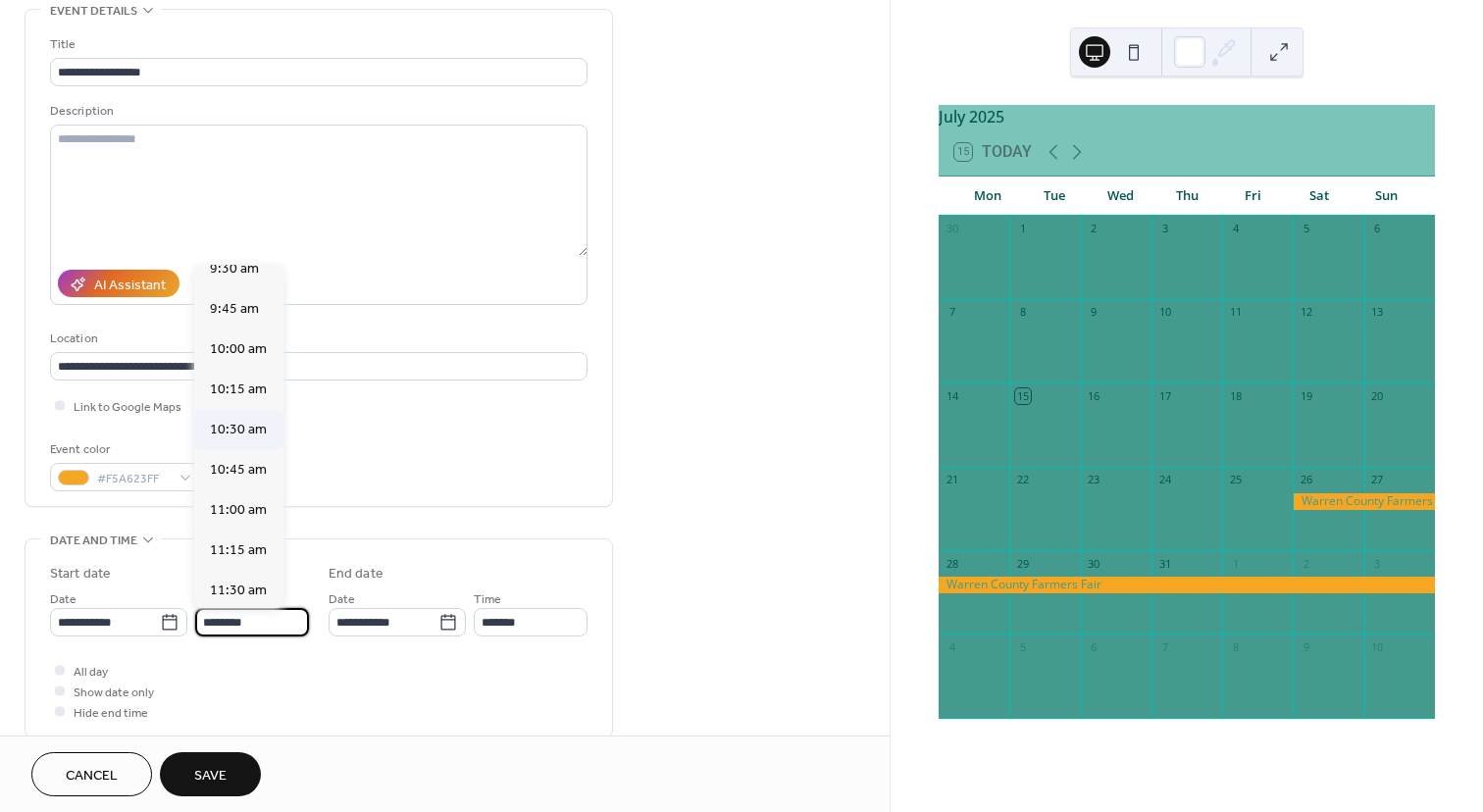 scroll, scrollTop: 1520, scrollLeft: 0, axis: vertical 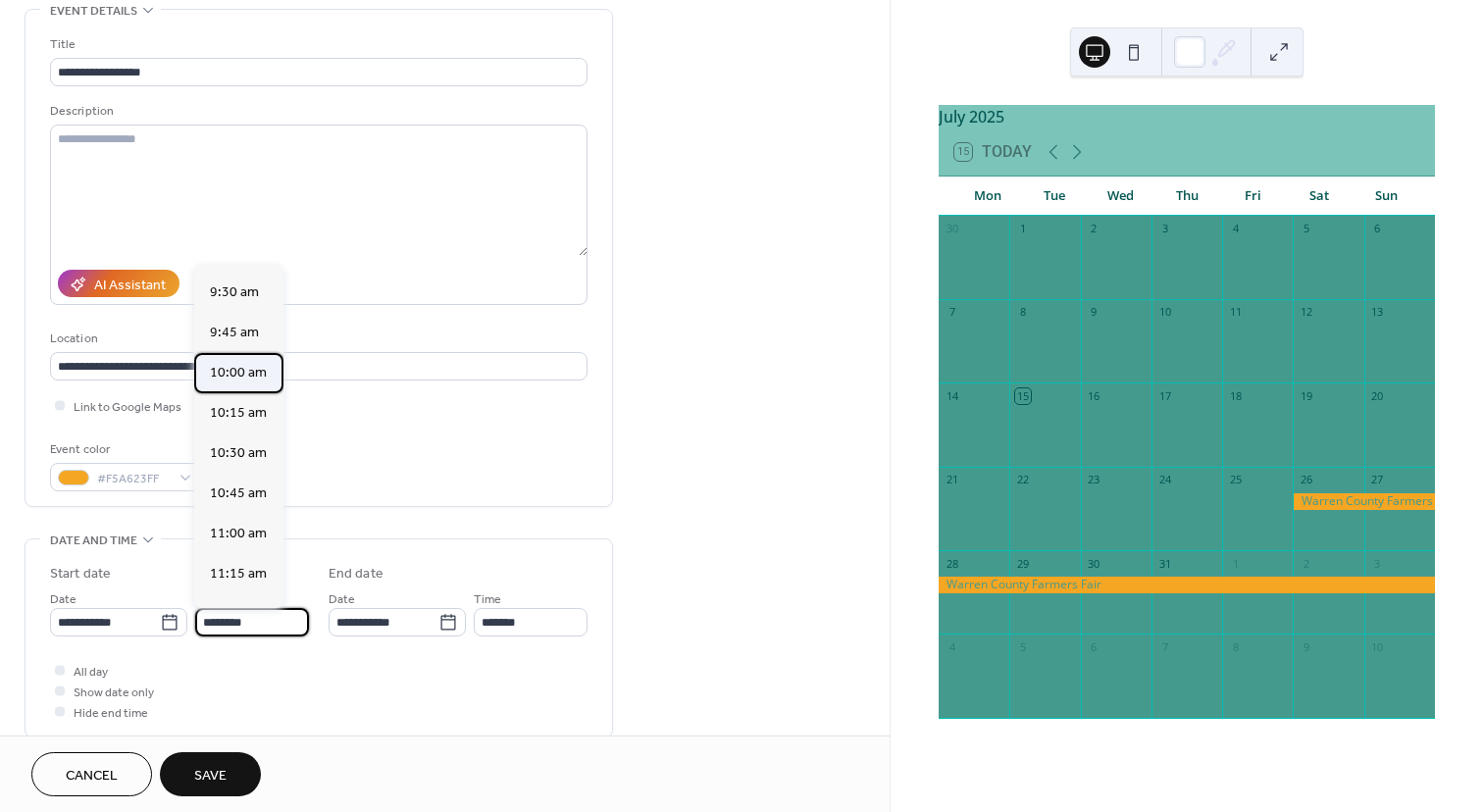 click on "10:00 am" at bounding box center (238, 373) 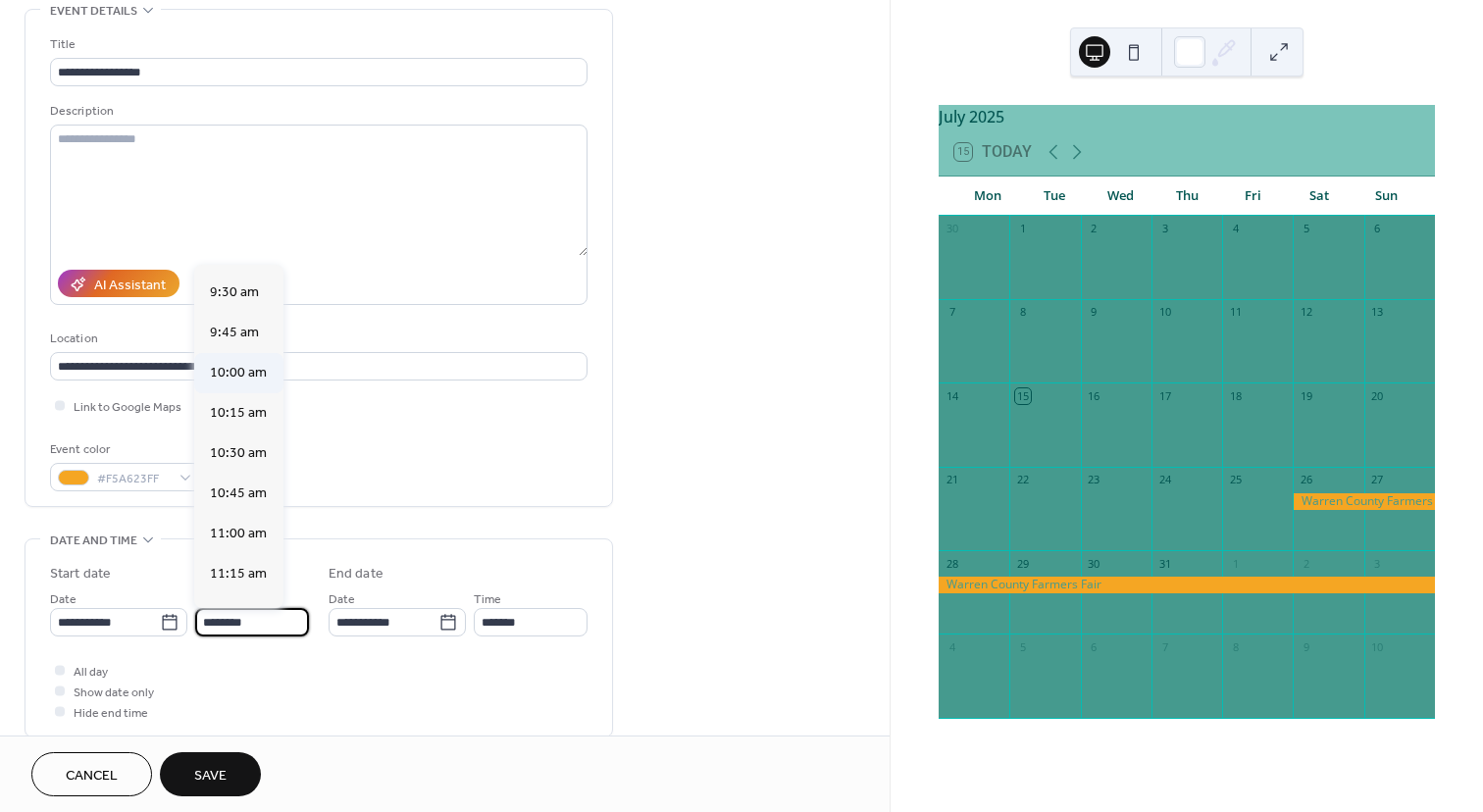 type on "********" 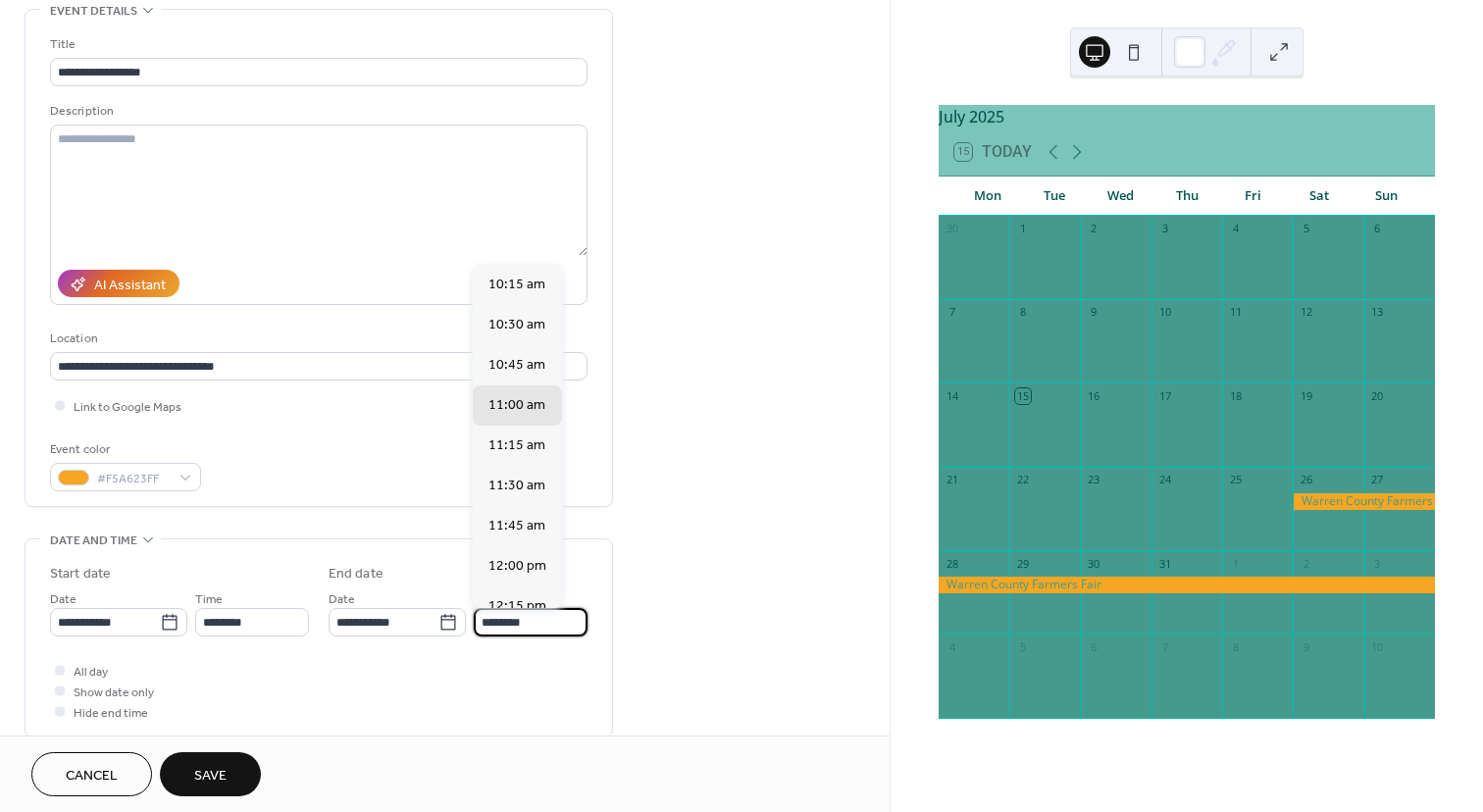 click on "********" at bounding box center [531, 622] 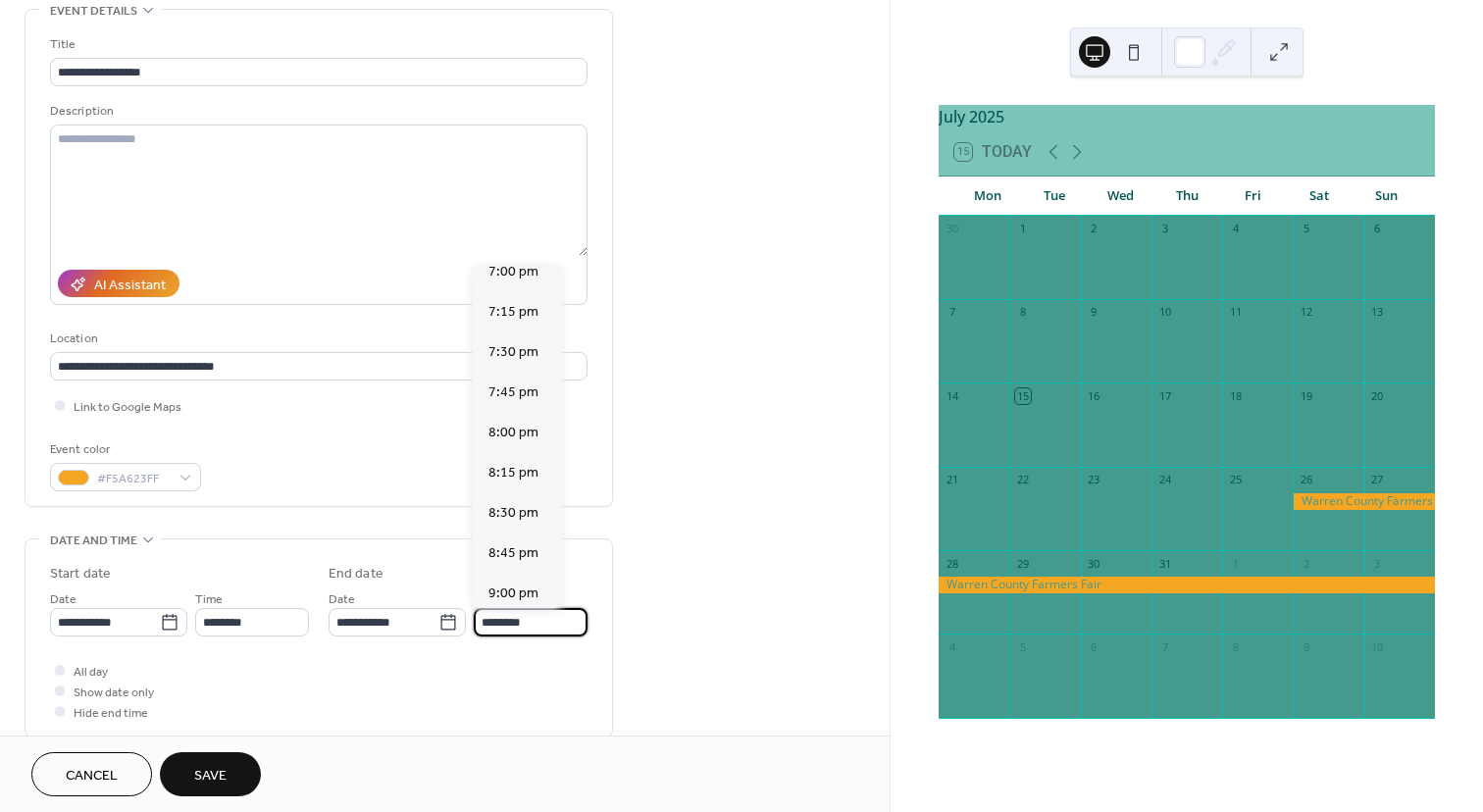 scroll, scrollTop: 1422, scrollLeft: 0, axis: vertical 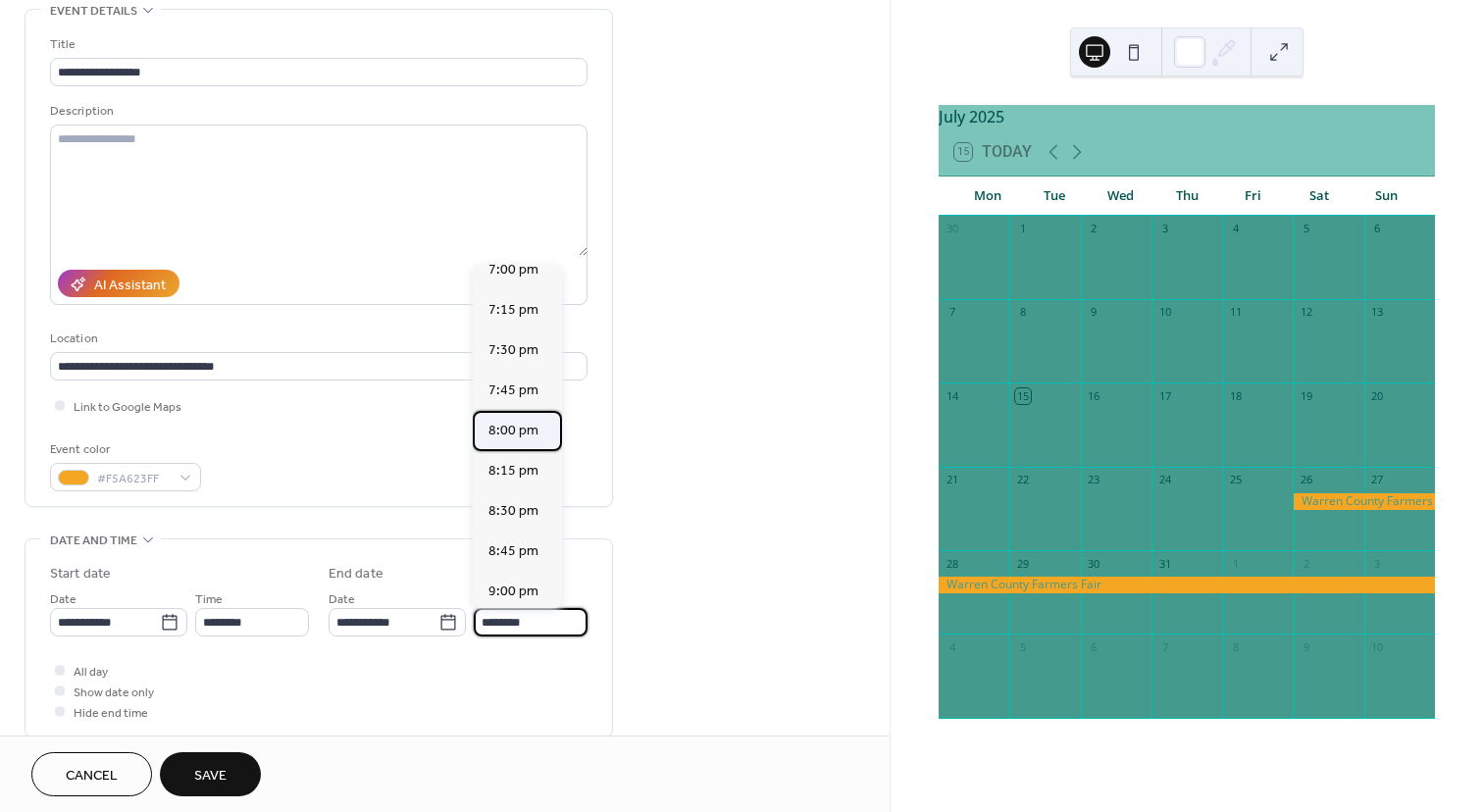 click on "8:00 pm" at bounding box center (513, 431) 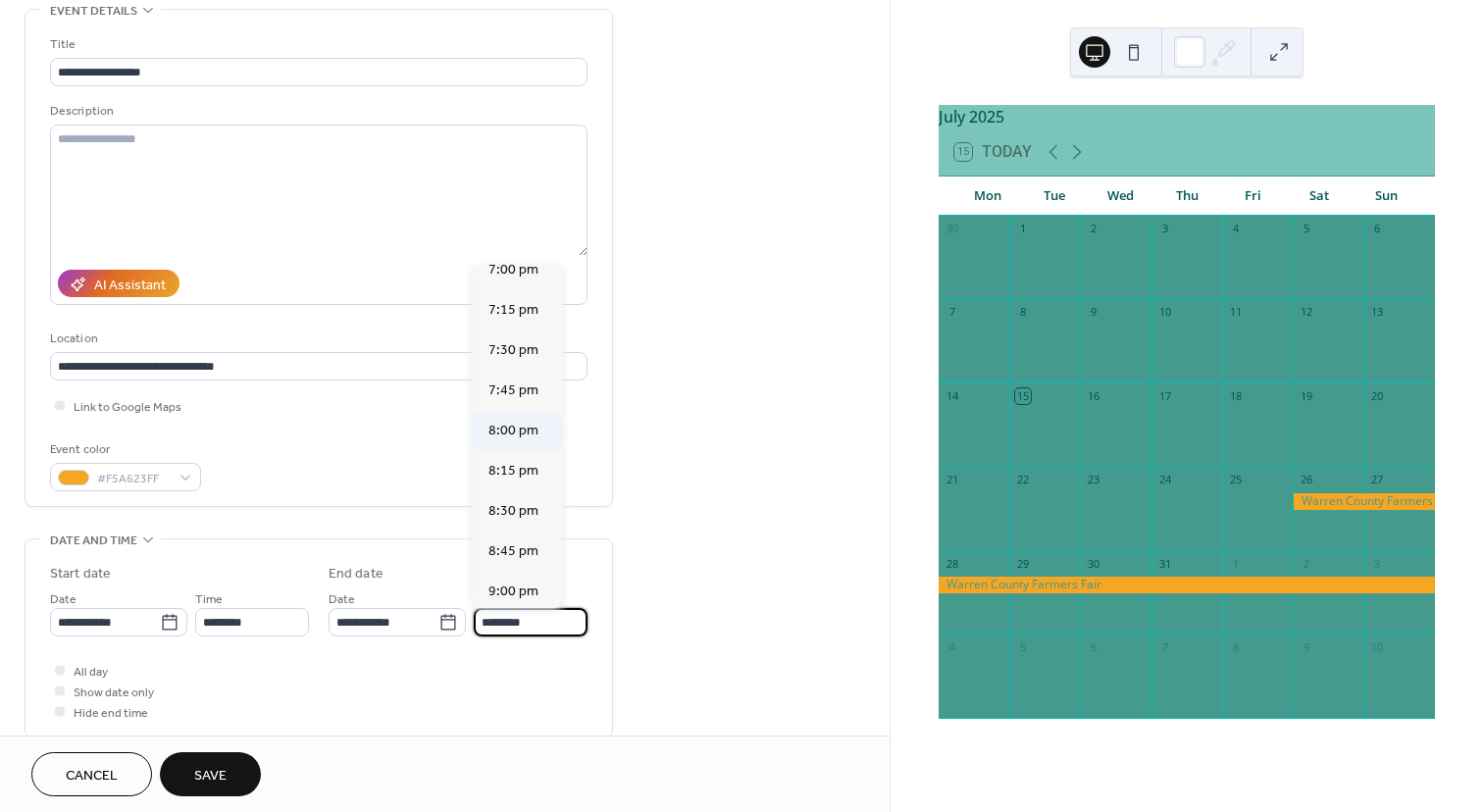 type on "*******" 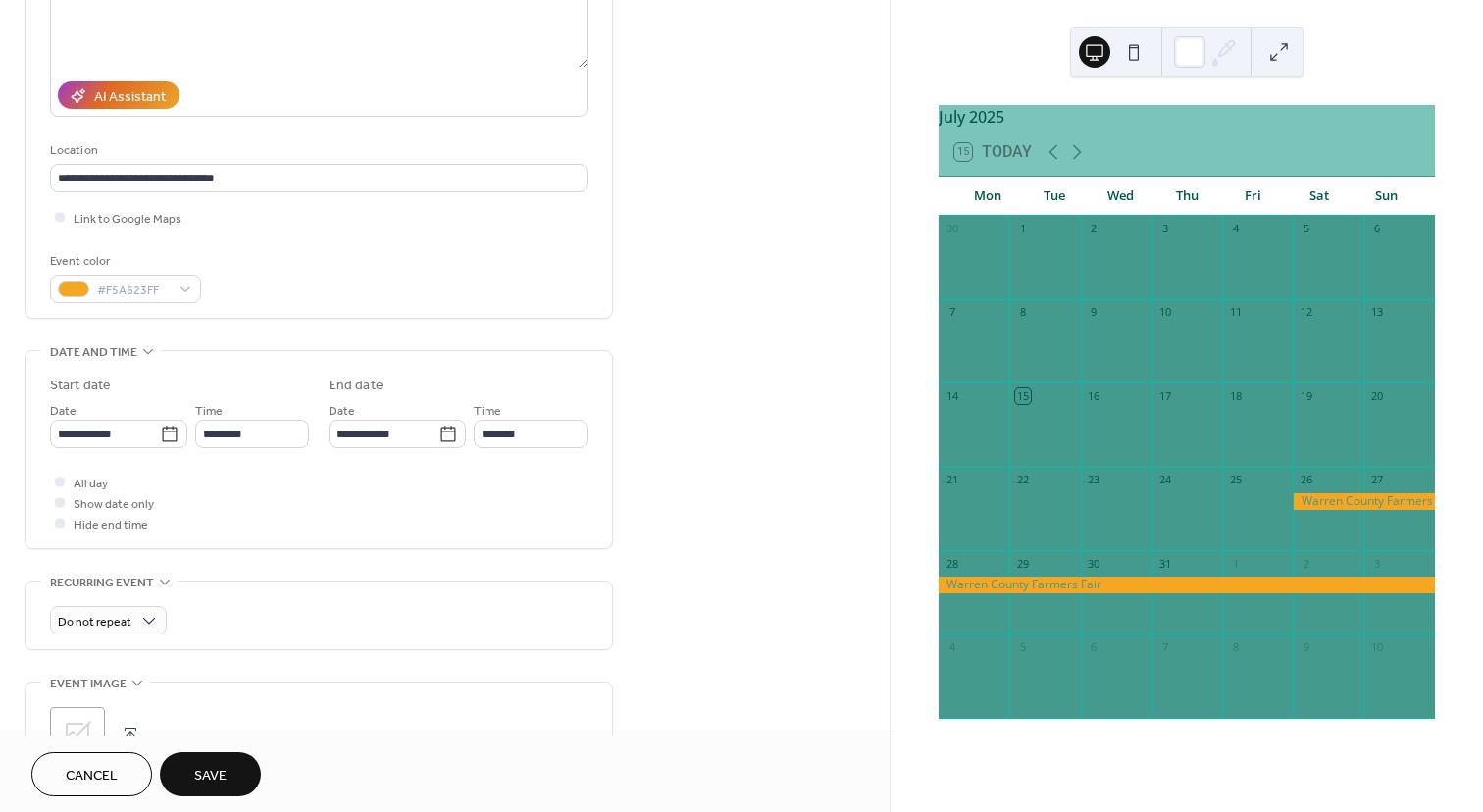 scroll, scrollTop: 294, scrollLeft: 0, axis: vertical 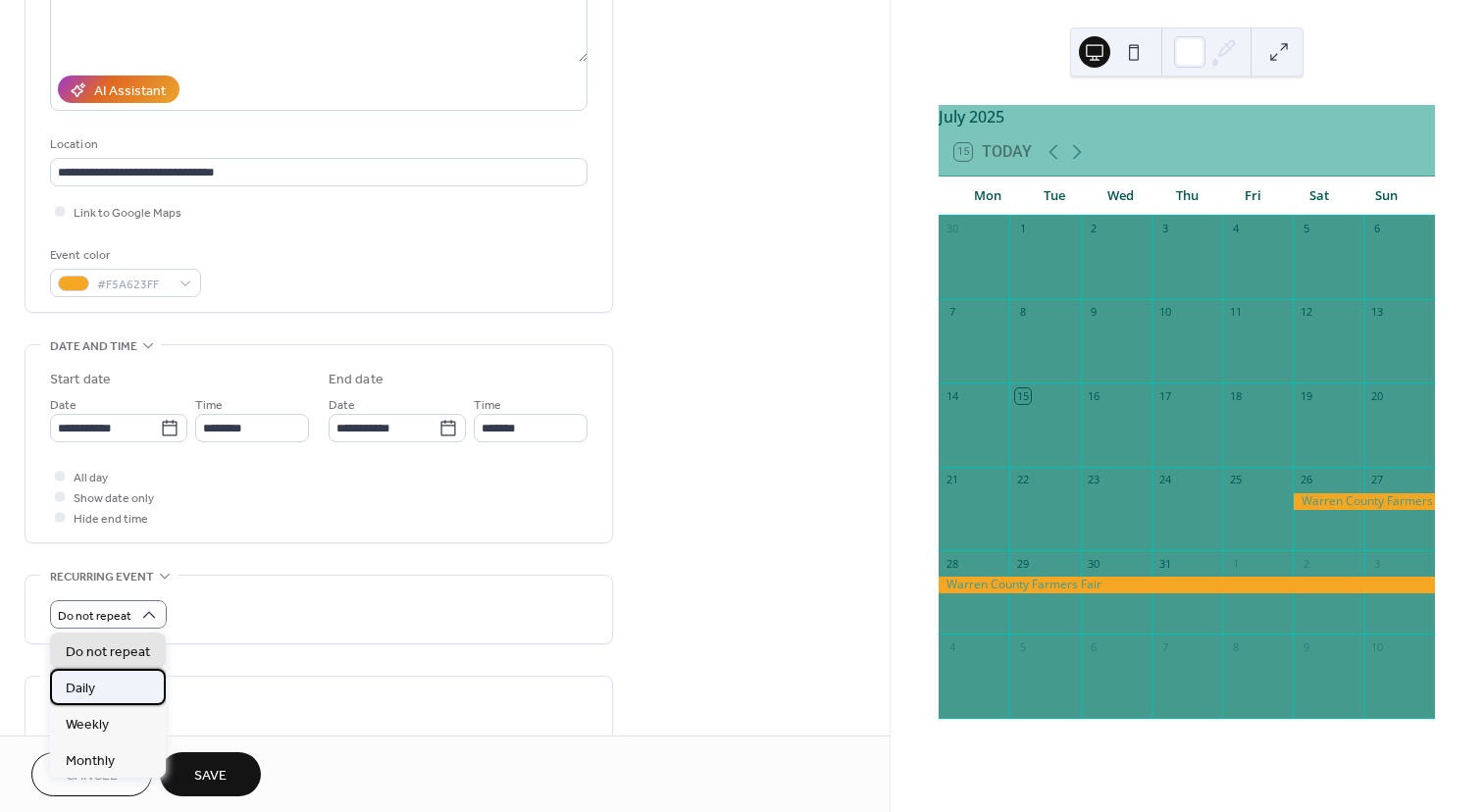click on "Daily" at bounding box center [80, 688] 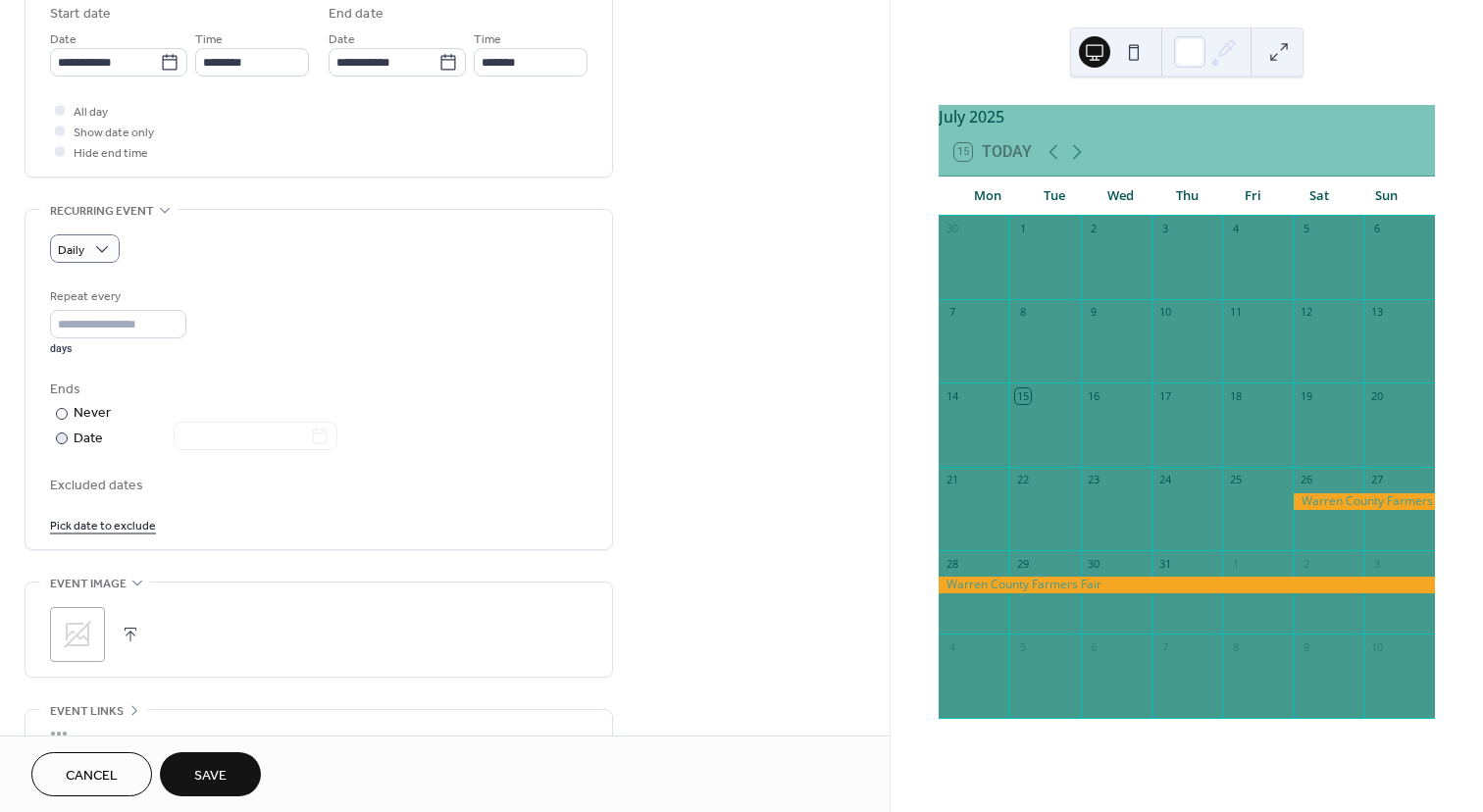 scroll, scrollTop: 663, scrollLeft: 0, axis: vertical 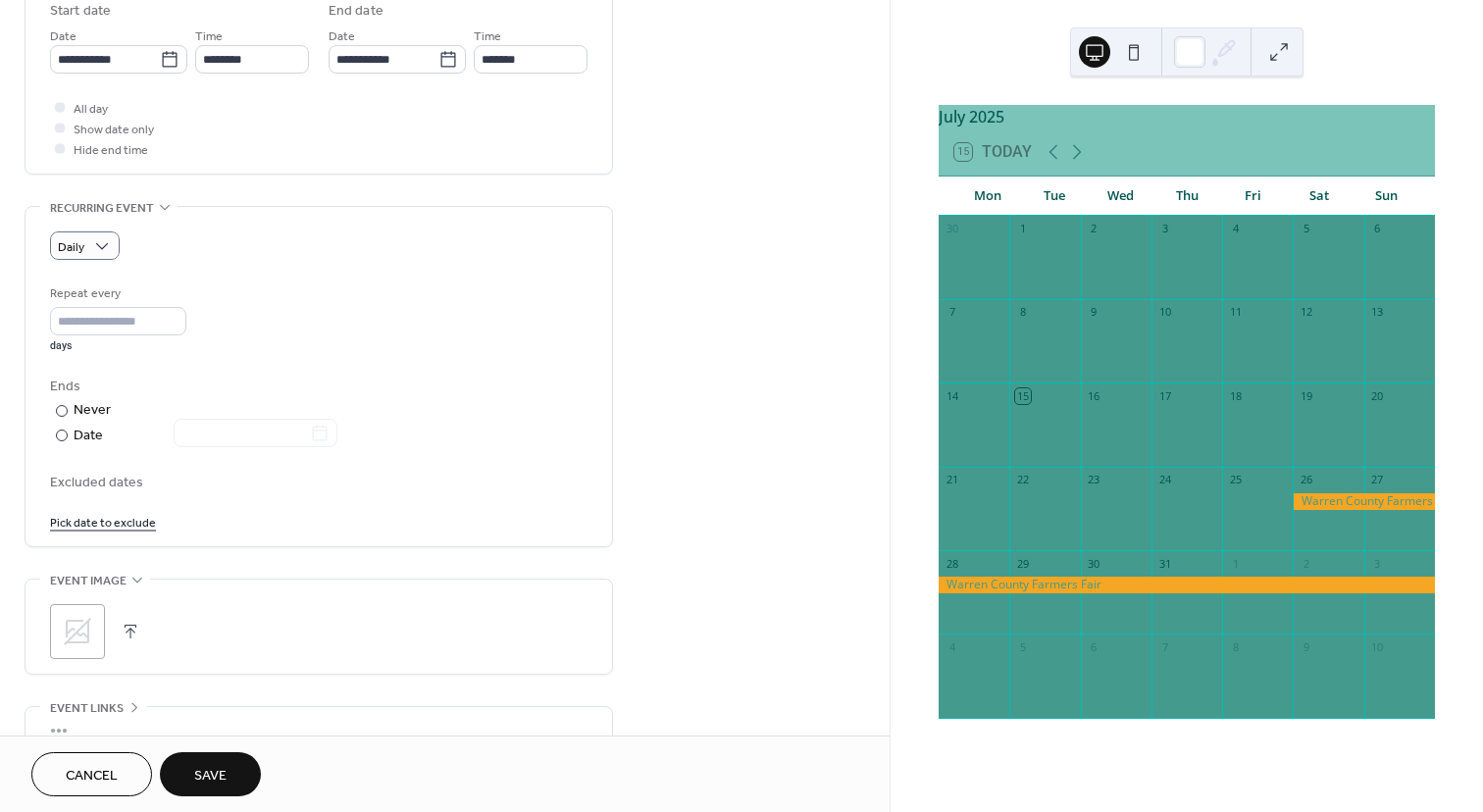 click 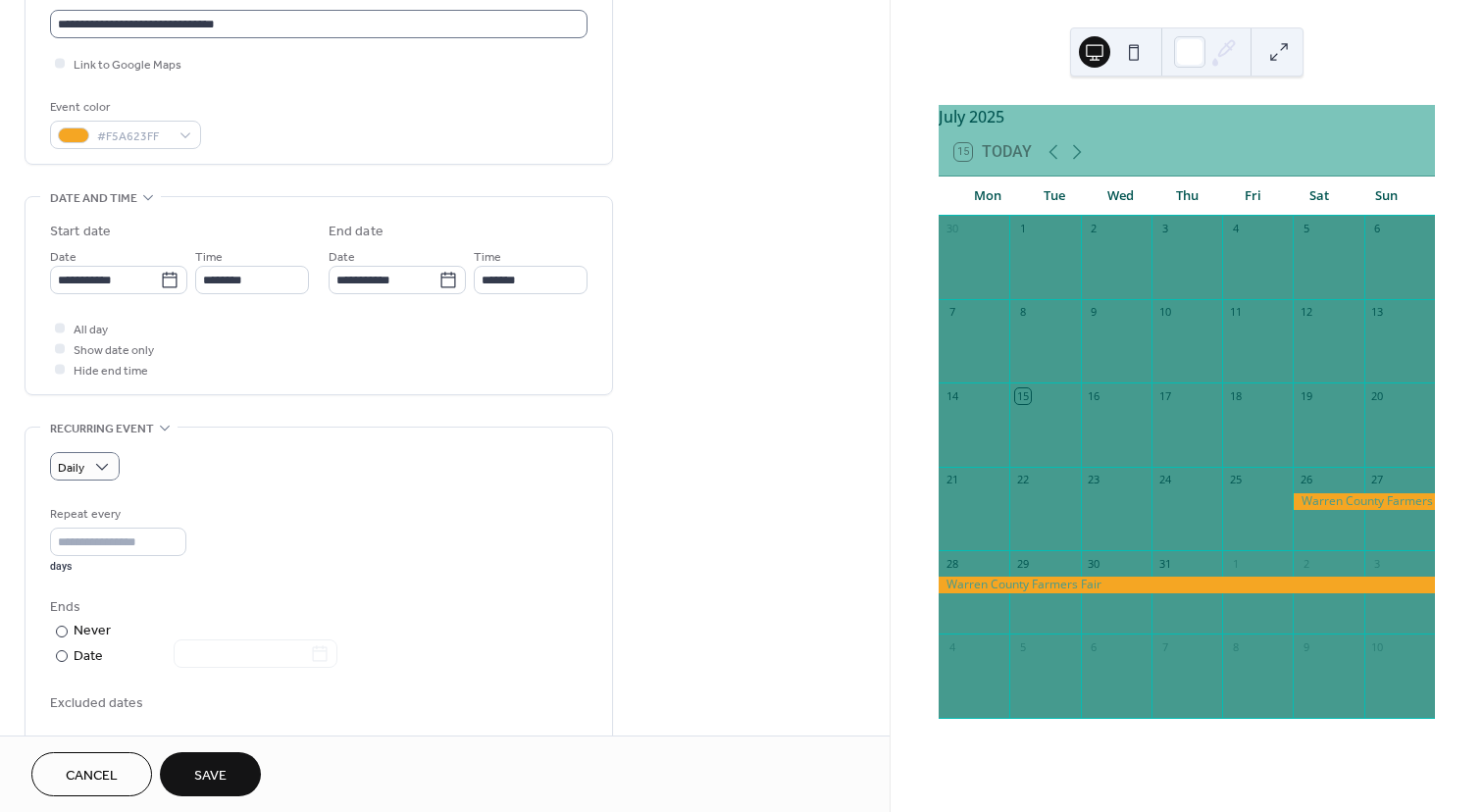 scroll, scrollTop: 443, scrollLeft: 0, axis: vertical 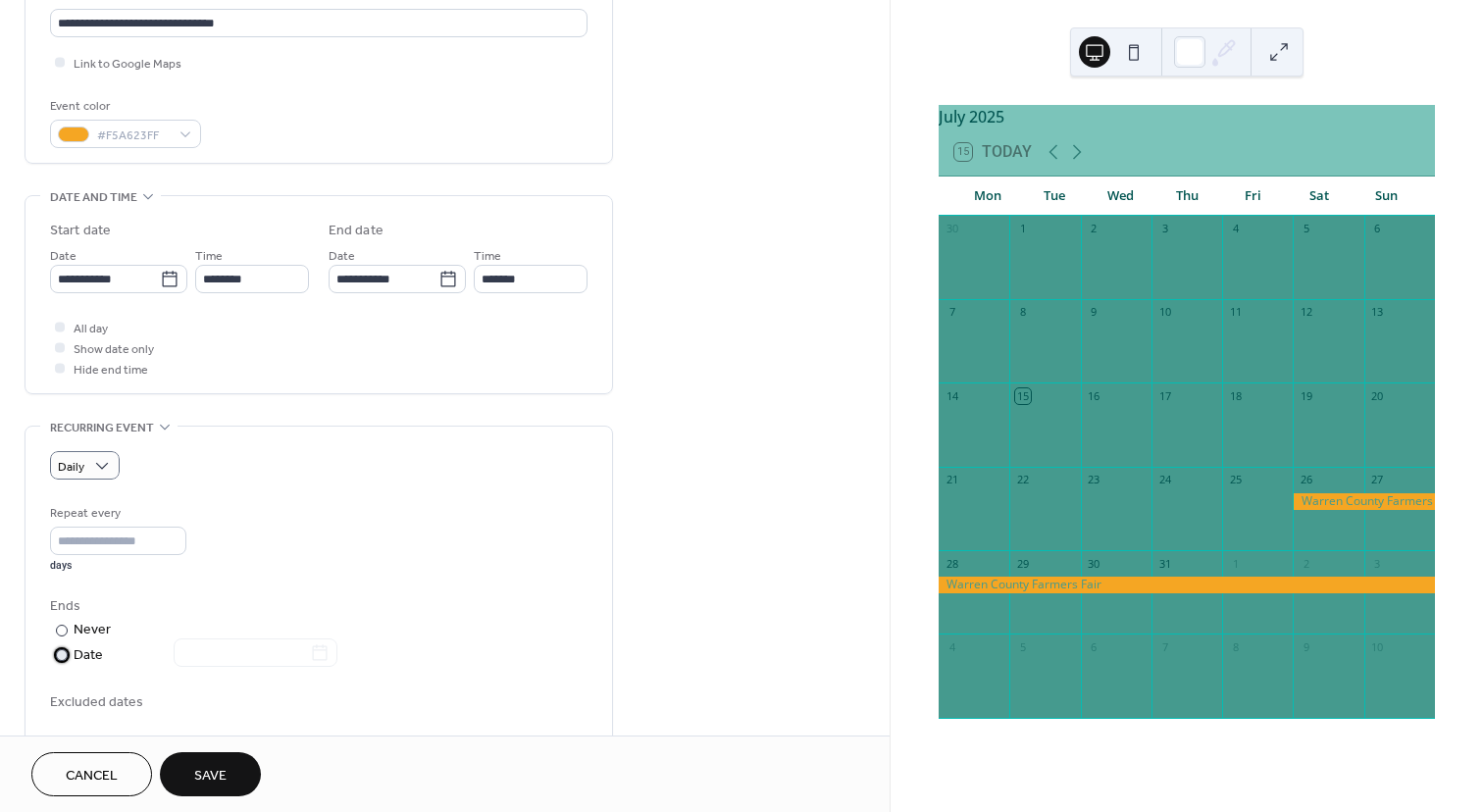 click at bounding box center [62, 655] 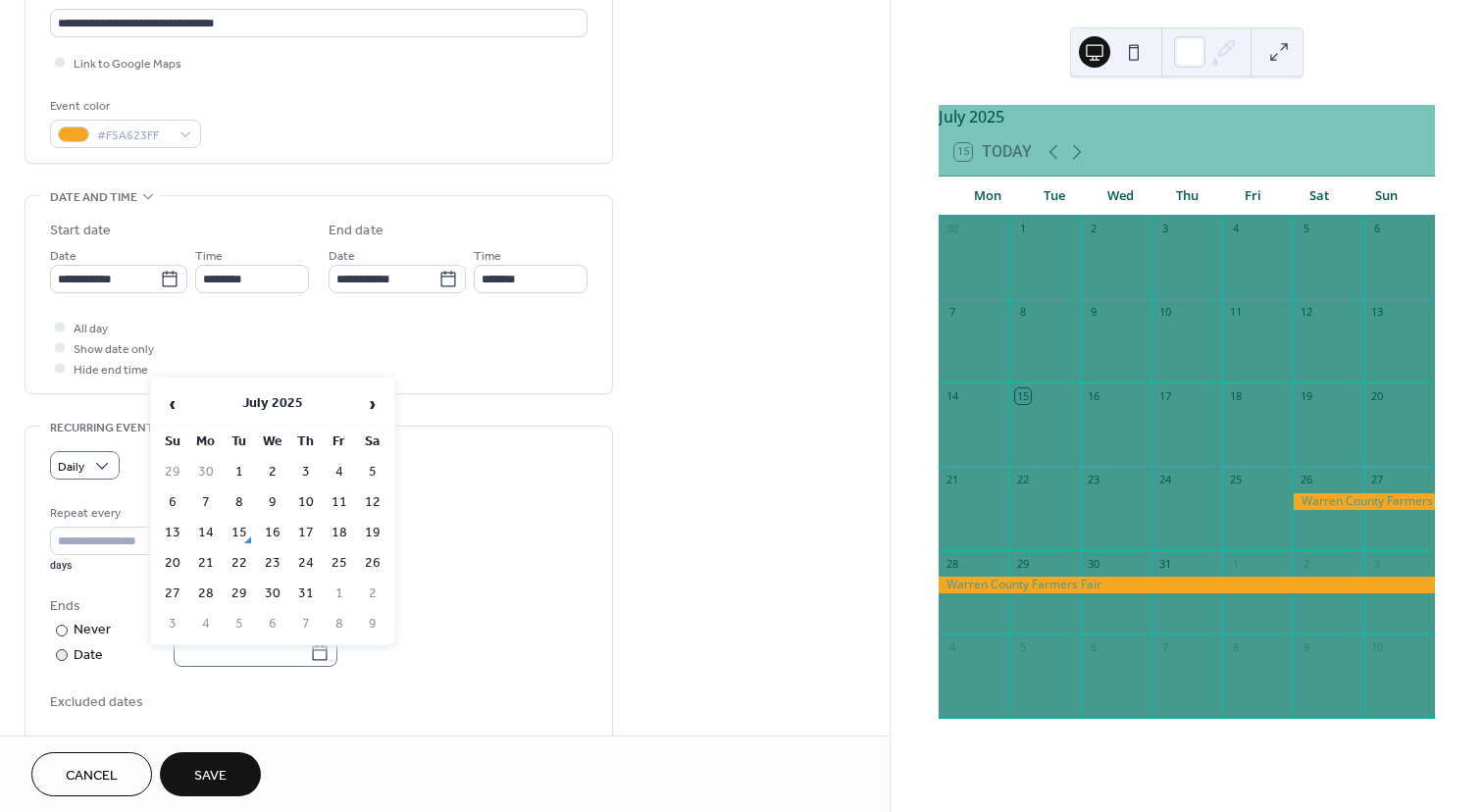 click 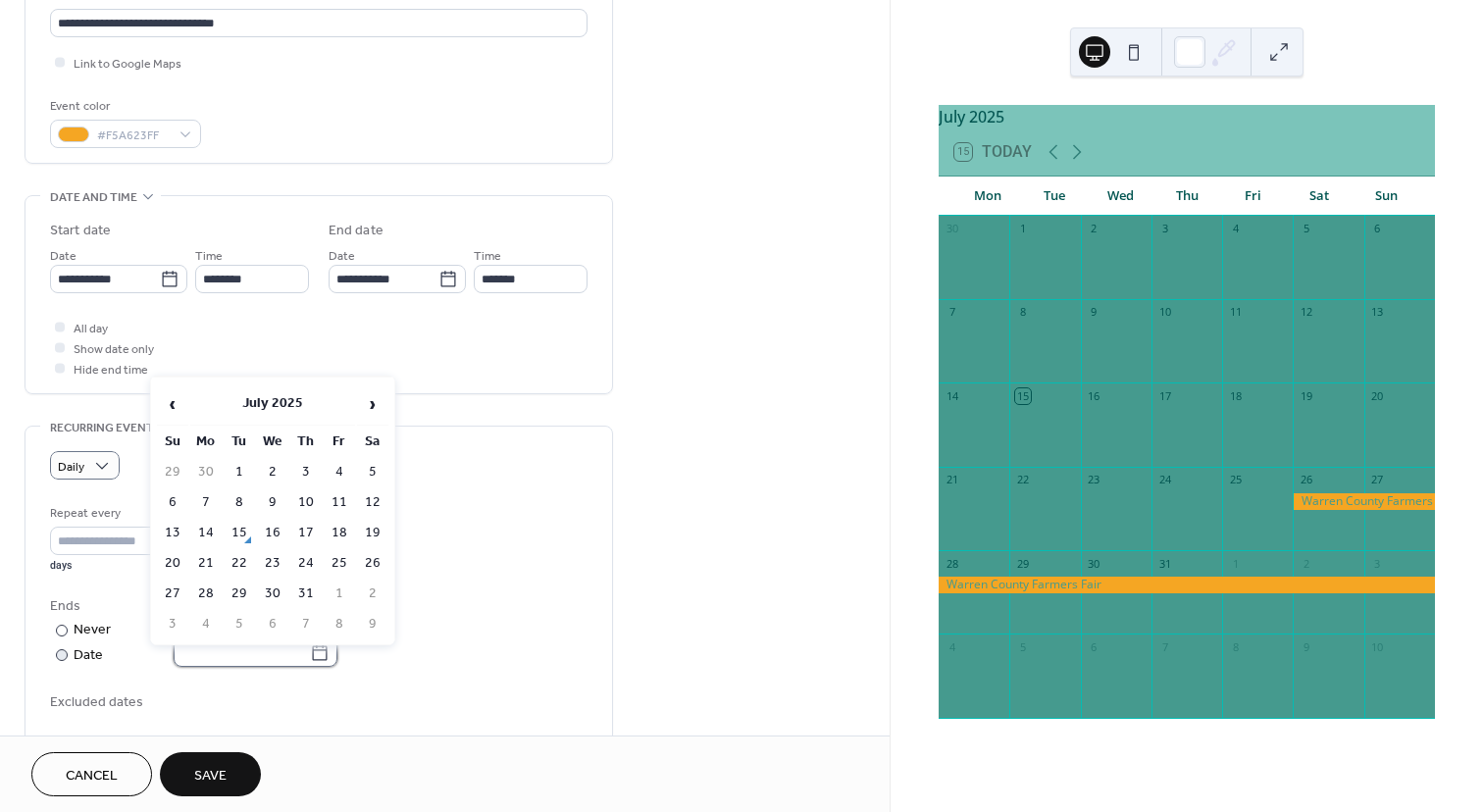 click at bounding box center (241, 652) 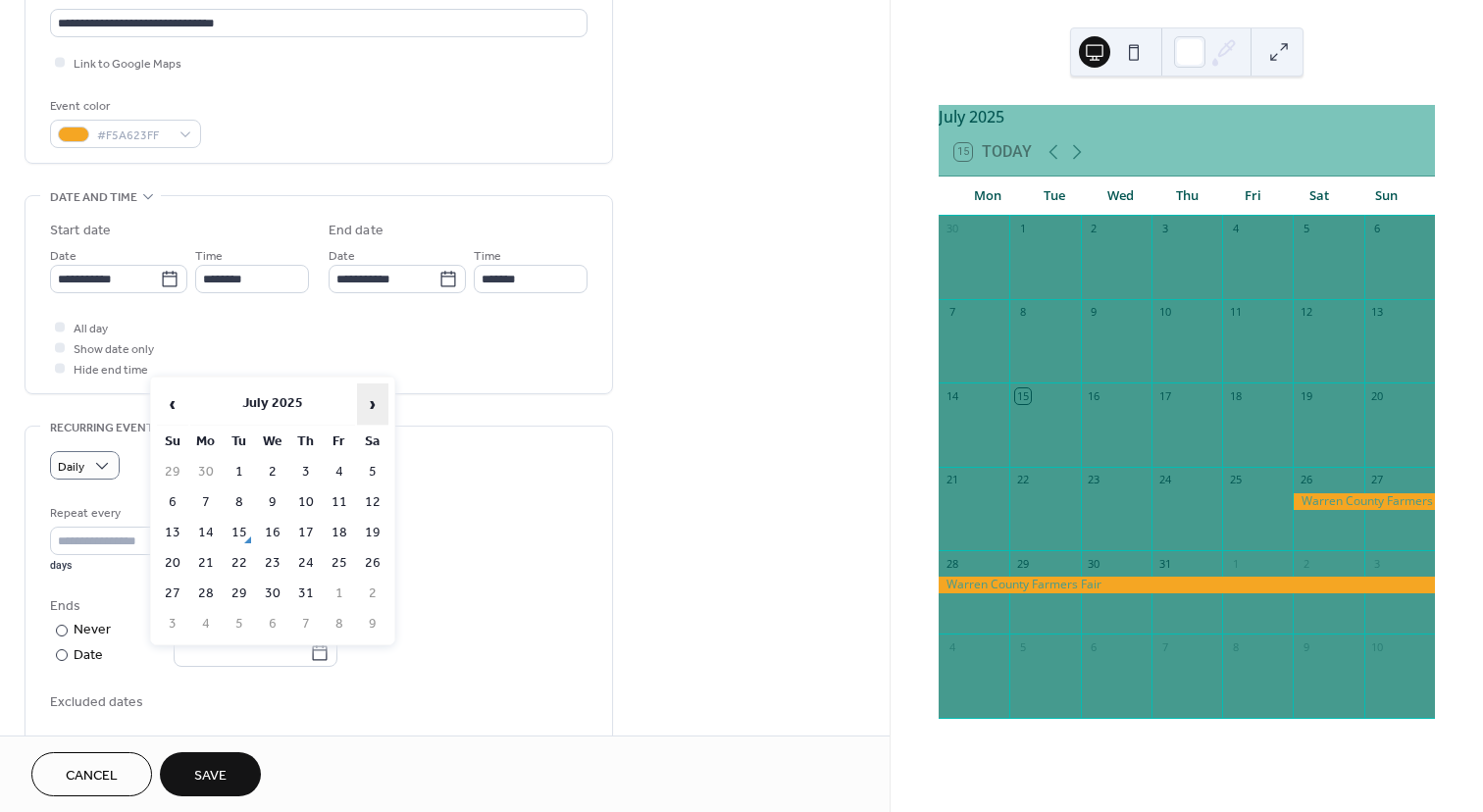 click on "›" at bounding box center [373, 404] 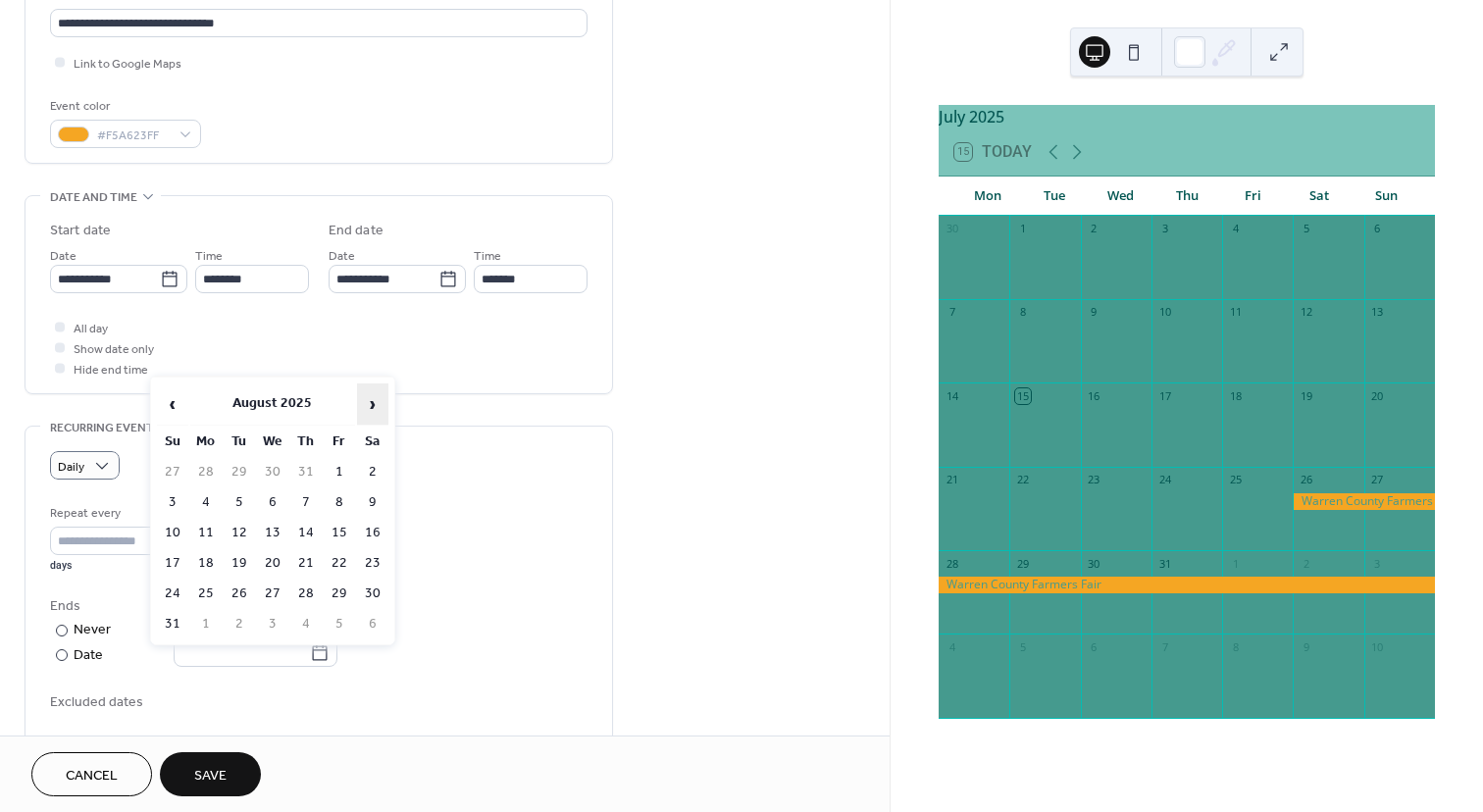 click on "›" at bounding box center (373, 404) 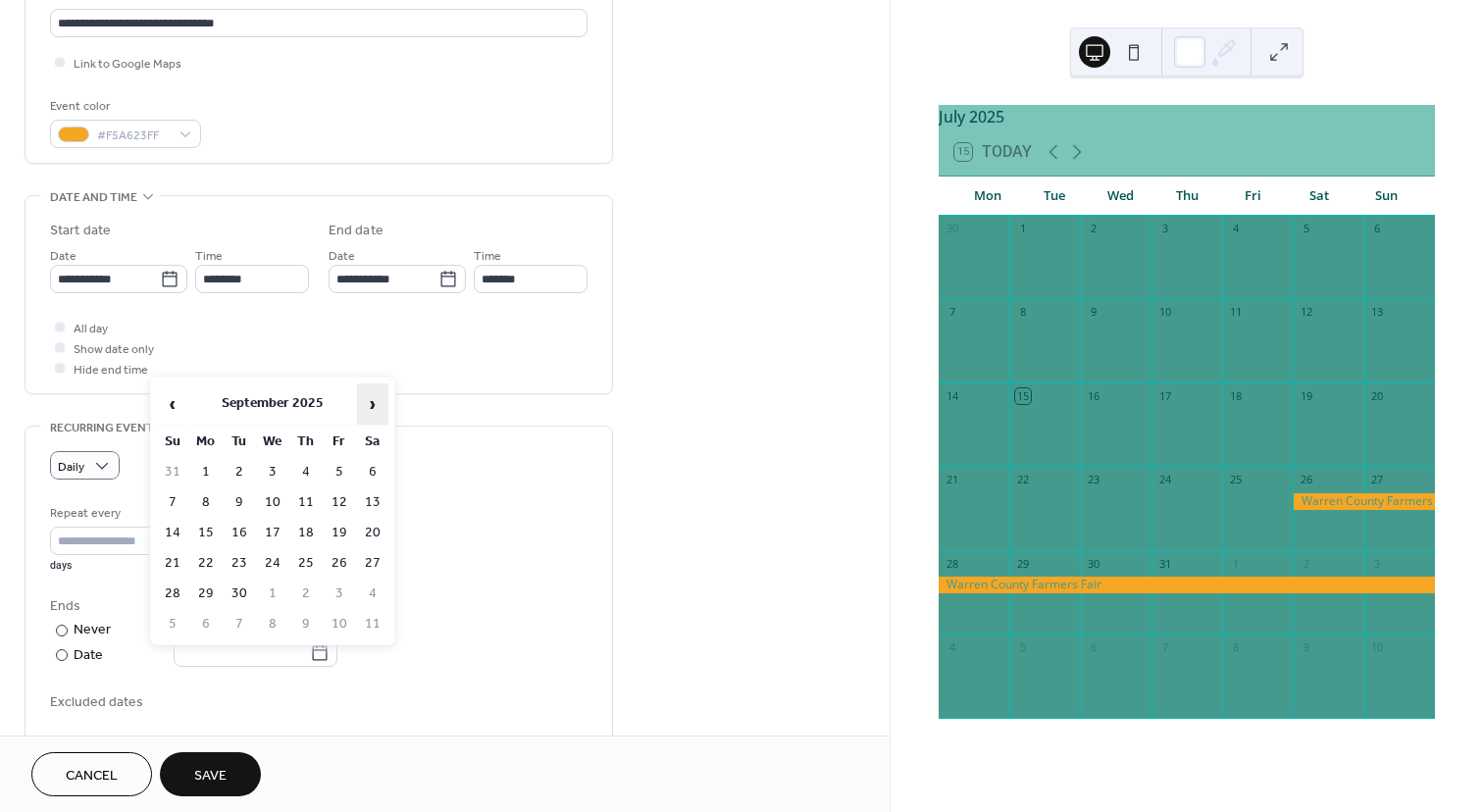 click on "›" at bounding box center [373, 404] 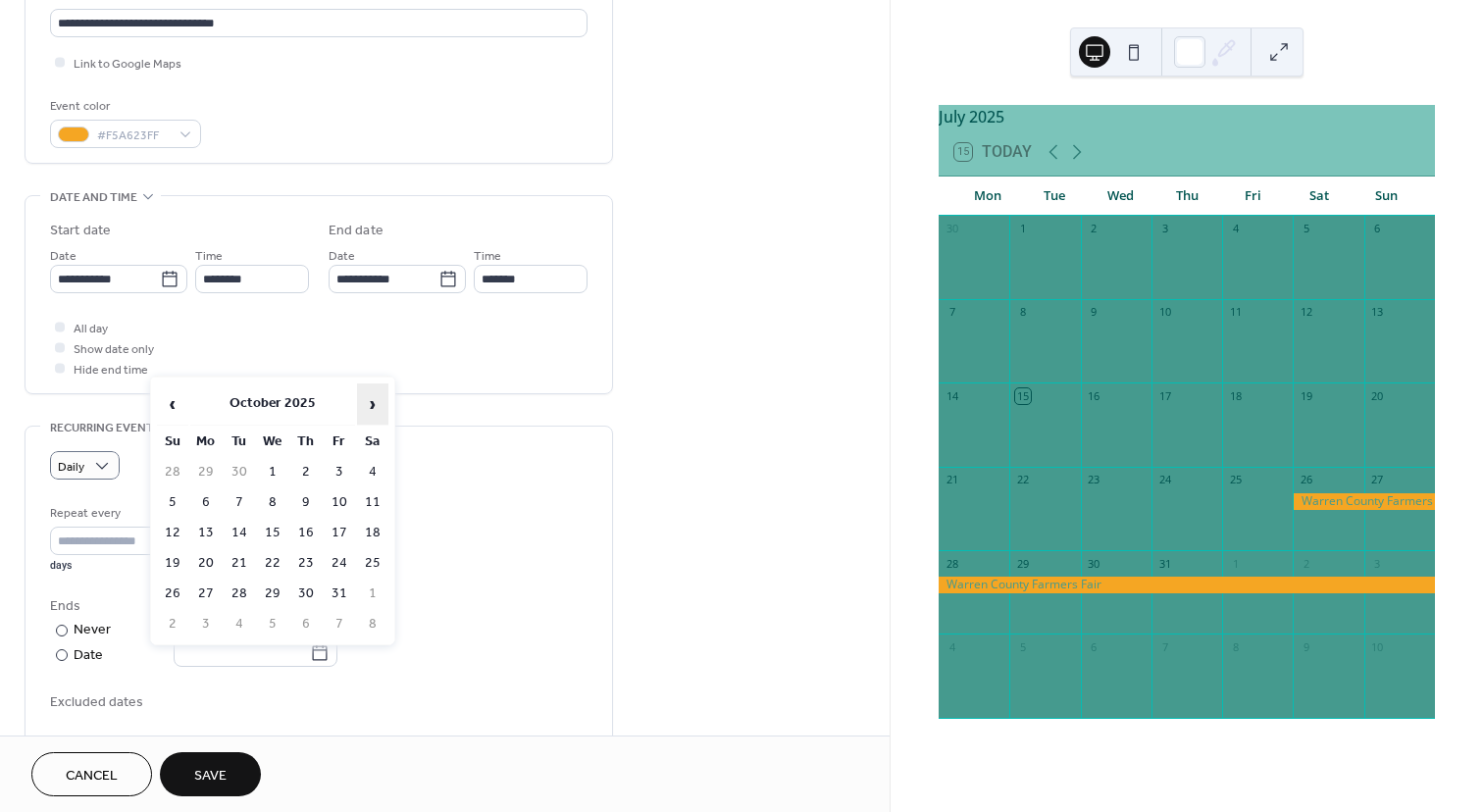 click on "›" at bounding box center (373, 404) 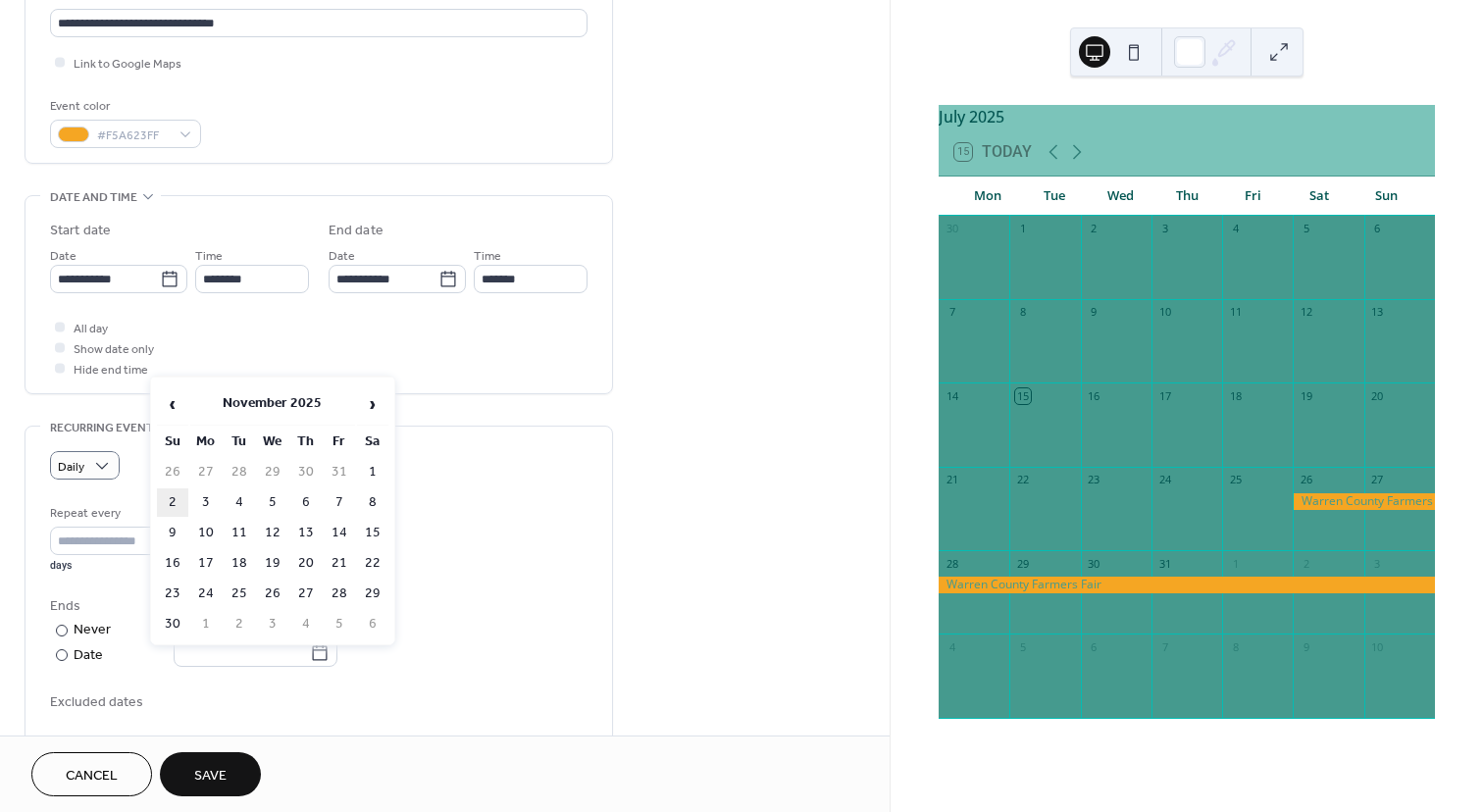click on "2" at bounding box center (173, 502) 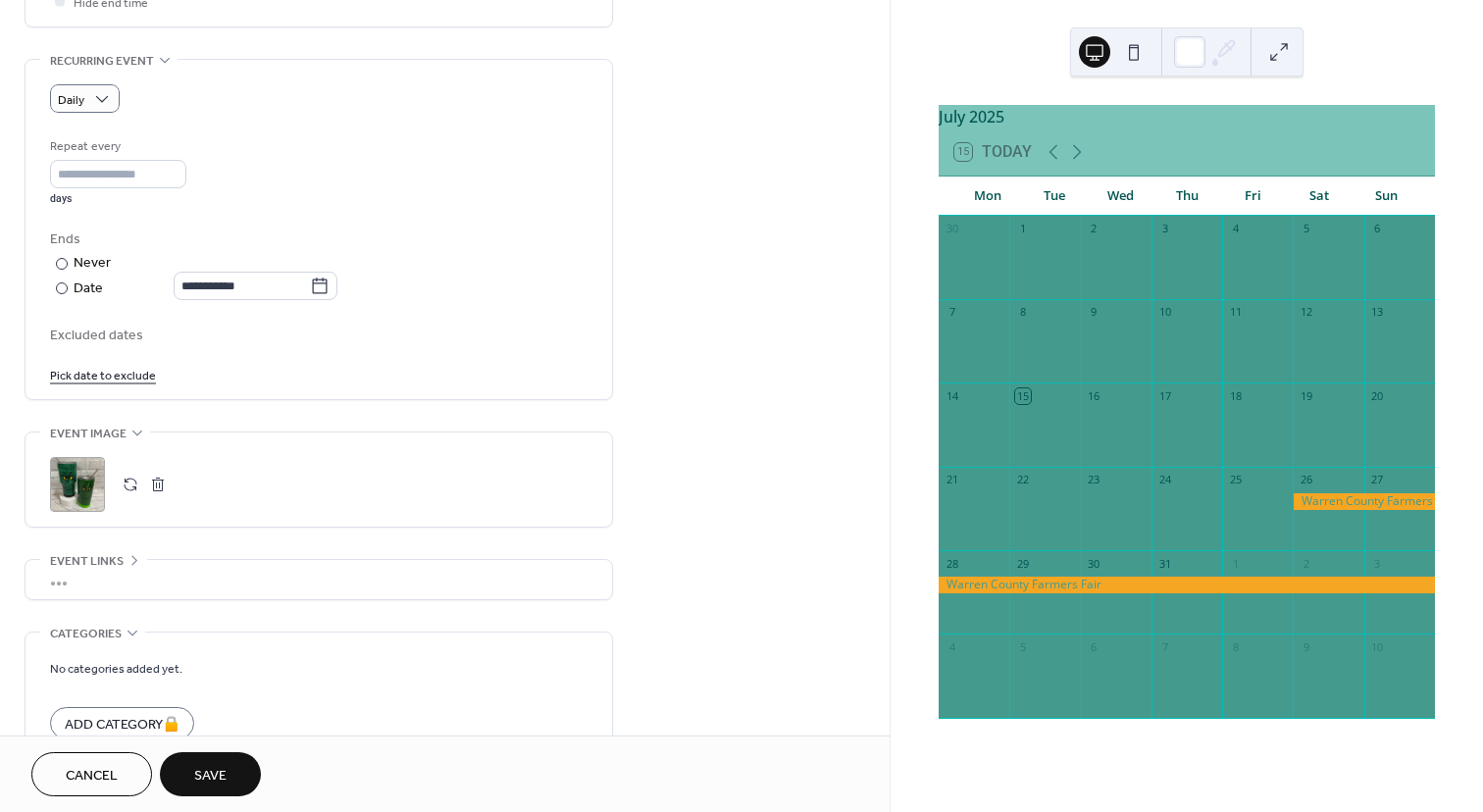 scroll, scrollTop: 868, scrollLeft: 0, axis: vertical 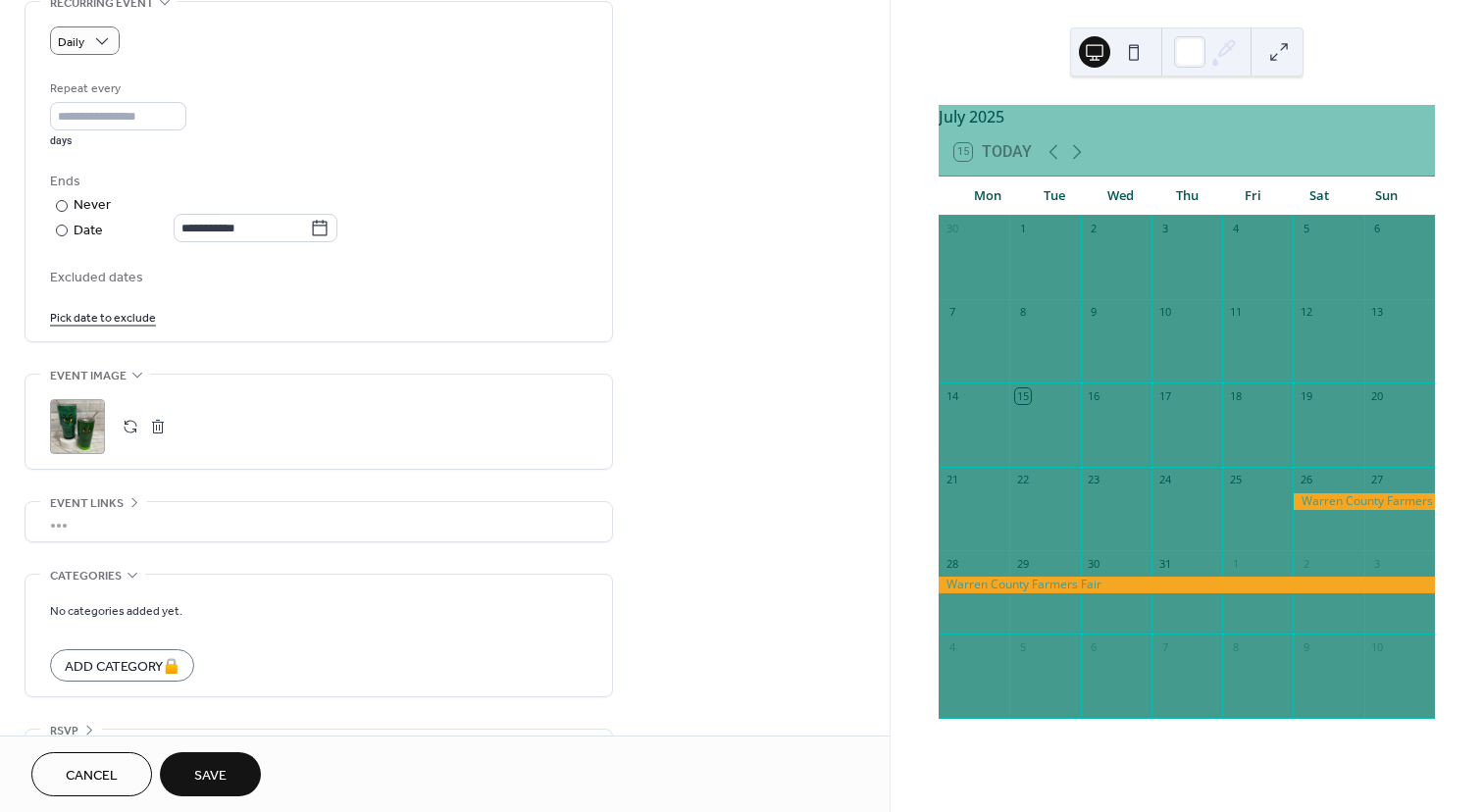 click on "Save" at bounding box center (210, 774) 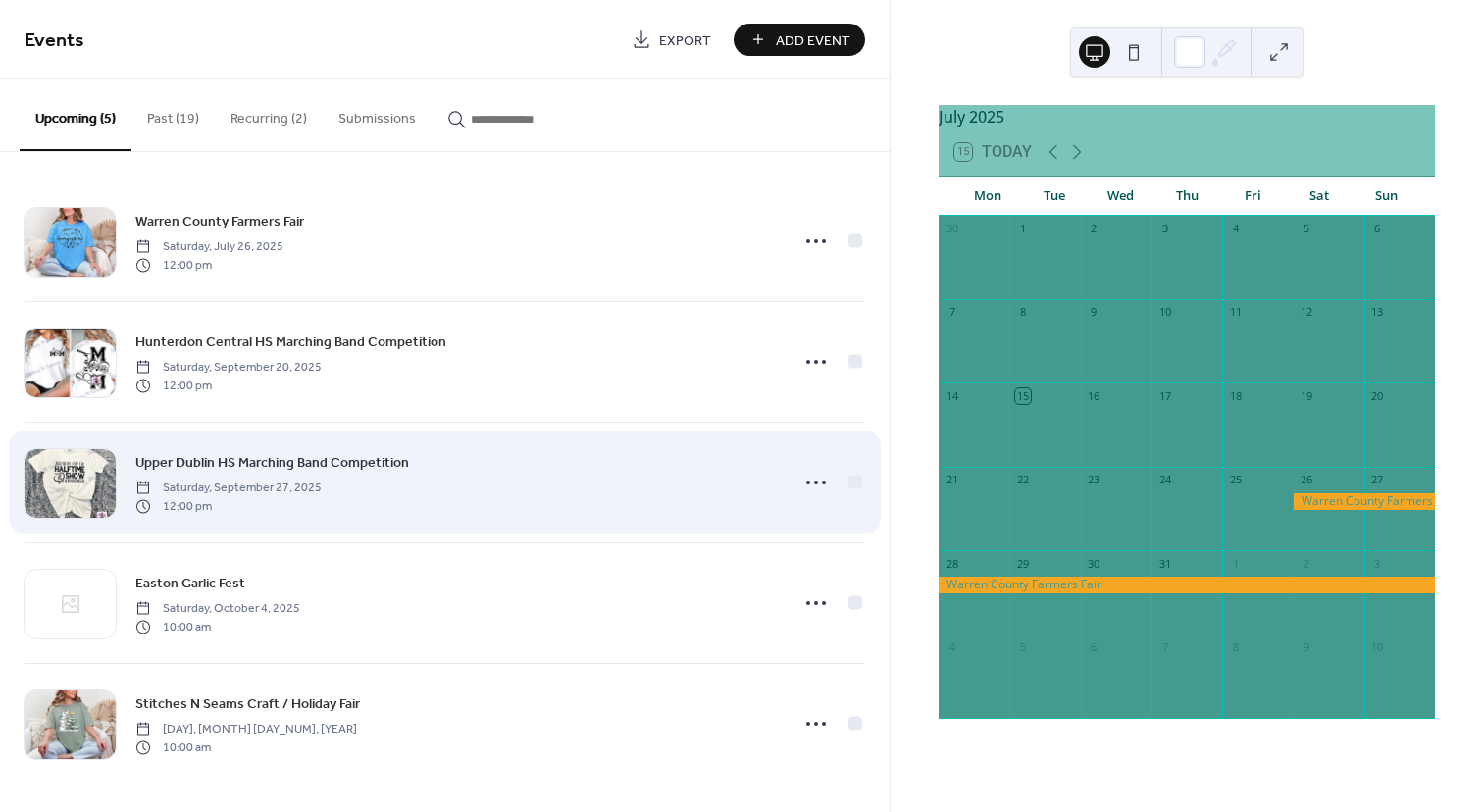 scroll, scrollTop: 1, scrollLeft: 0, axis: vertical 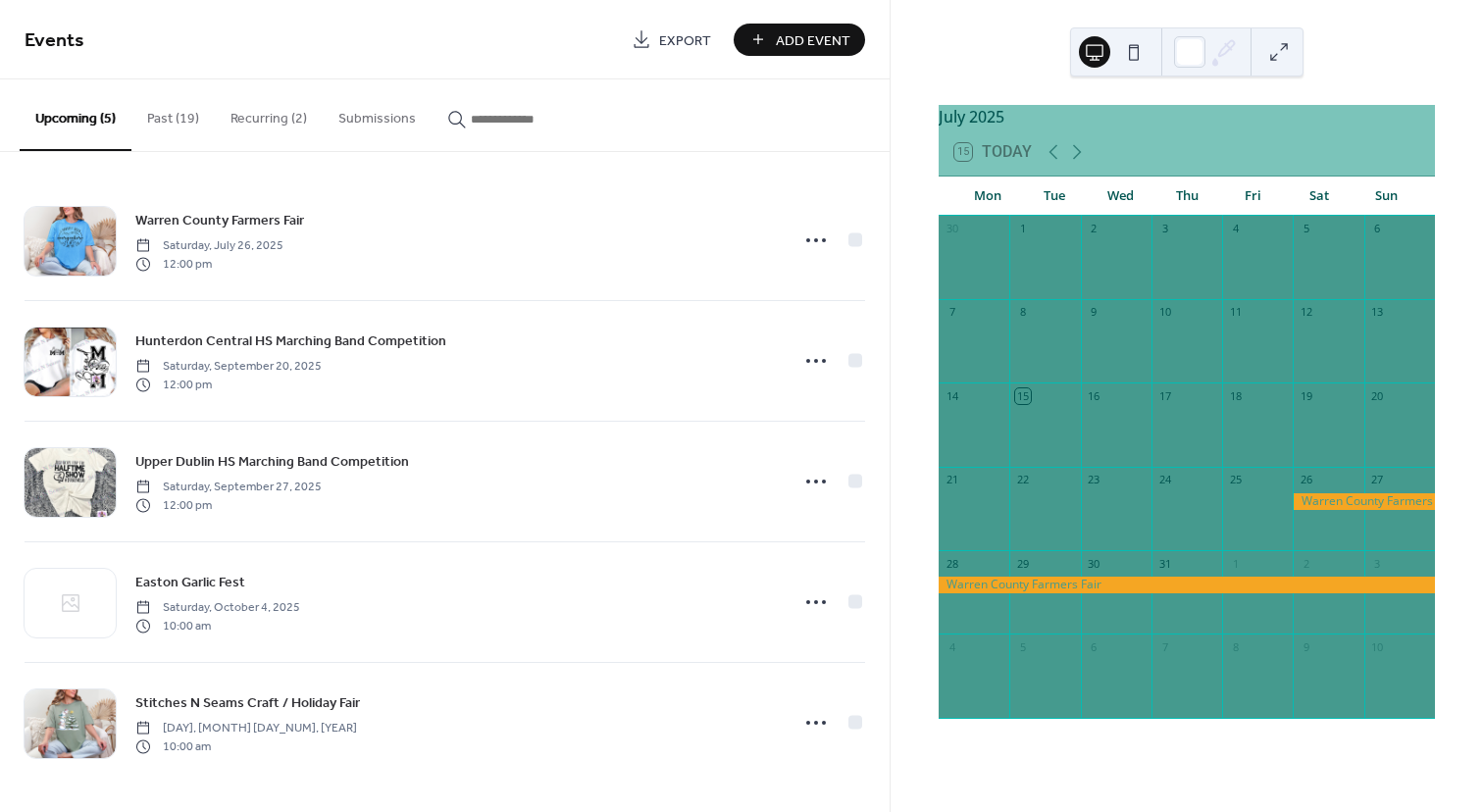 click on "Recurring (2)" at bounding box center [269, 114] 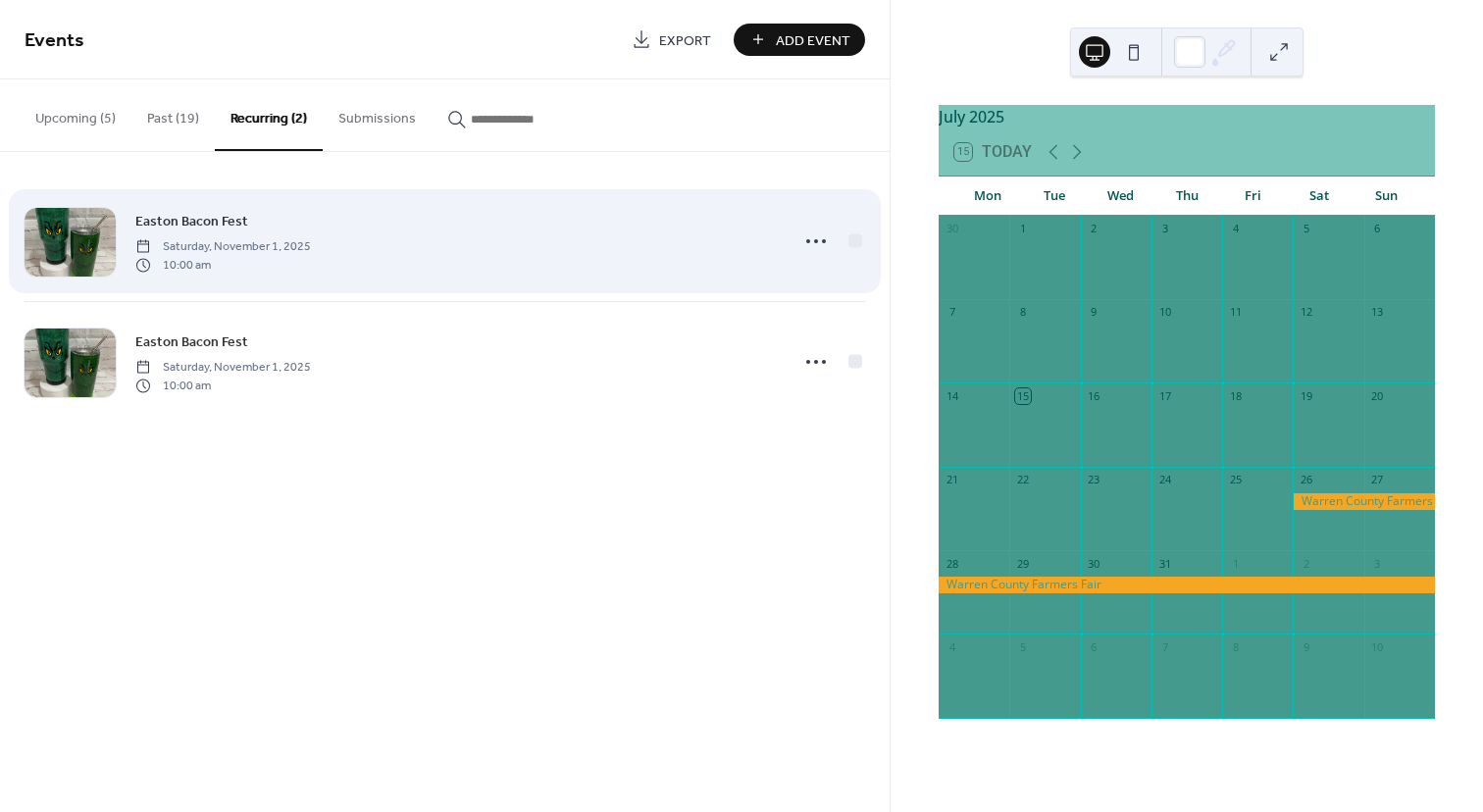 click on "Easton Bacon Fest Saturday, November 1, 2025 10:00 am" at bounding box center (456, 241) 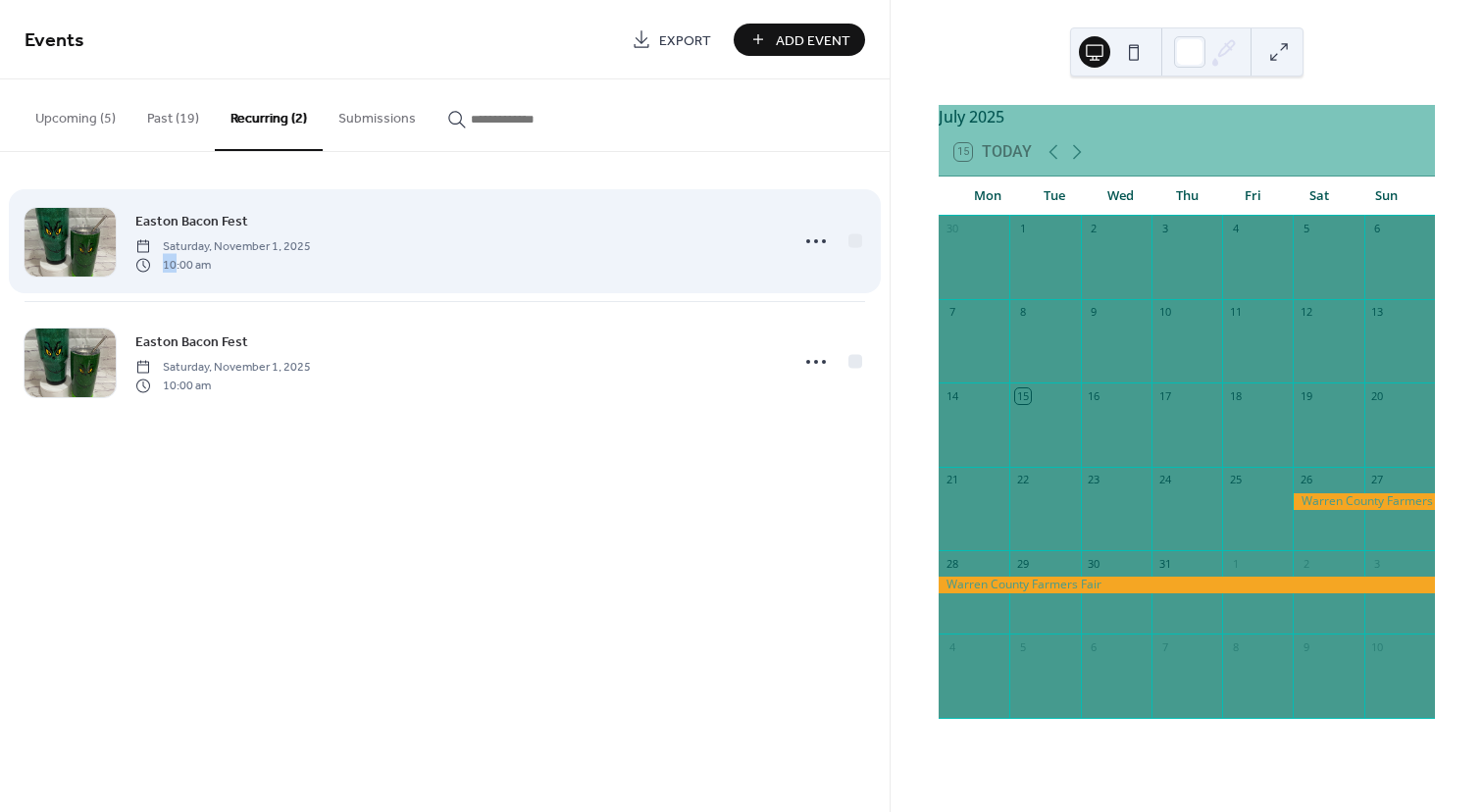 click on "10:00 am" at bounding box center (223, 265) 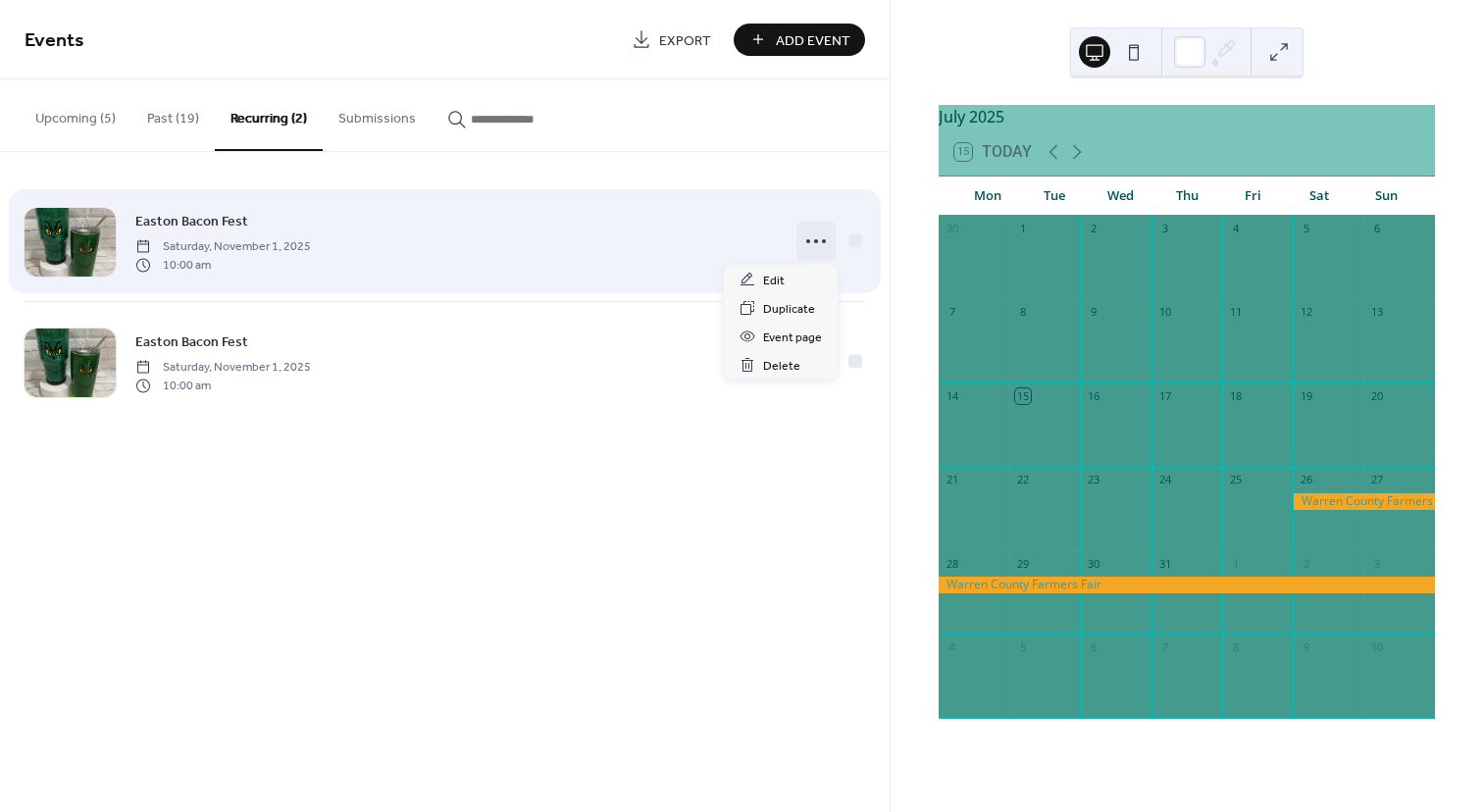 click 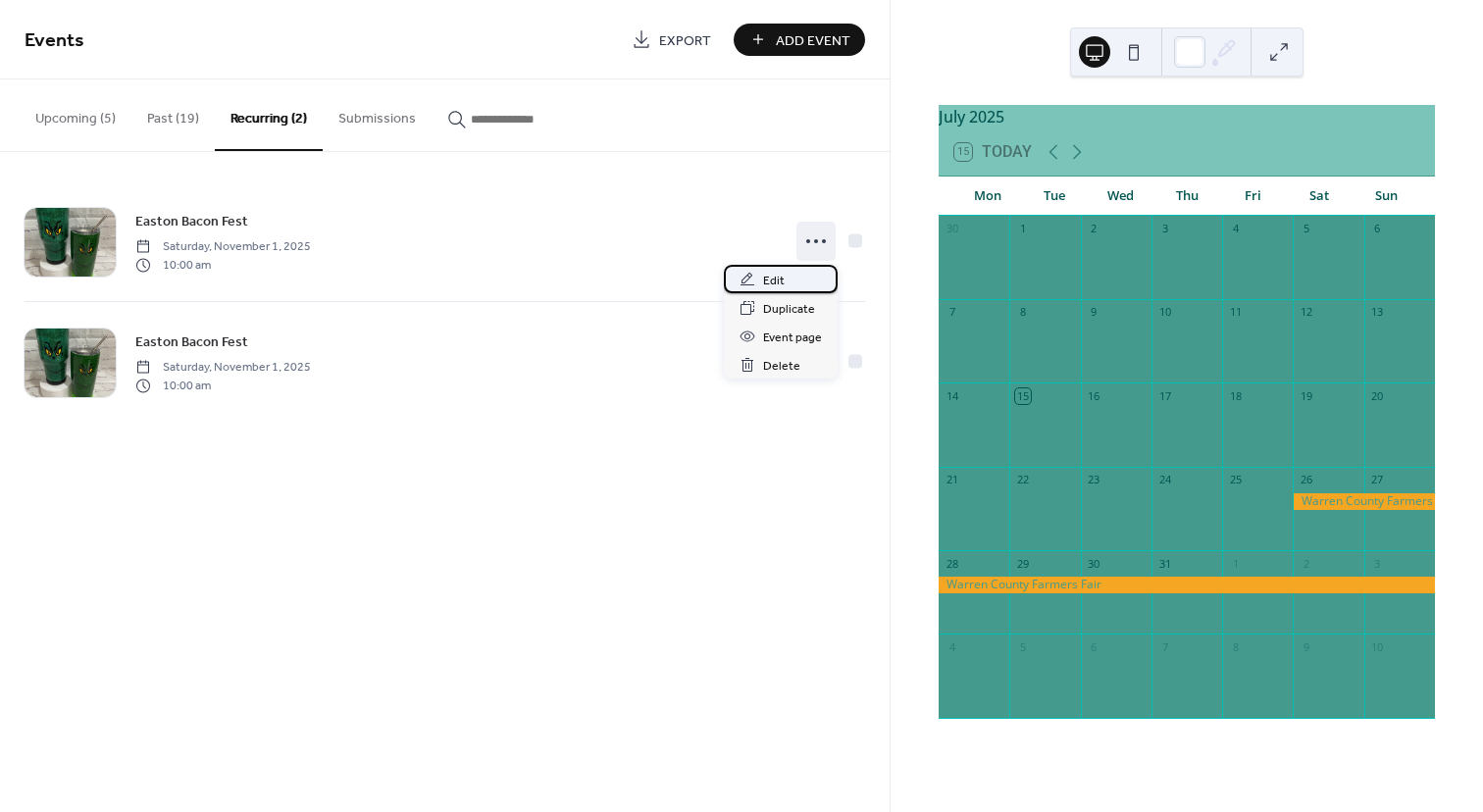 click on "Edit" at bounding box center (774, 280) 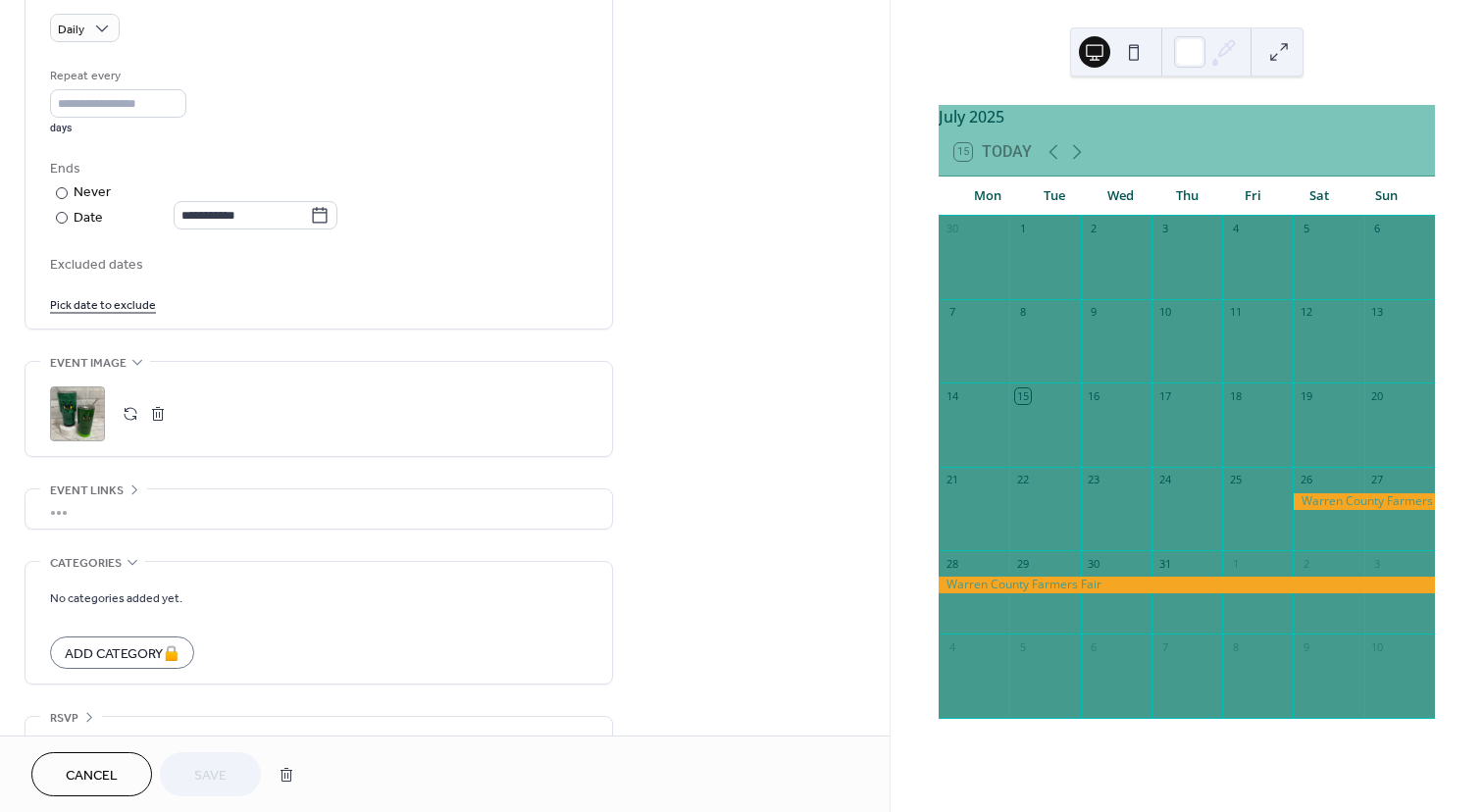 scroll, scrollTop: 922, scrollLeft: 0, axis: vertical 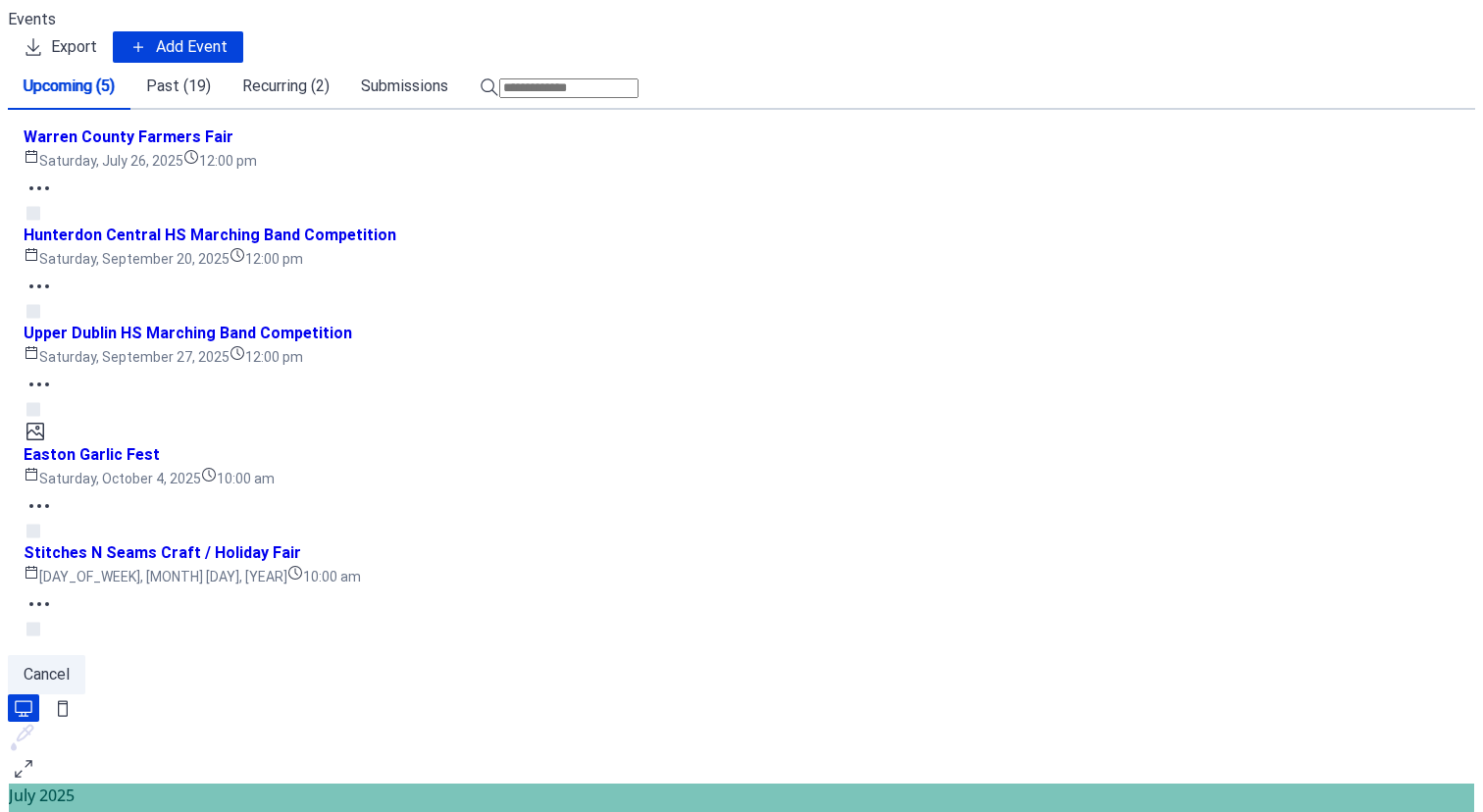 click on "Recurring (2)" at bounding box center (285, 86) 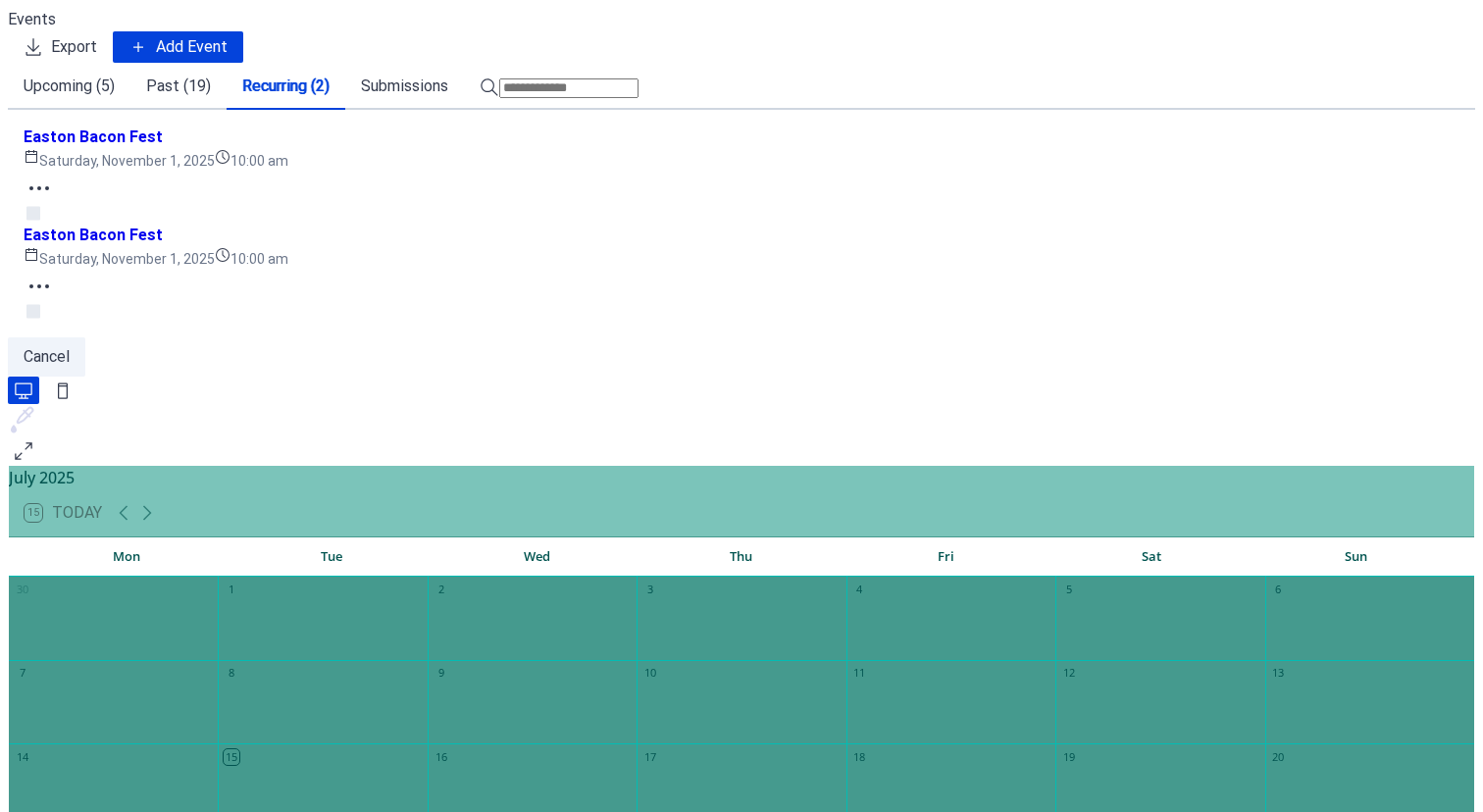 click on "Easton Bacon Fest Saturday, November 1, 2025 10:00 am" at bounding box center [742, 273] 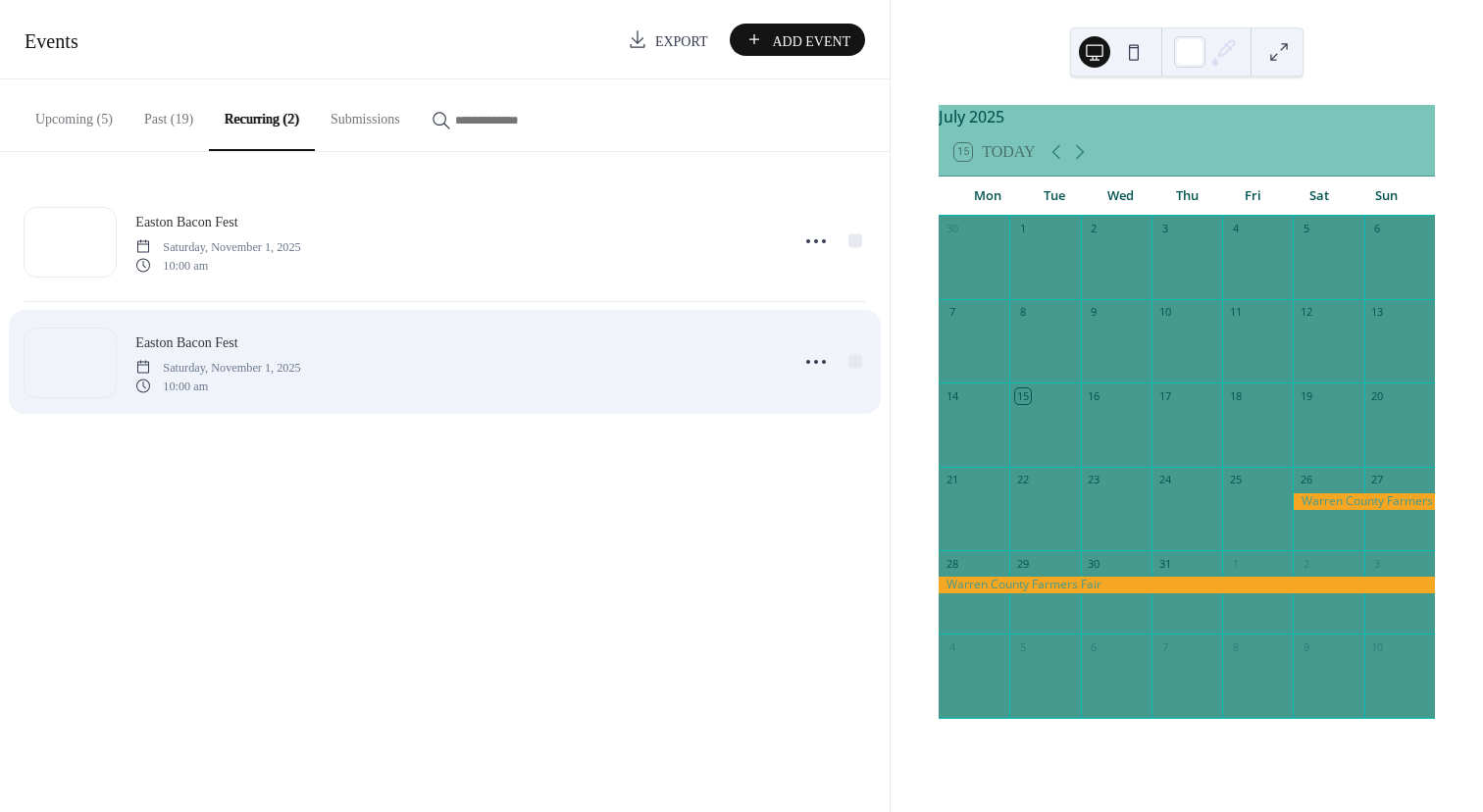 click on "Saturday, November 1, 2025" at bounding box center (218, 368) 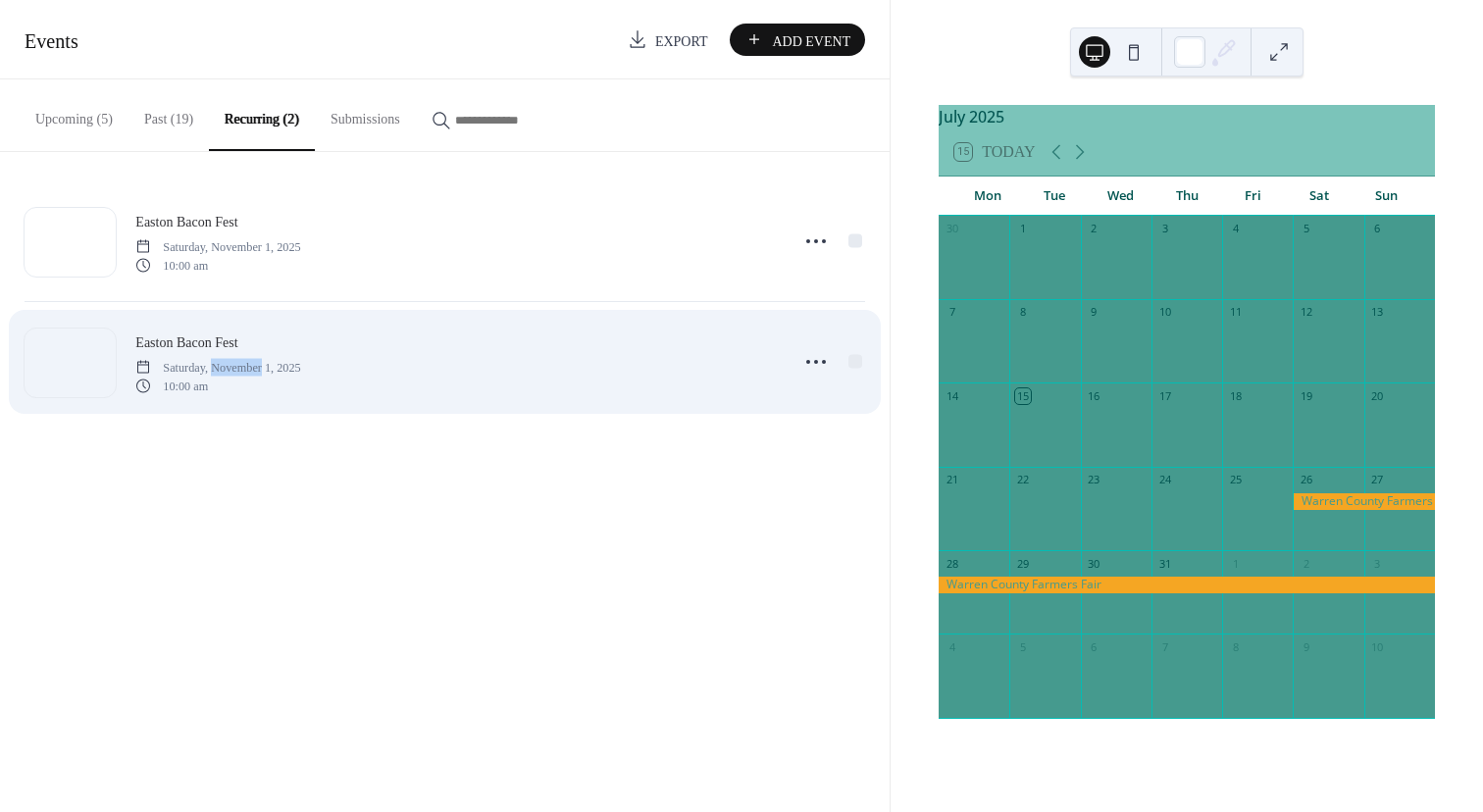 click on "Saturday, November 1, 2025" at bounding box center [218, 368] 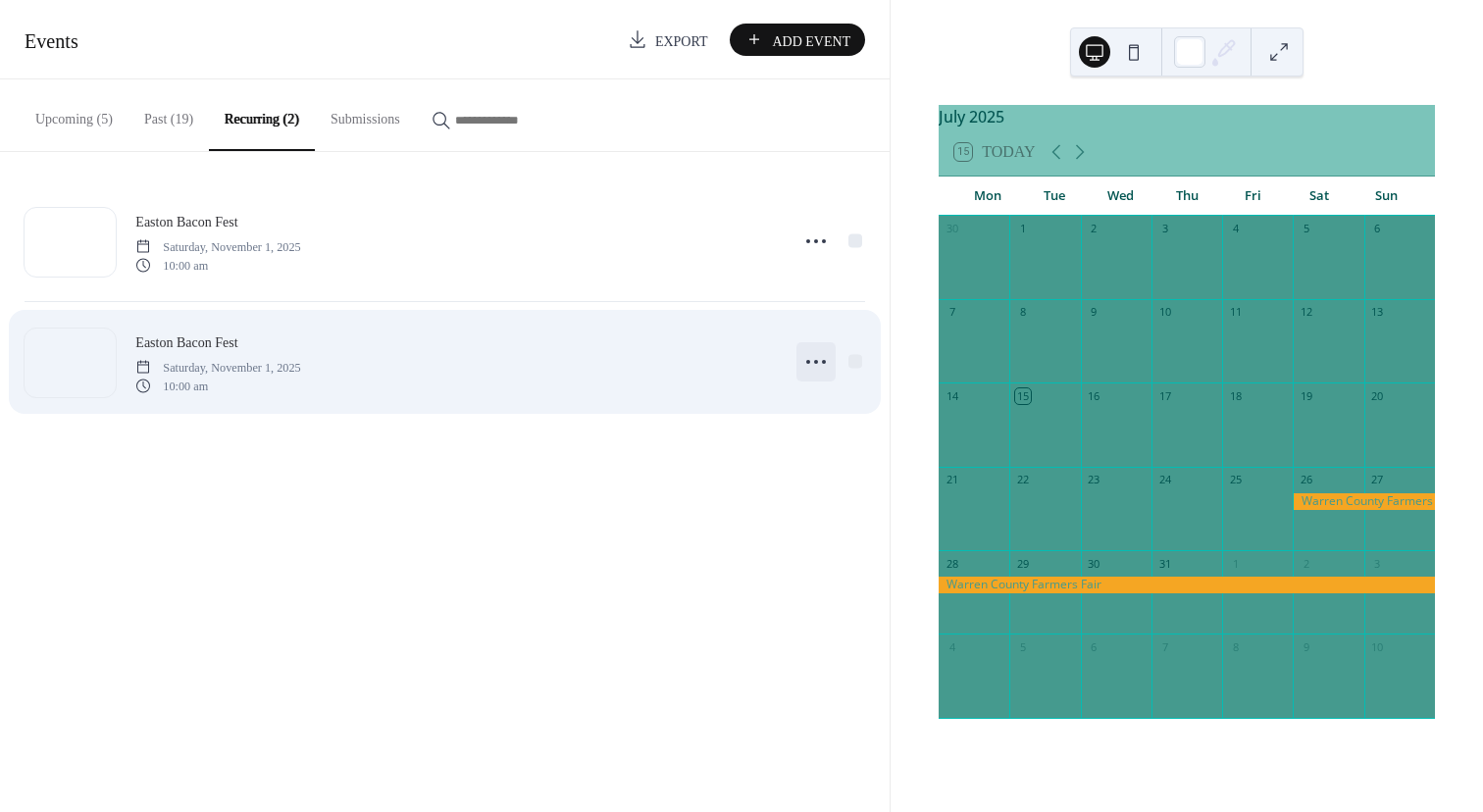 click 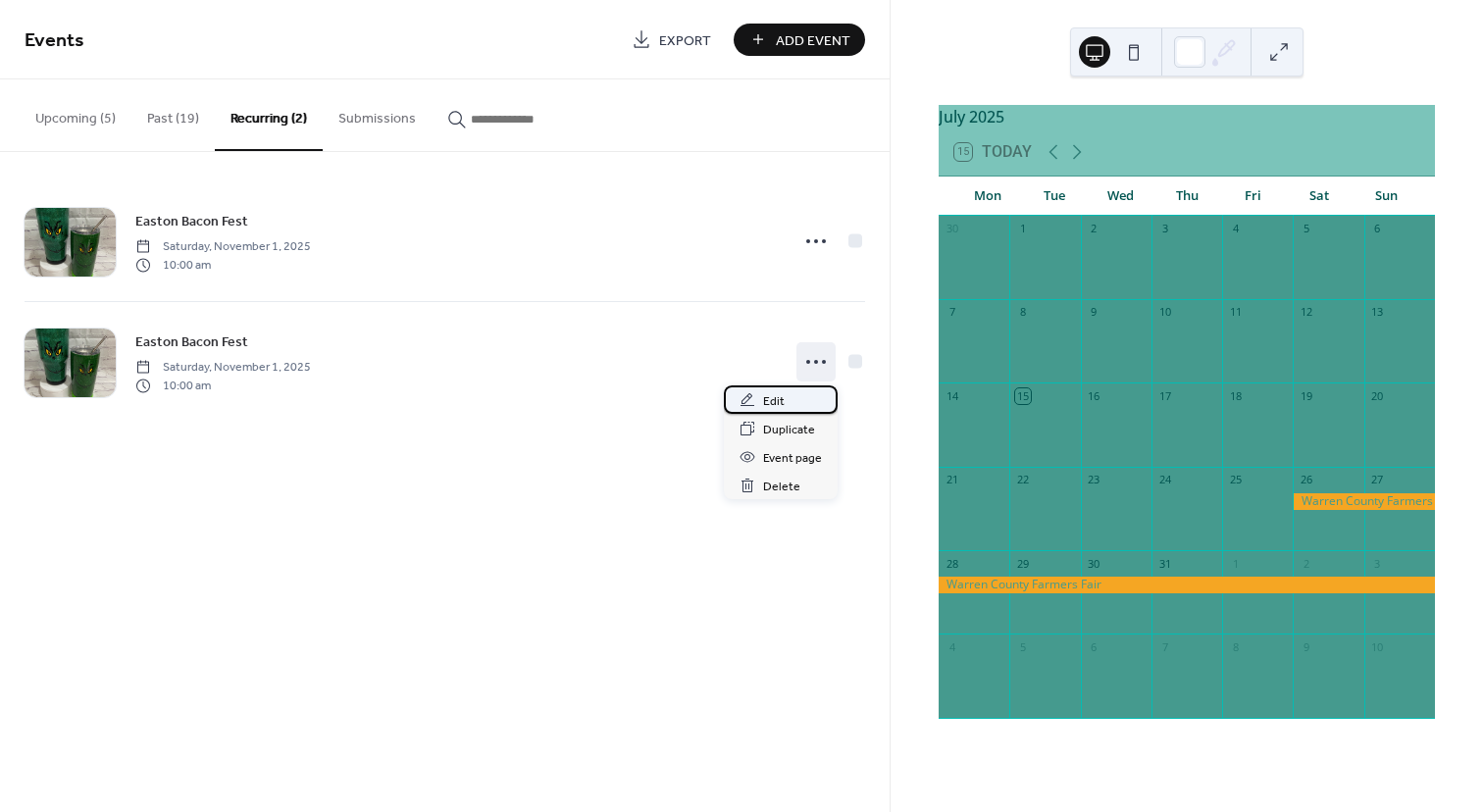 click on "Edit" at bounding box center (774, 401) 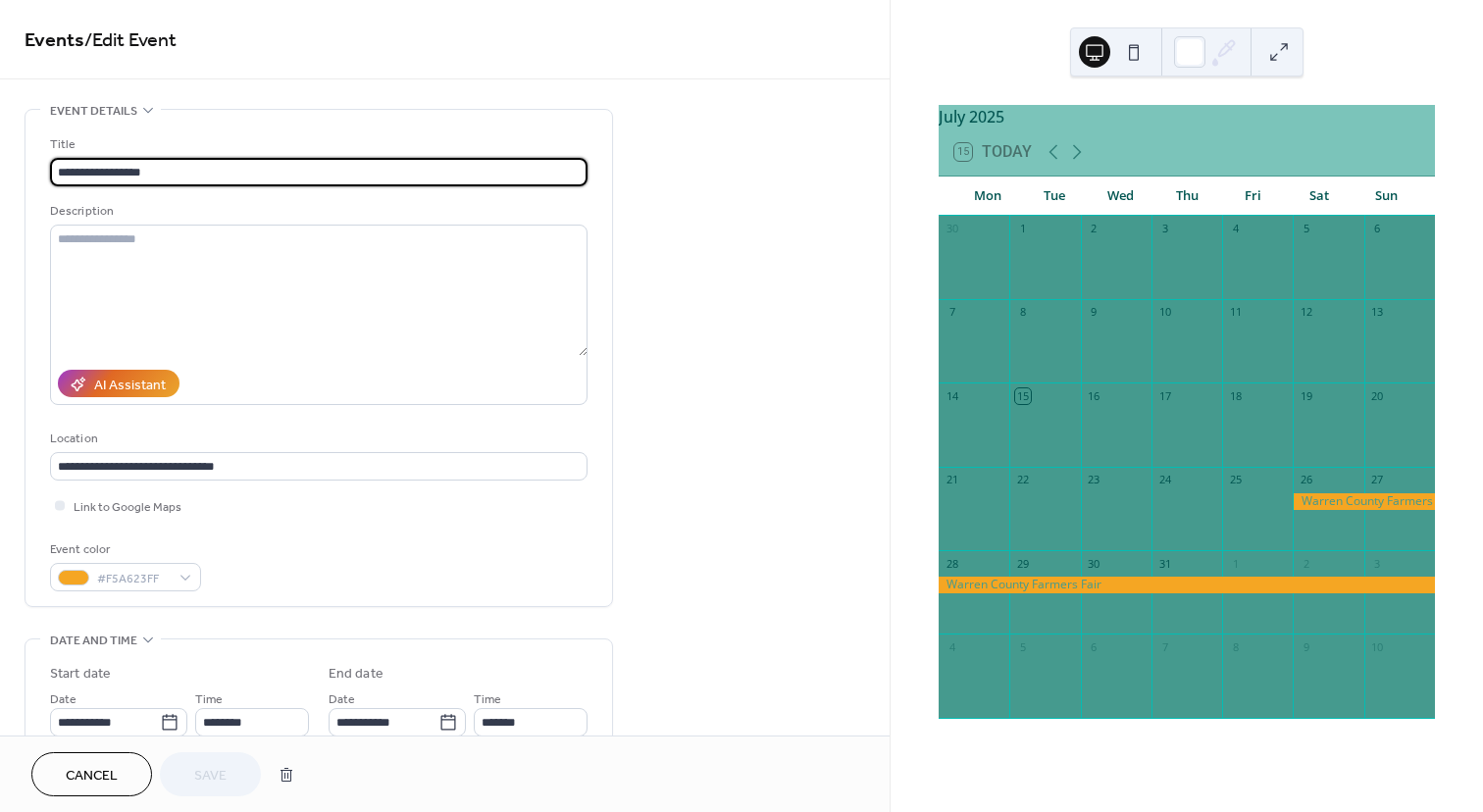 type on "**********" 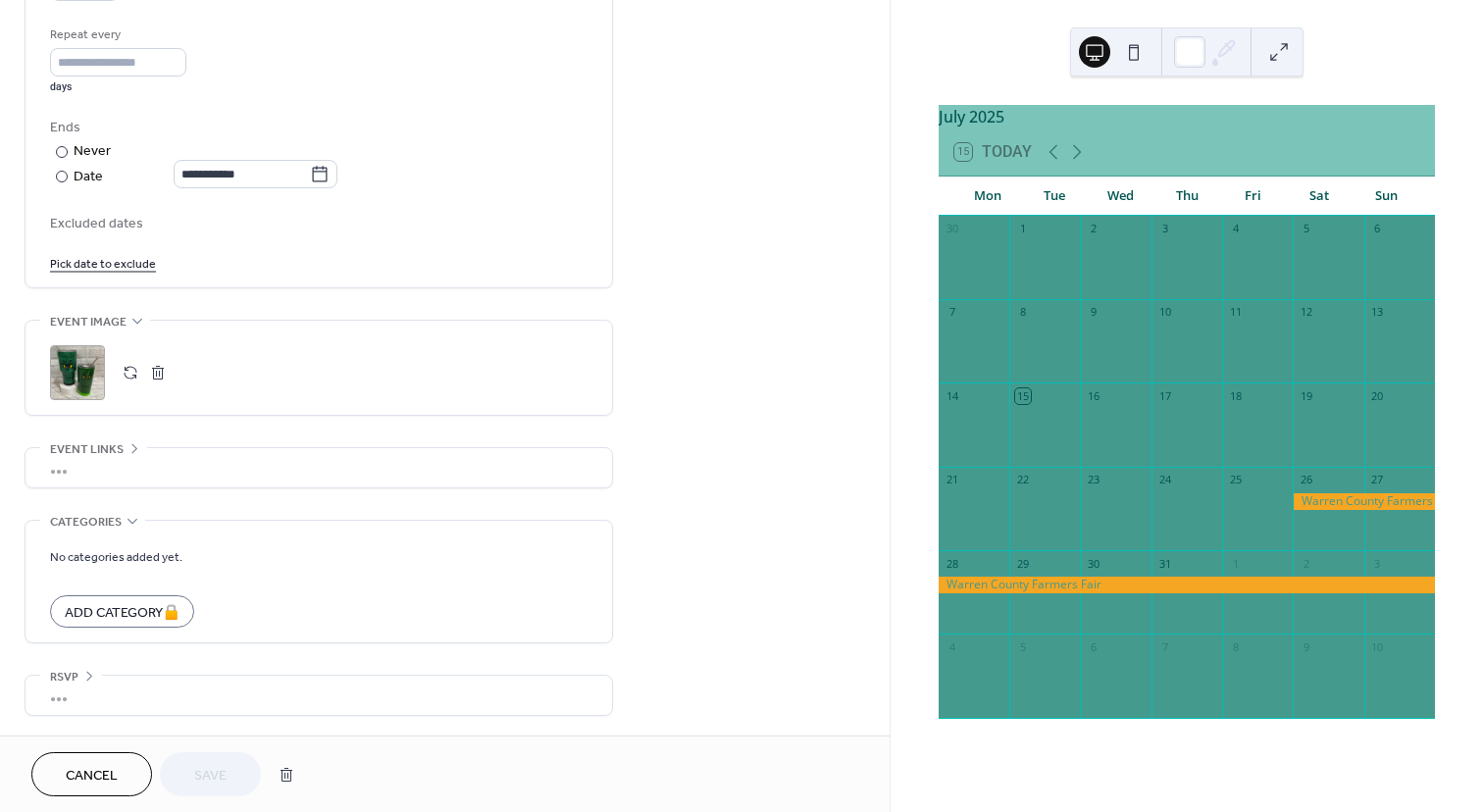 click on "Cancel" at bounding box center [91, 776] 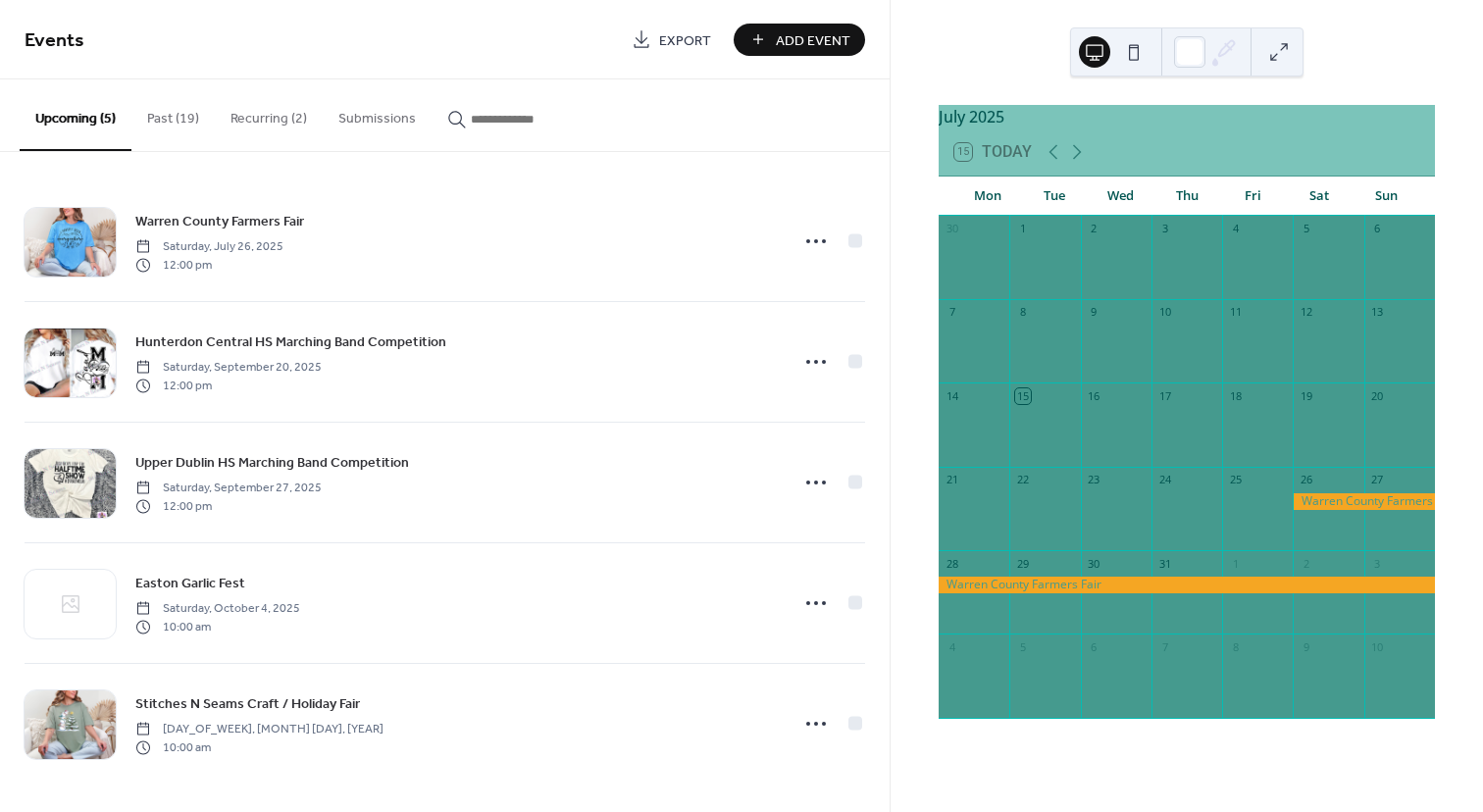 click on "Past (19)" at bounding box center (173, 114) 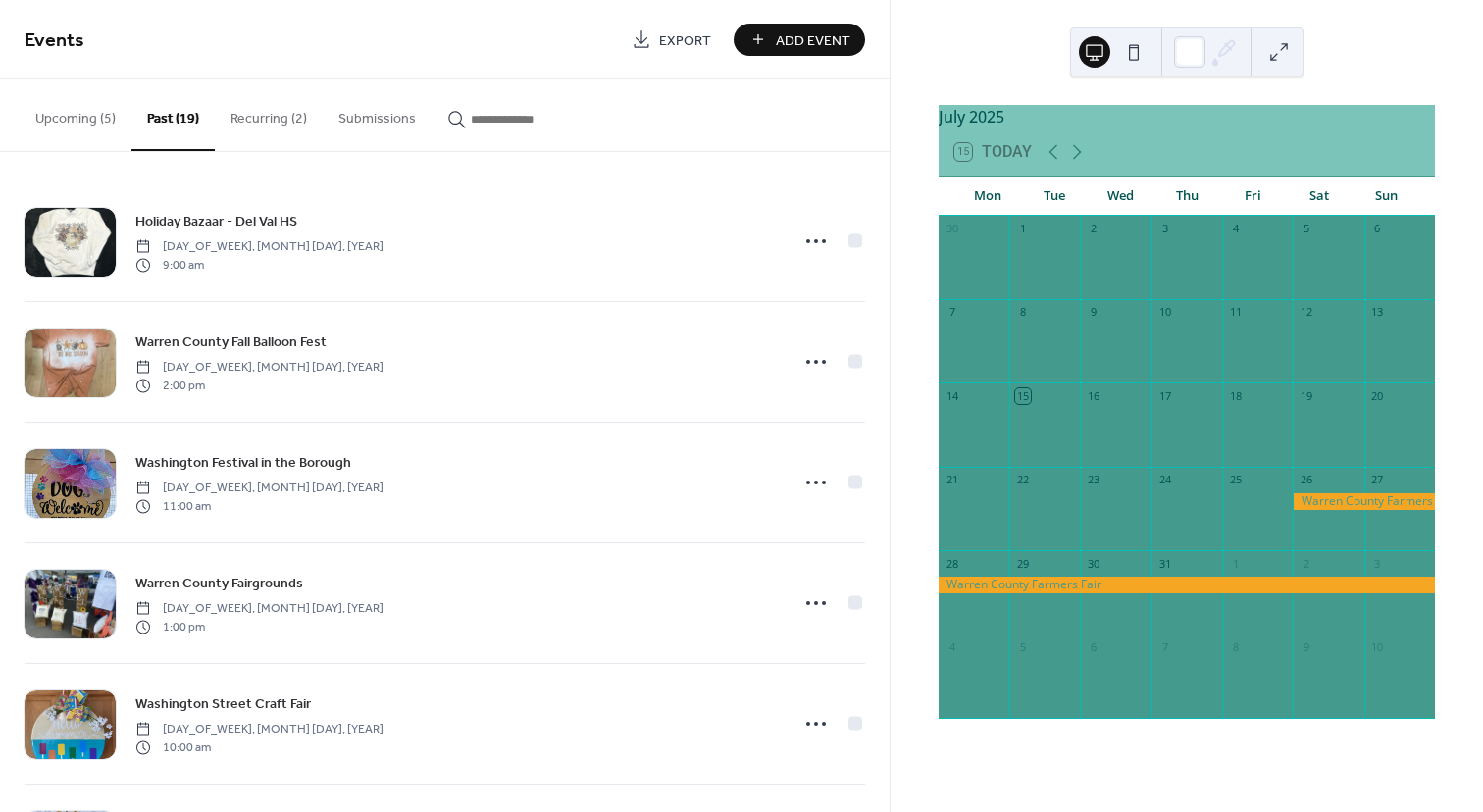 click on "Recurring (2)" at bounding box center [269, 114] 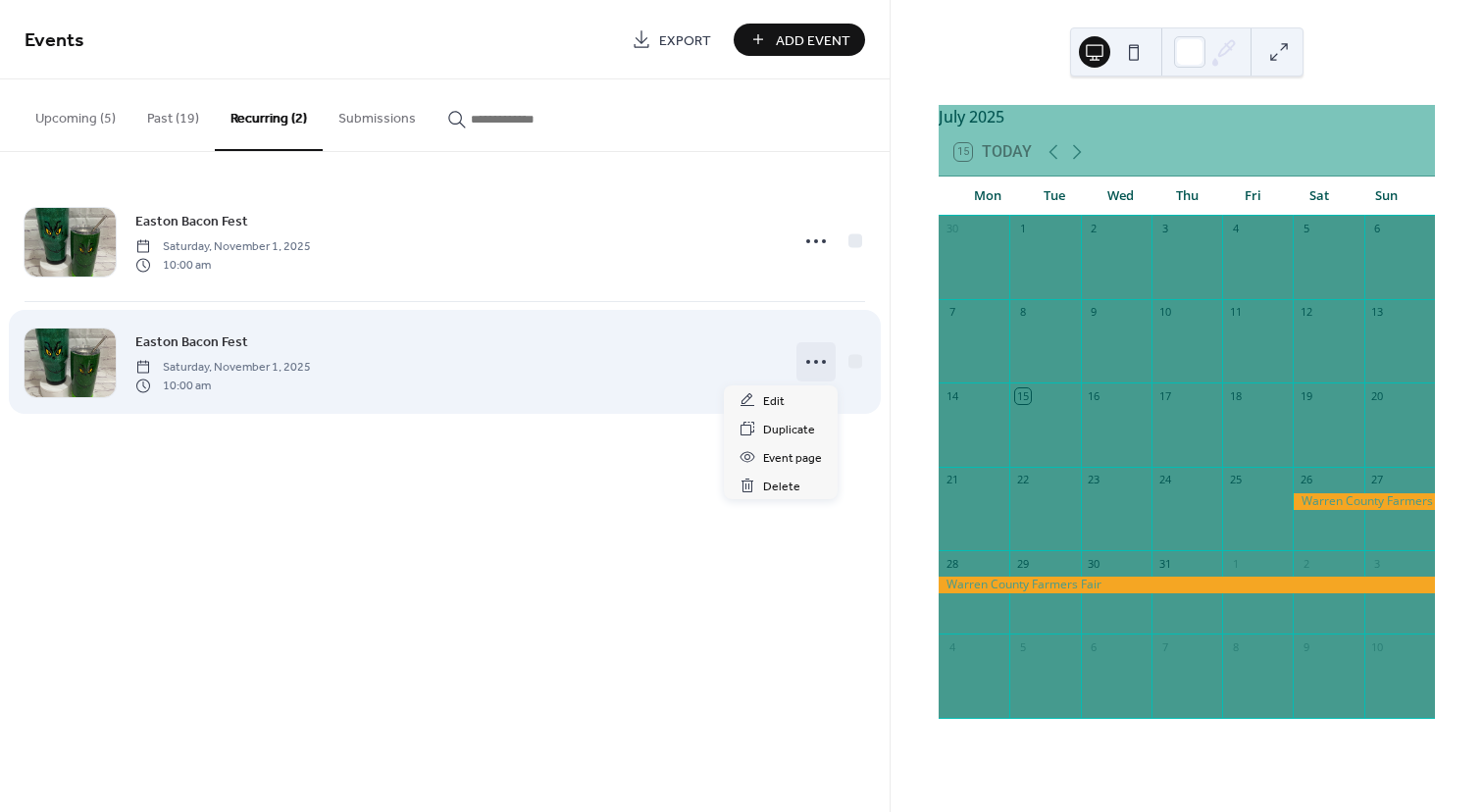click 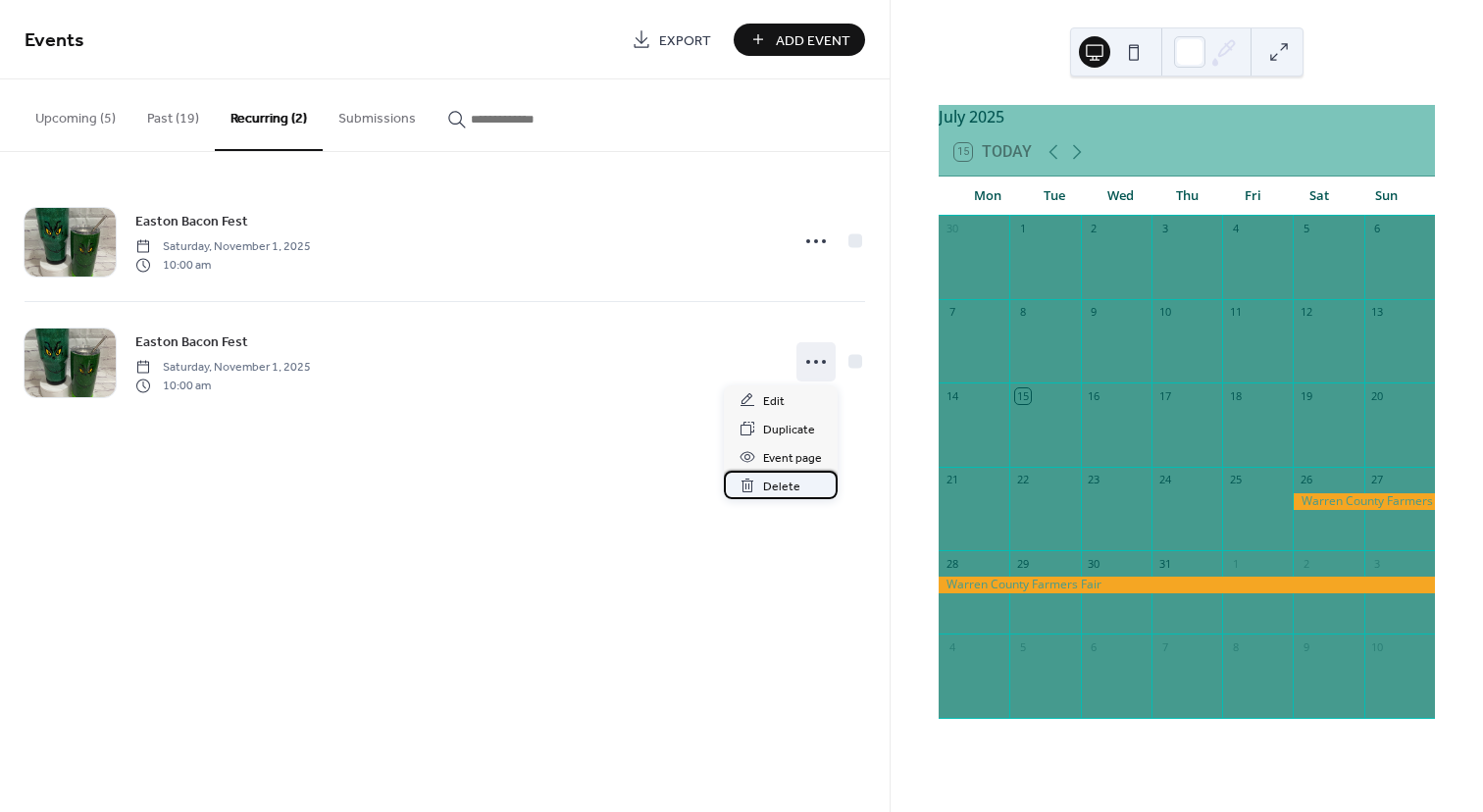 click on "Delete" at bounding box center [782, 486] 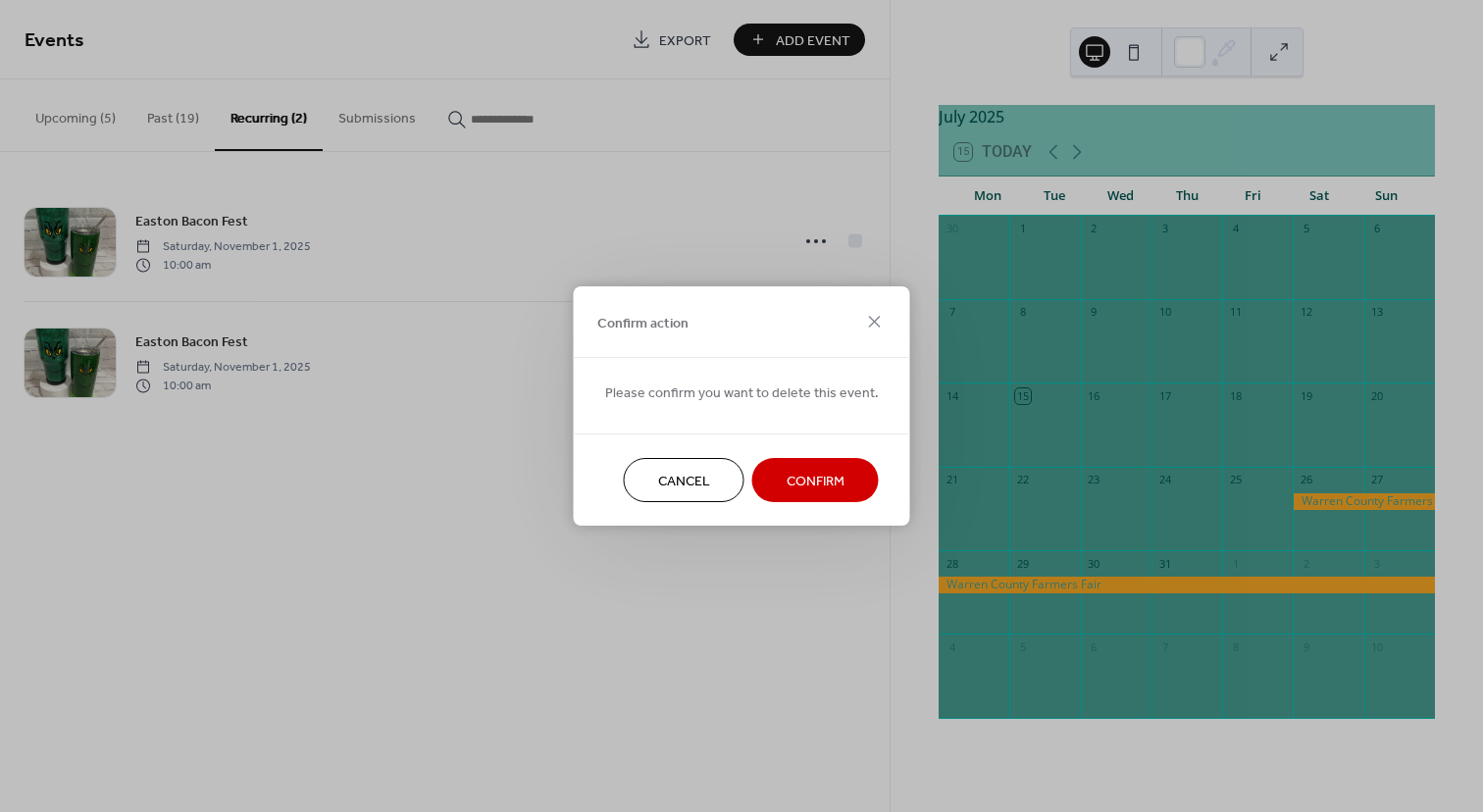 click on "Confirm" at bounding box center (815, 482) 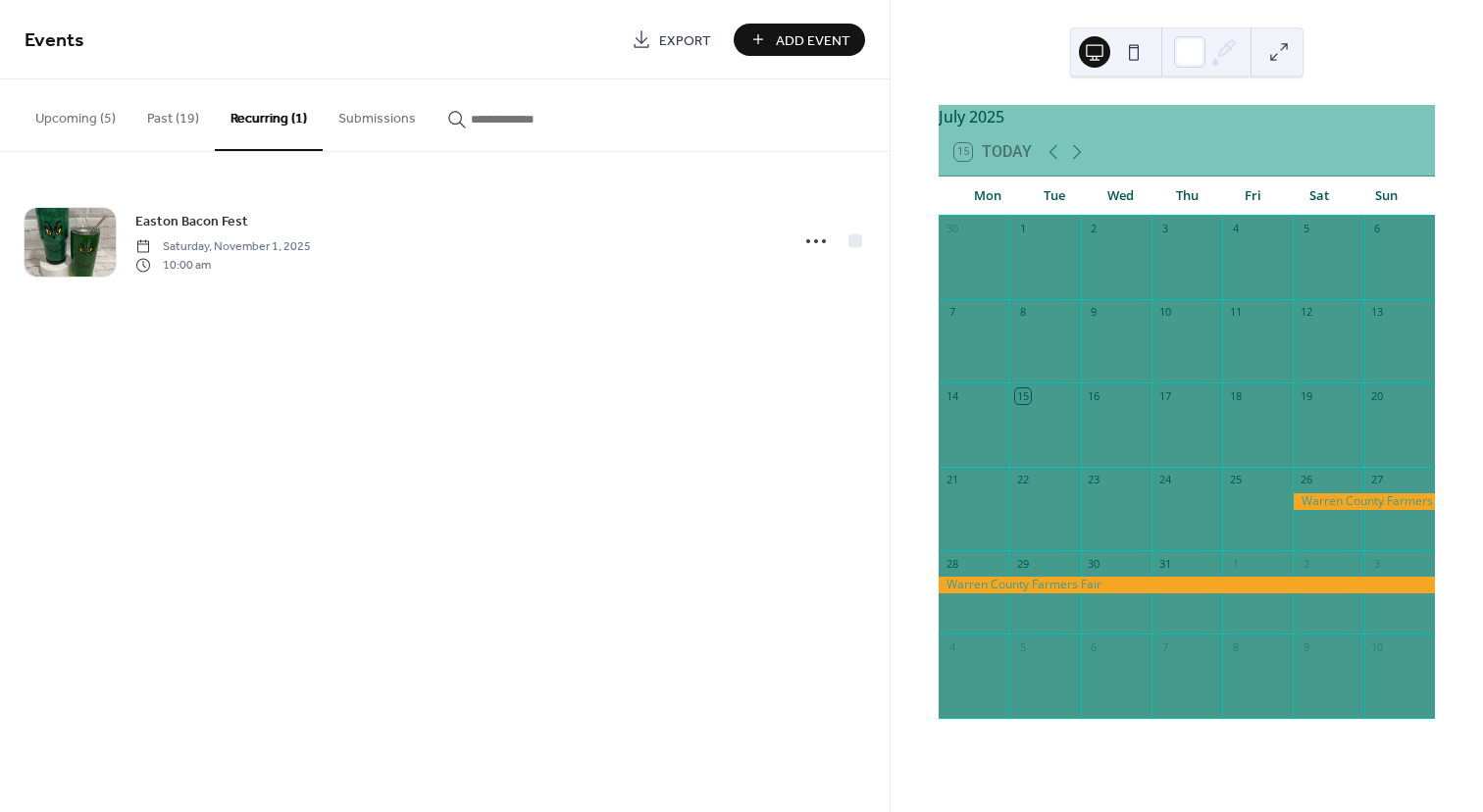 click on "Past (19)" at bounding box center (173, 114) 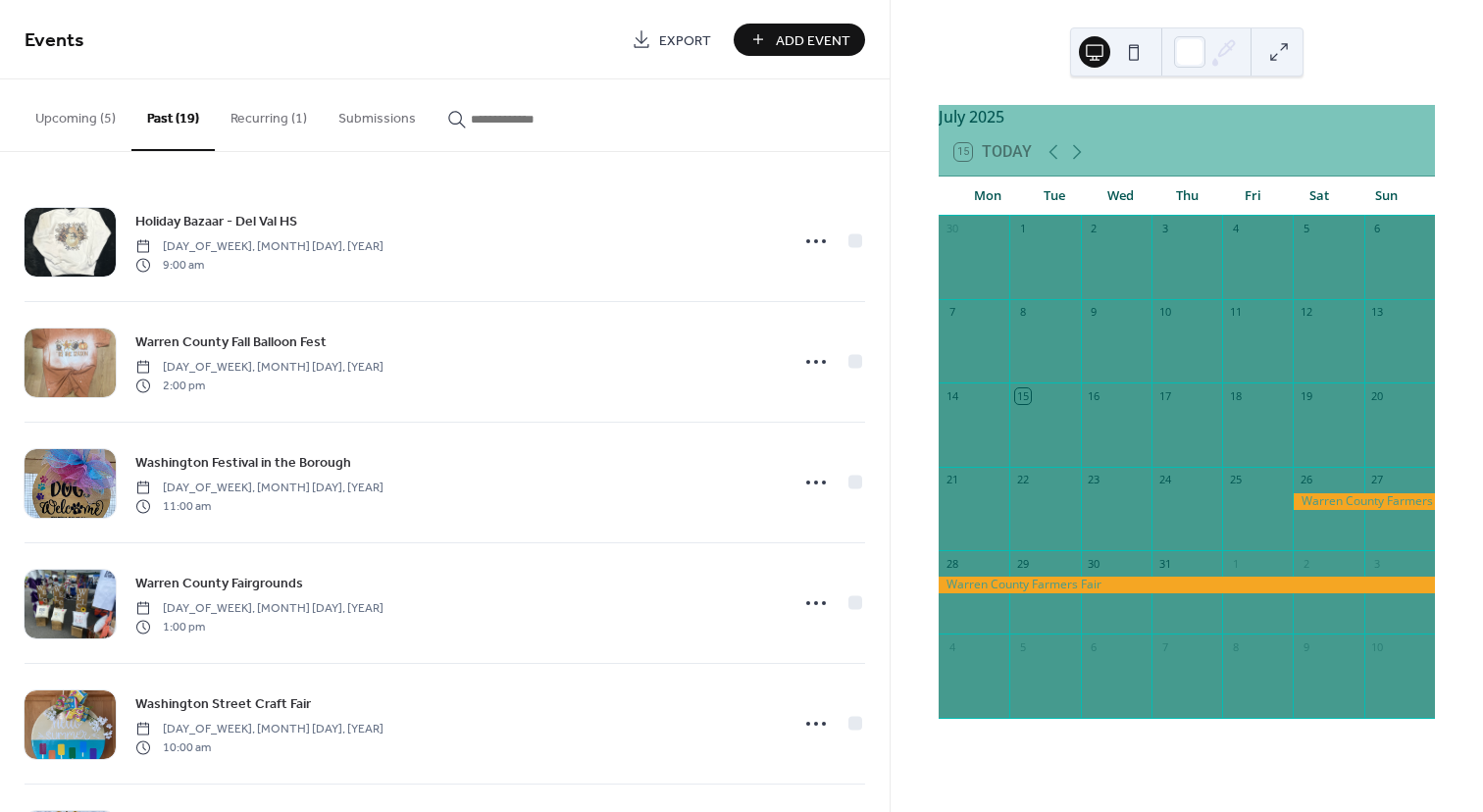 click on "Upcoming (5)" at bounding box center [76, 114] 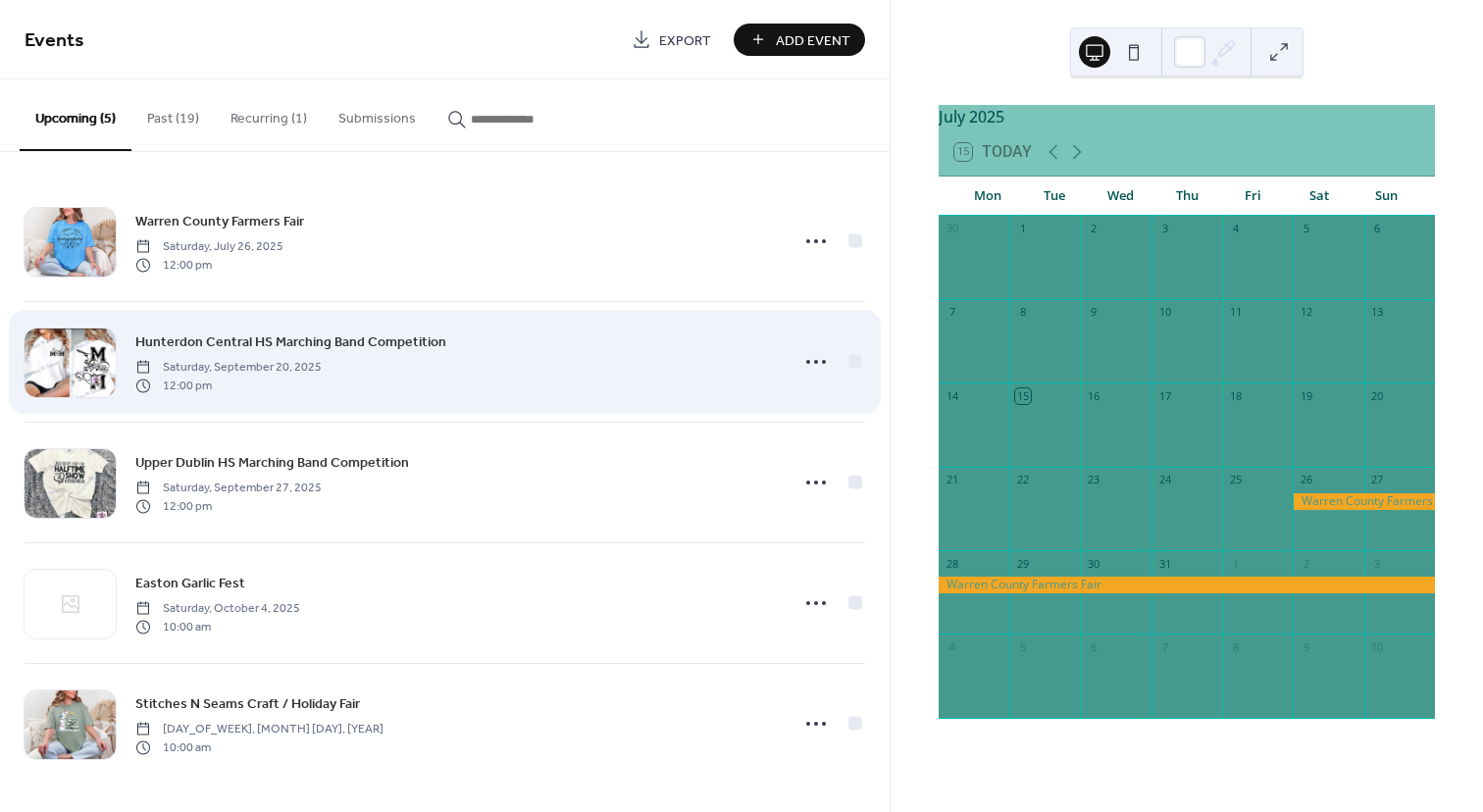 scroll, scrollTop: 1, scrollLeft: 0, axis: vertical 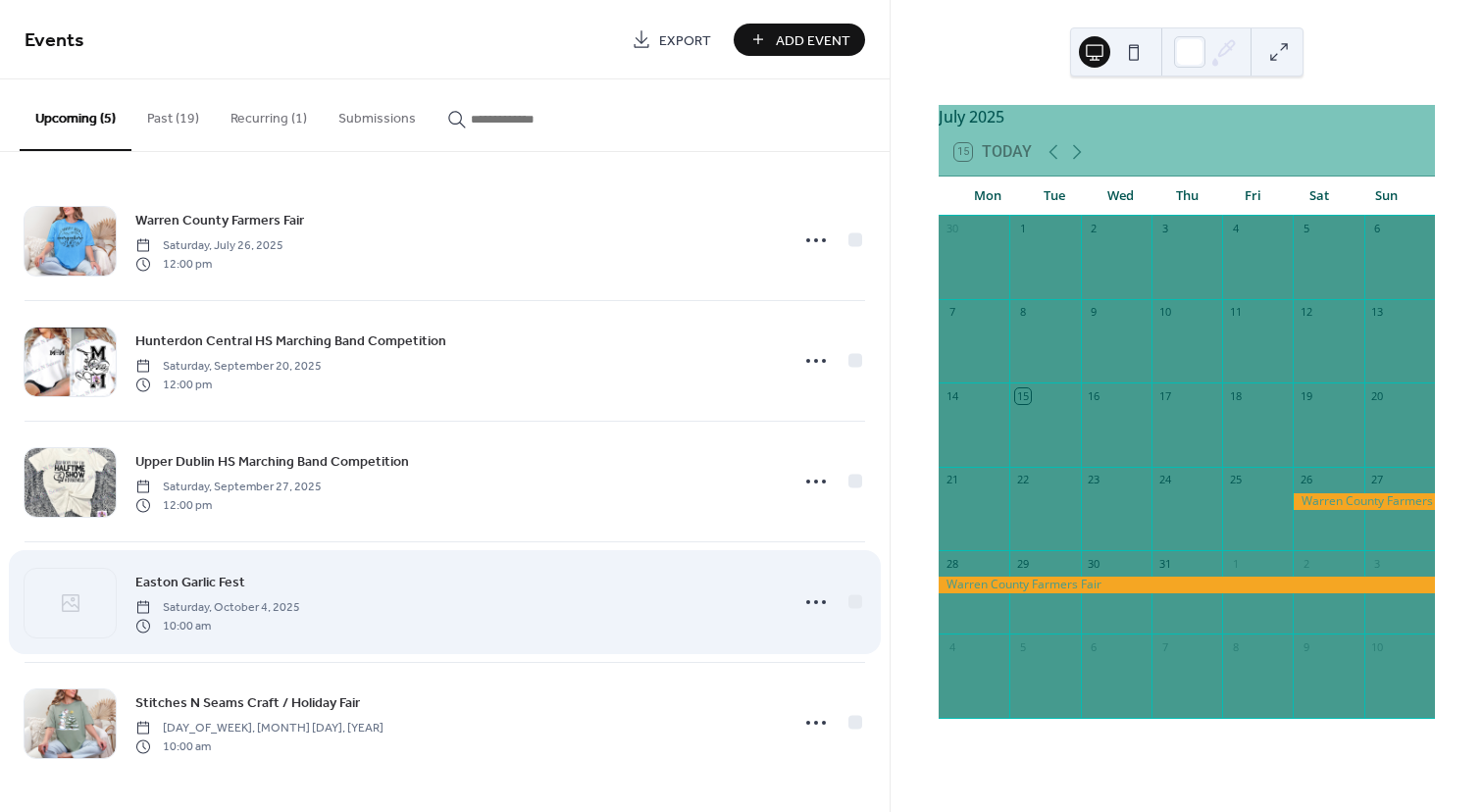 click on "Saturday, October 4, 2025" at bounding box center [218, 608] 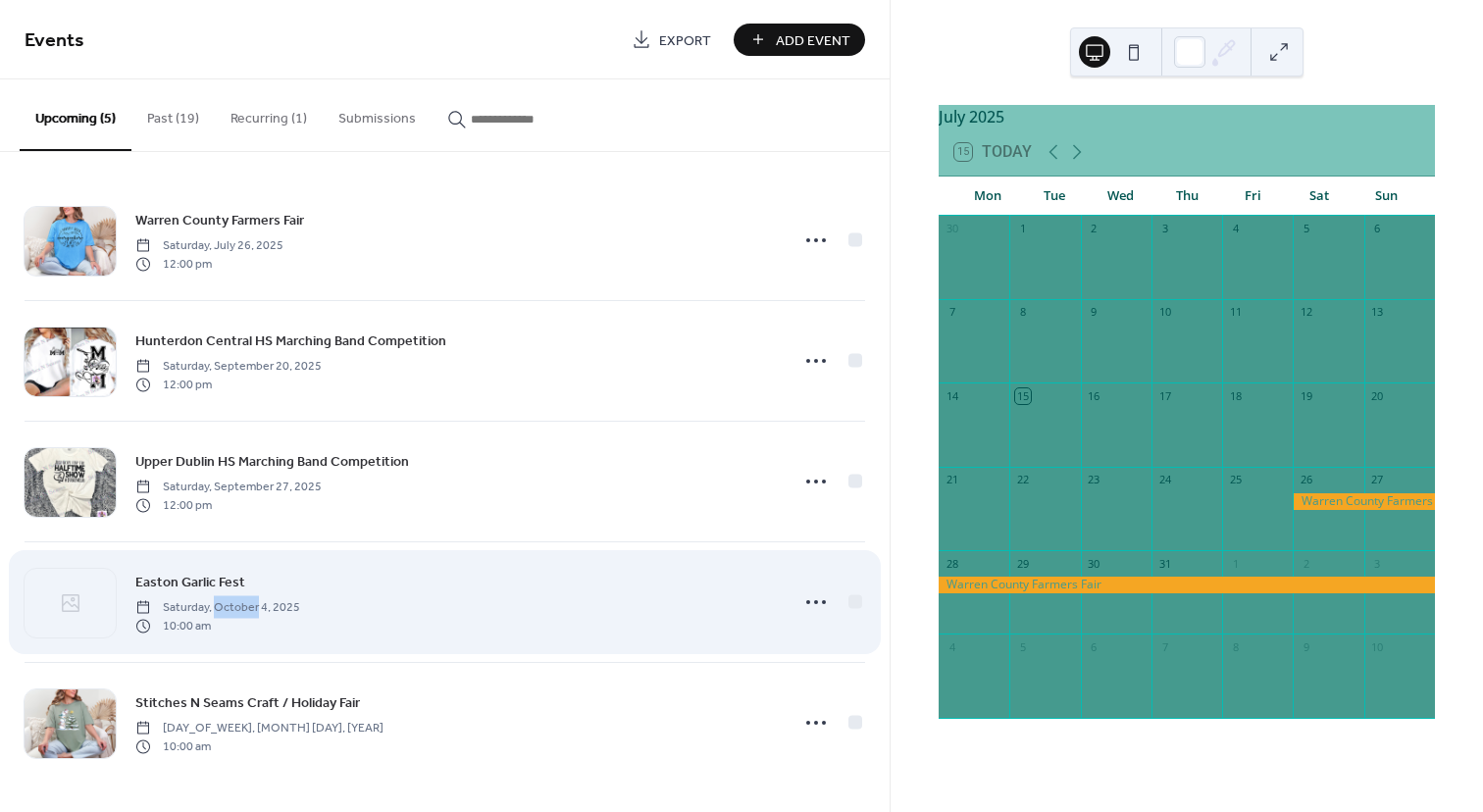 click on "Saturday, October 4, 2025" at bounding box center (218, 608) 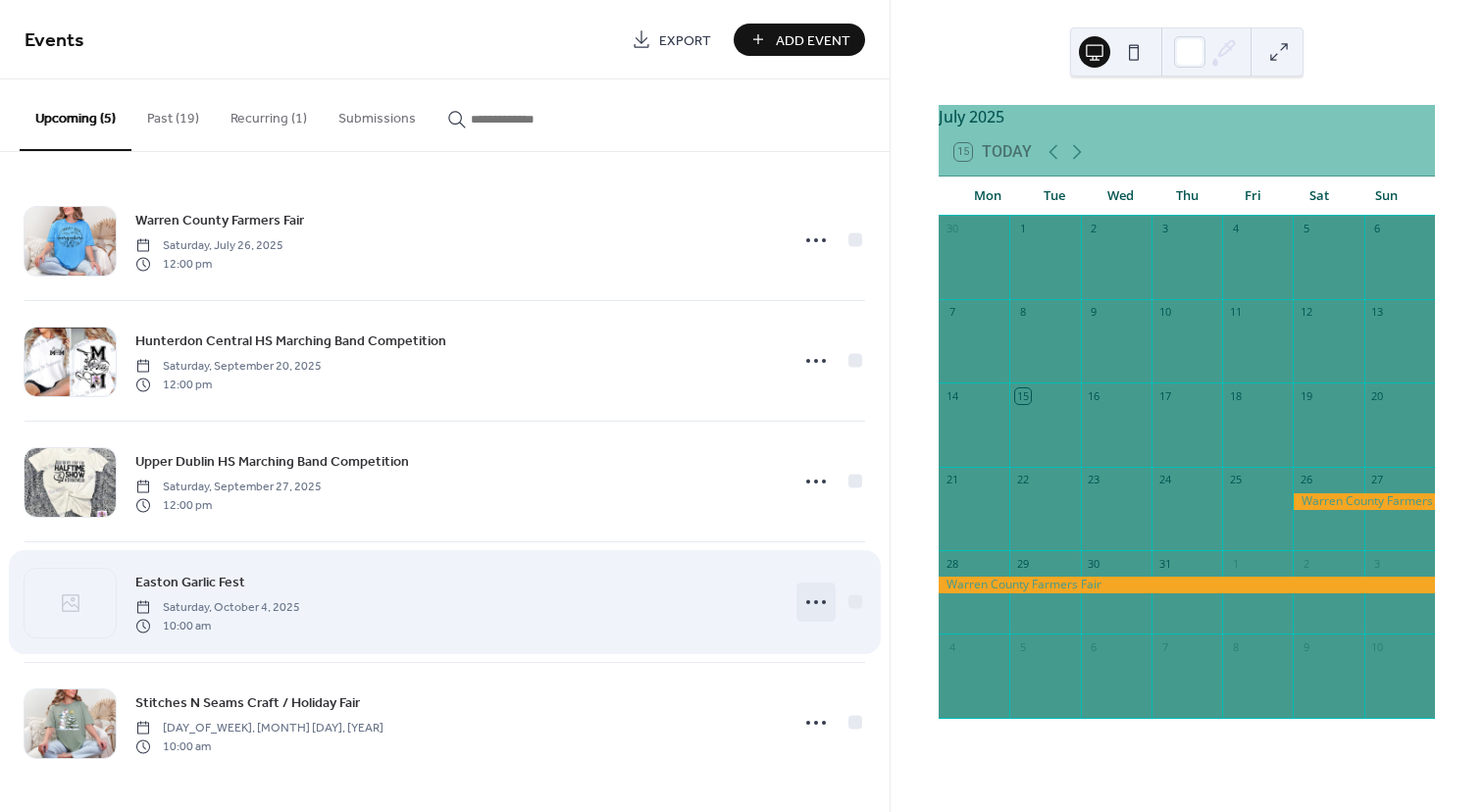 click 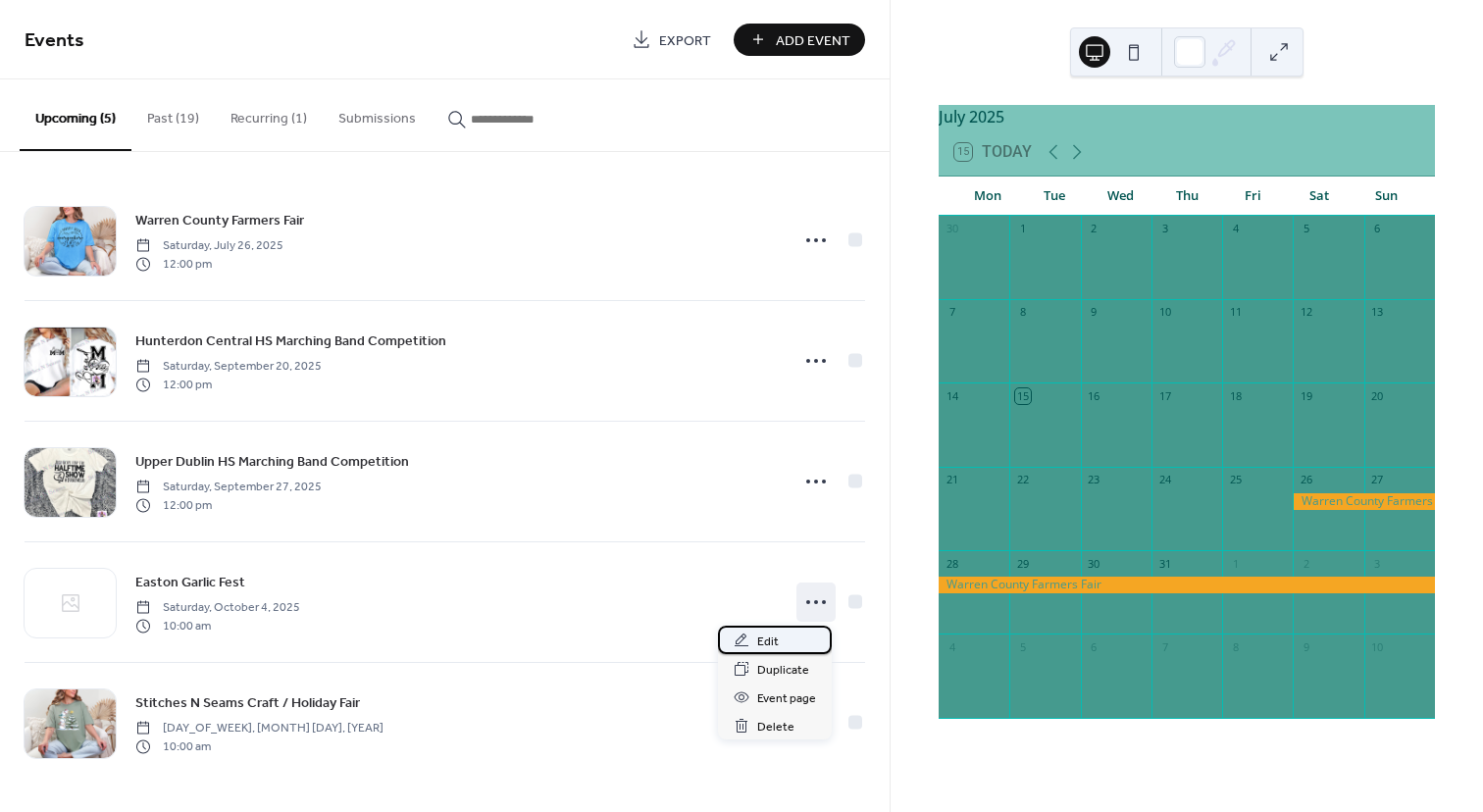 click on "Edit" at bounding box center (775, 639) 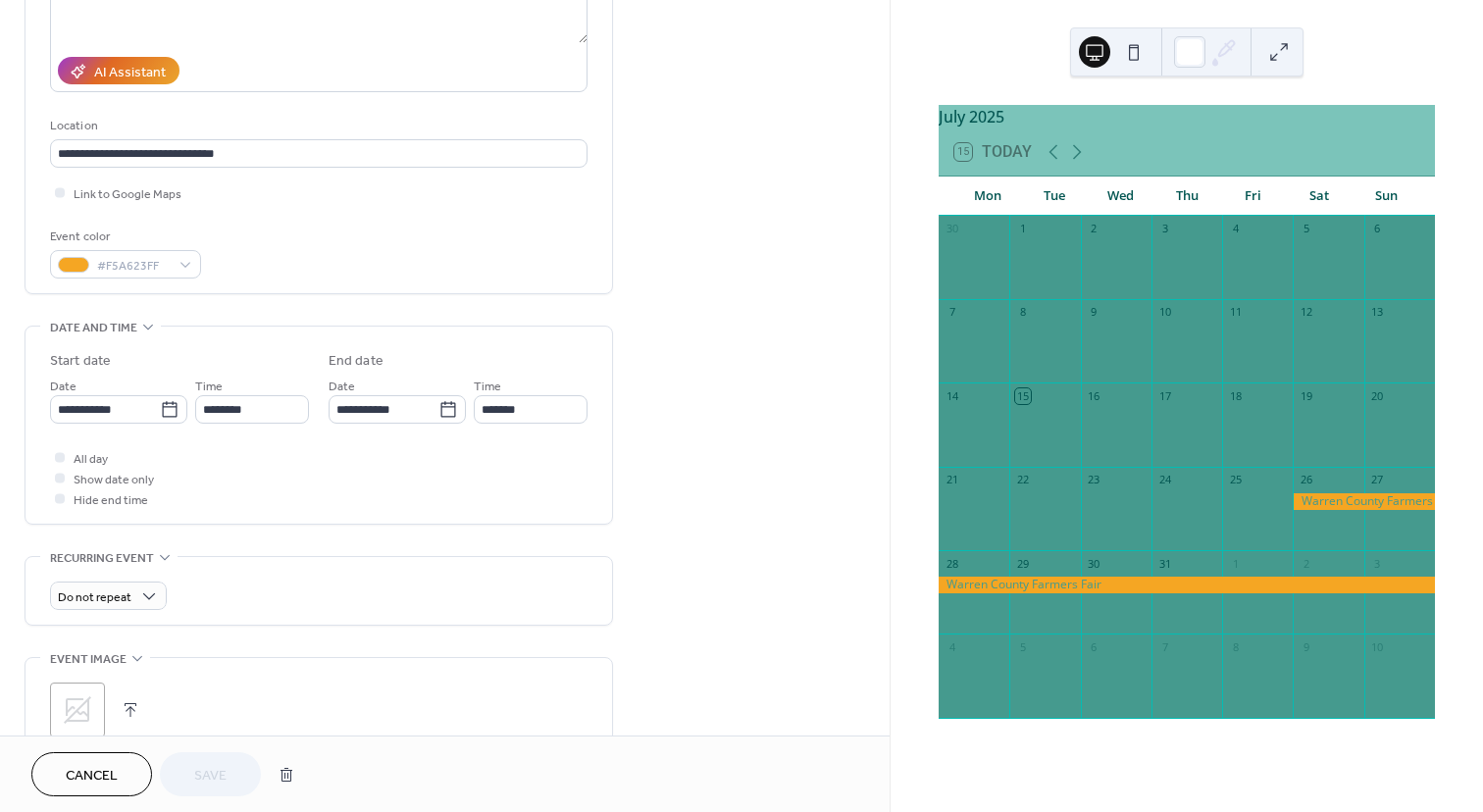 scroll, scrollTop: 312, scrollLeft: 0, axis: vertical 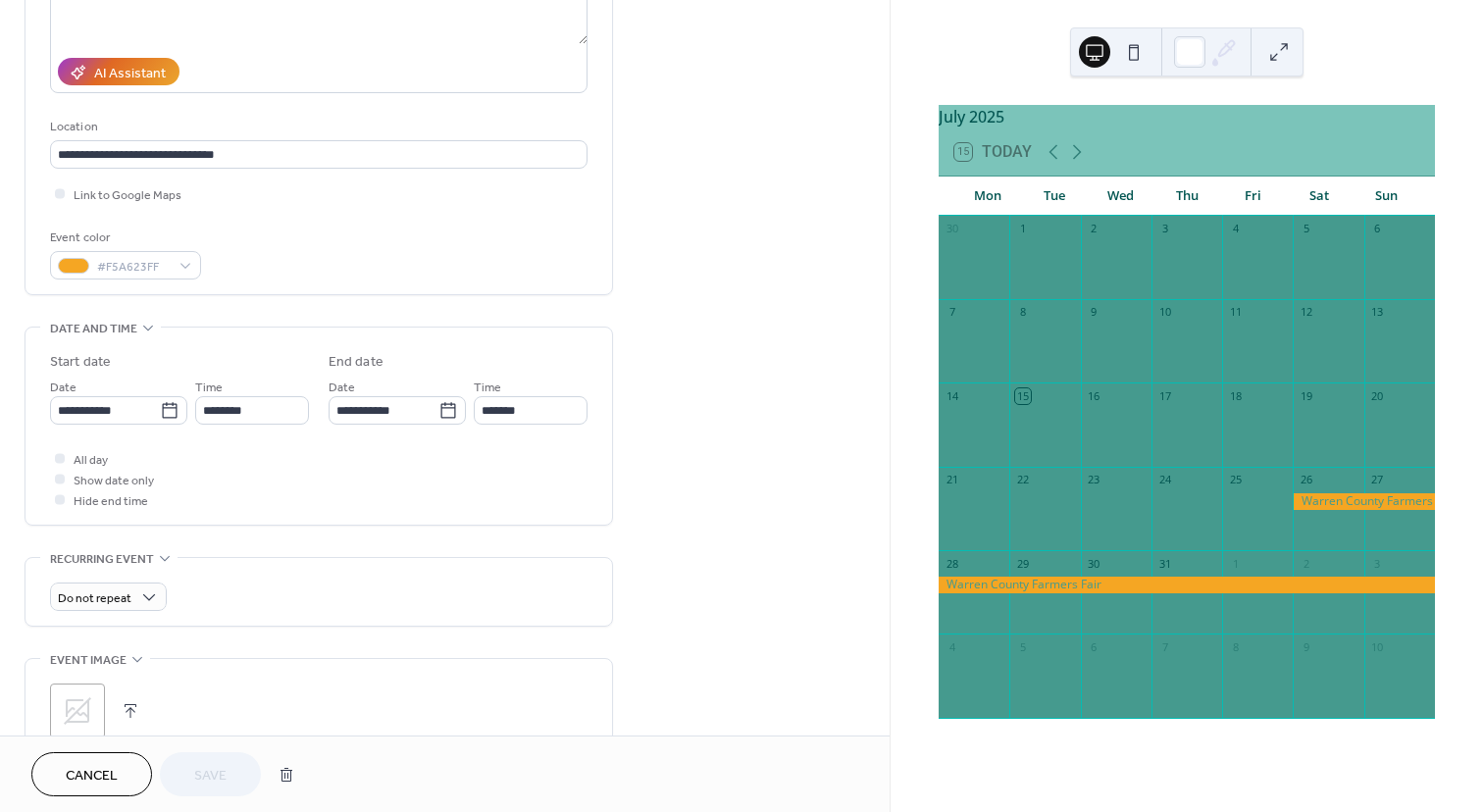 click on "Cancel" at bounding box center [91, 776] 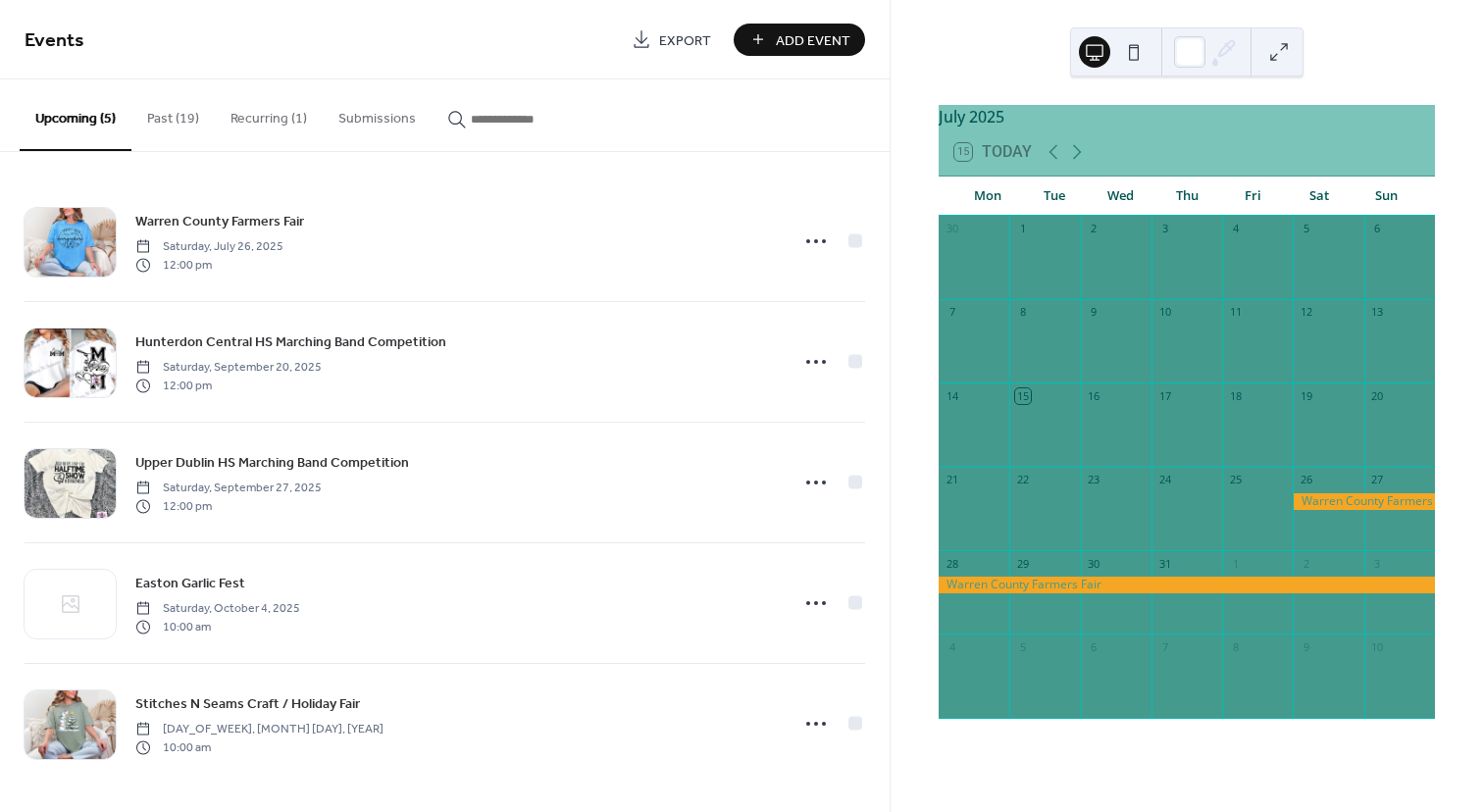click on "Past (19)" at bounding box center [173, 114] 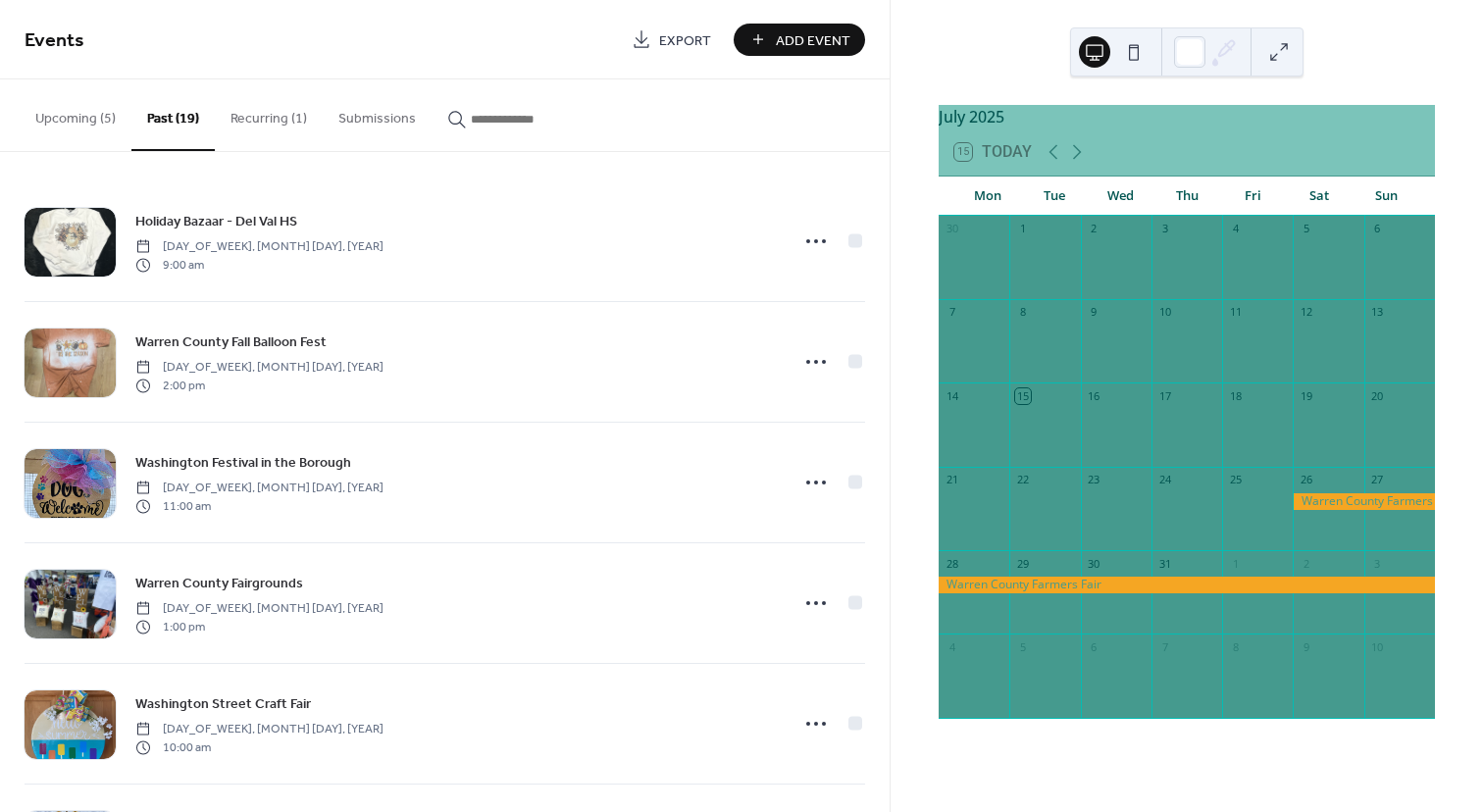 click on "Recurring (1)" at bounding box center [269, 114] 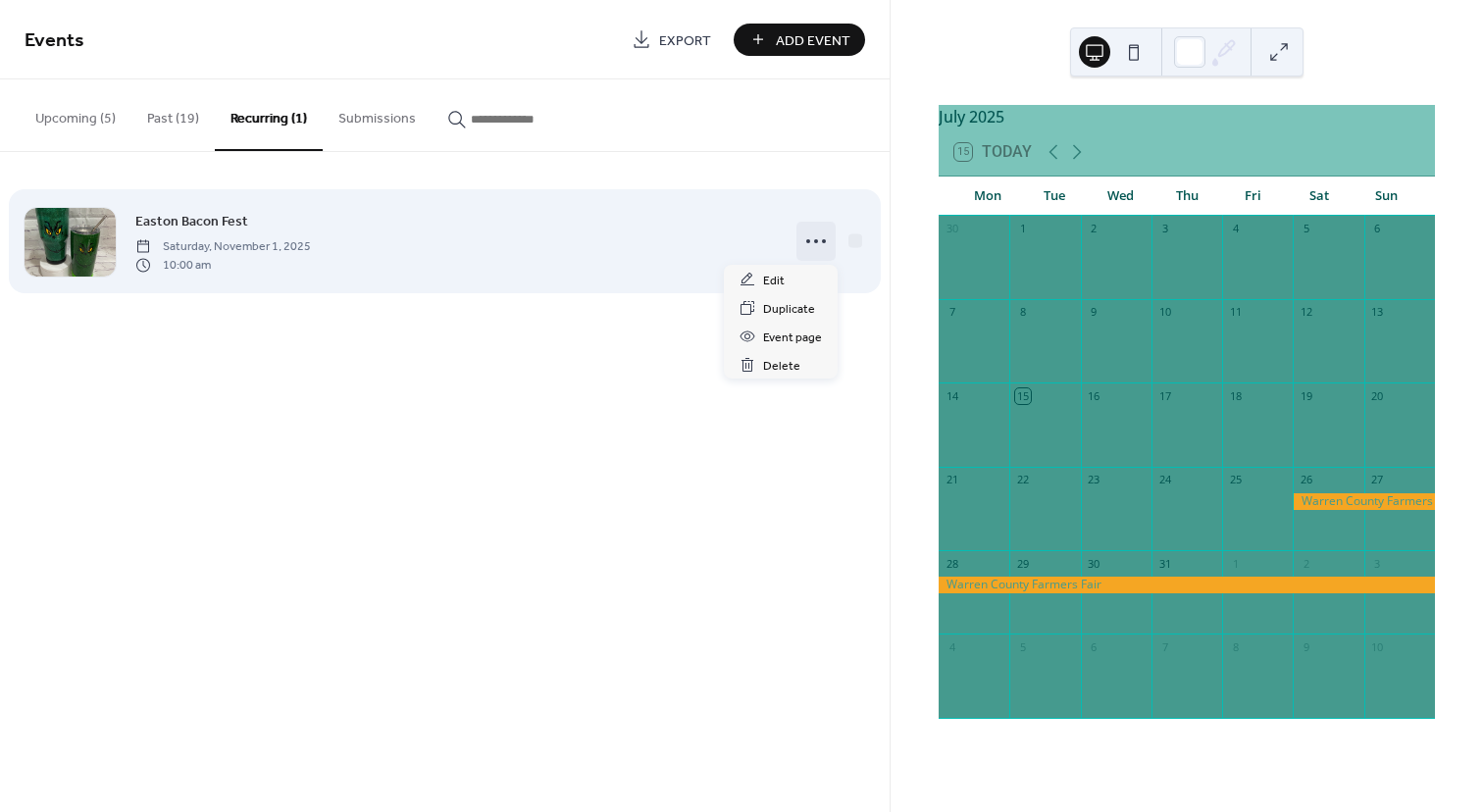 click 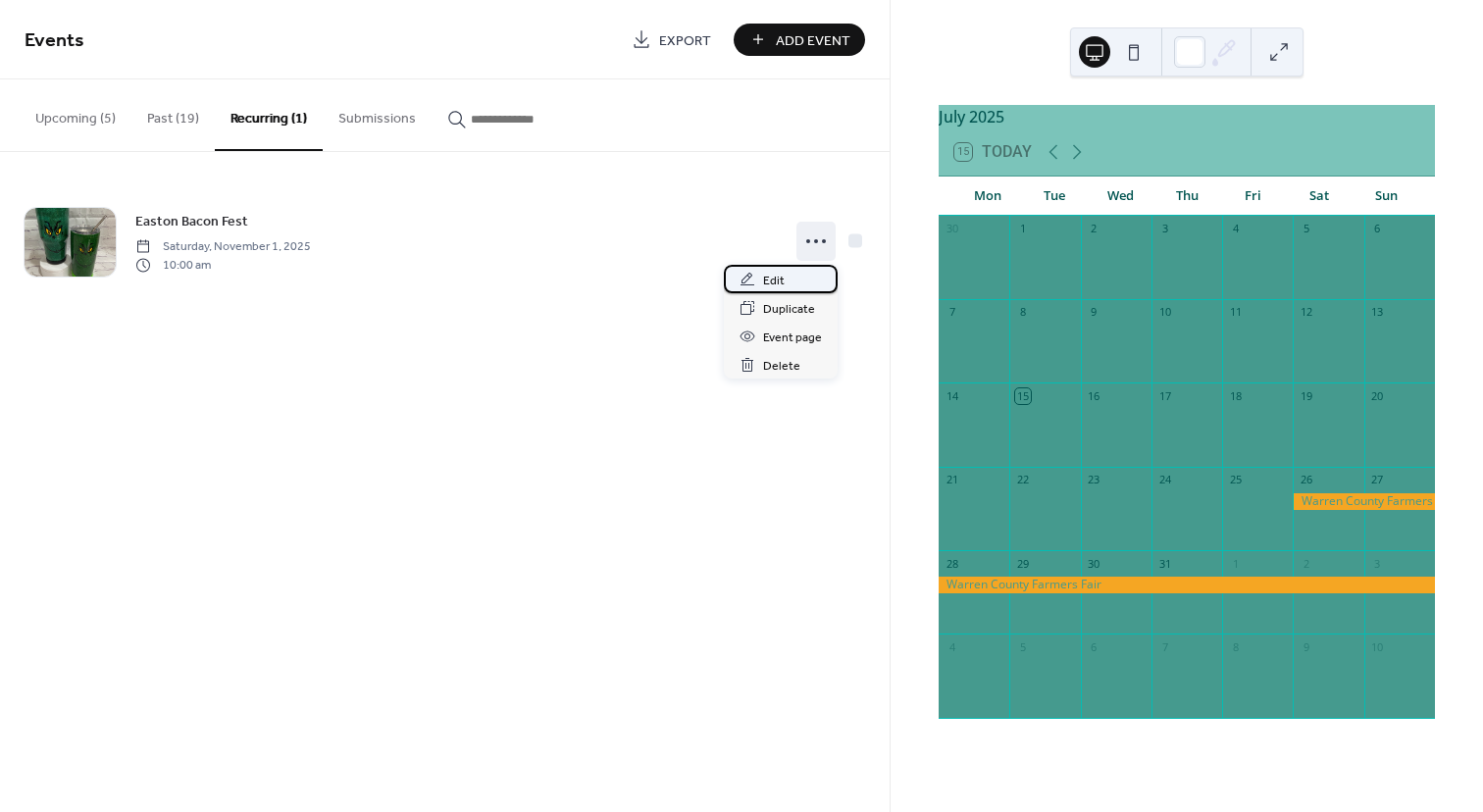 click on "Edit" at bounding box center (774, 280) 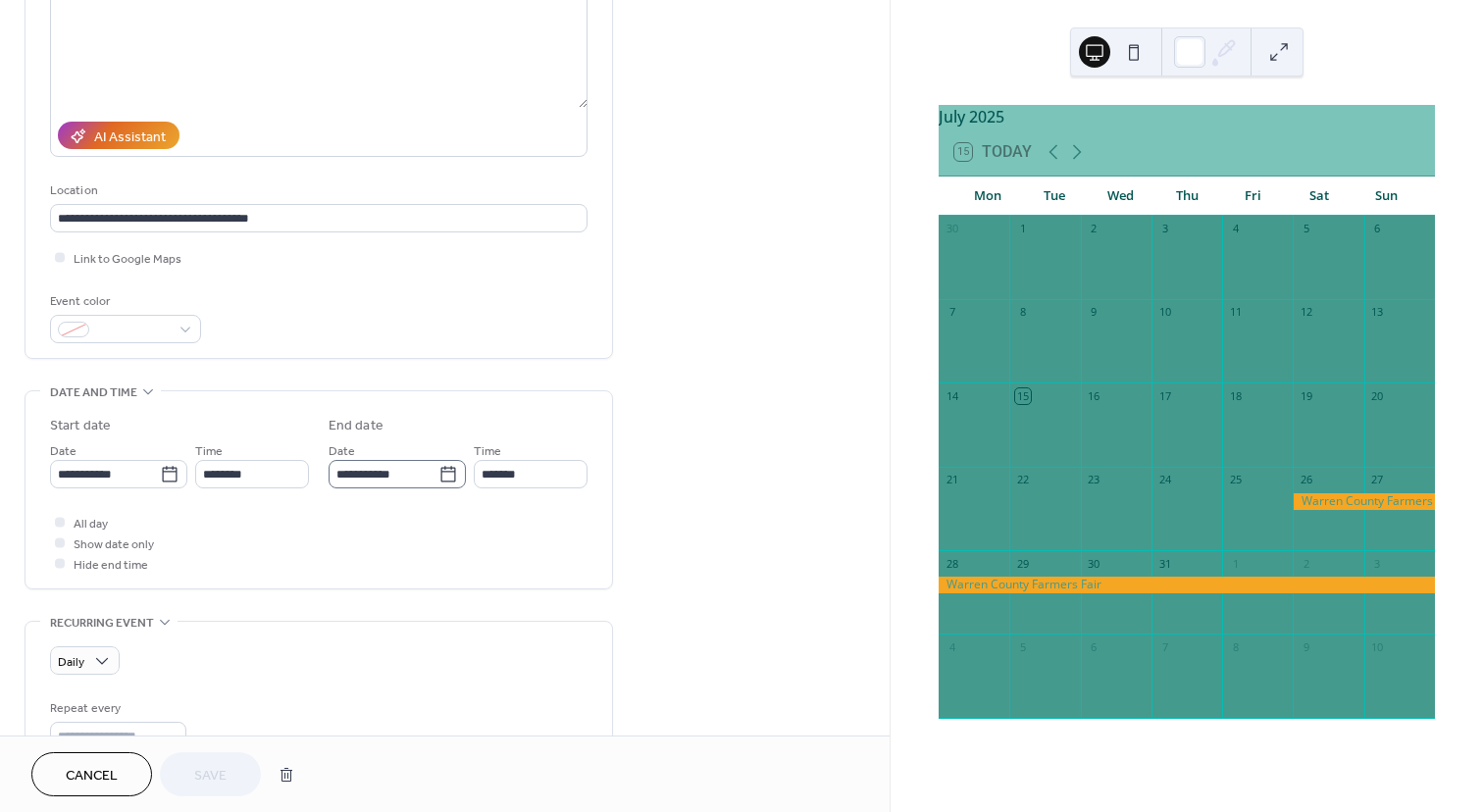 scroll, scrollTop: 253, scrollLeft: 0, axis: vertical 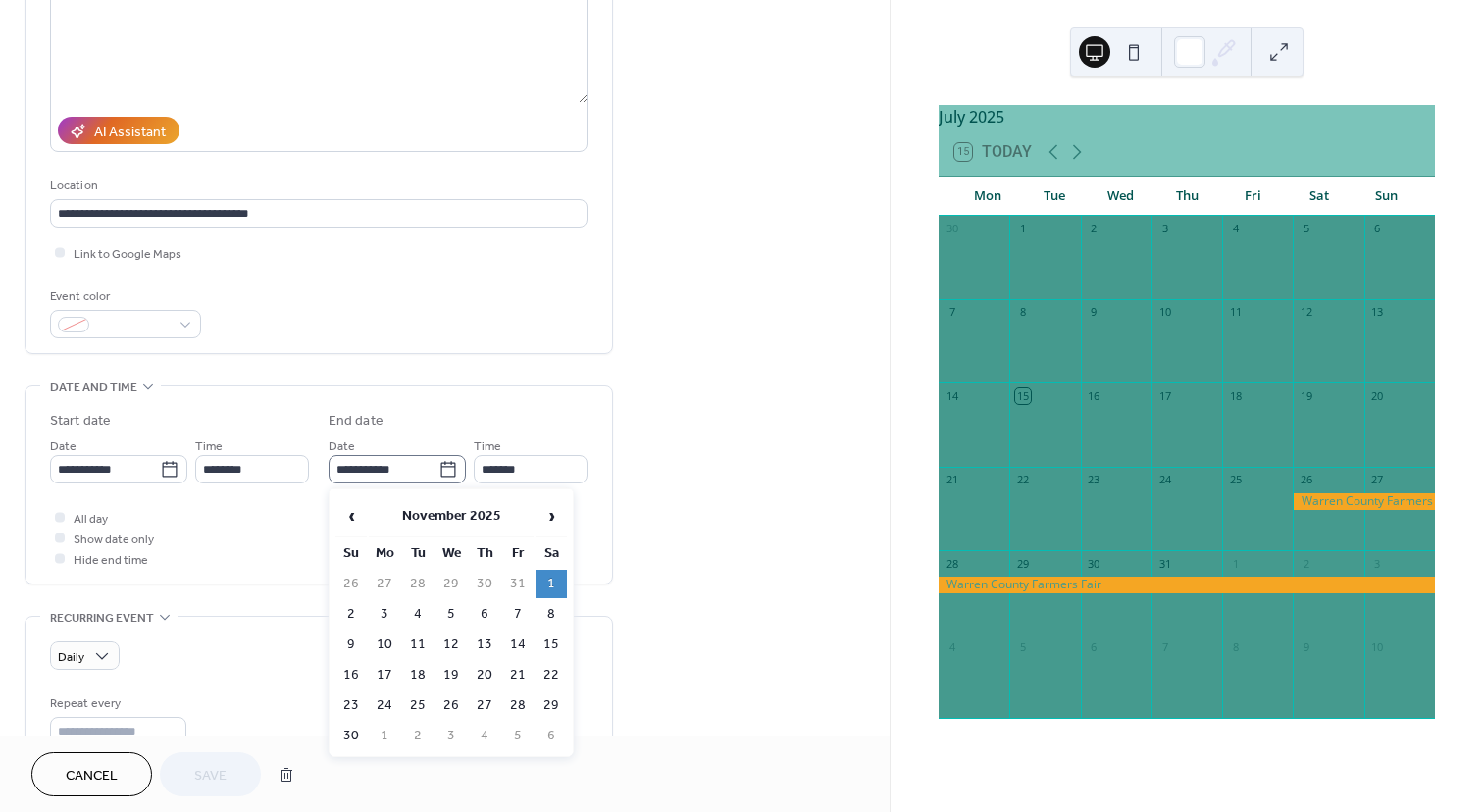 click 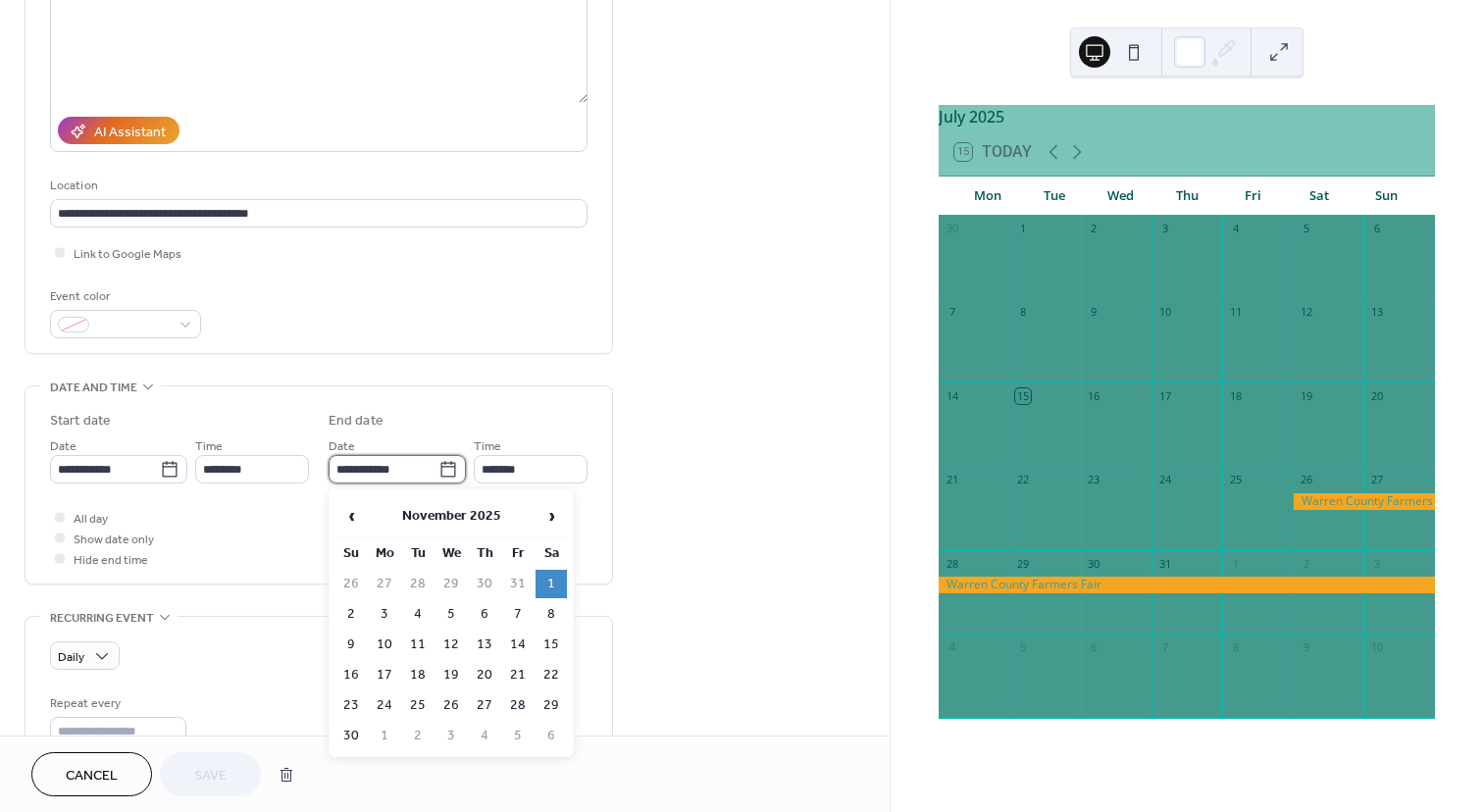 click on "**********" at bounding box center [384, 469] 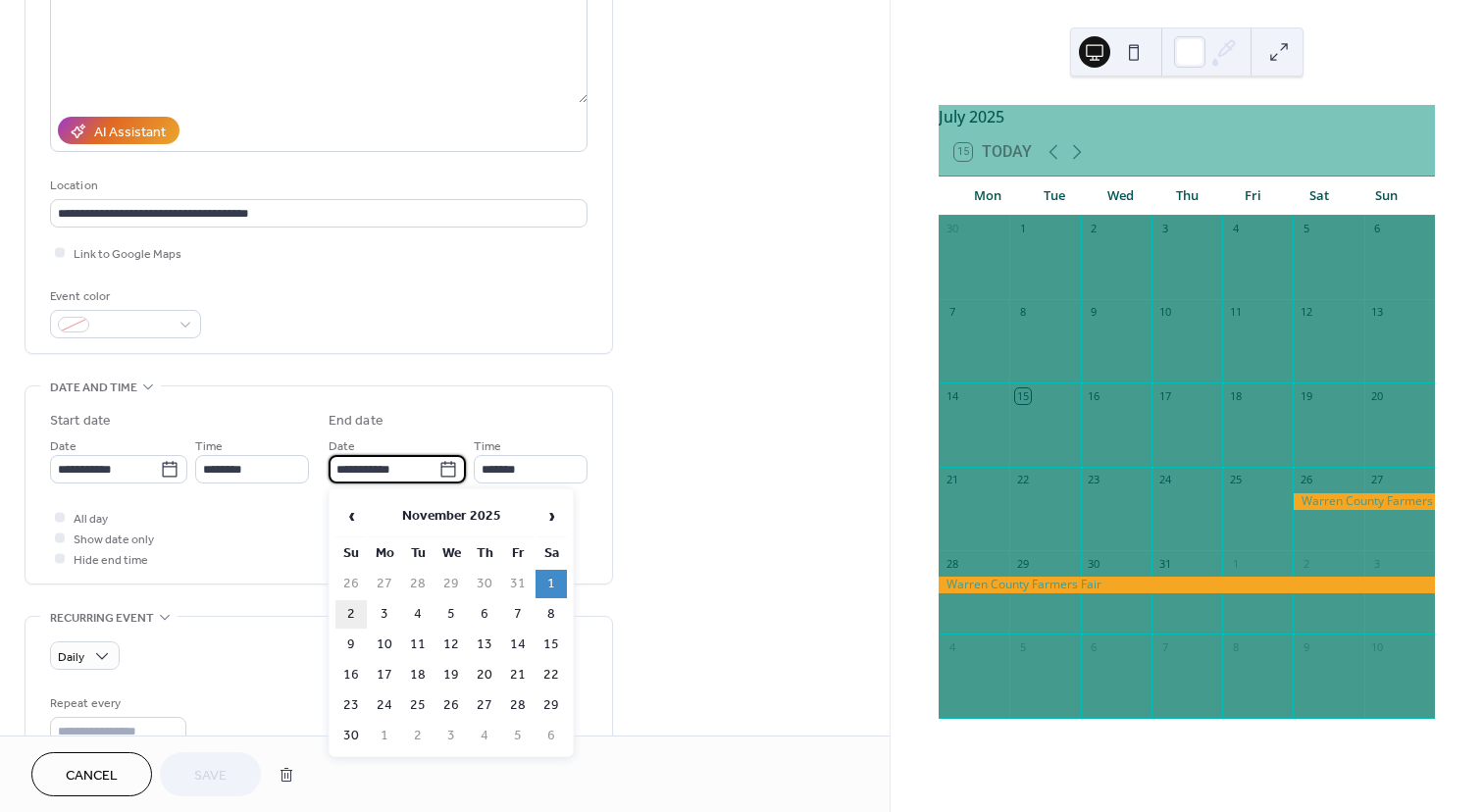 click on "2" at bounding box center (351, 614) 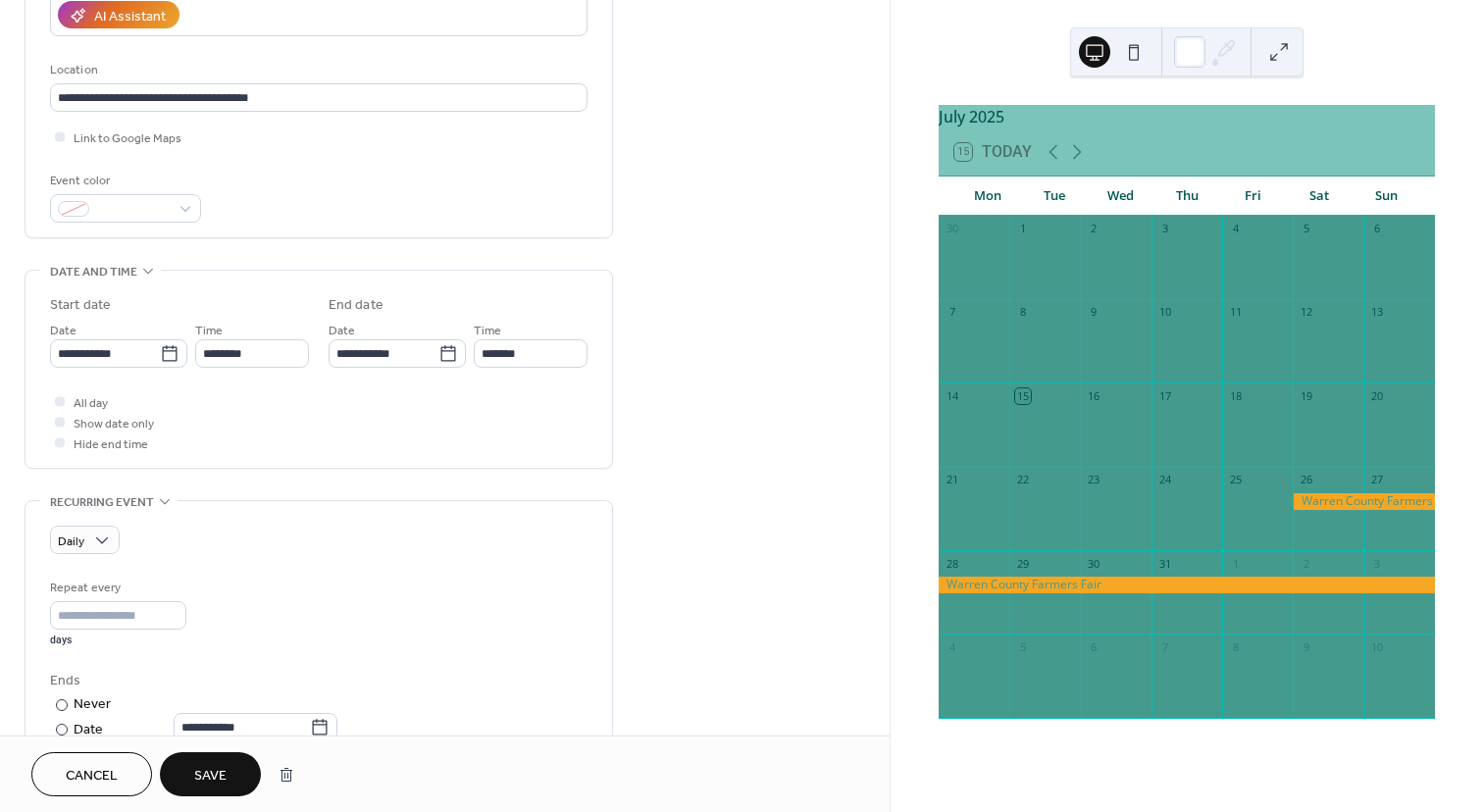scroll, scrollTop: 394, scrollLeft: 0, axis: vertical 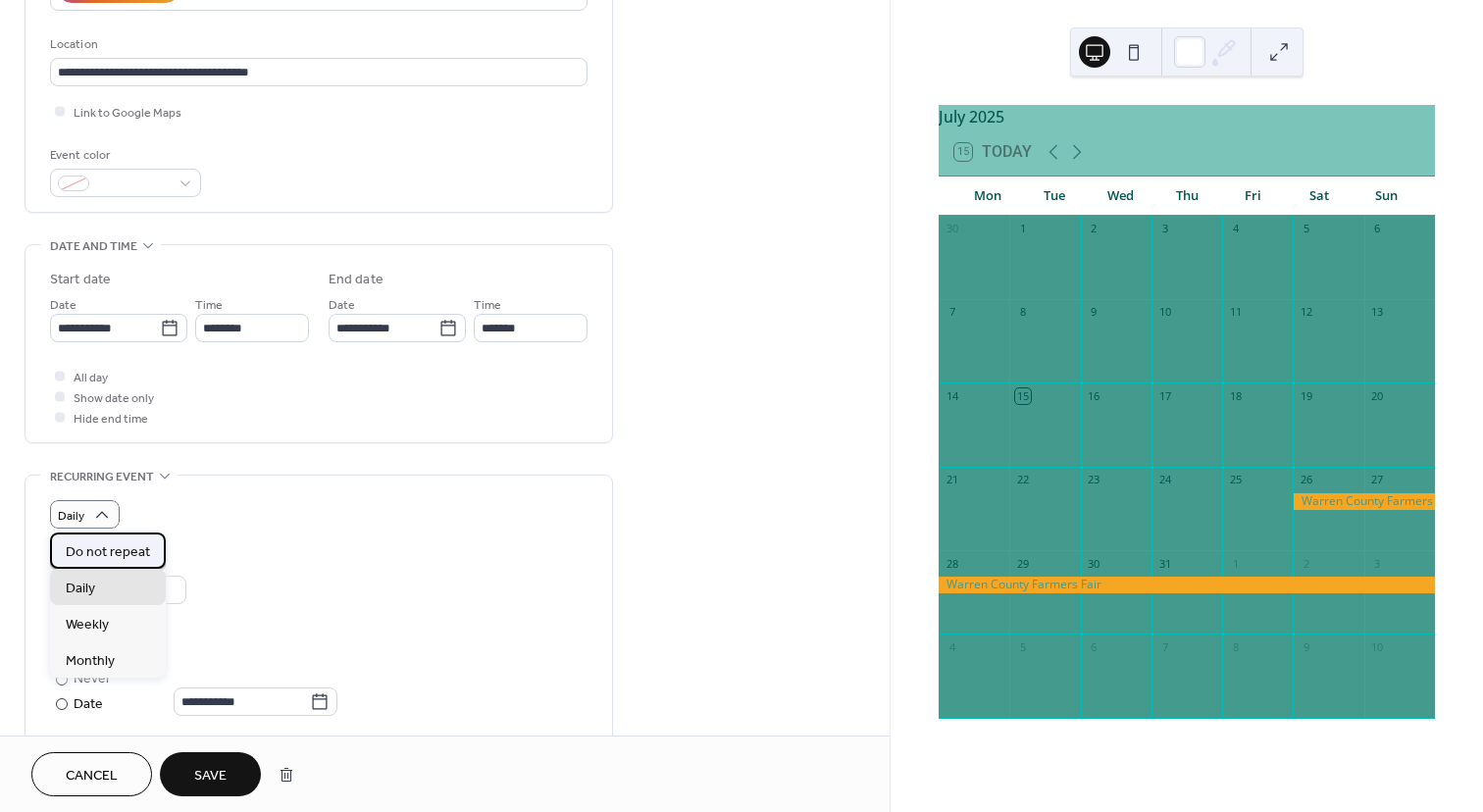 click on "Do not repeat" at bounding box center (108, 552) 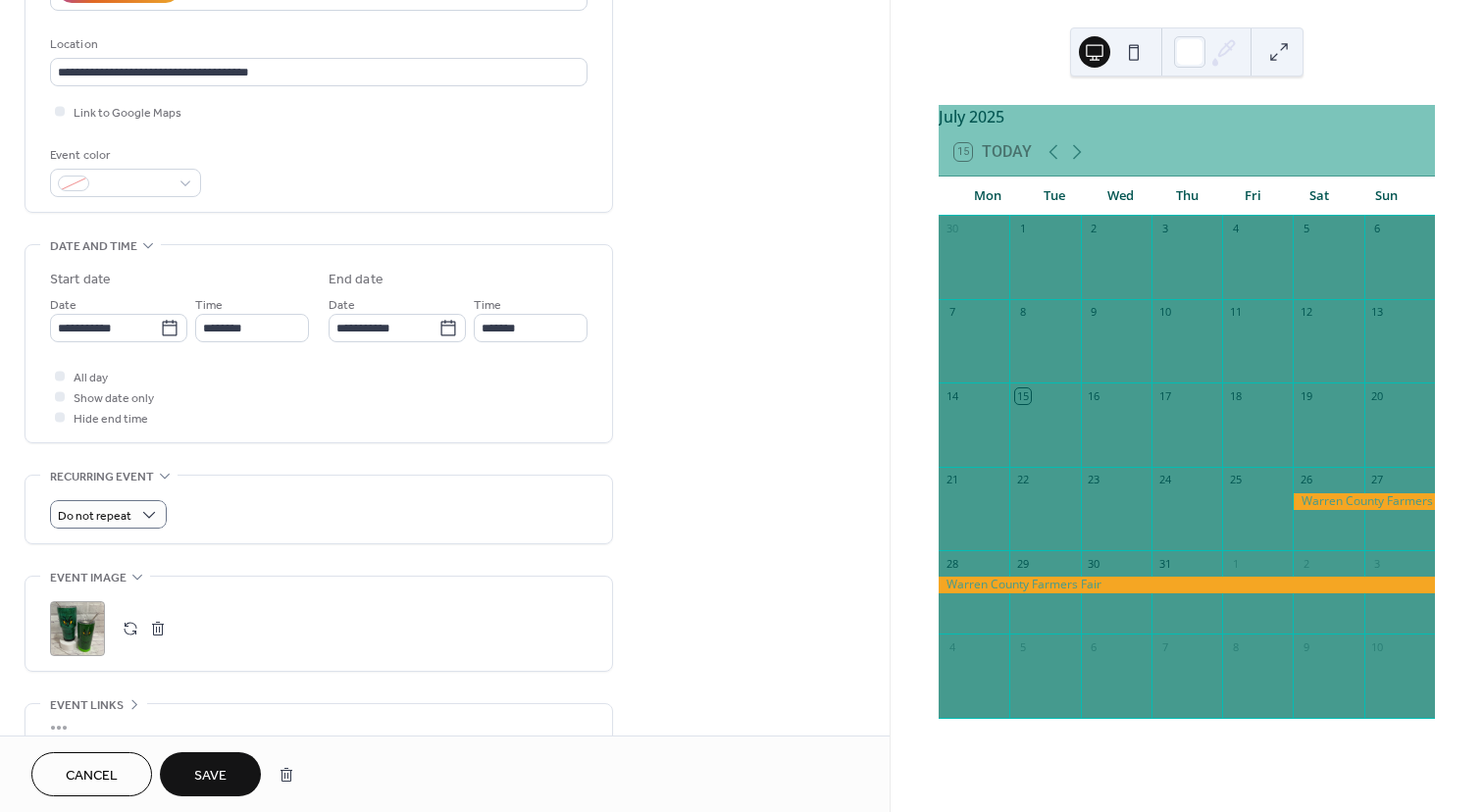 click on "Save" at bounding box center [210, 776] 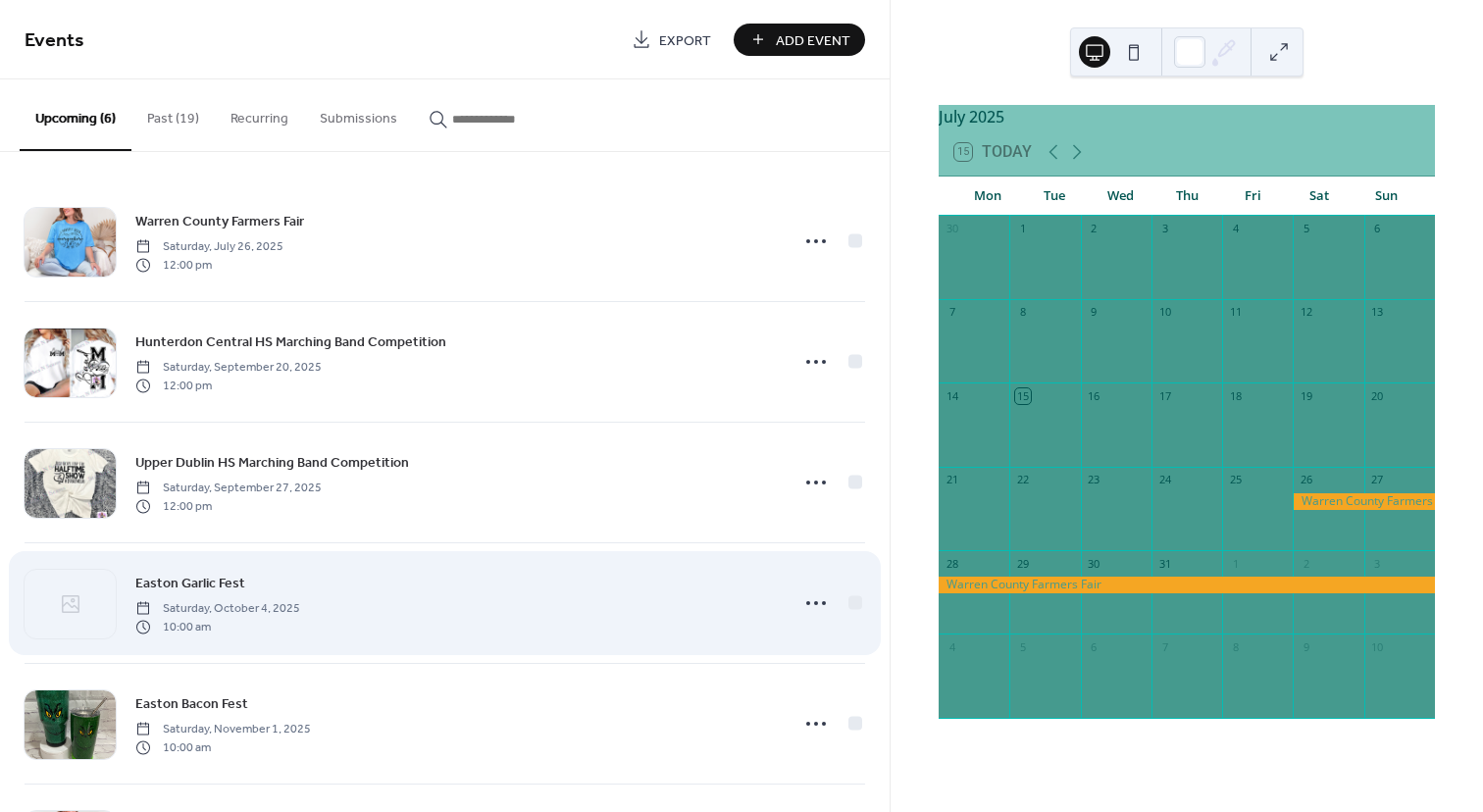 scroll, scrollTop: 122, scrollLeft: 0, axis: vertical 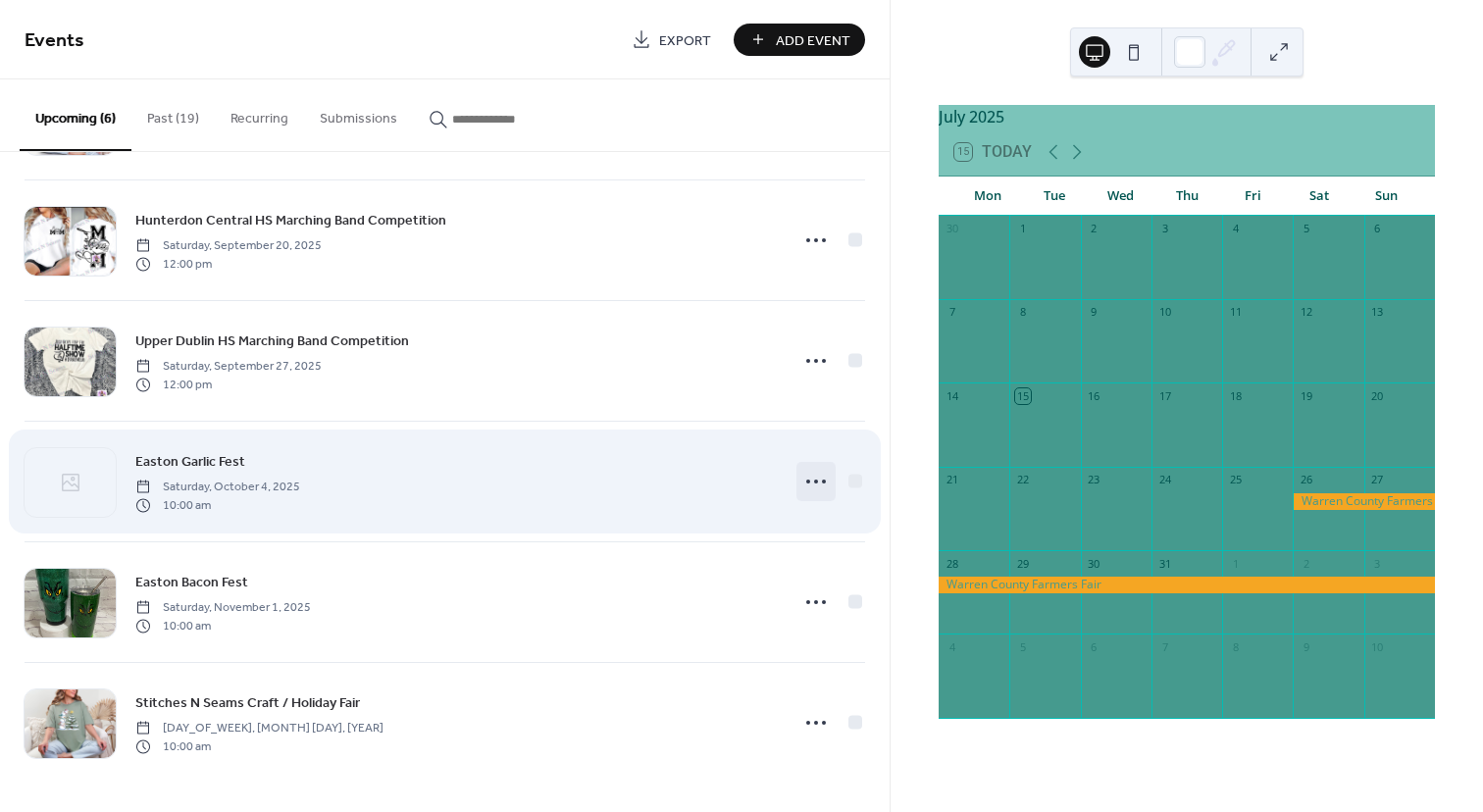 click 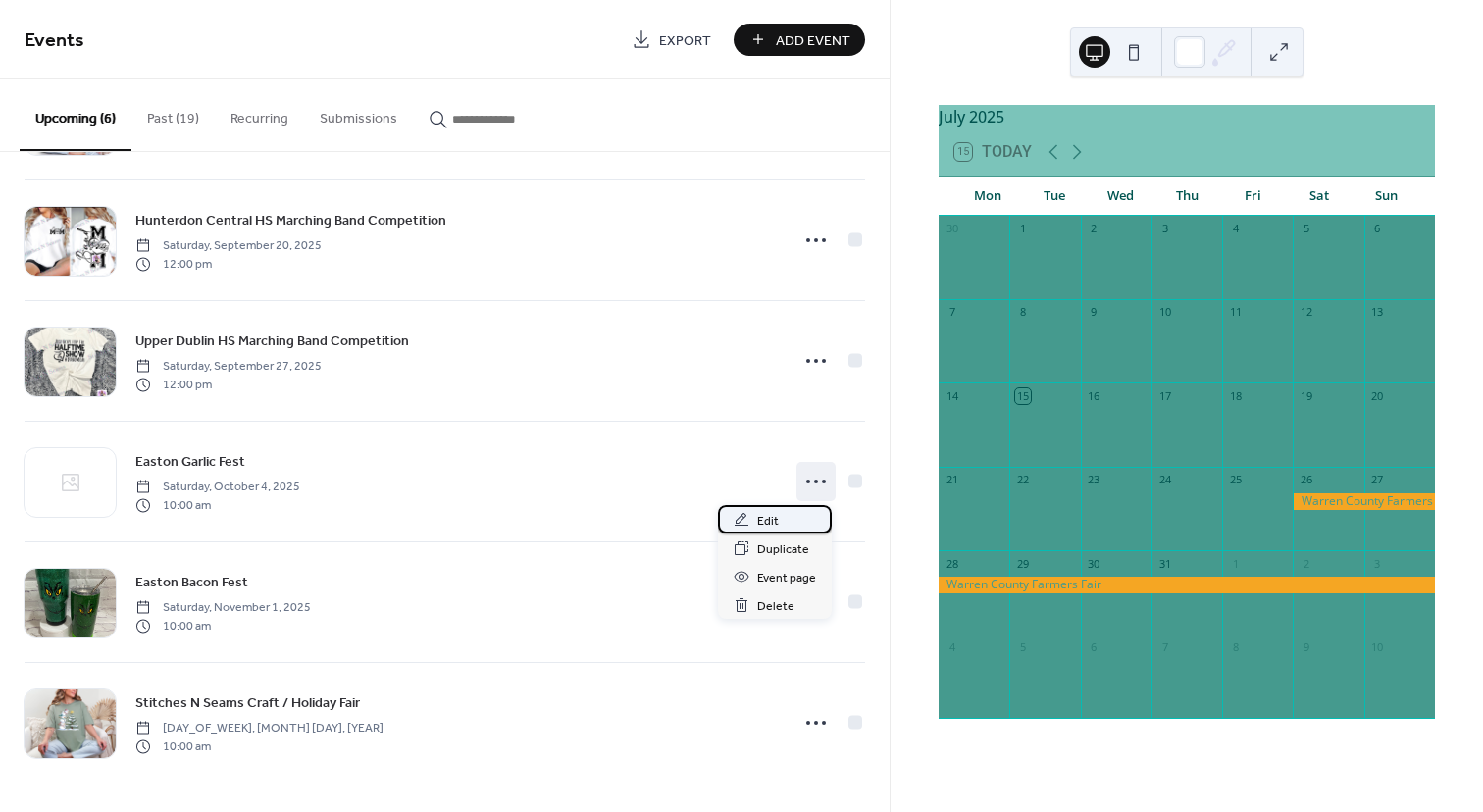 click on "Edit" at bounding box center (768, 521) 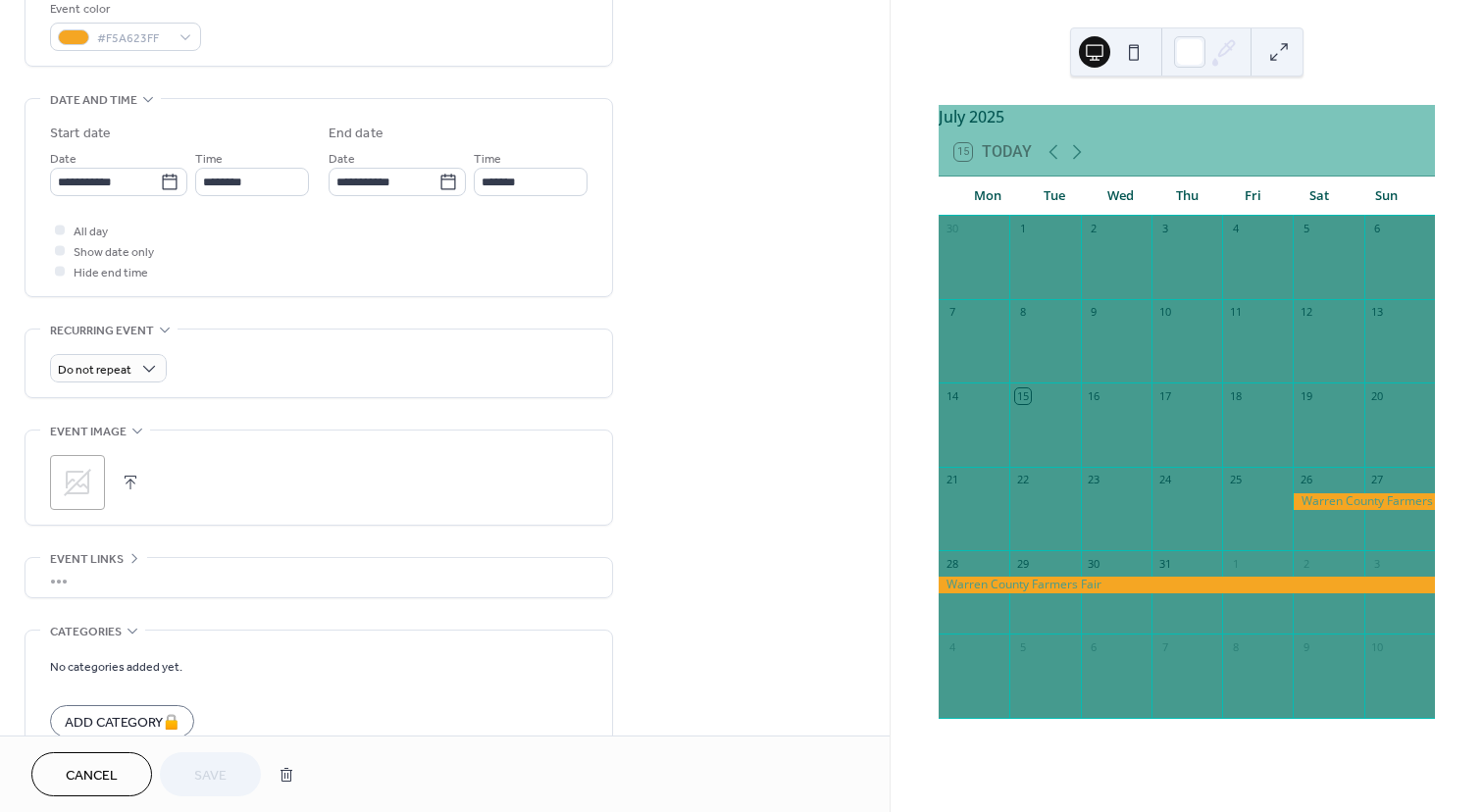 scroll, scrollTop: 555, scrollLeft: 0, axis: vertical 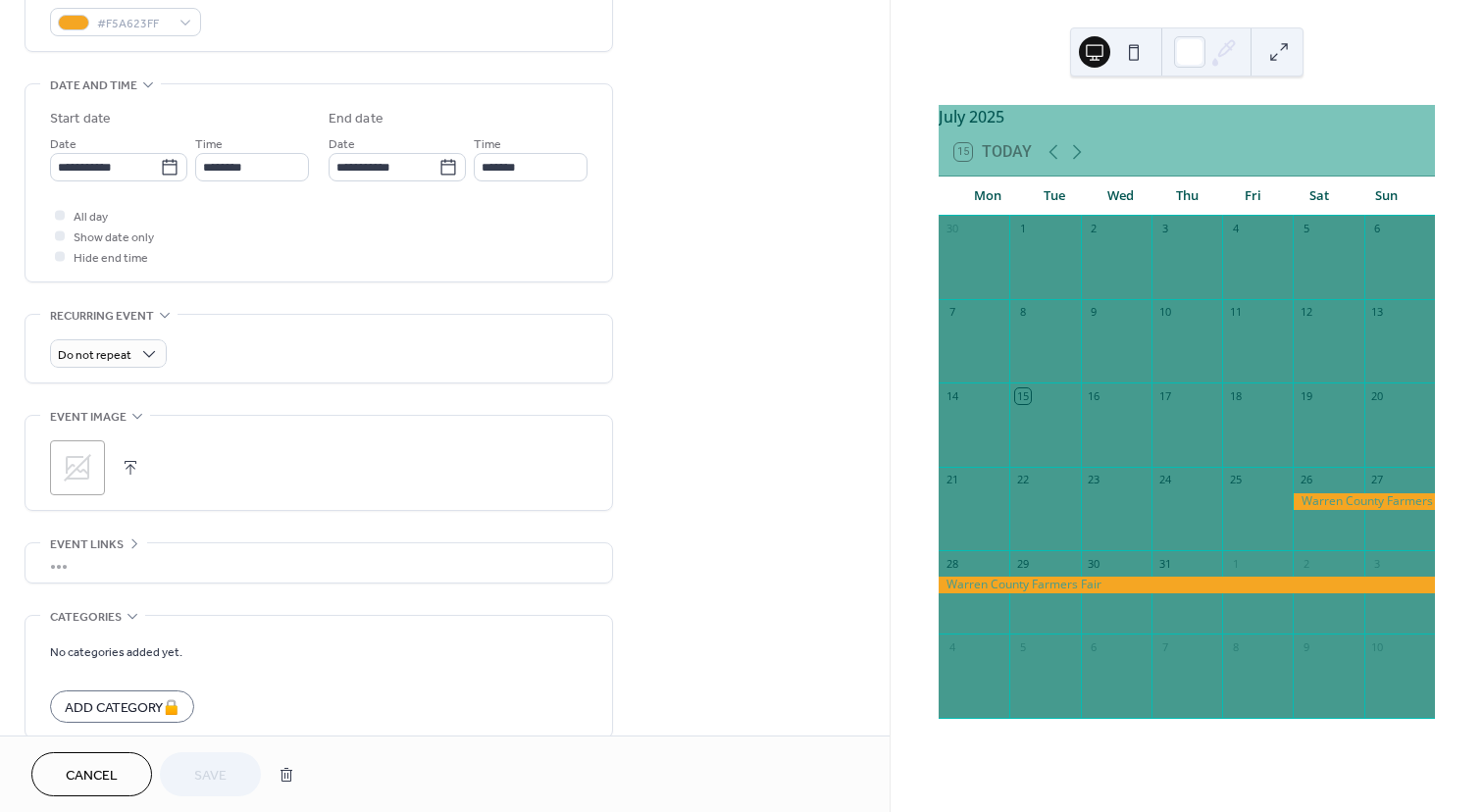 click 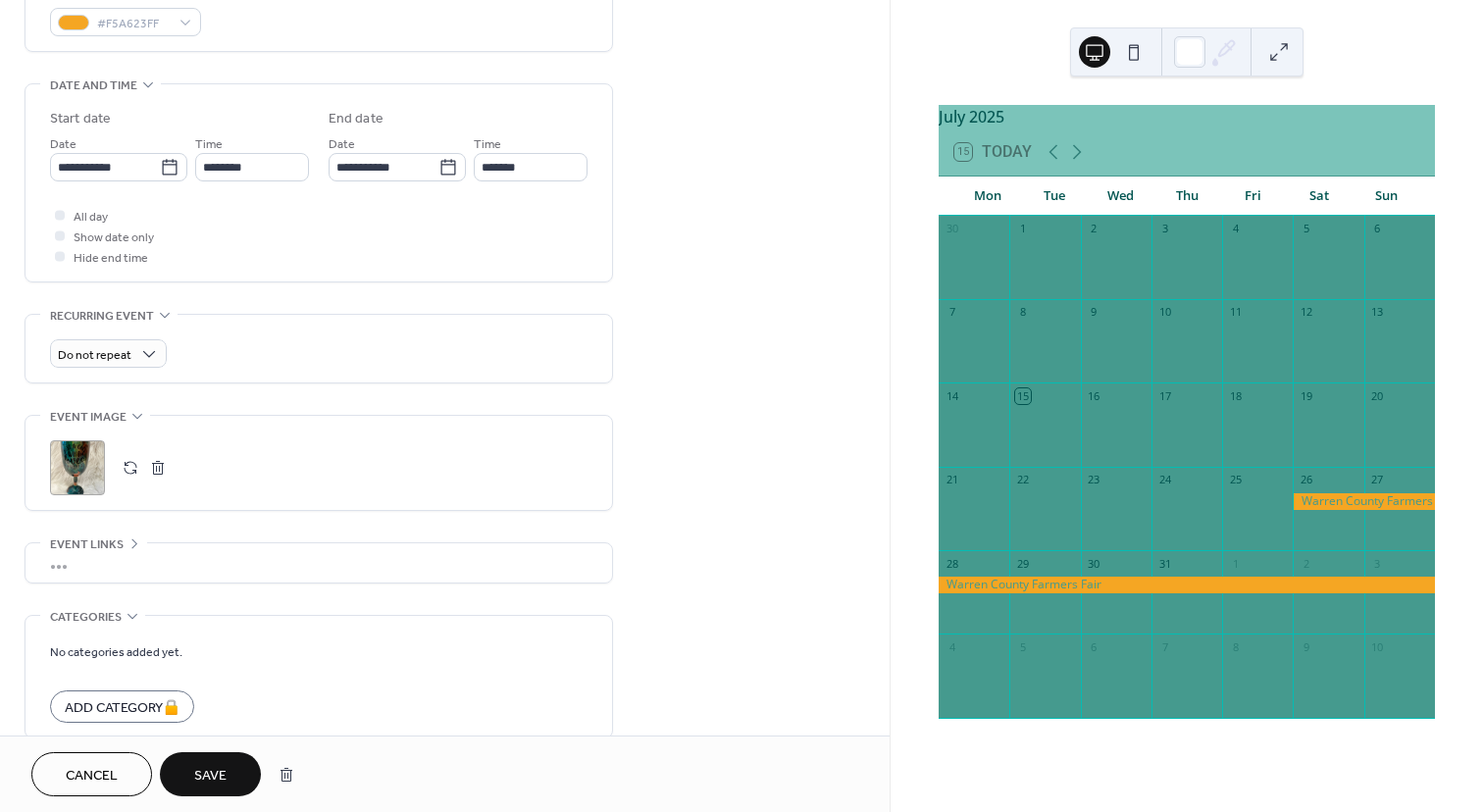 click on "Save" at bounding box center (210, 776) 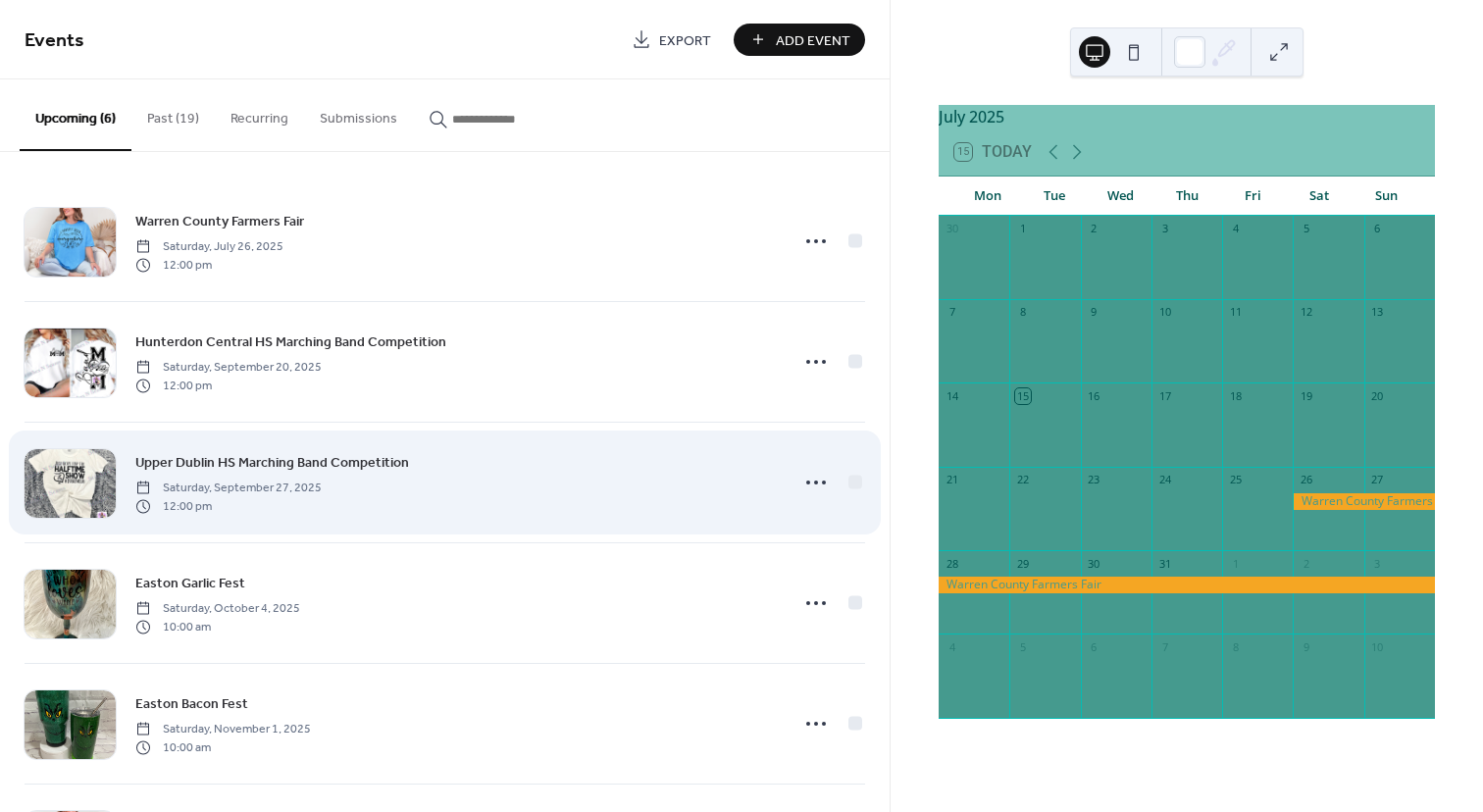 scroll, scrollTop: 122, scrollLeft: 0, axis: vertical 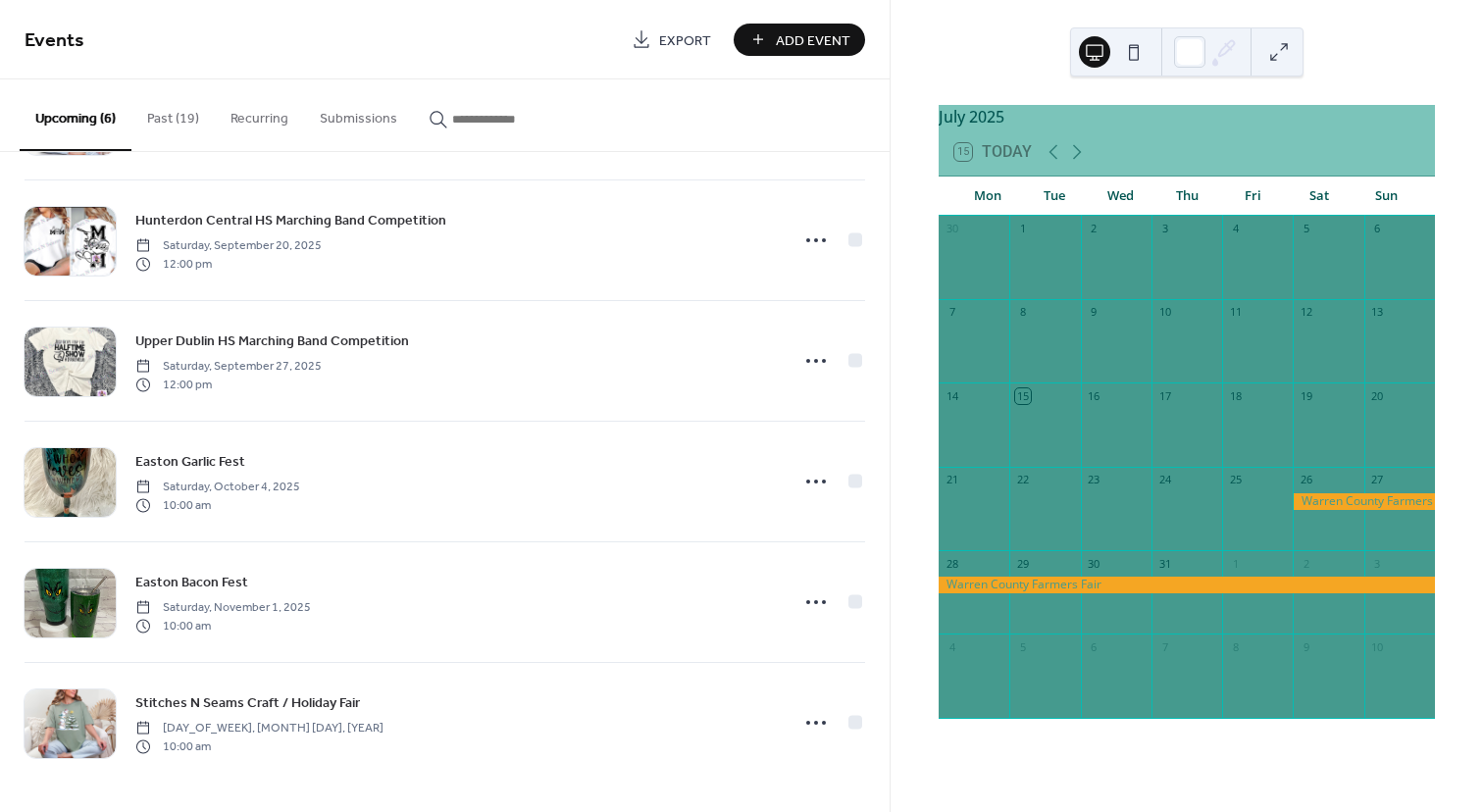 click on "Add Event" at bounding box center (813, 40) 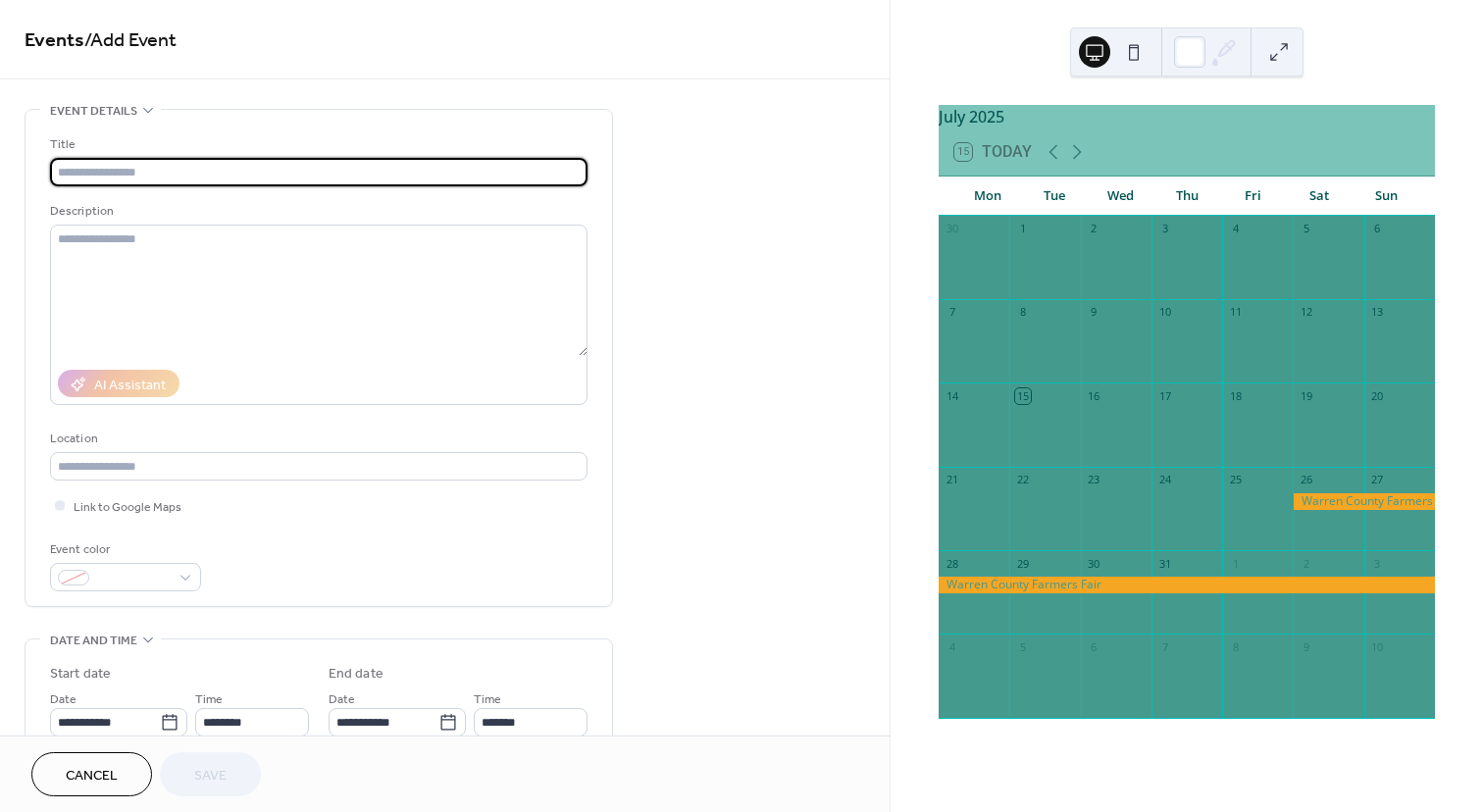 click at bounding box center [319, 172] 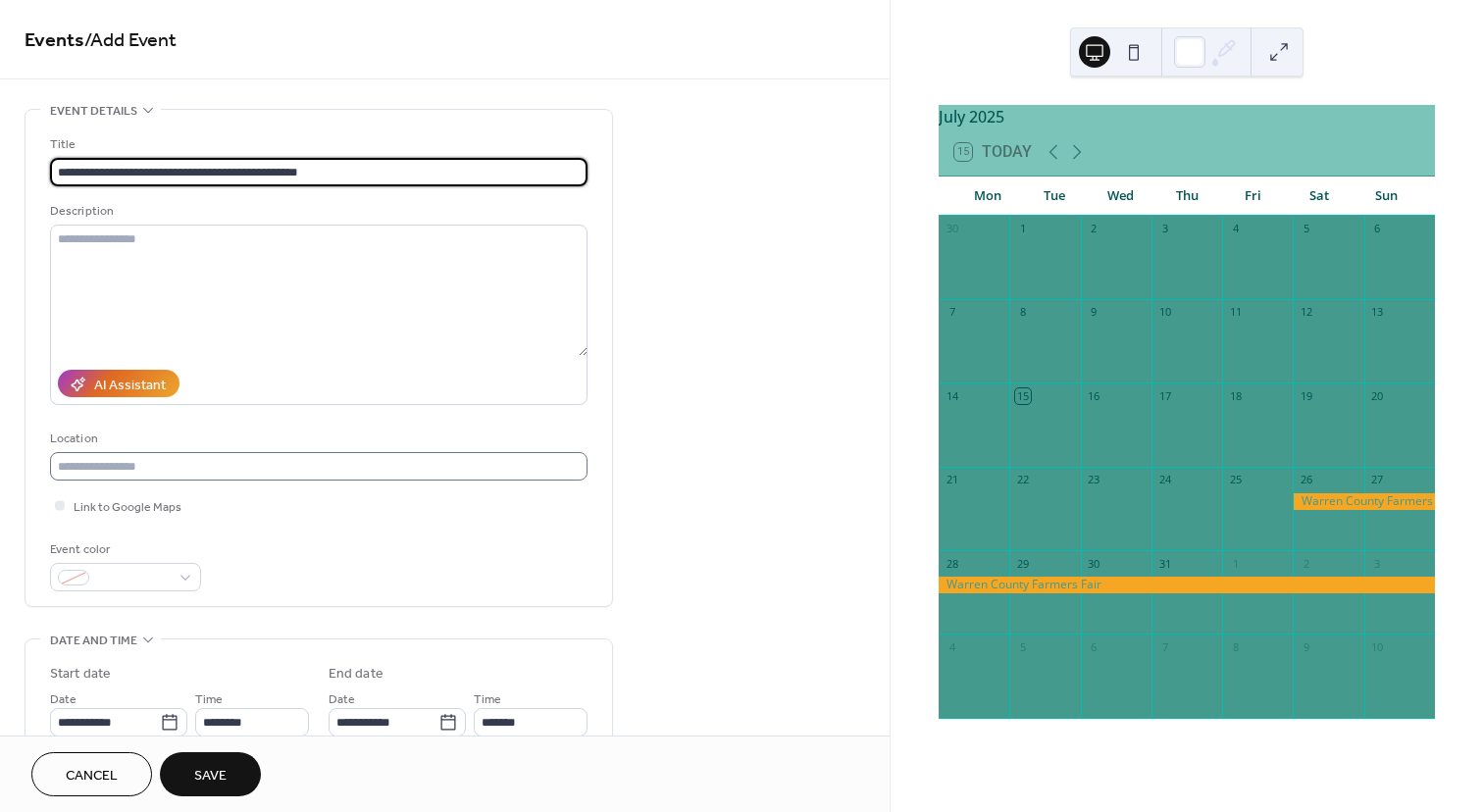 type on "**********" 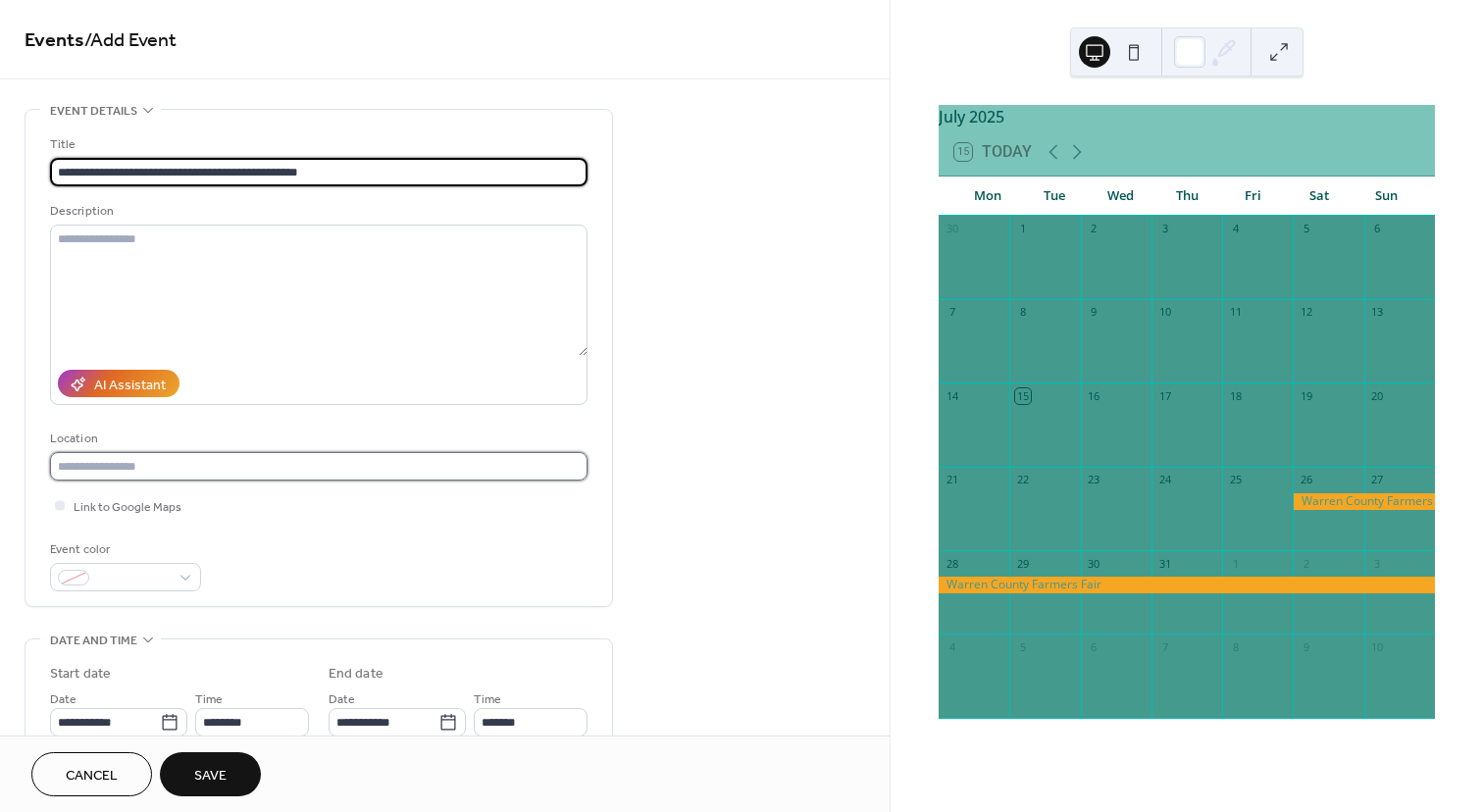 click at bounding box center (319, 466) 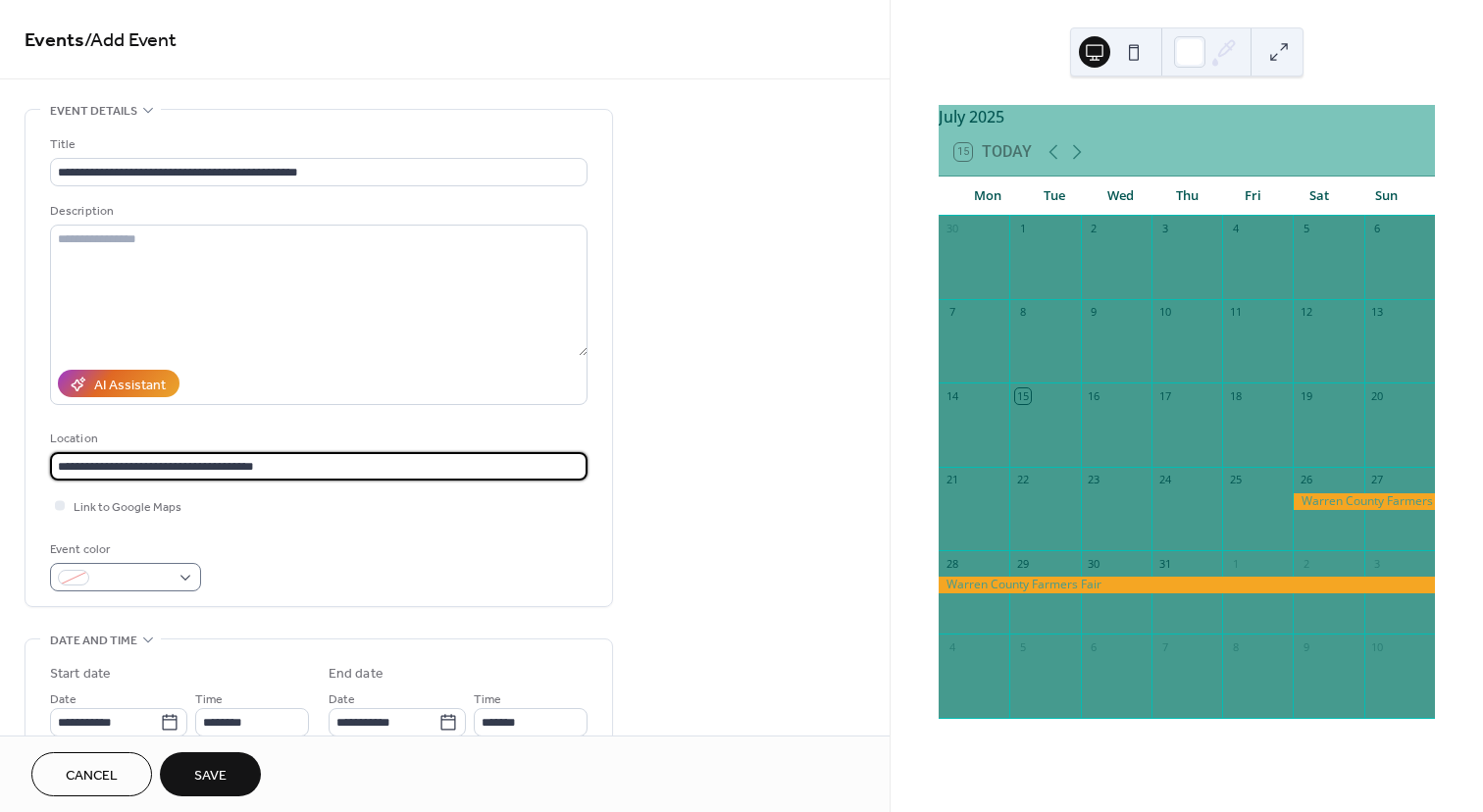 type on "**********" 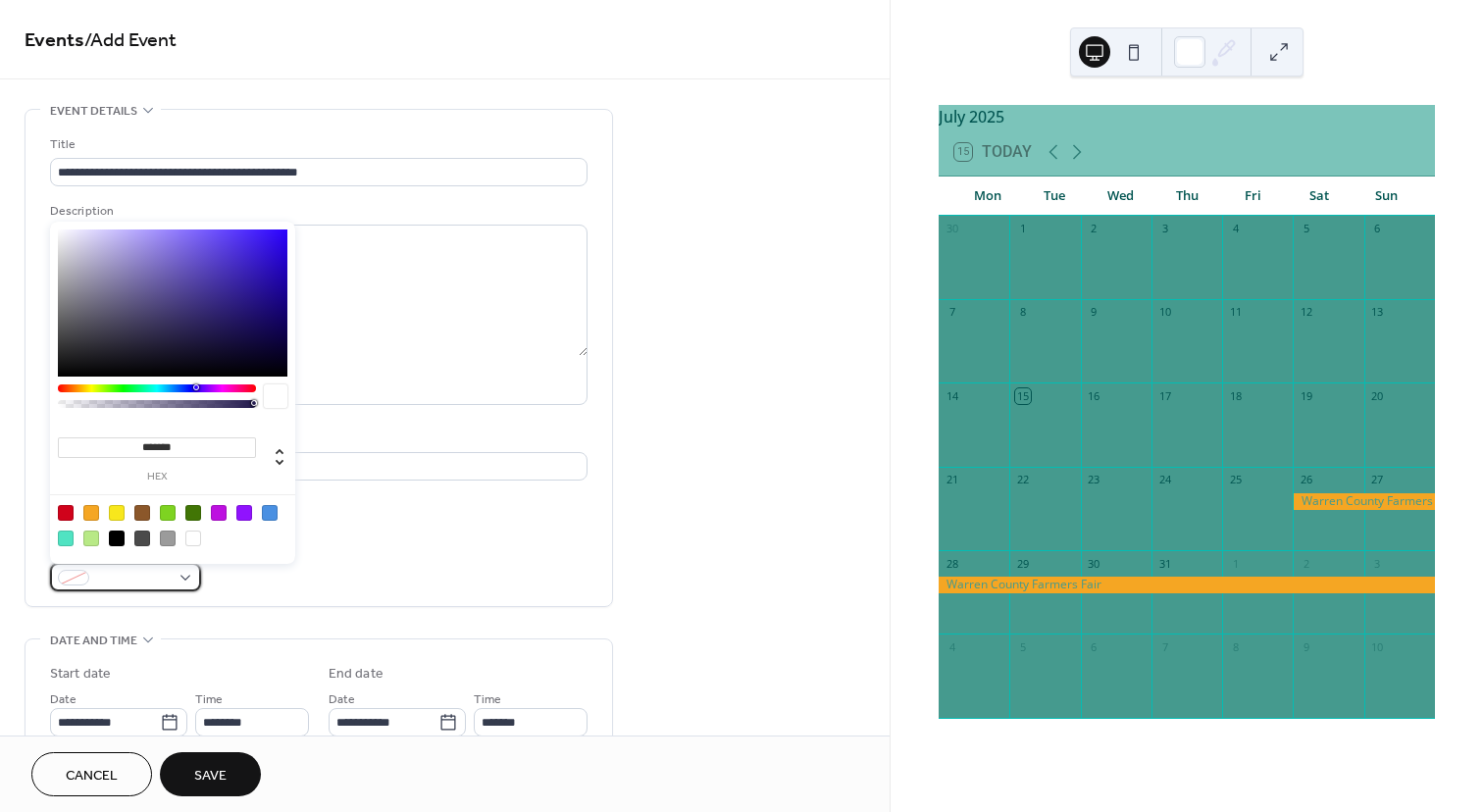 click at bounding box center (133, 579) 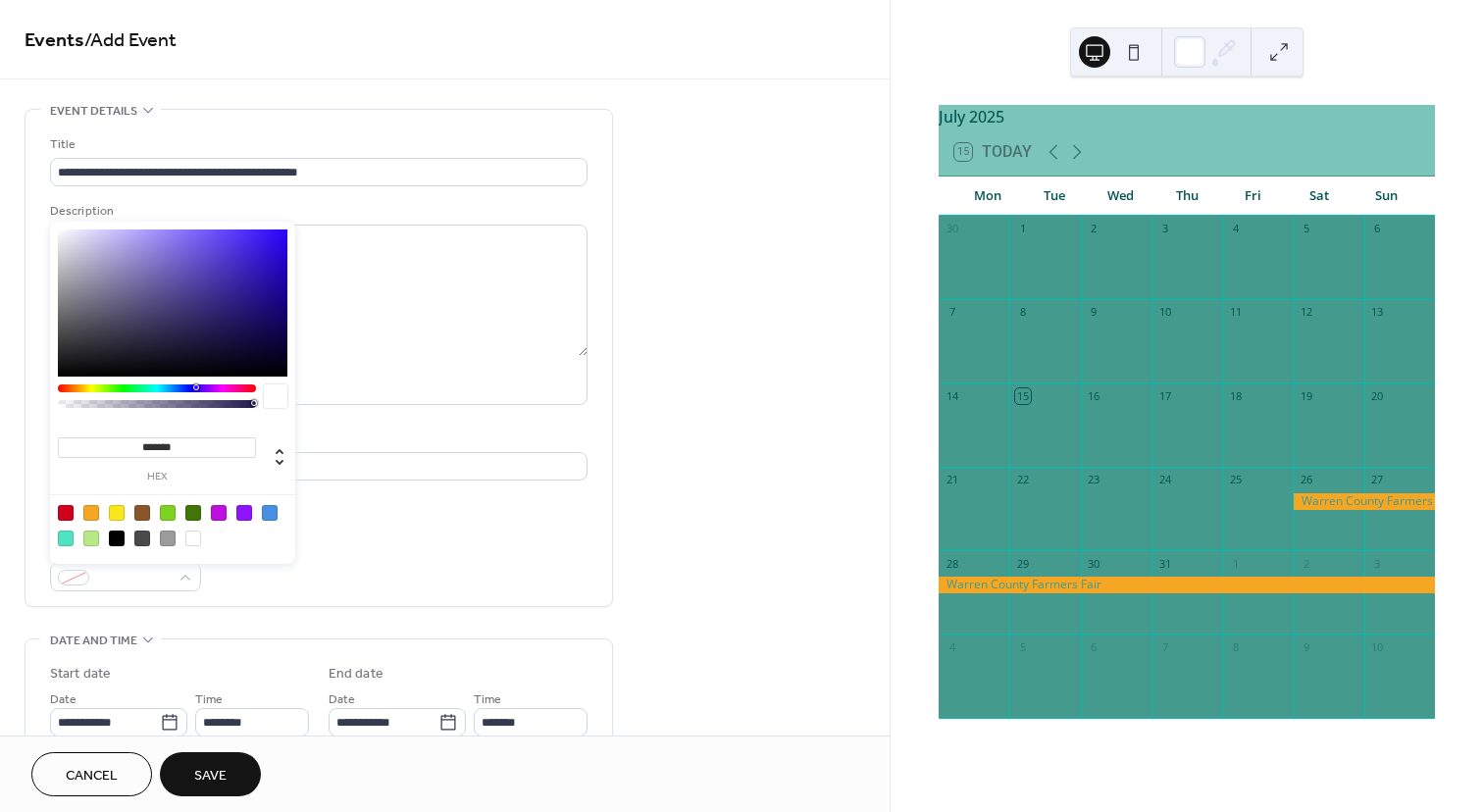 click at bounding box center [91, 513] 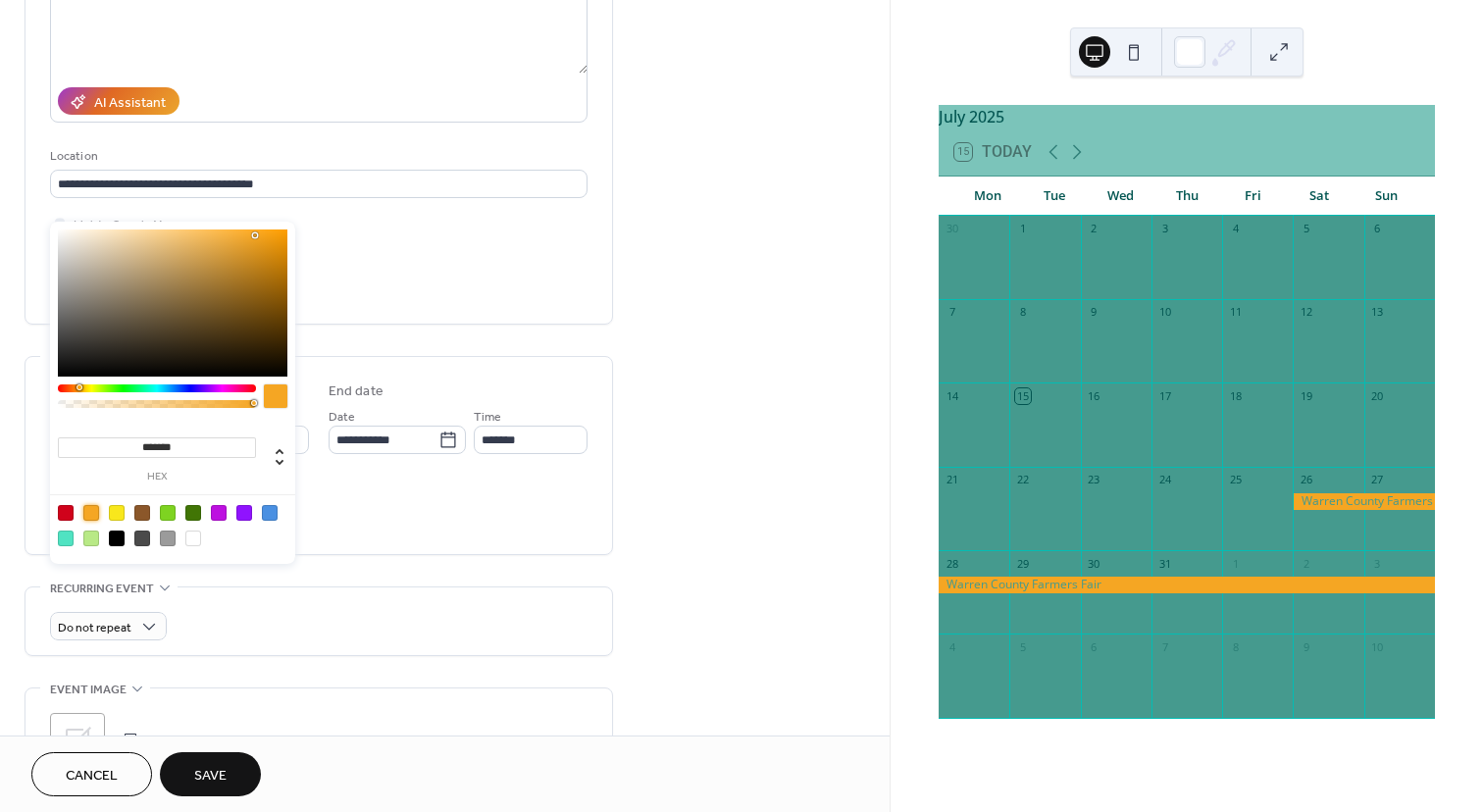 scroll, scrollTop: 283, scrollLeft: 0, axis: vertical 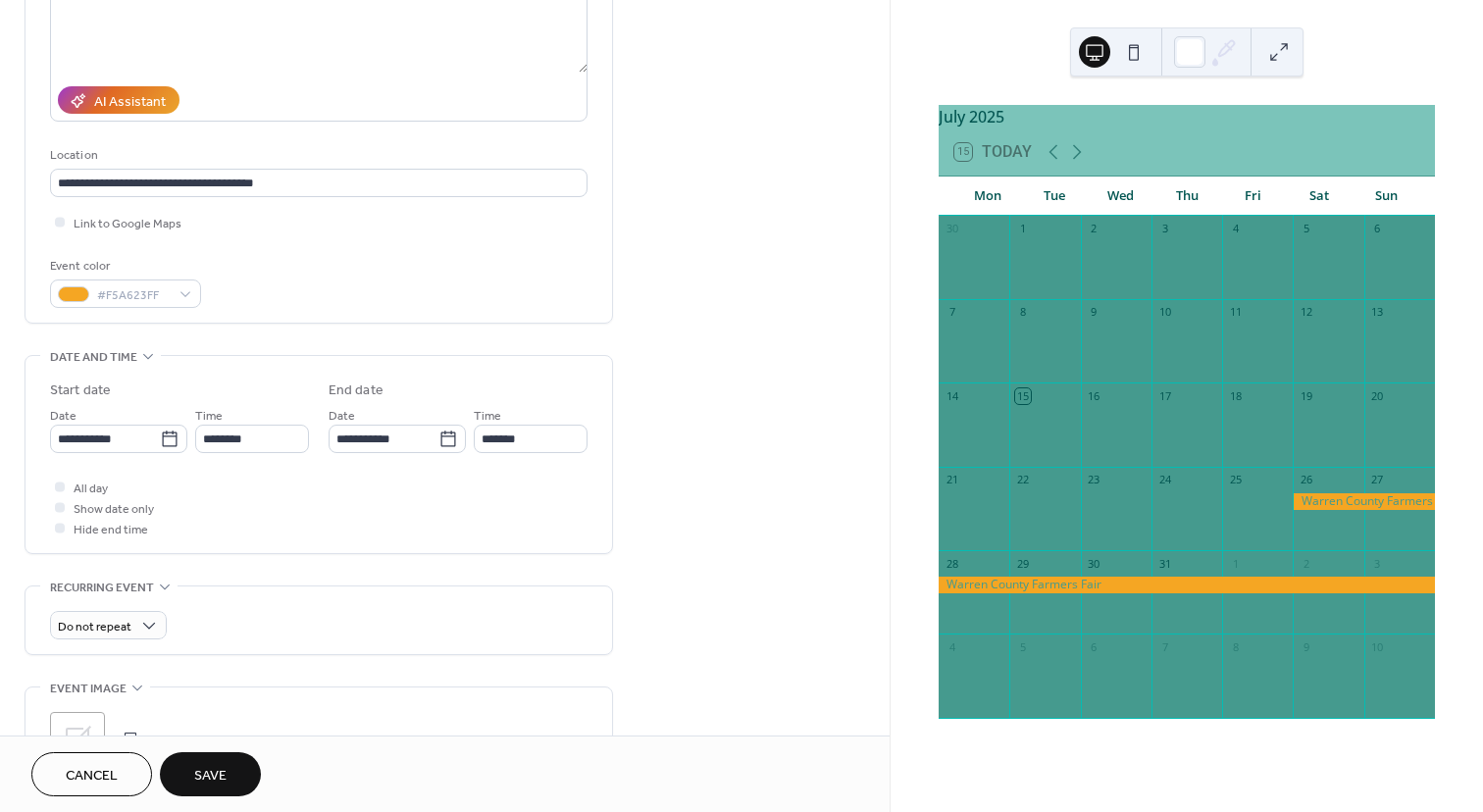 click on "**********" at bounding box center [319, 454] 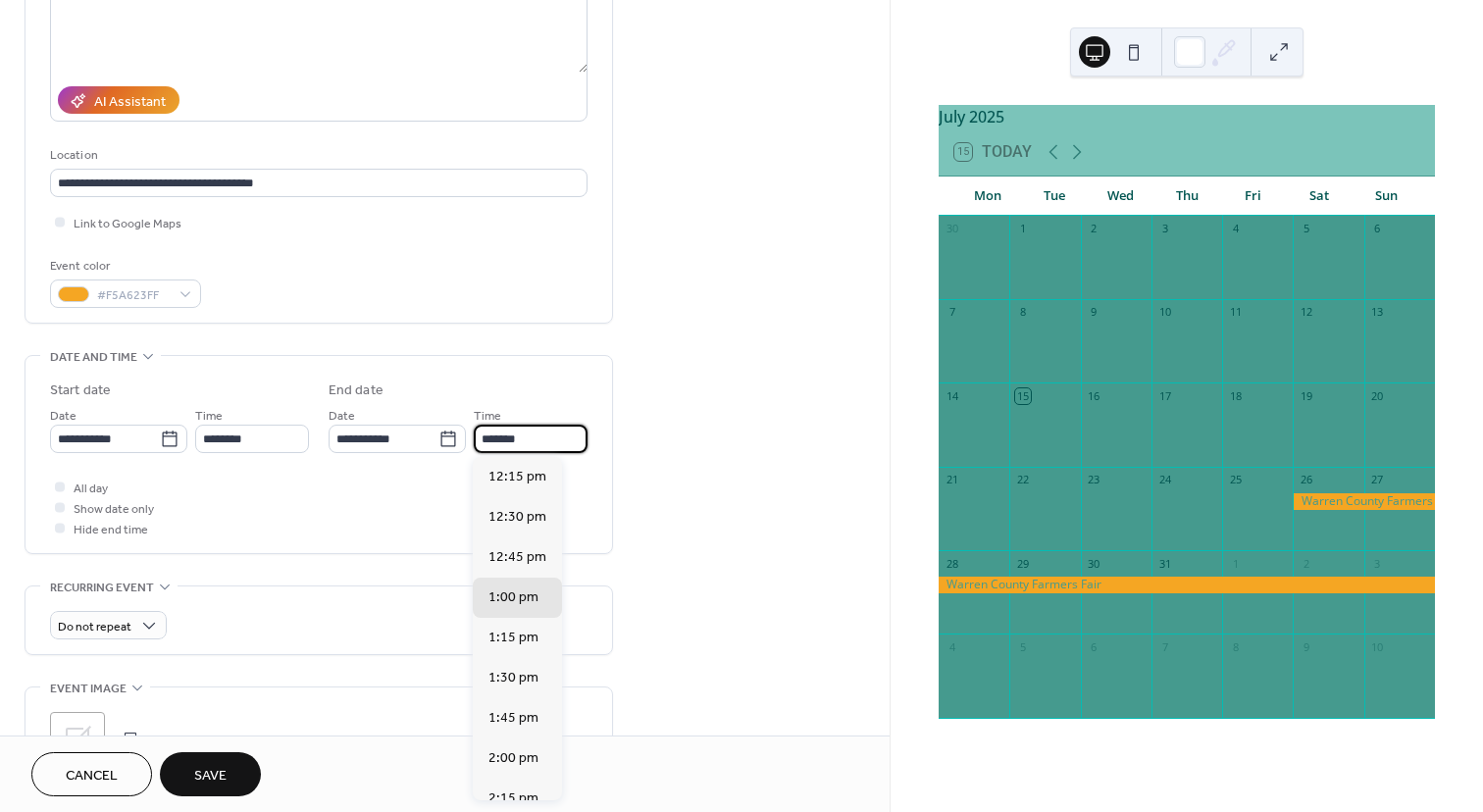 click on "*******" at bounding box center [531, 438] 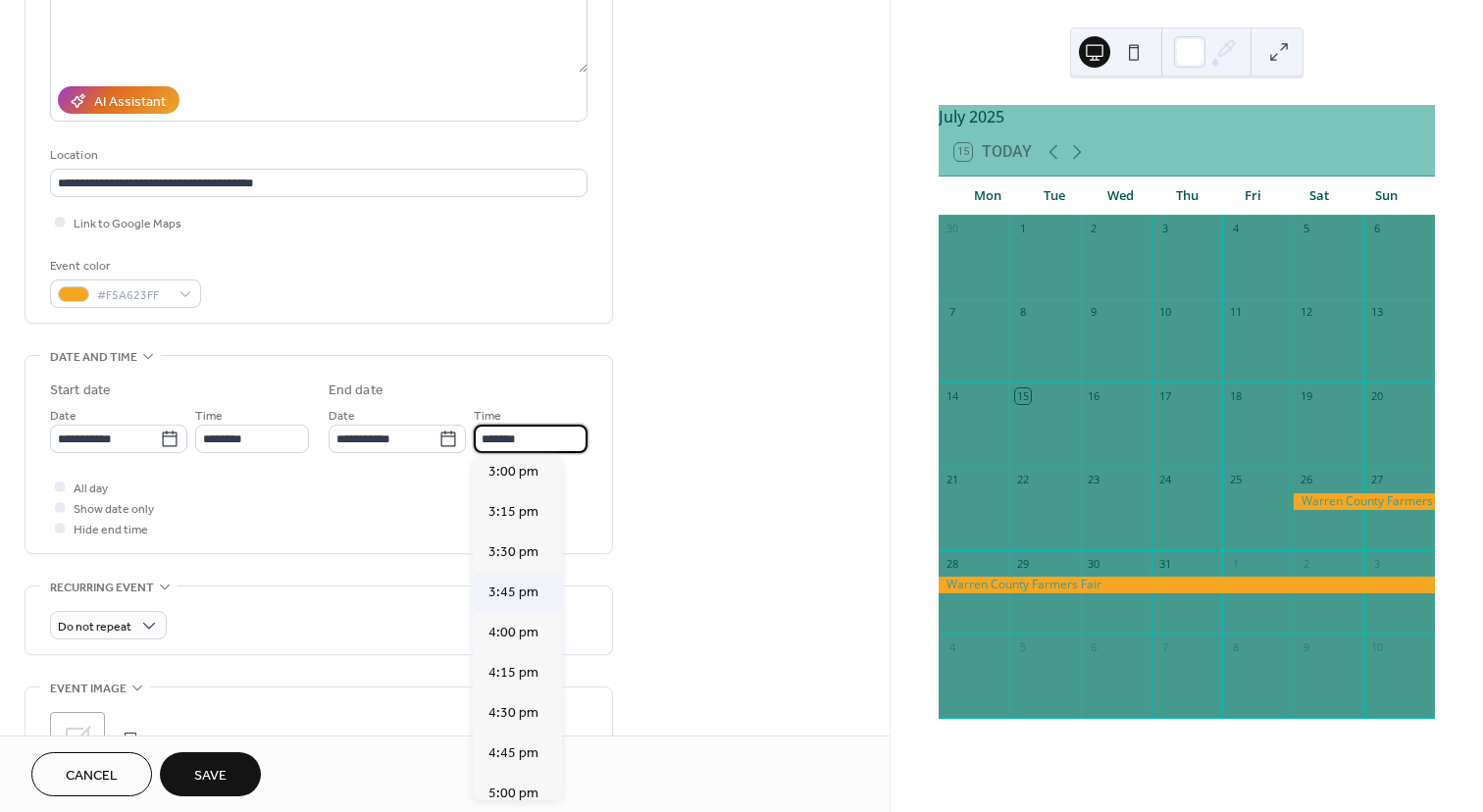 scroll, scrollTop: 469, scrollLeft: 0, axis: vertical 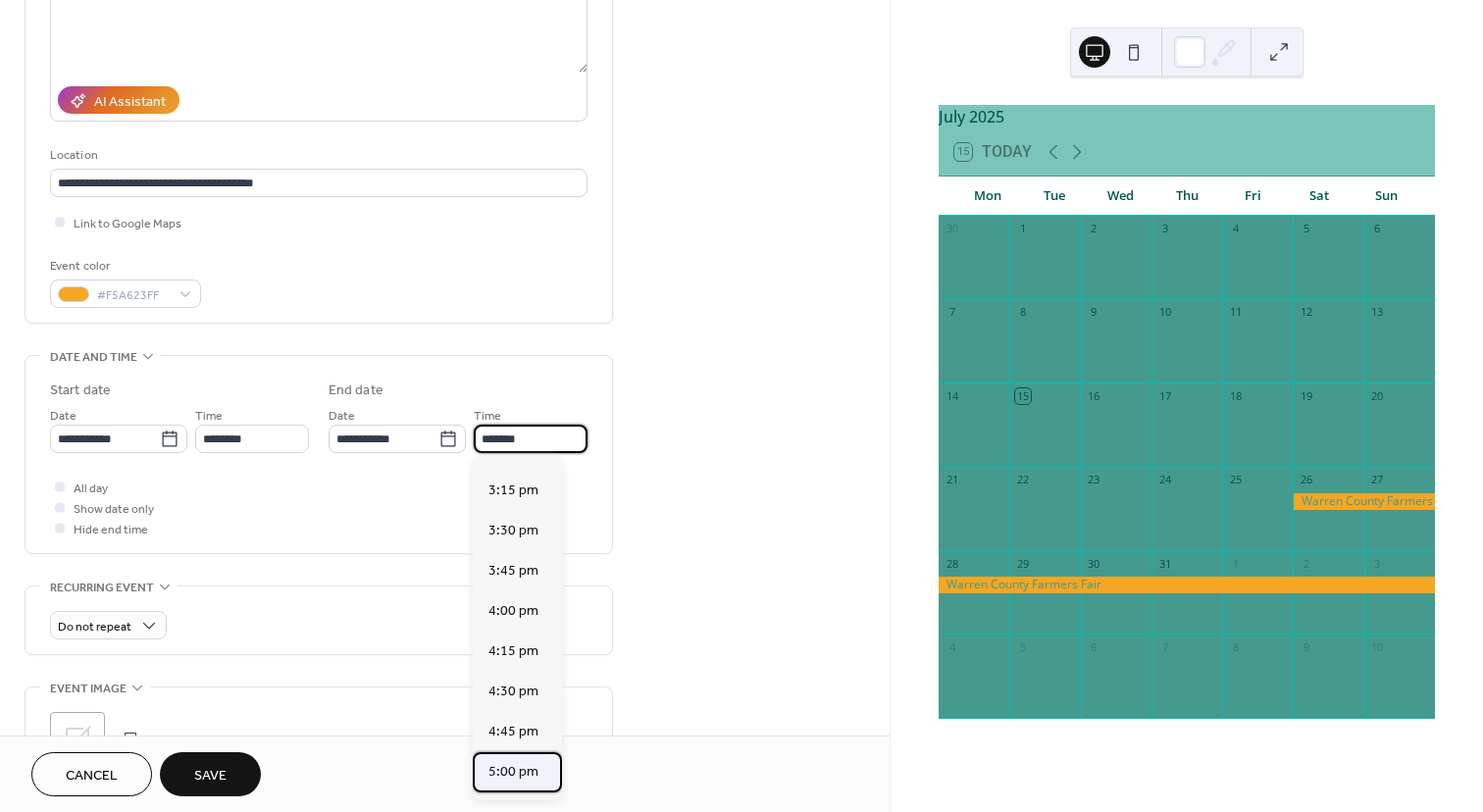 click on "5:00 pm" at bounding box center (513, 772) 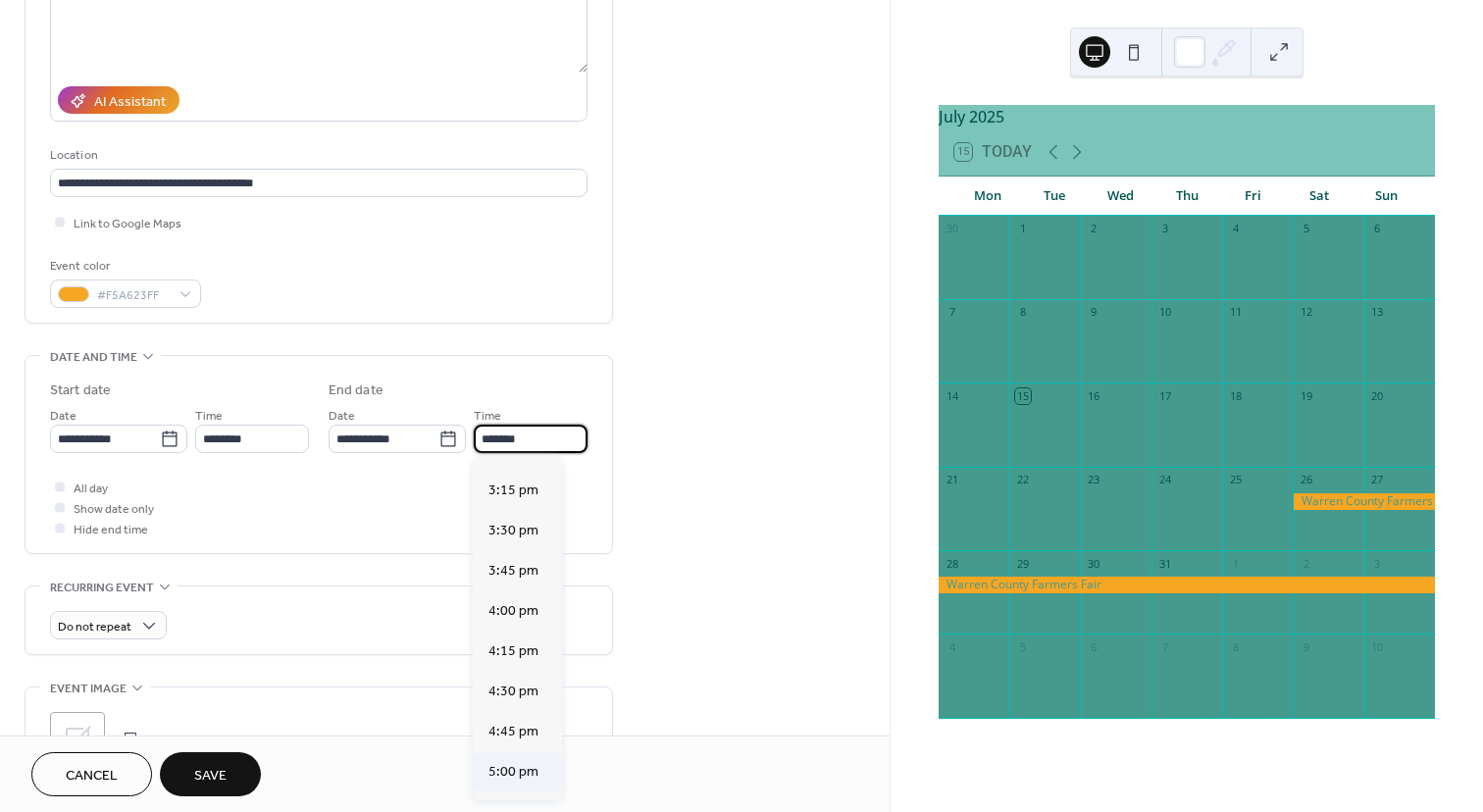 type on "*******" 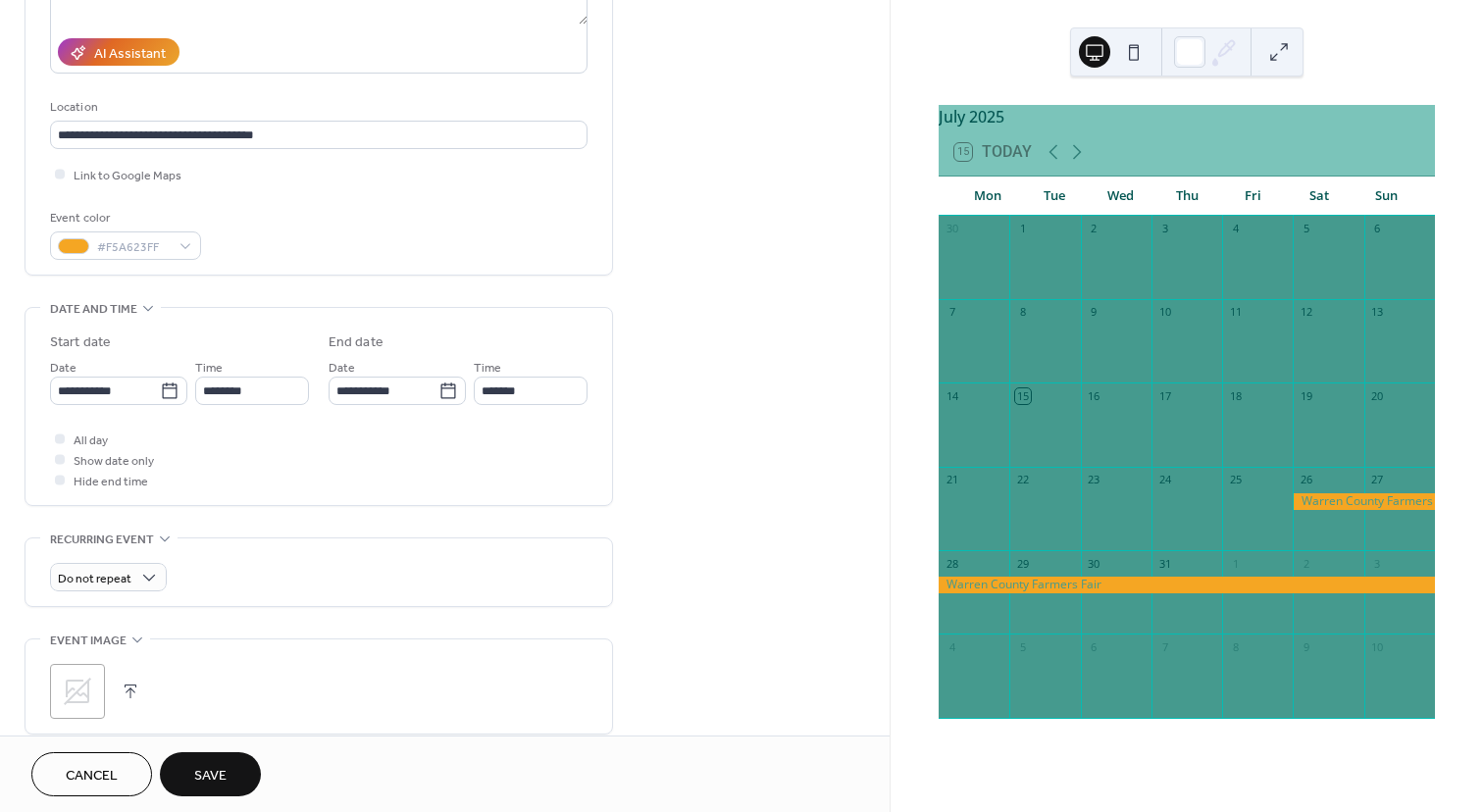 scroll, scrollTop: 356, scrollLeft: 0, axis: vertical 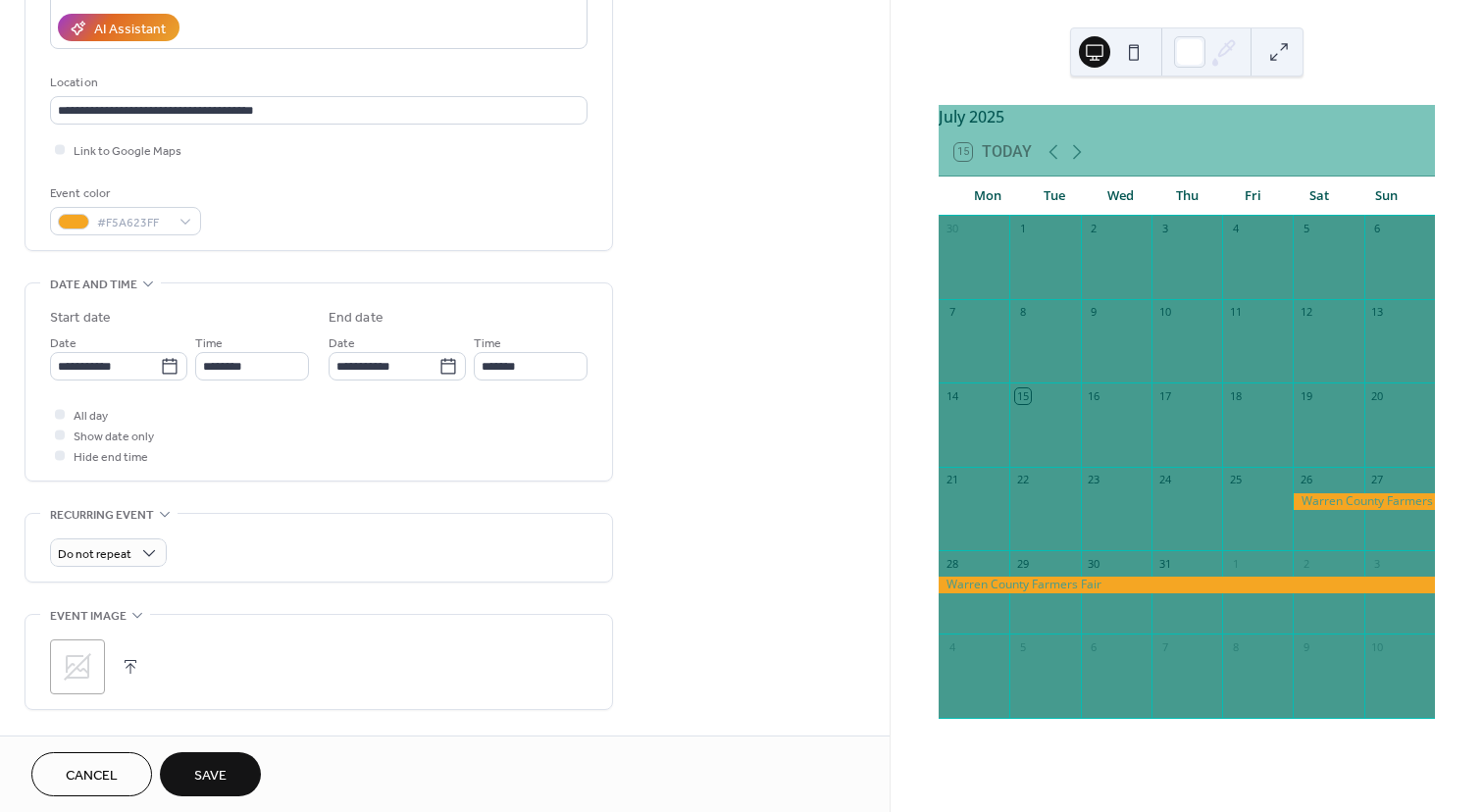 click 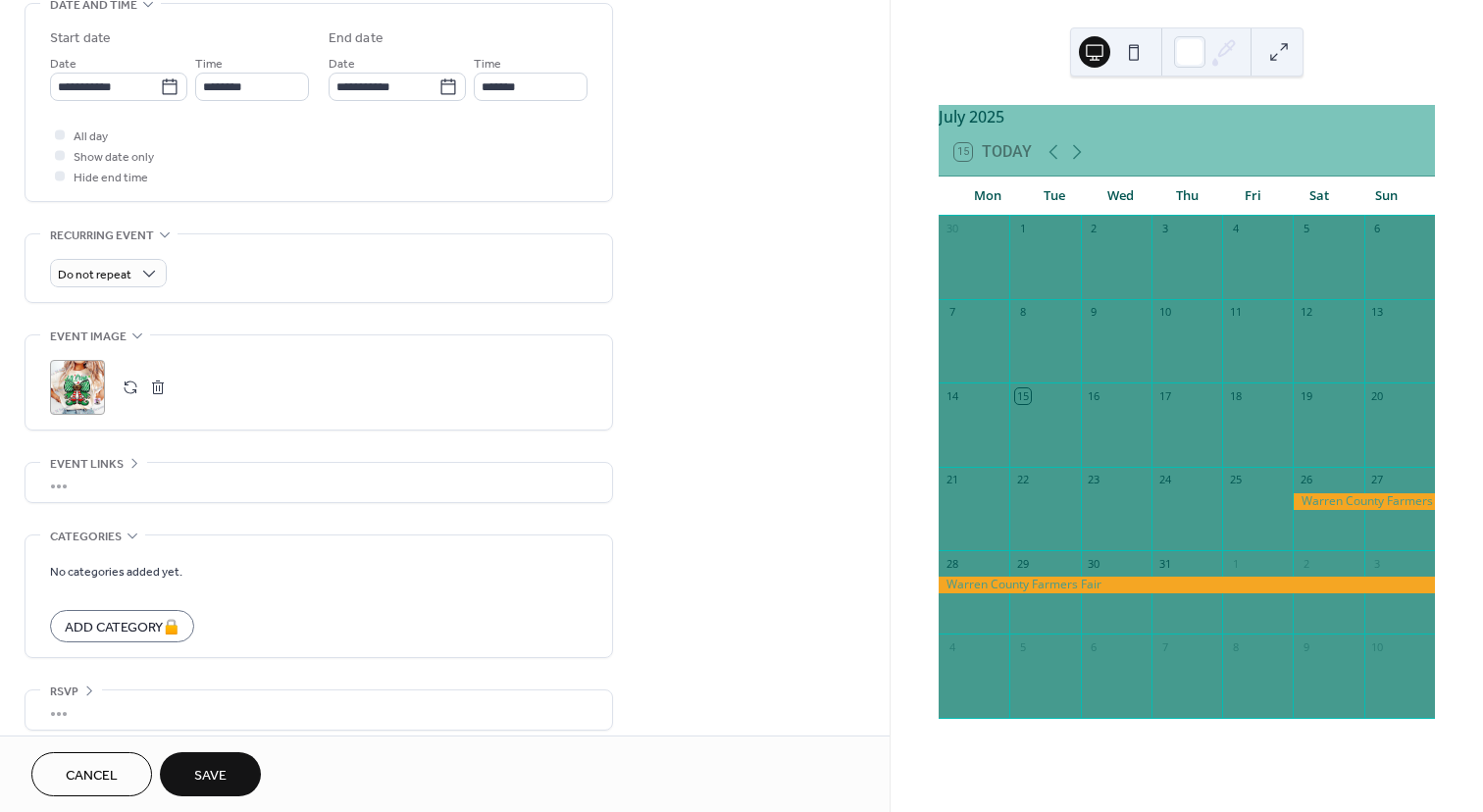 scroll, scrollTop: 650, scrollLeft: 0, axis: vertical 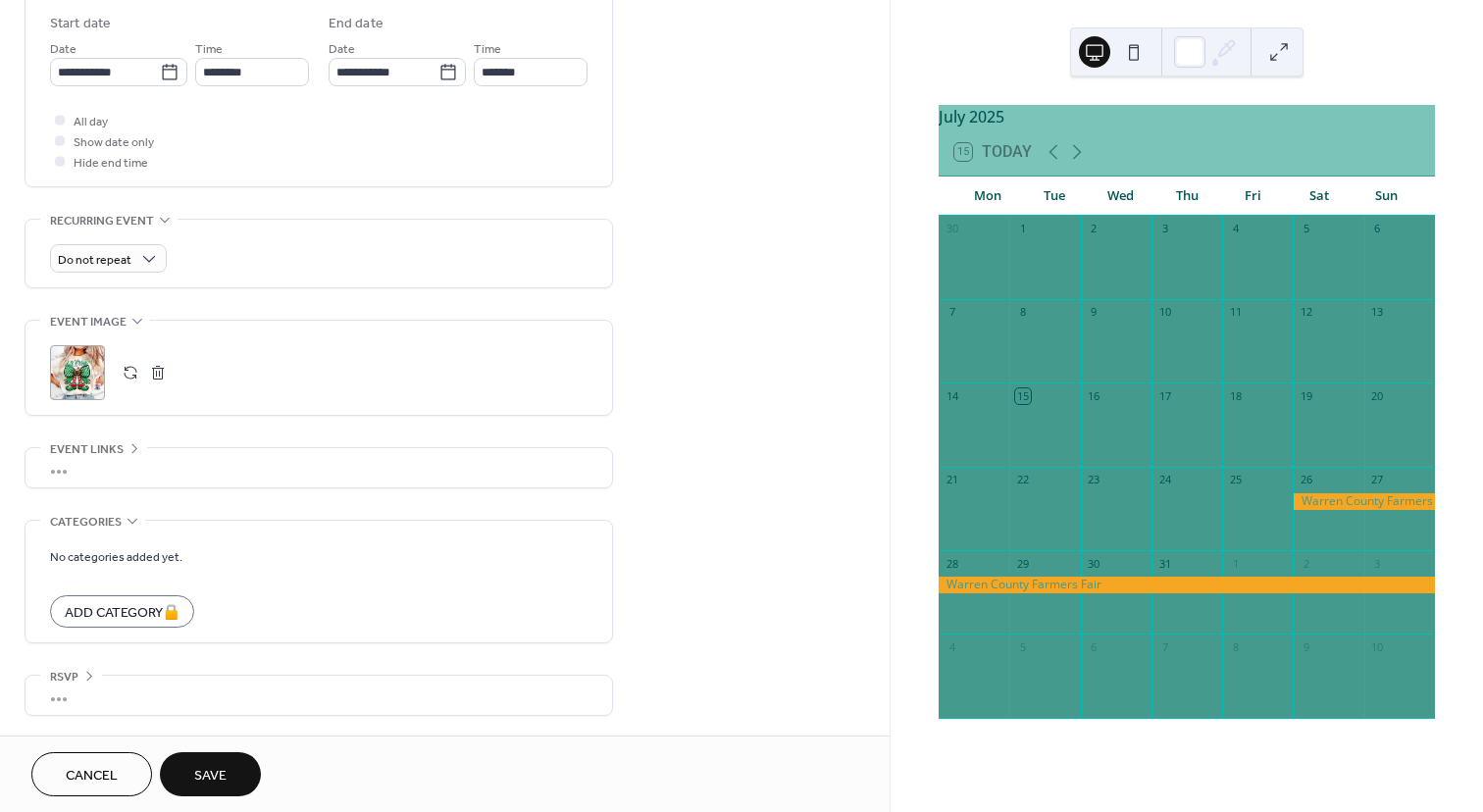 click on "Save" at bounding box center (210, 776) 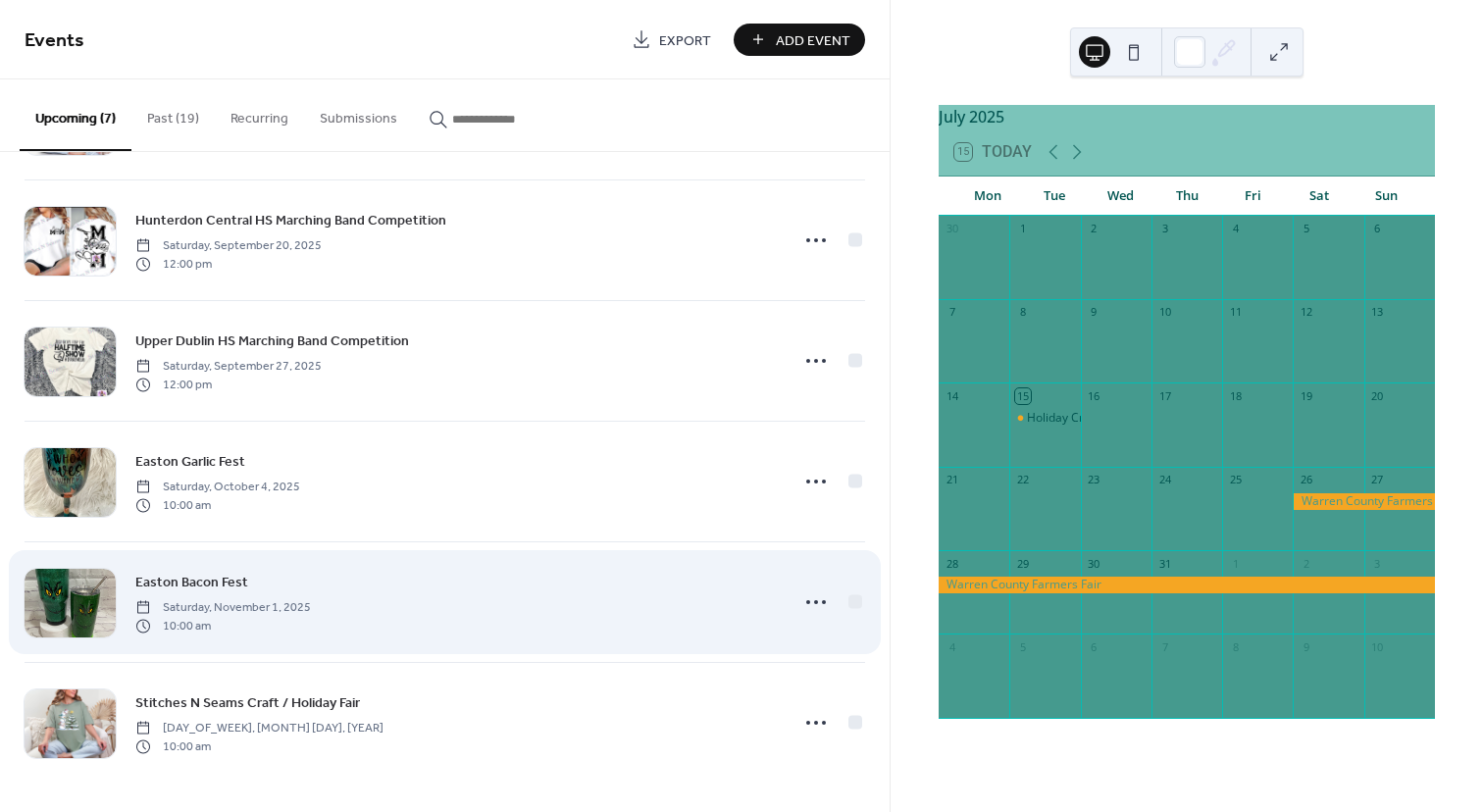 scroll, scrollTop: 0, scrollLeft: 0, axis: both 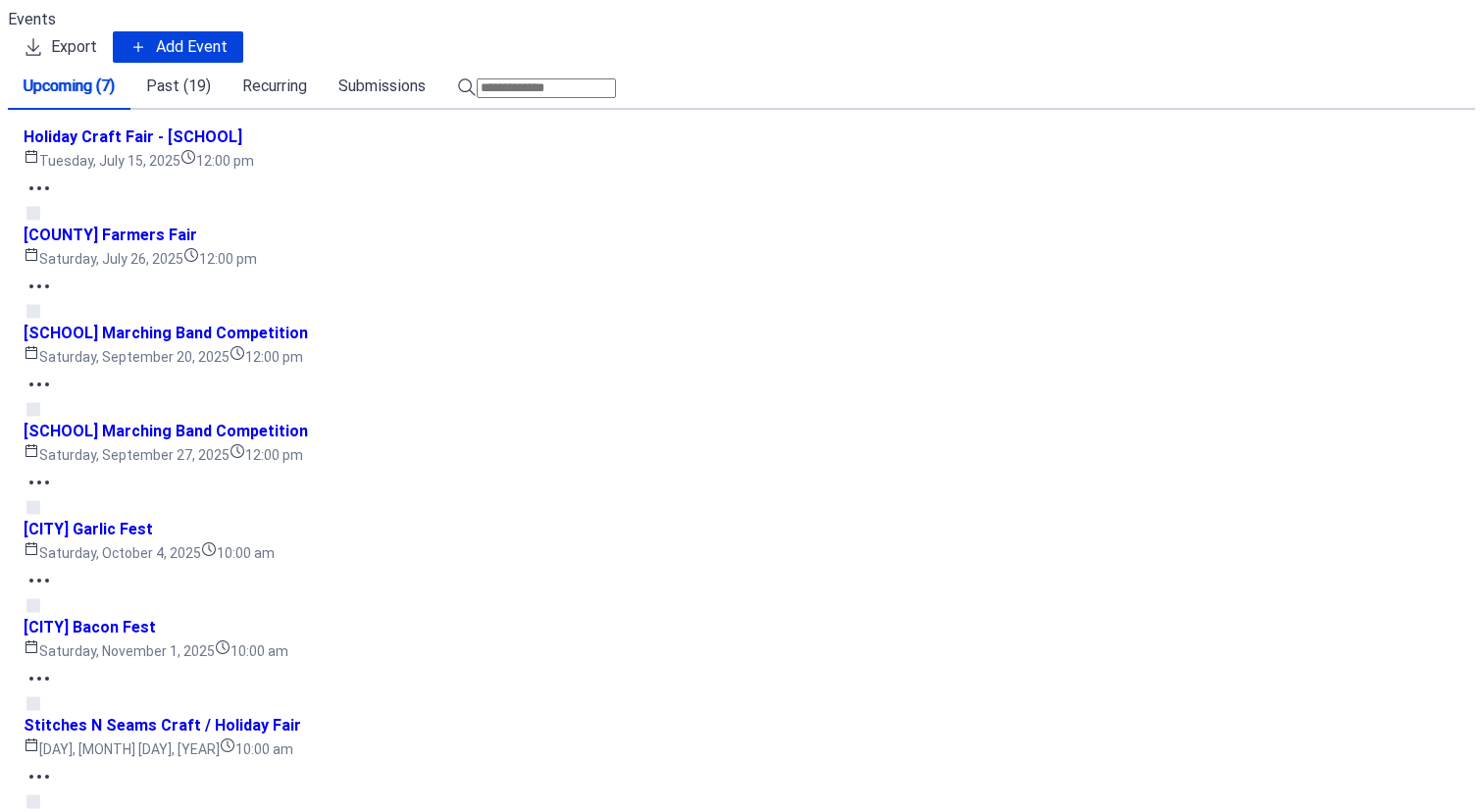 click on "12:00 pm" at bounding box center [217, 161] 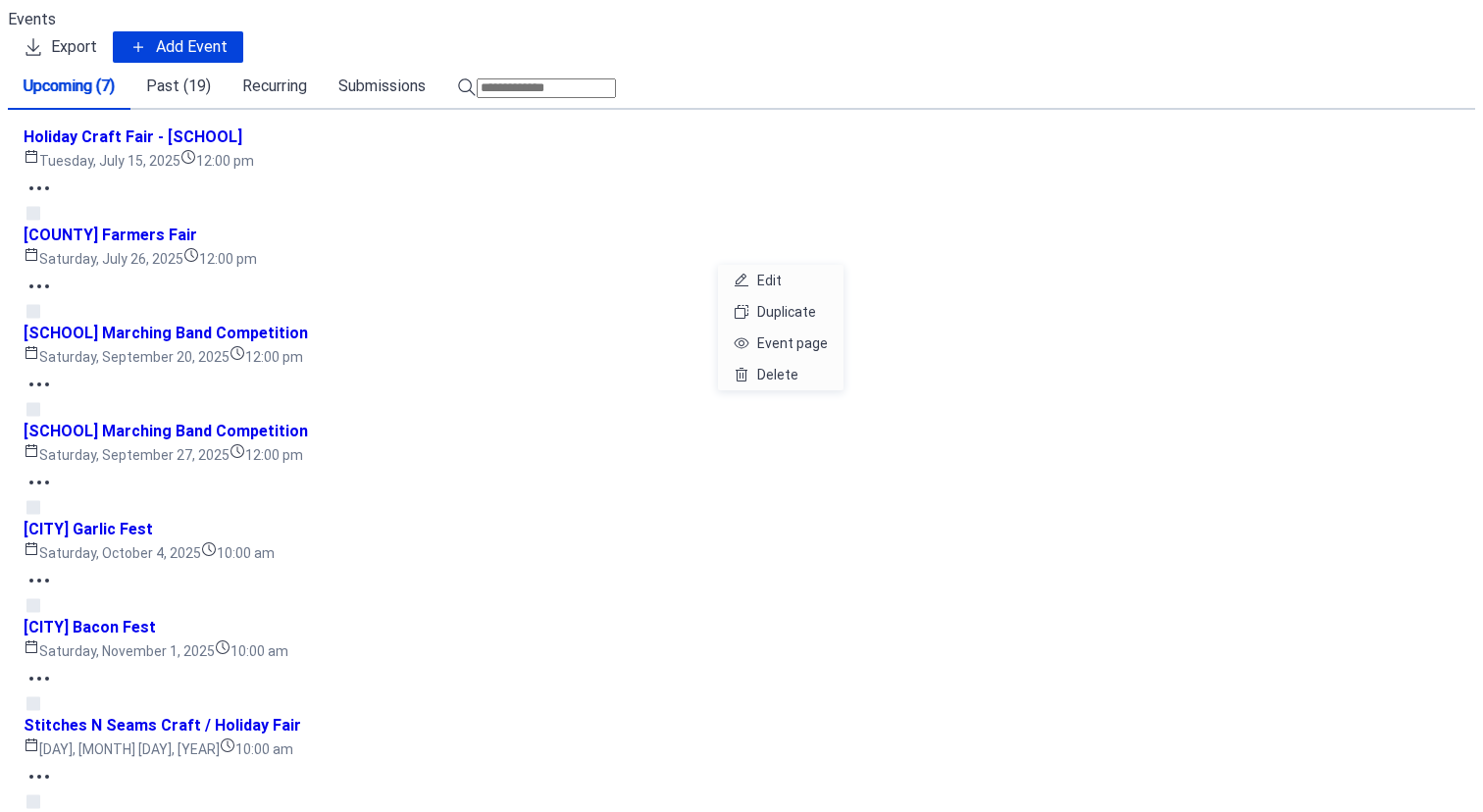 click 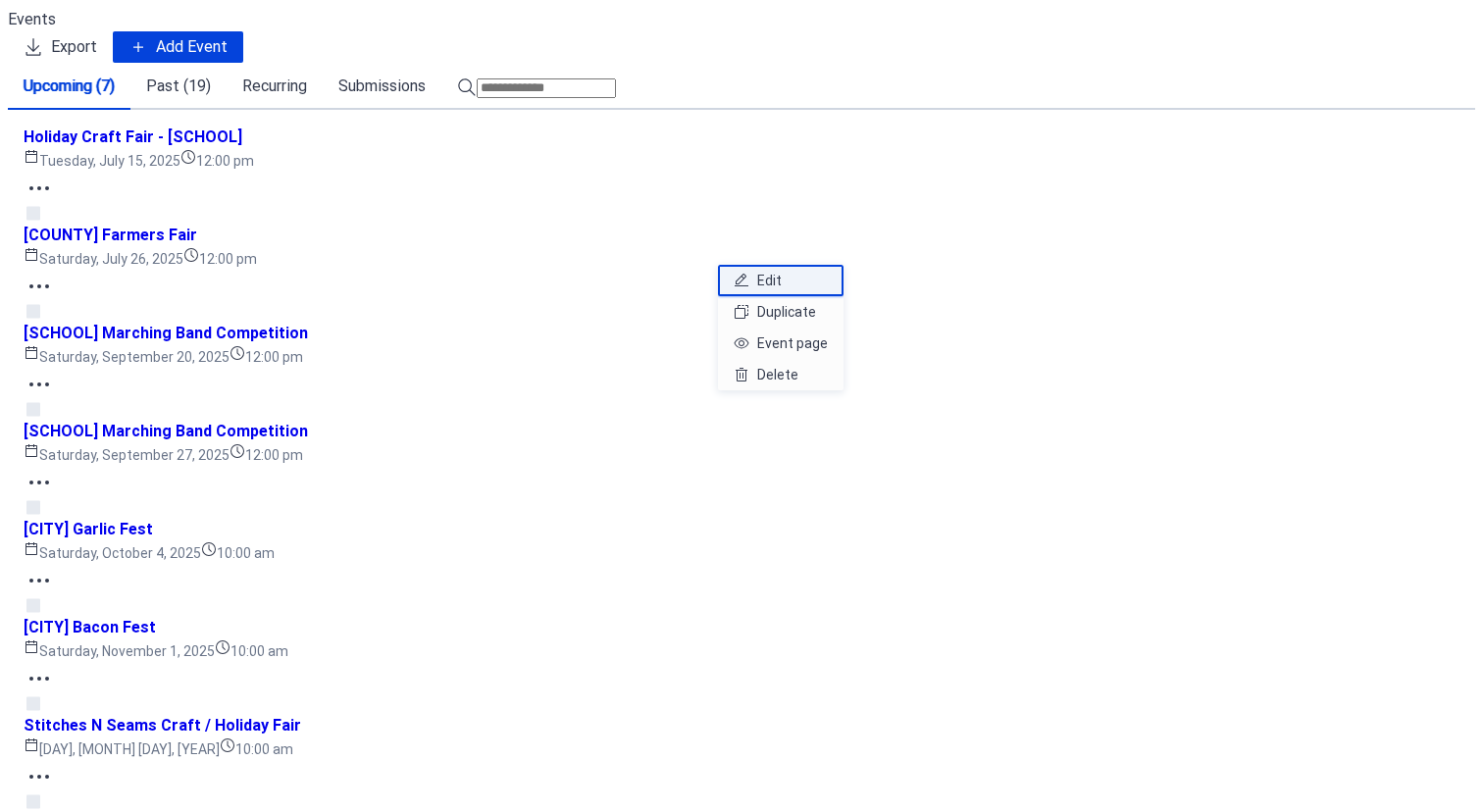 click on "Edit" at bounding box center [769, 280] 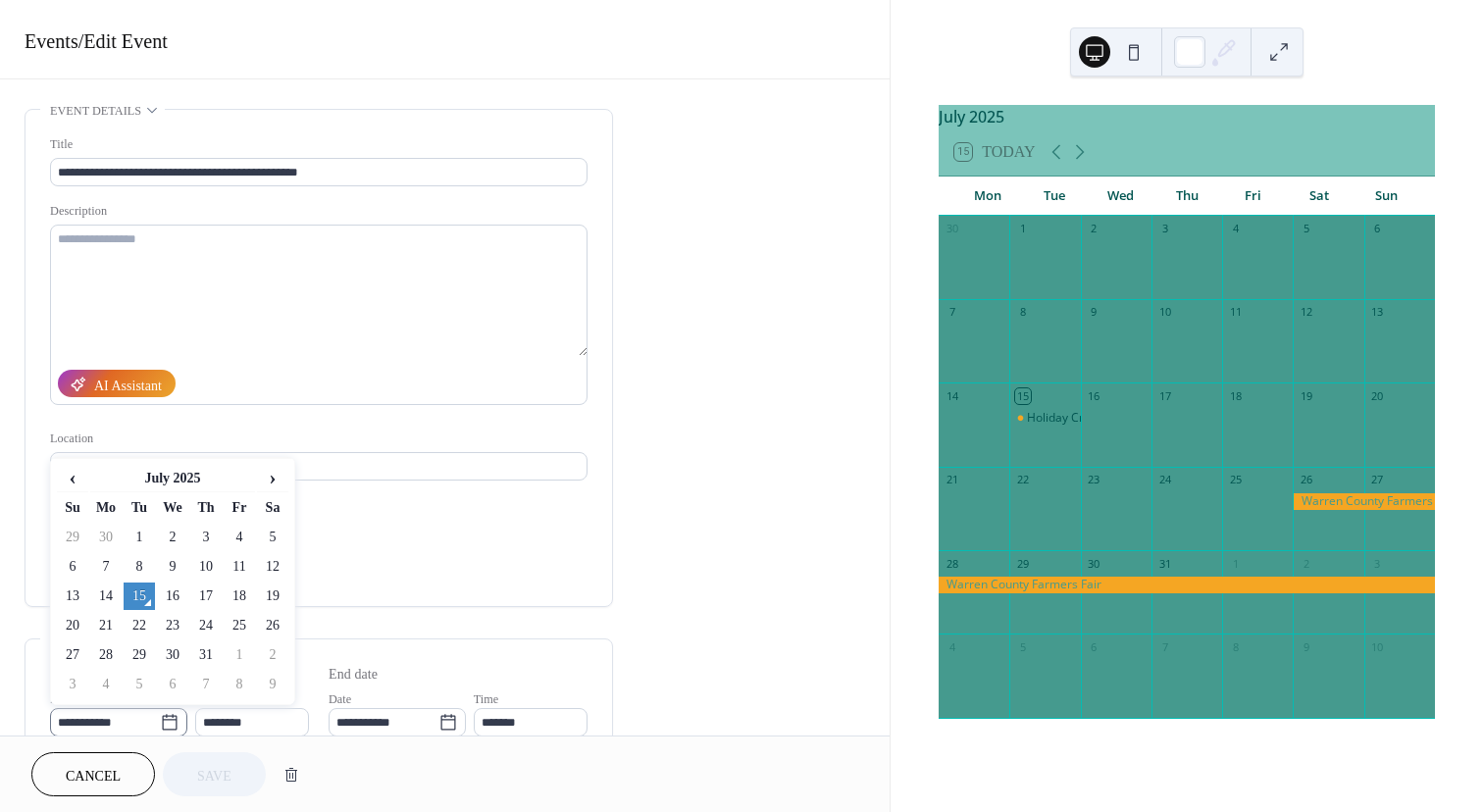 click 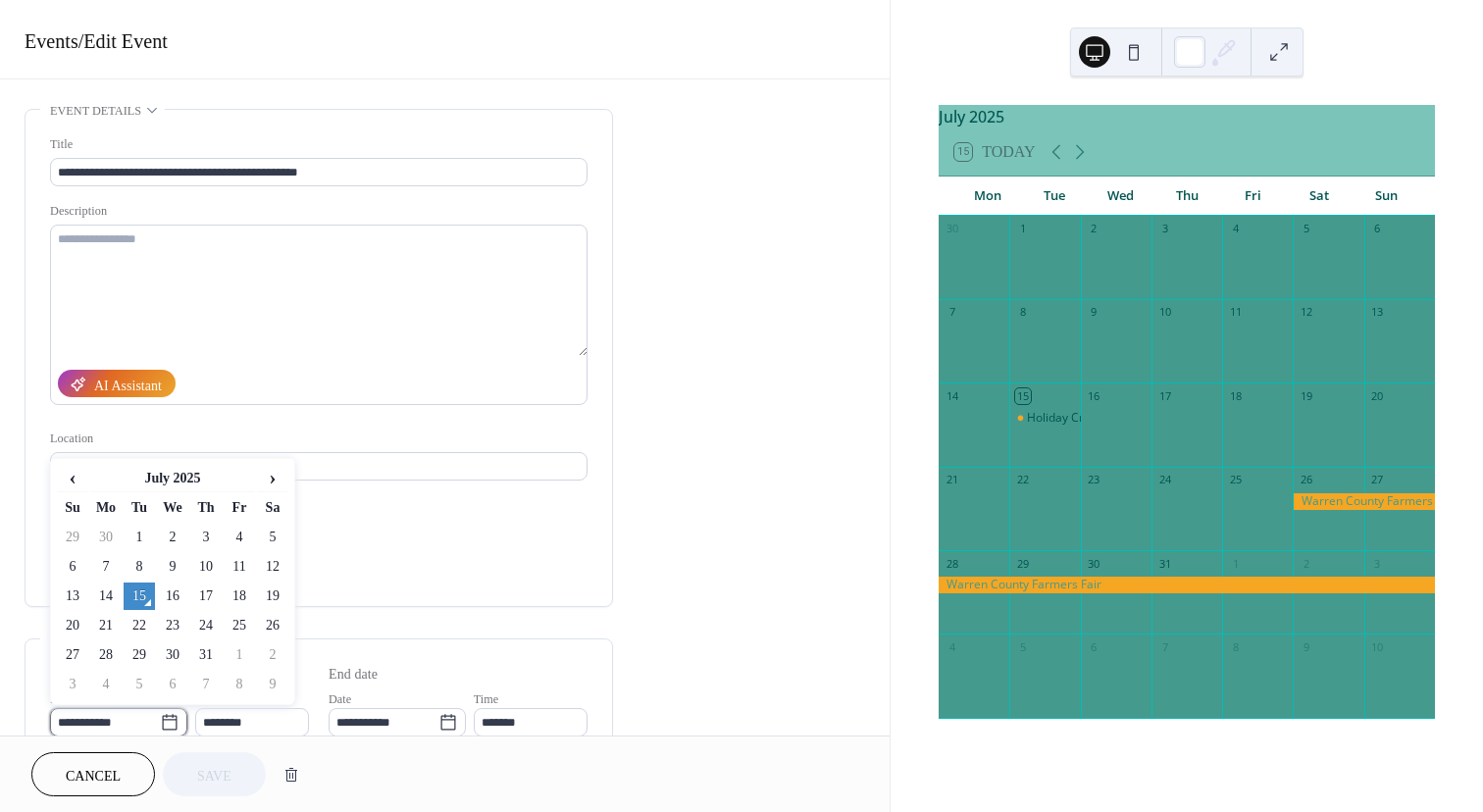 click on "**********" at bounding box center [105, 722] 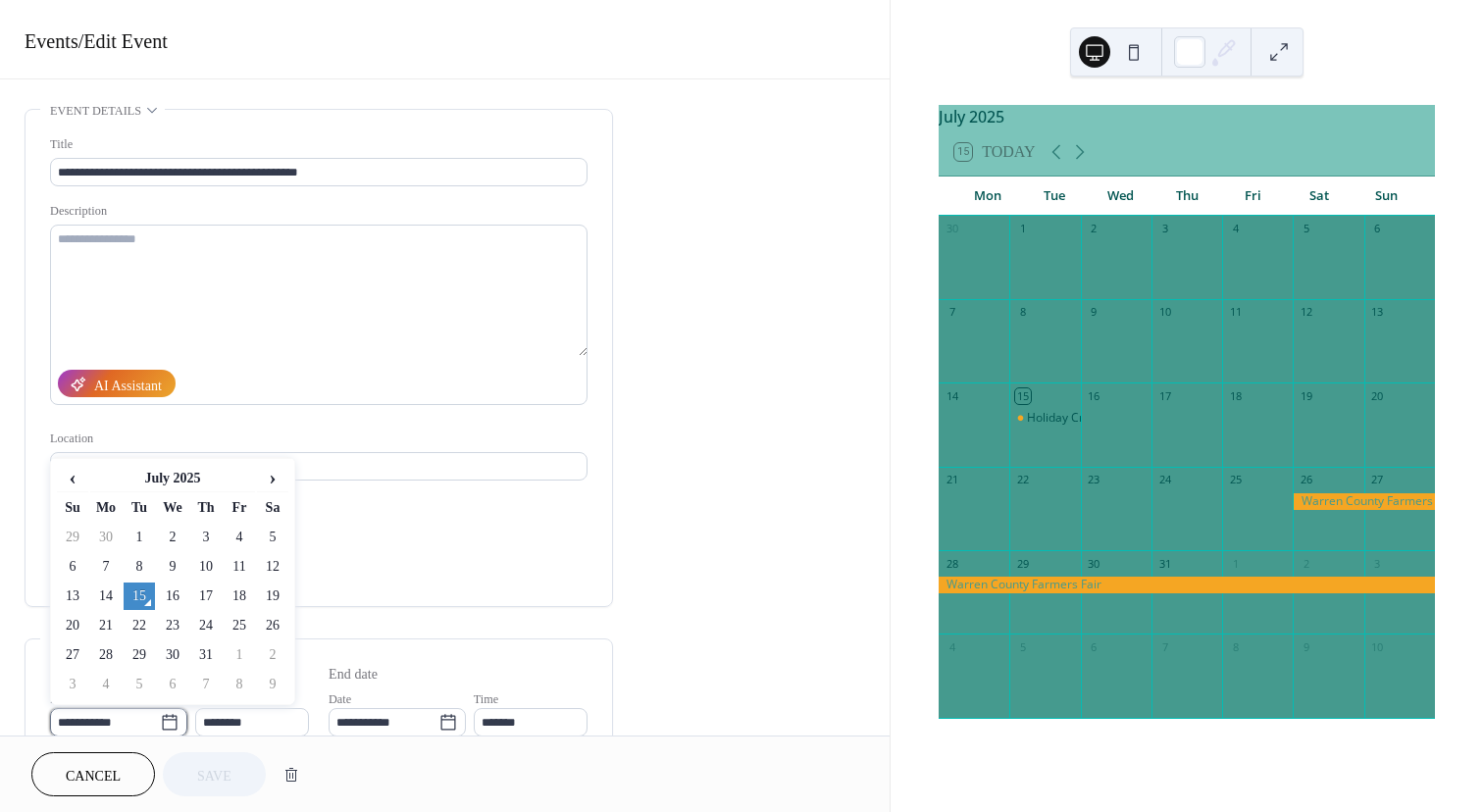 scroll, scrollTop: 1, scrollLeft: 0, axis: vertical 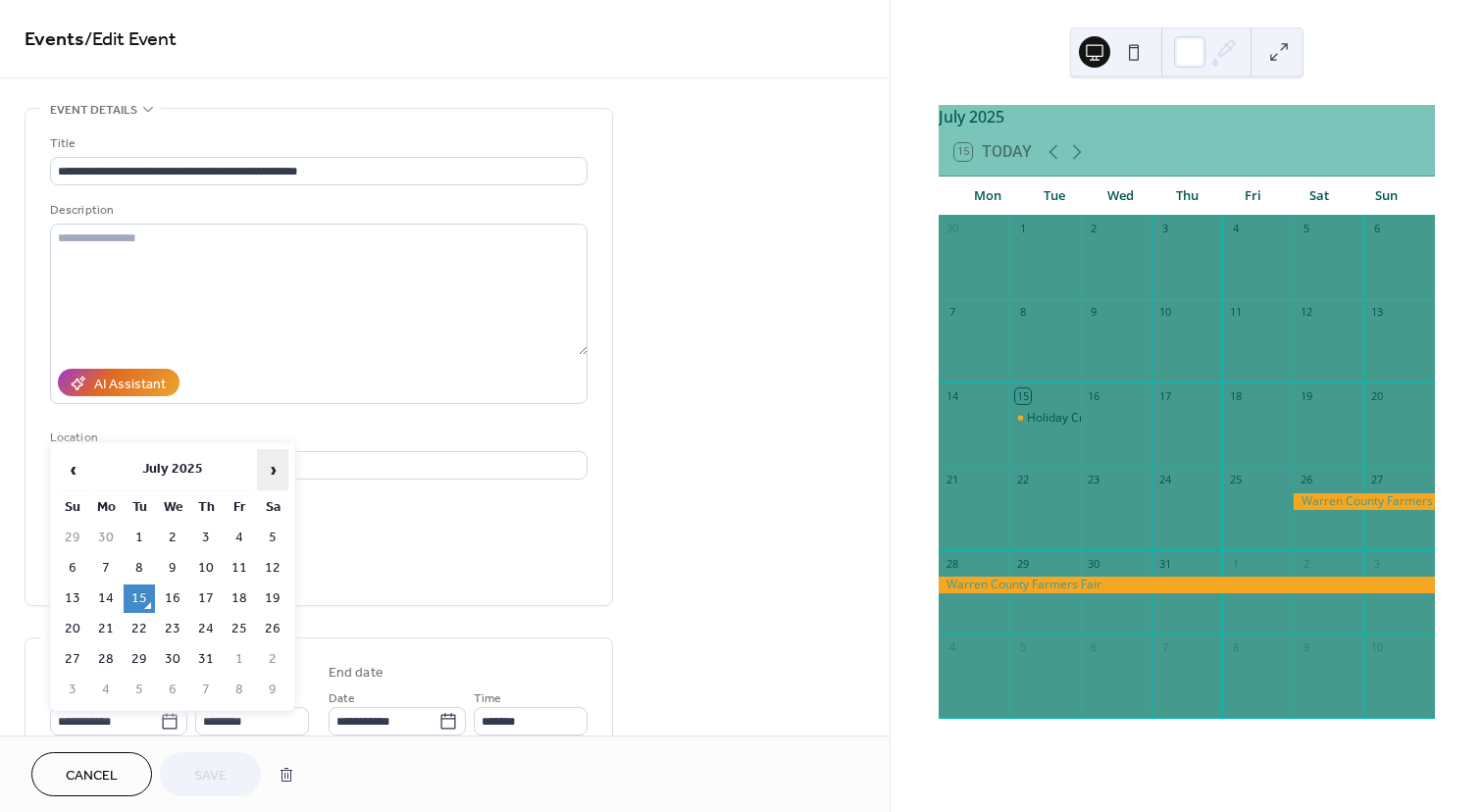 click on "›" at bounding box center [273, 470] 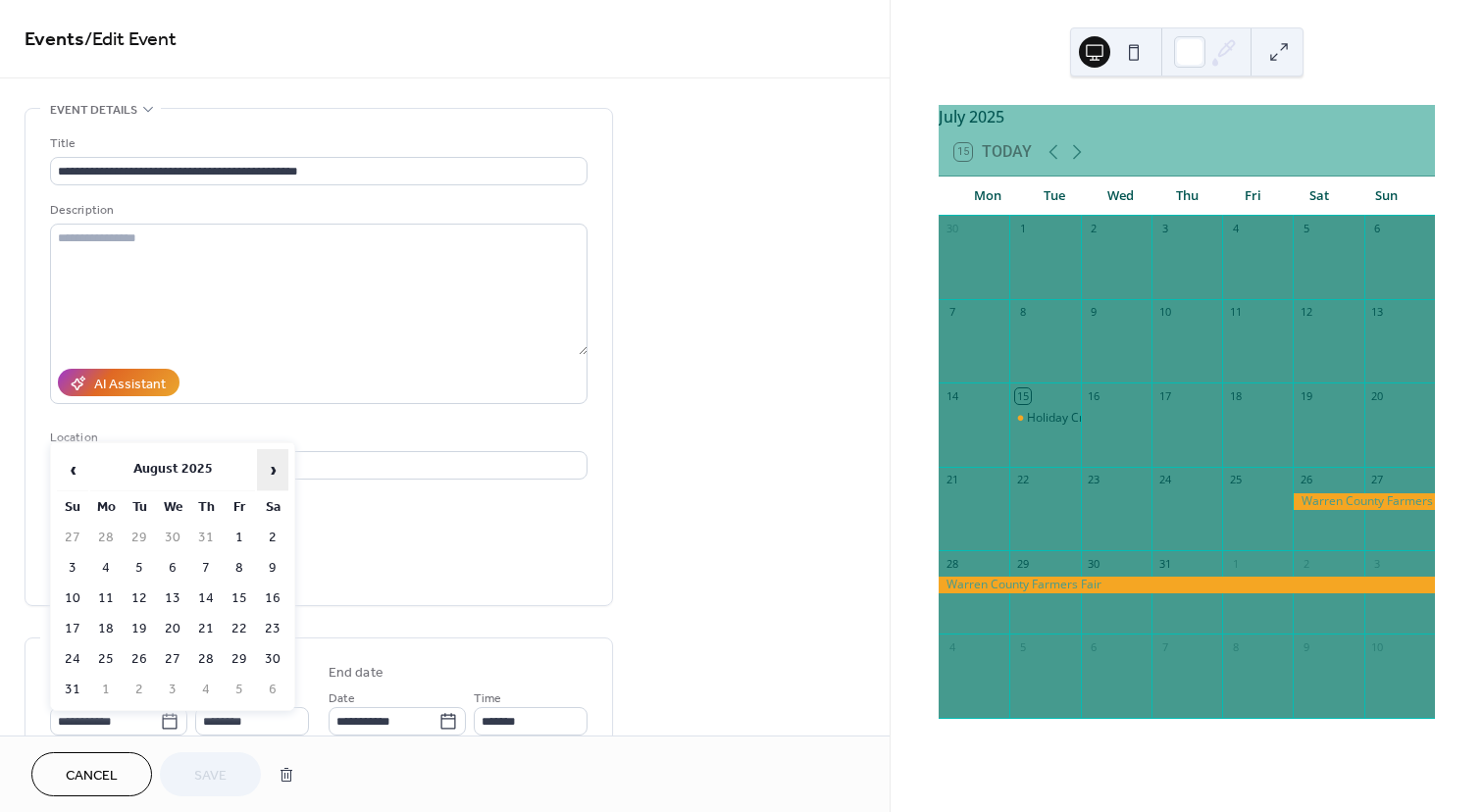 click on "›" at bounding box center (273, 470) 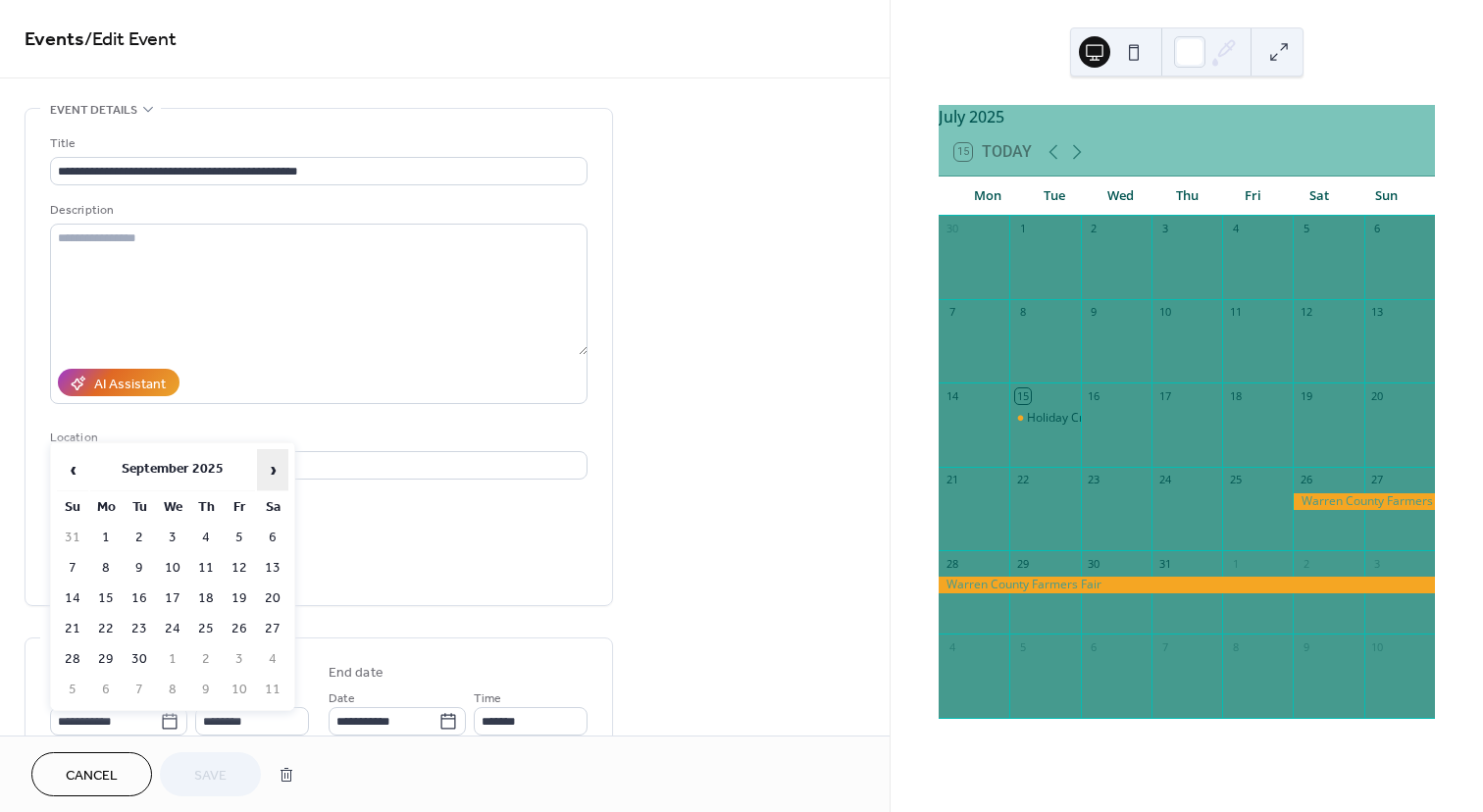 click on "›" at bounding box center [273, 470] 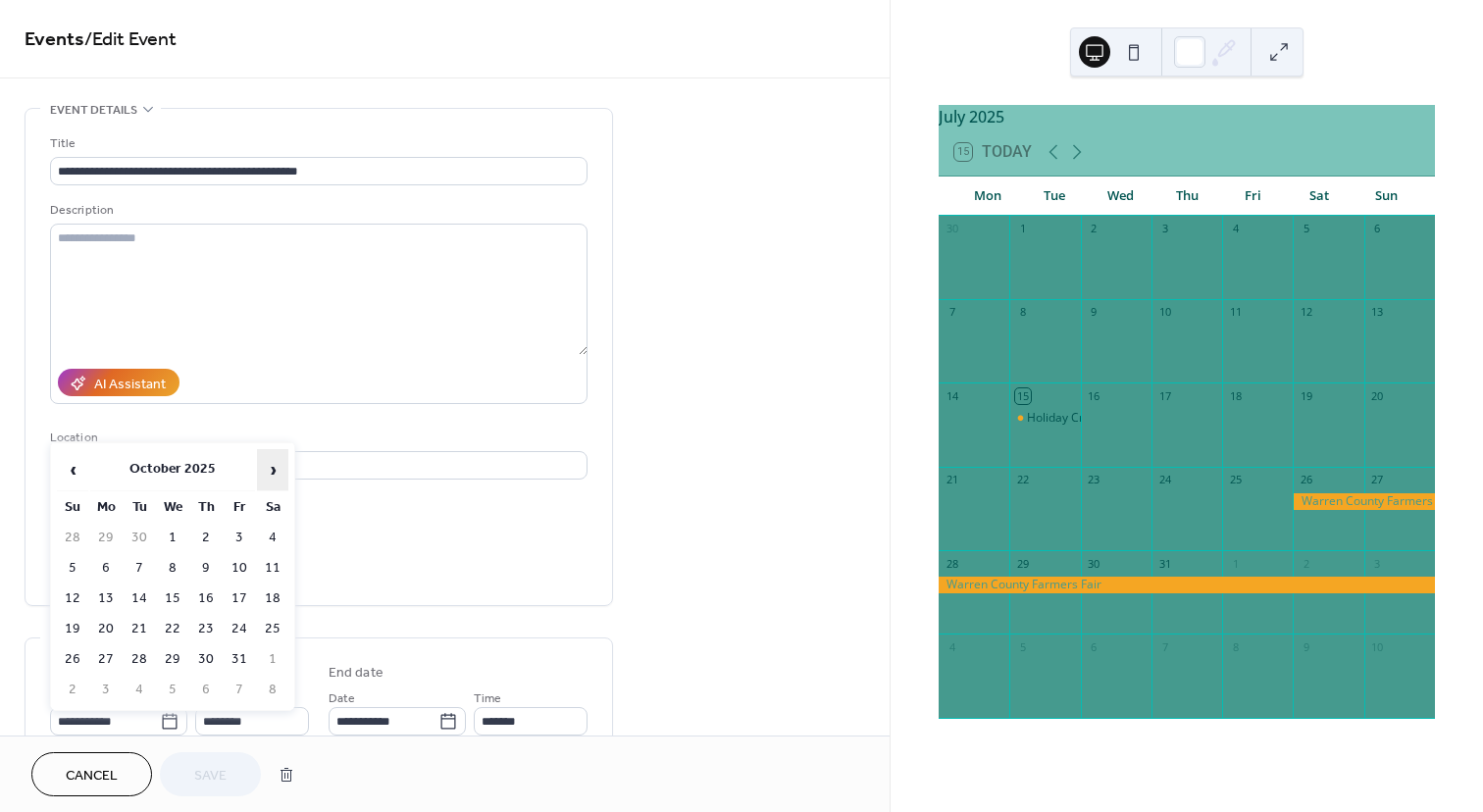 click on "›" at bounding box center [273, 470] 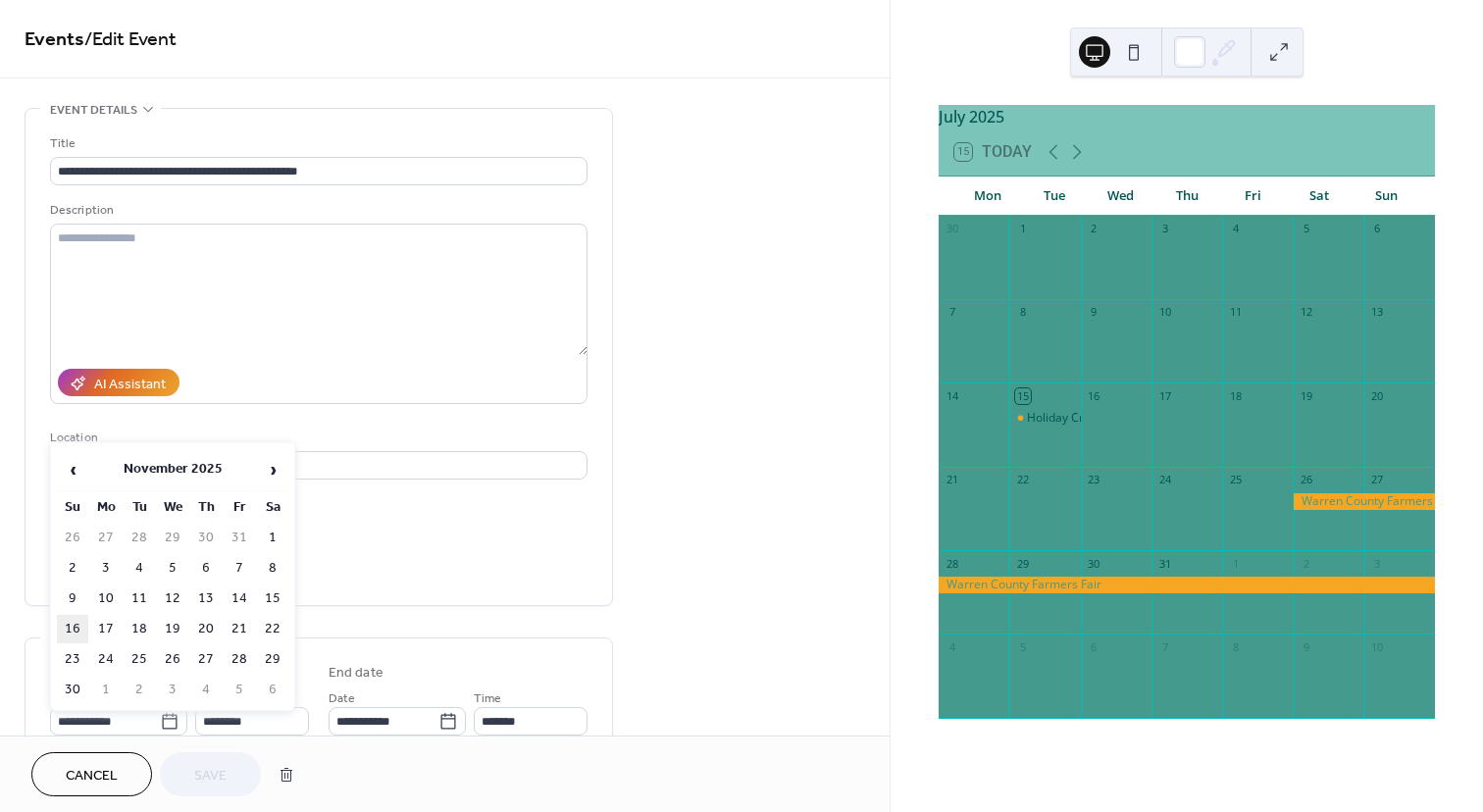 click on "16" at bounding box center (73, 629) 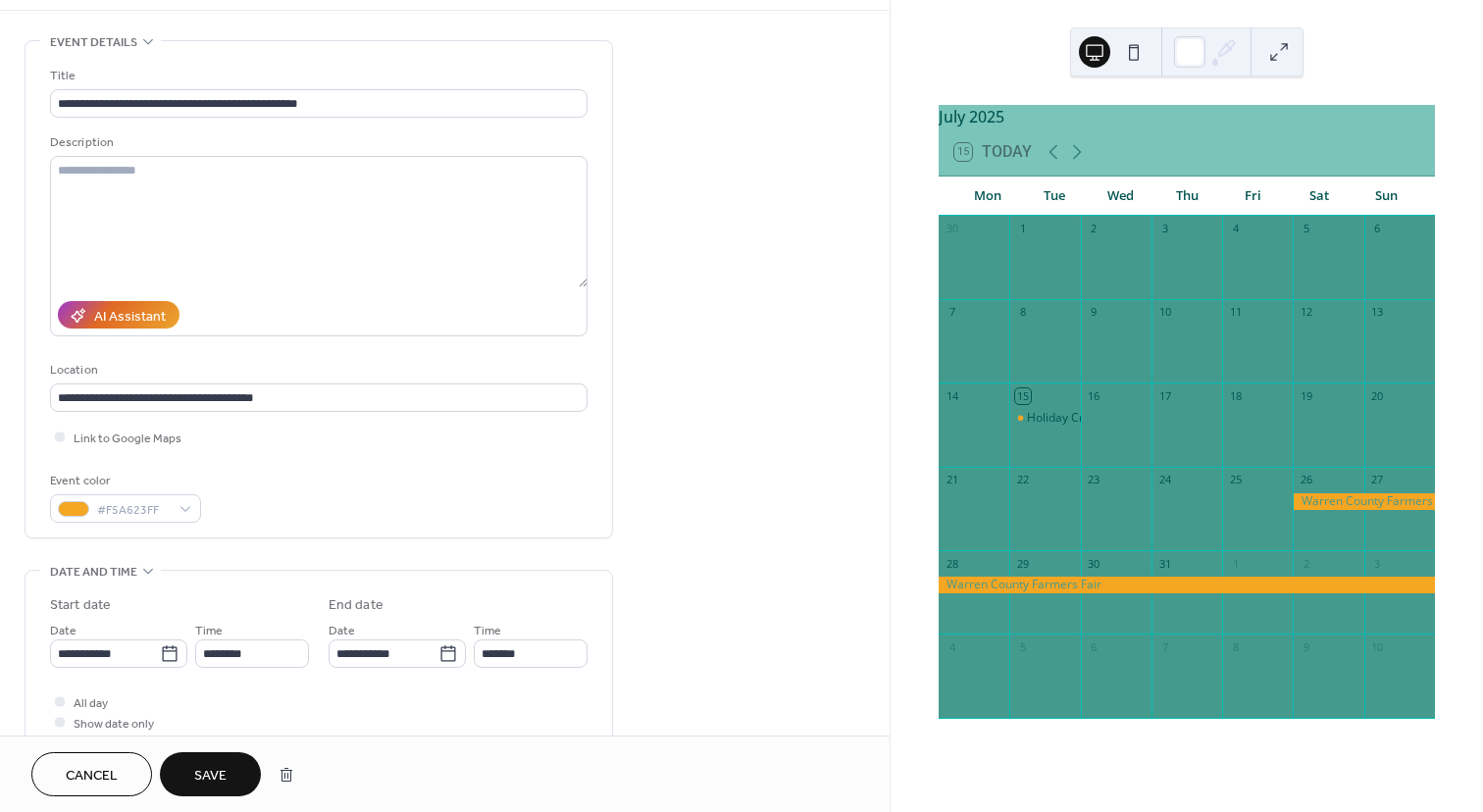scroll, scrollTop: 71, scrollLeft: 0, axis: vertical 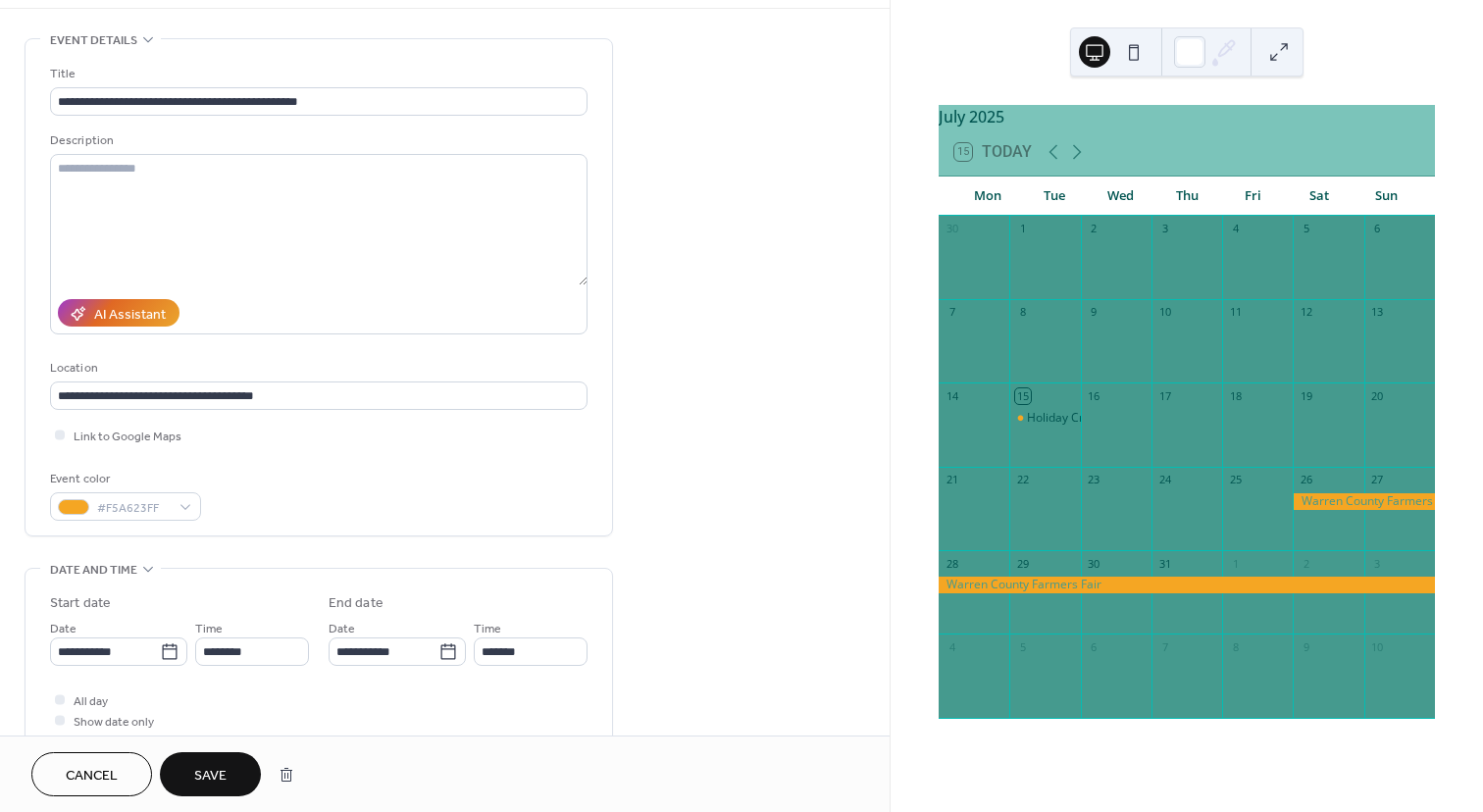 click on "Save" at bounding box center (210, 776) 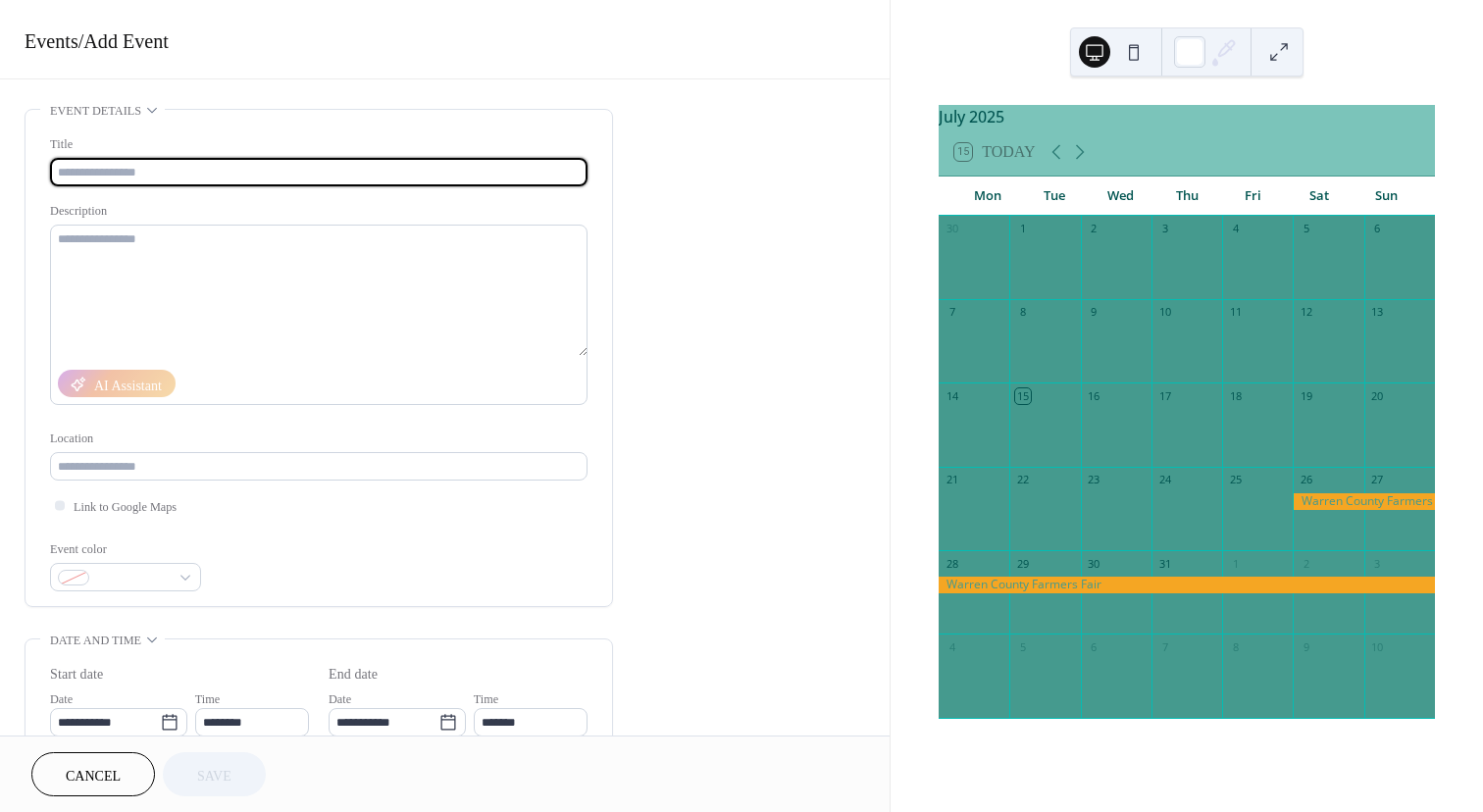 scroll, scrollTop: 0, scrollLeft: 0, axis: both 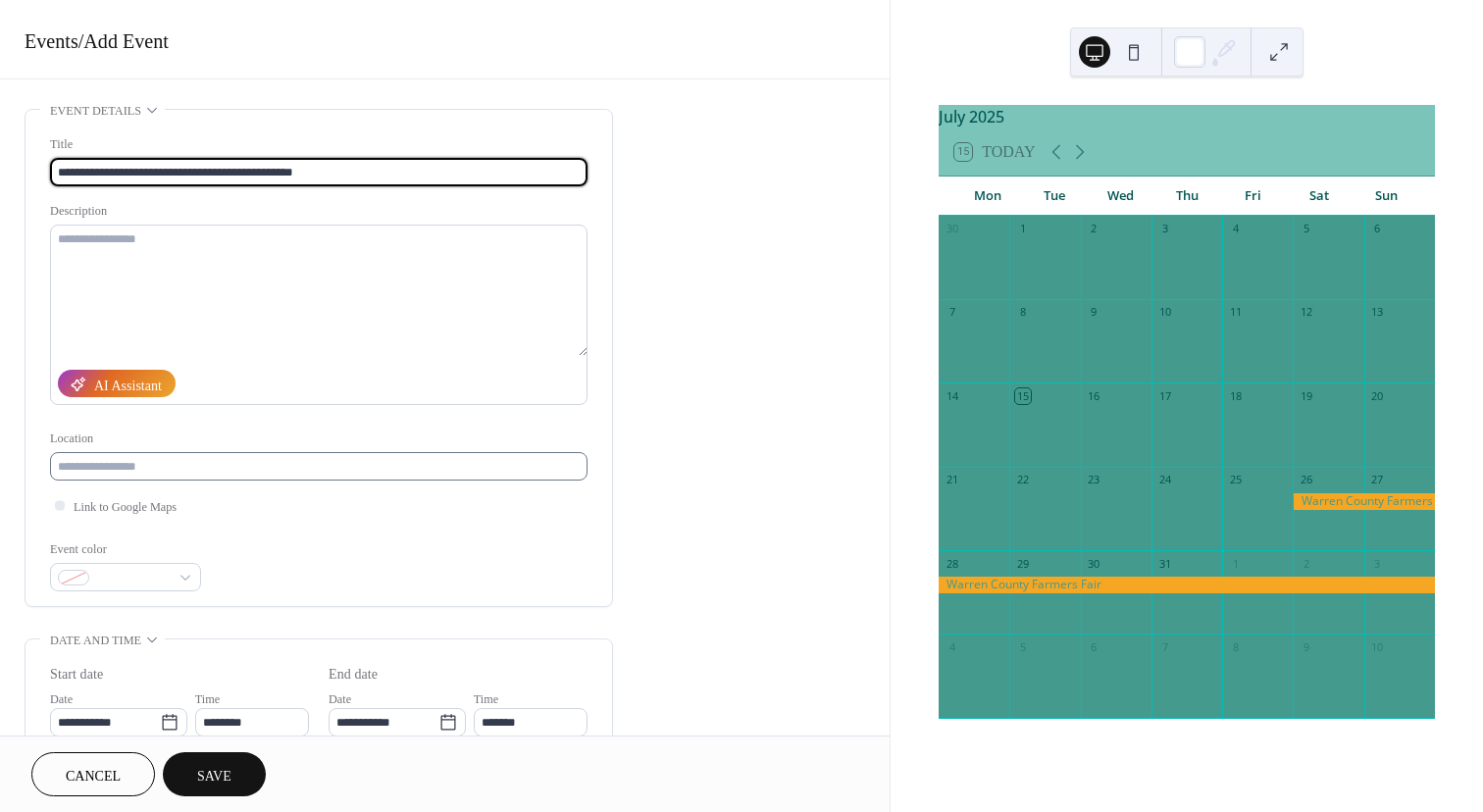 type on "**********" 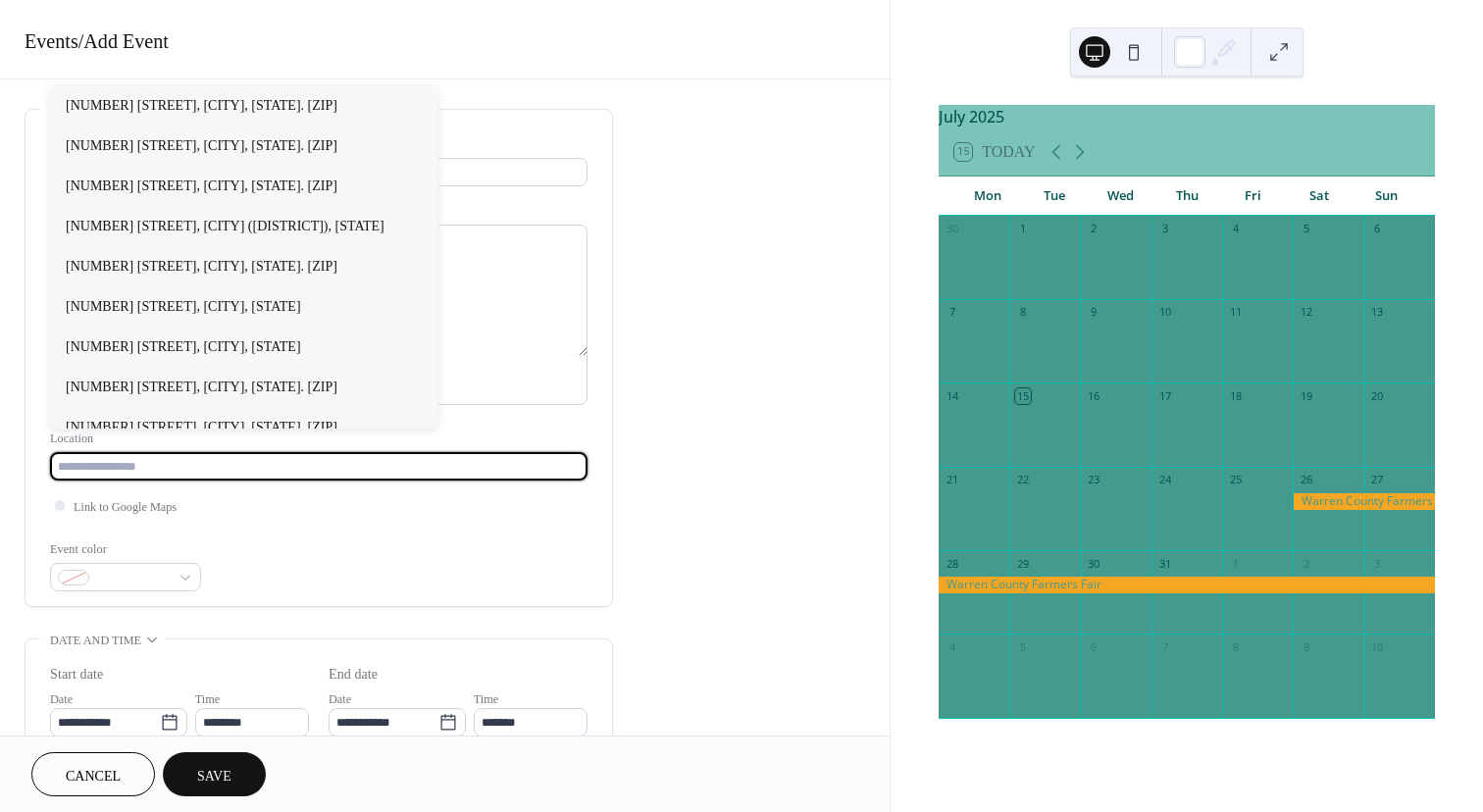 click at bounding box center (319, 466) 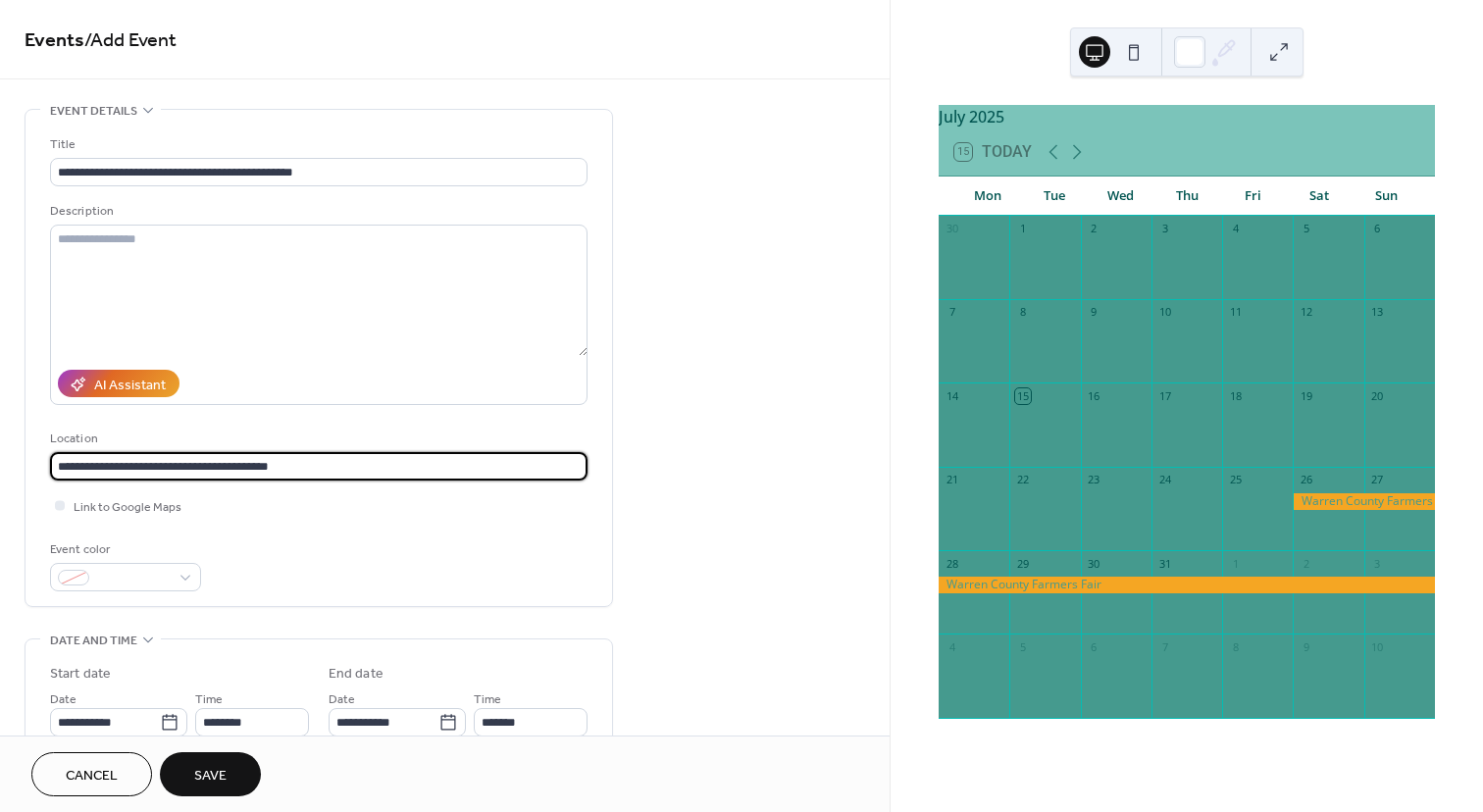 click on "**********" at bounding box center [319, 466] 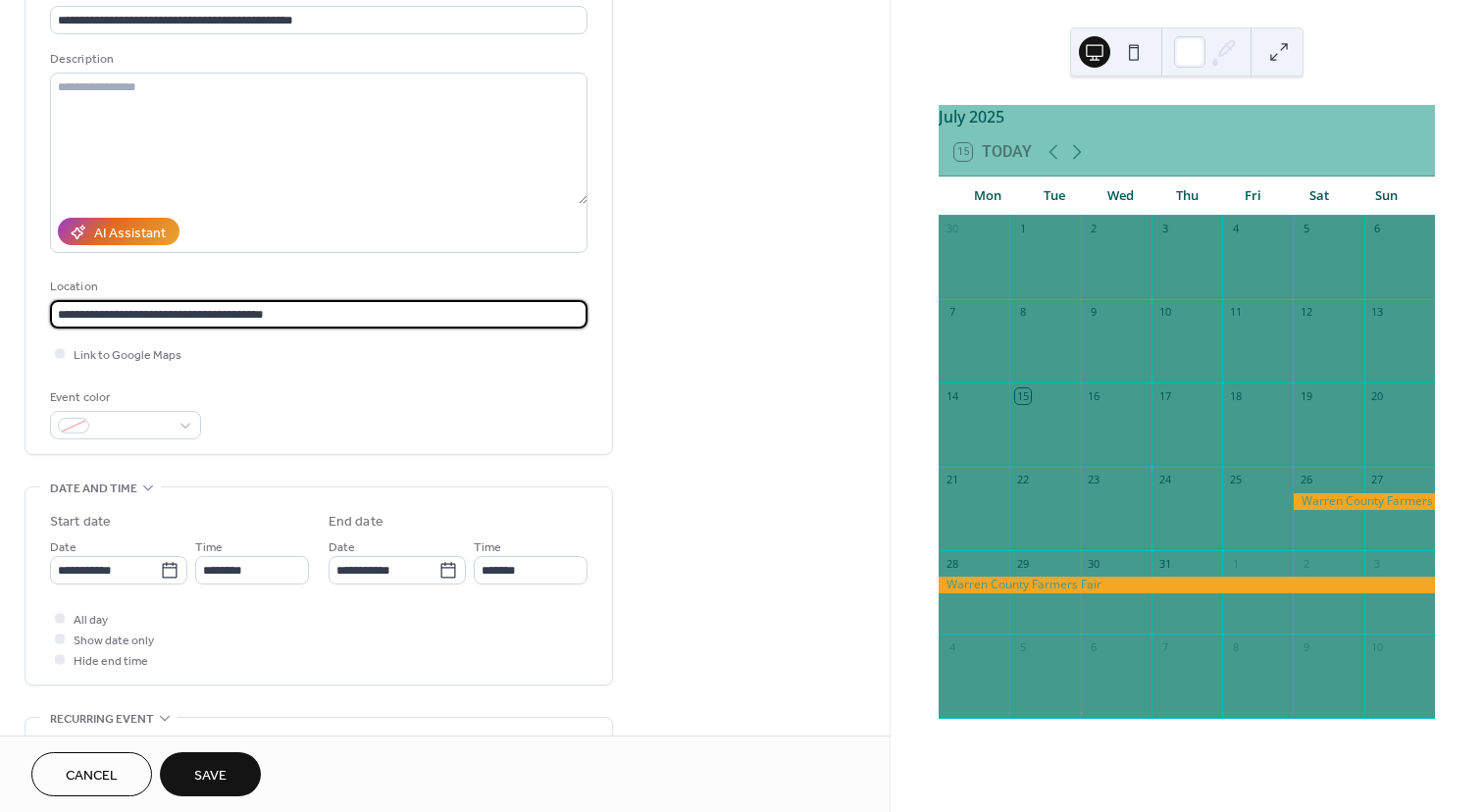 scroll, scrollTop: 161, scrollLeft: 0, axis: vertical 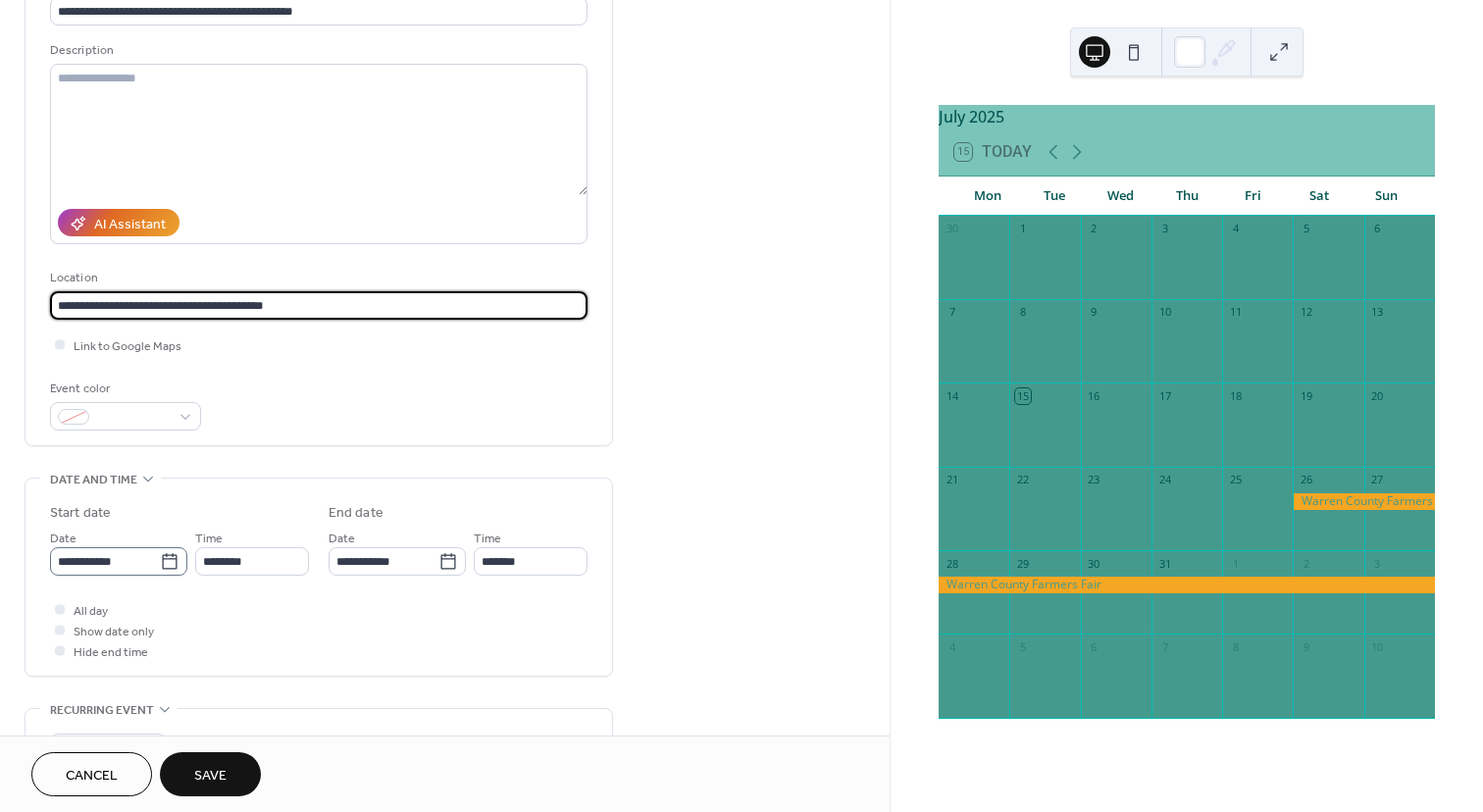 type on "**********" 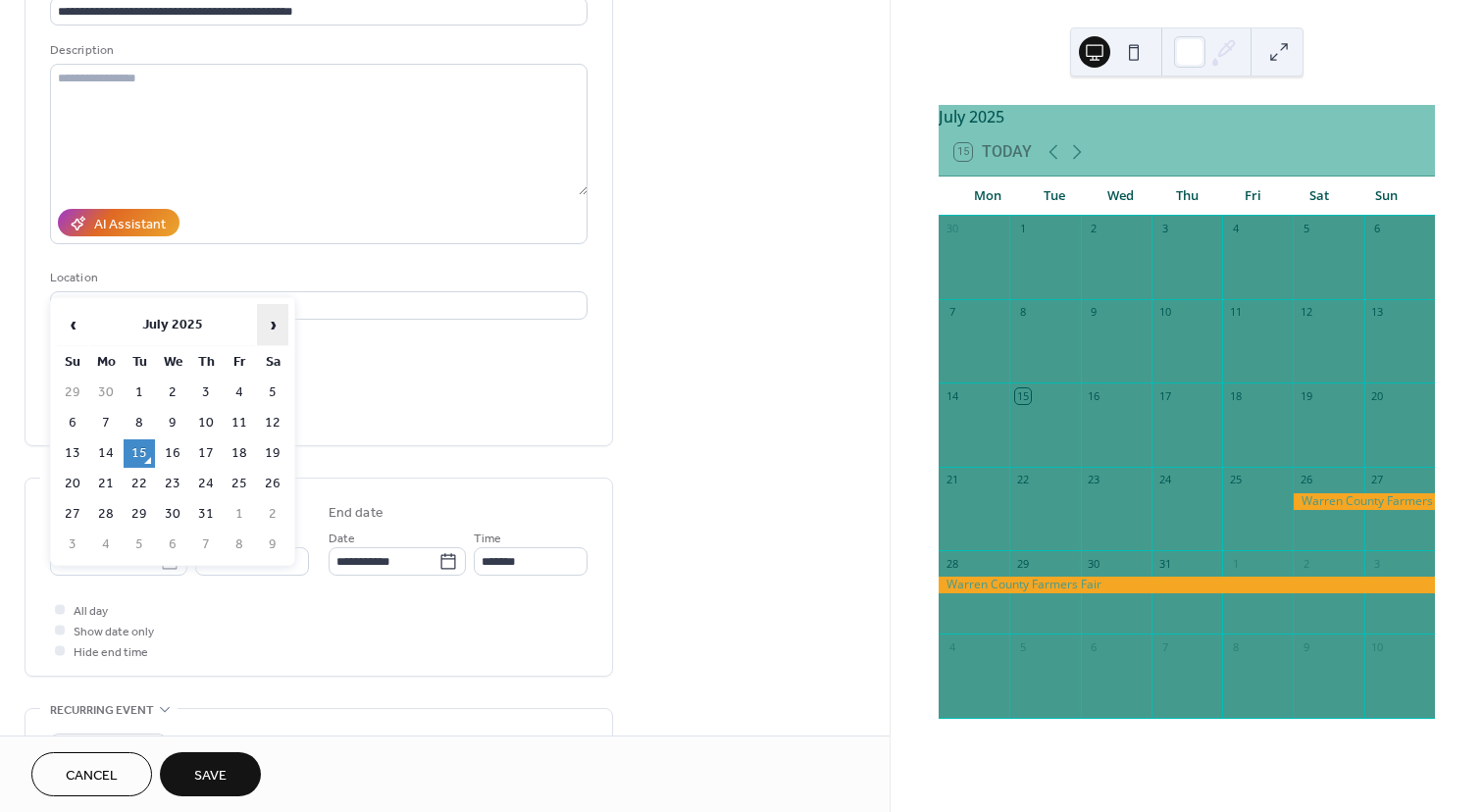 click on "›" at bounding box center [273, 325] 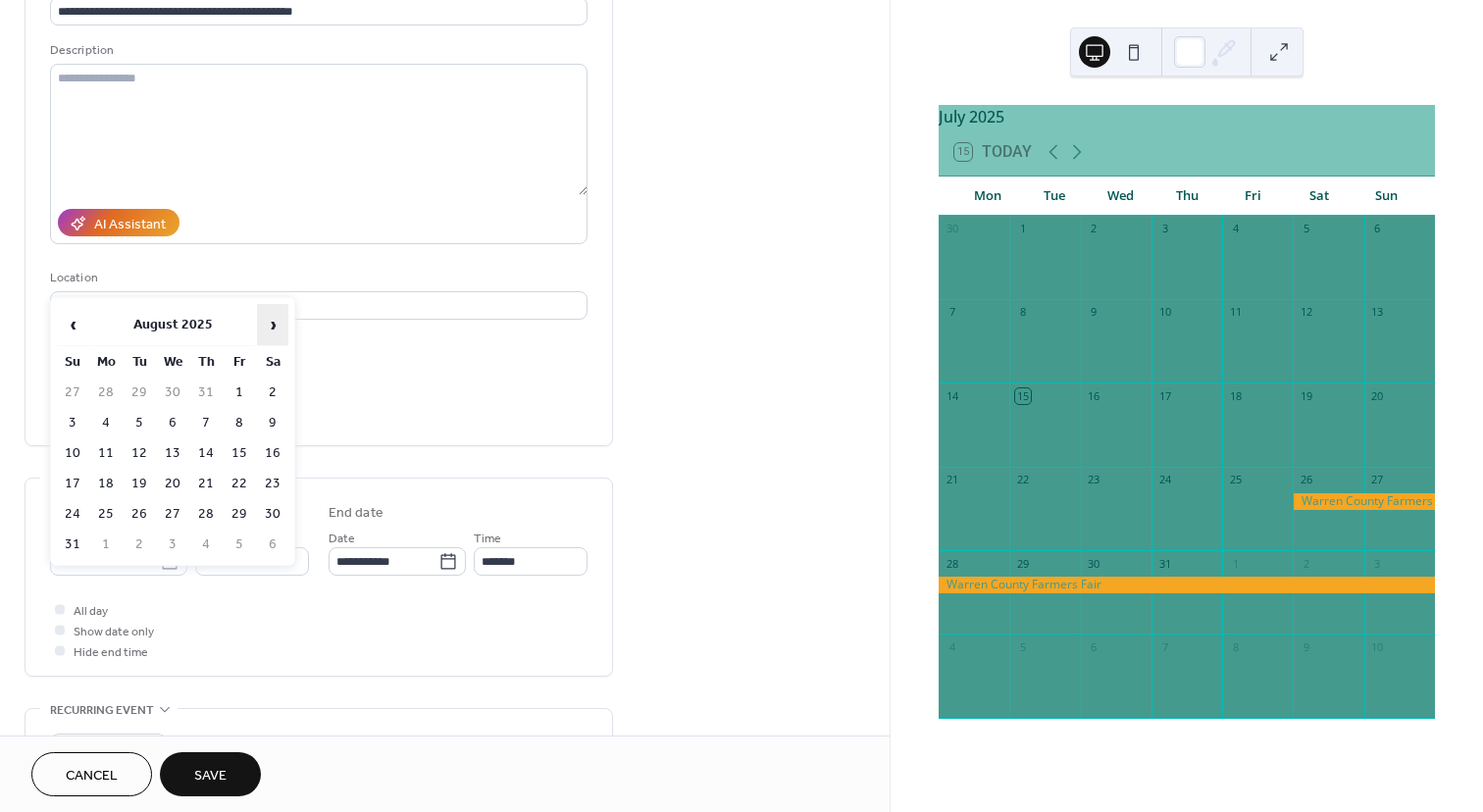 click on "›" at bounding box center (273, 325) 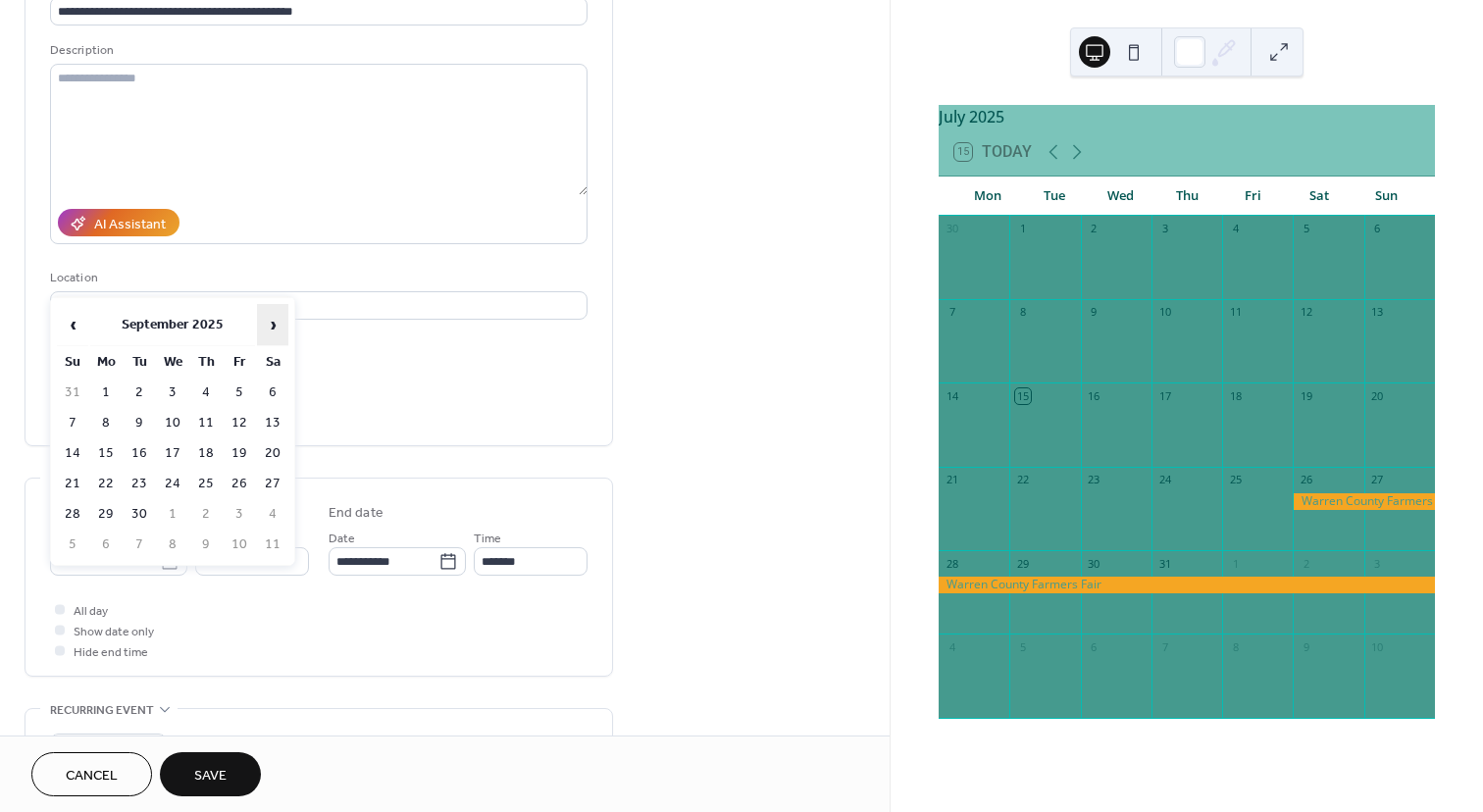 click on "›" at bounding box center [273, 325] 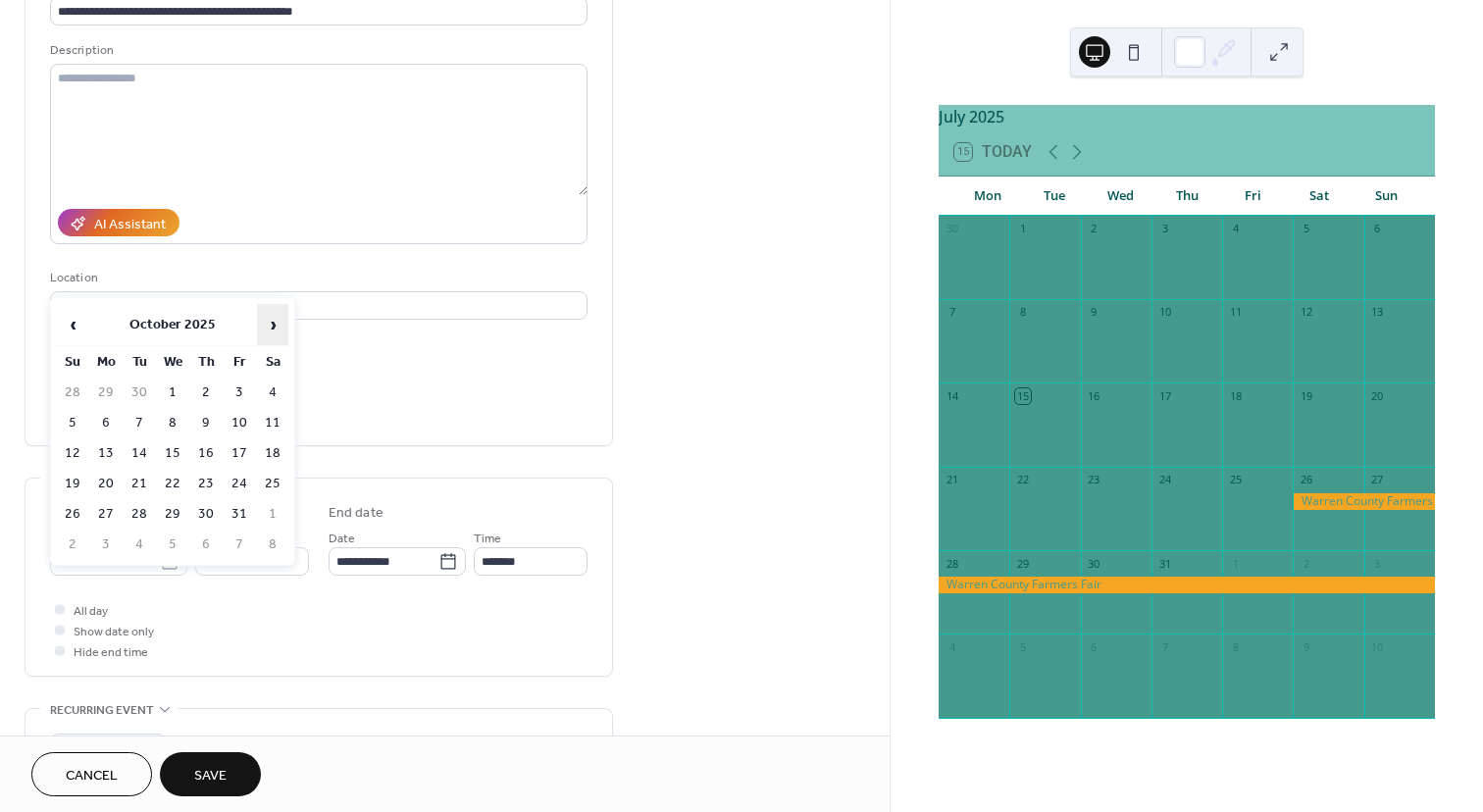 click on "›" at bounding box center (273, 325) 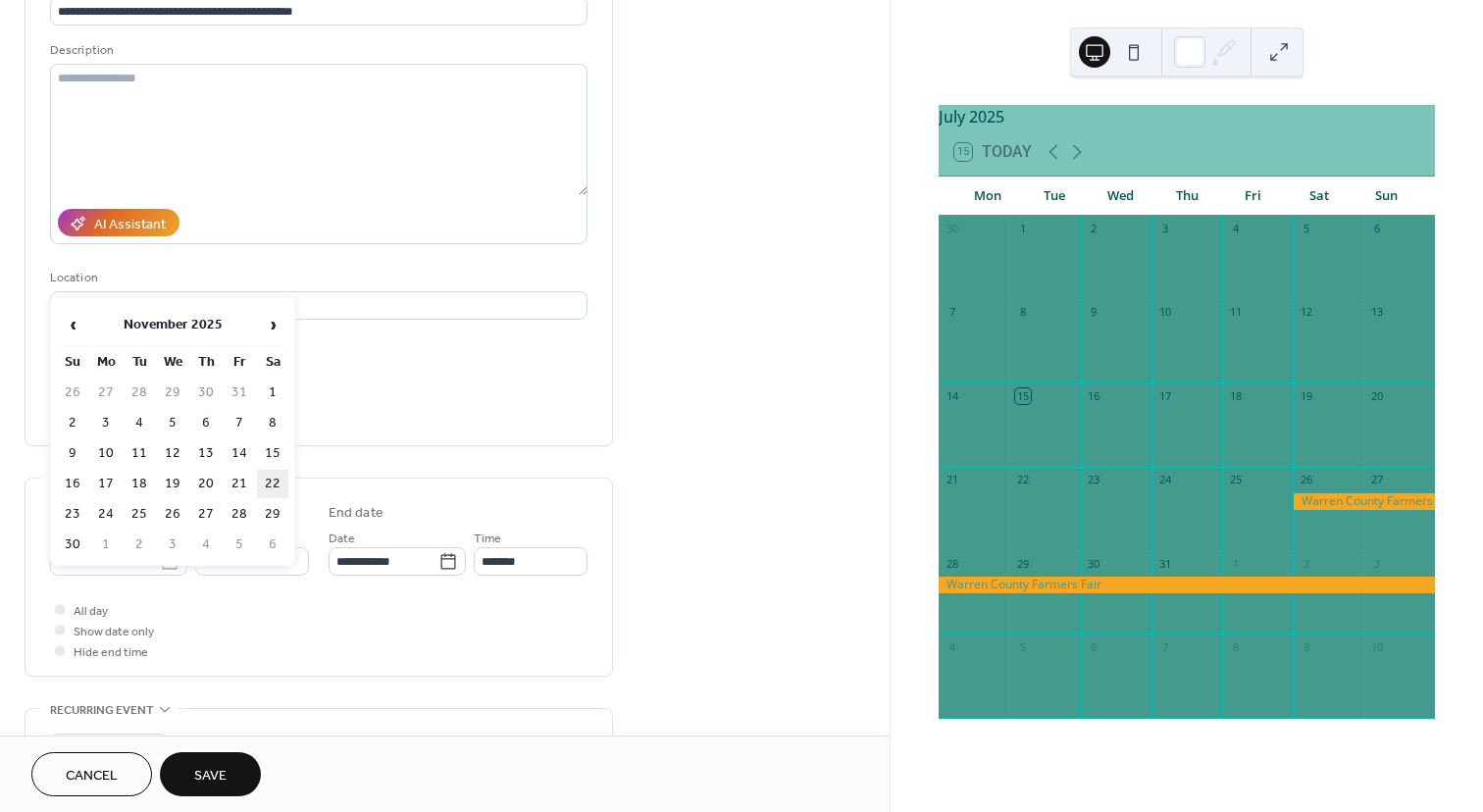 click on "22" at bounding box center [273, 483] 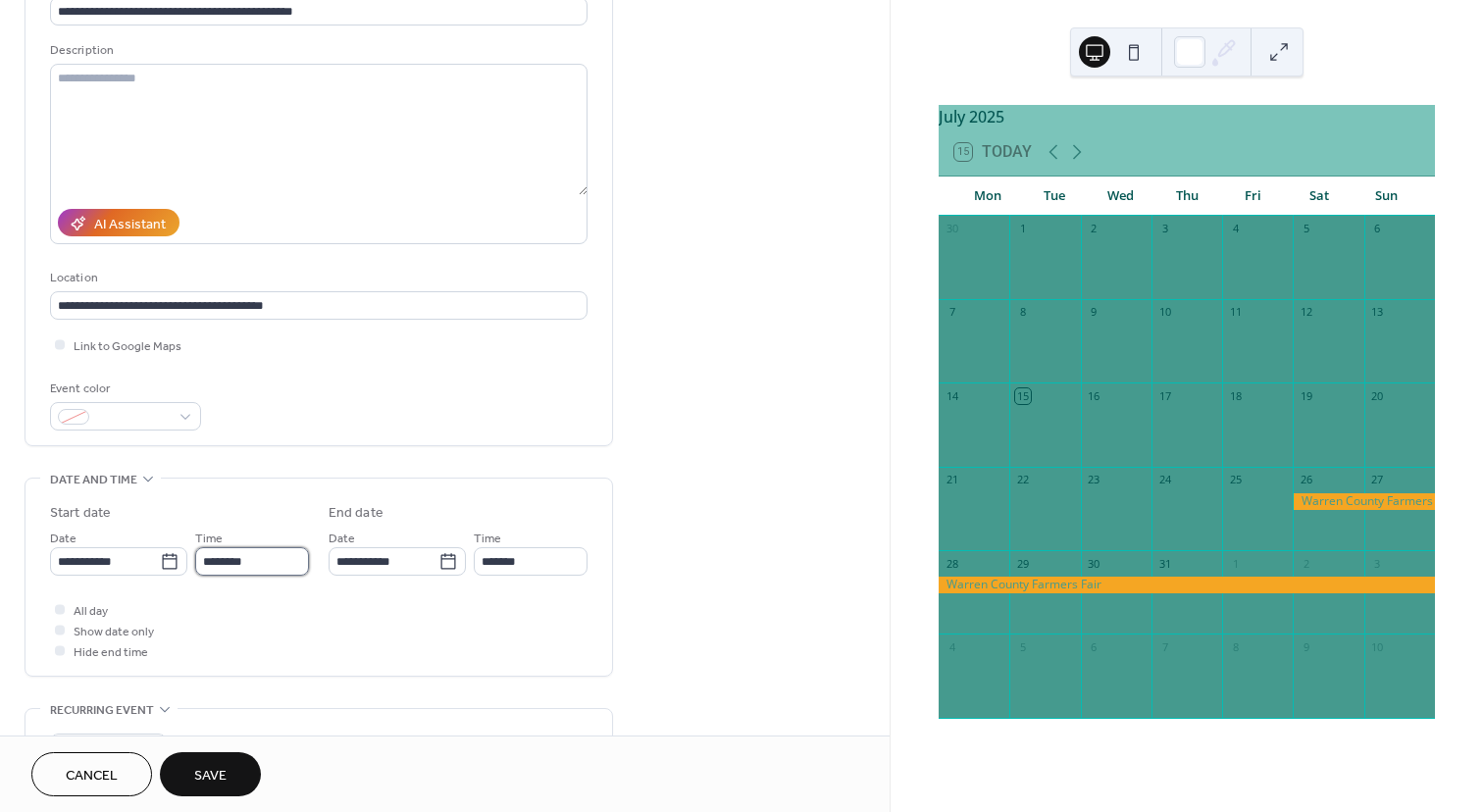 click on "********" at bounding box center (252, 561) 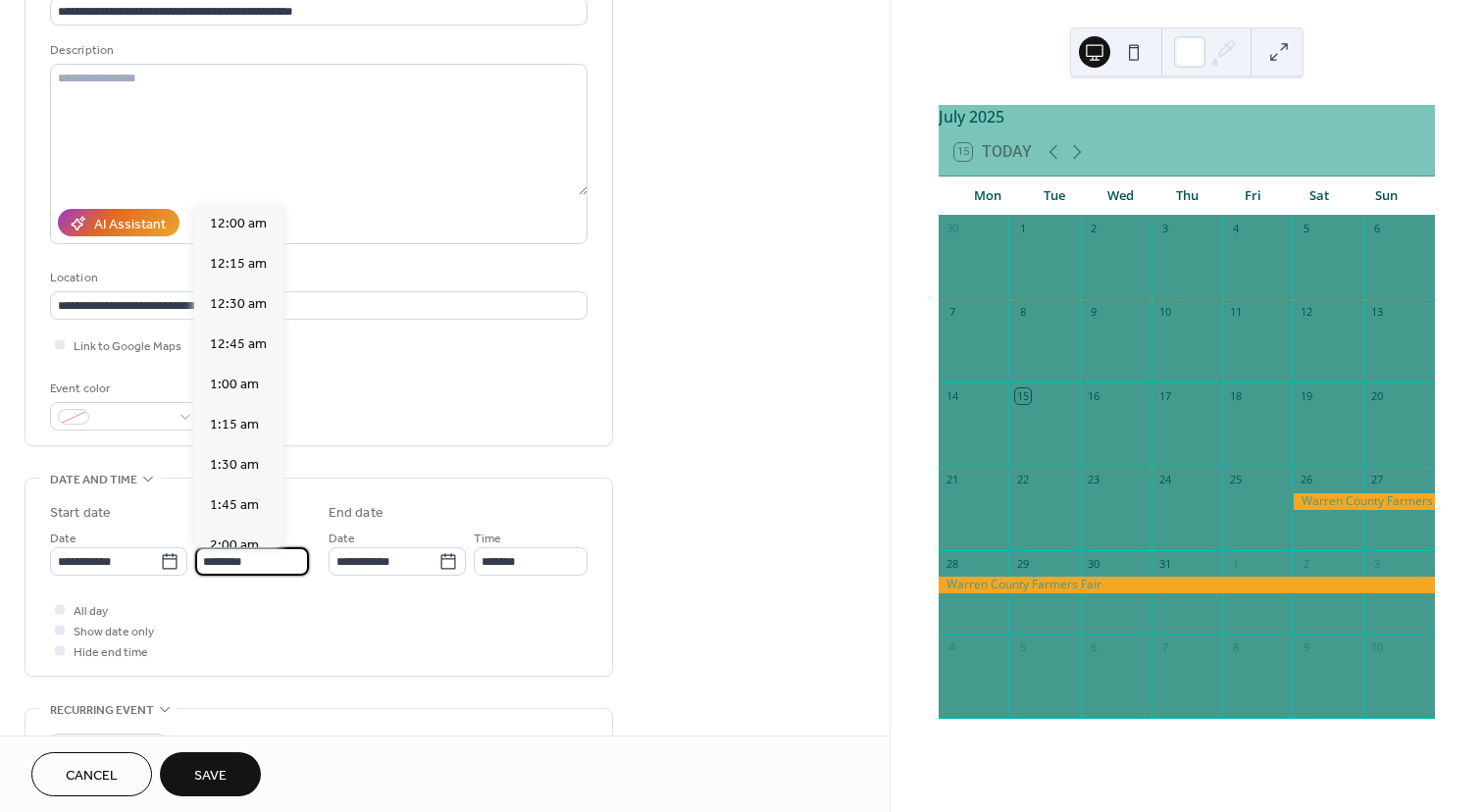 scroll, scrollTop: 1906, scrollLeft: 0, axis: vertical 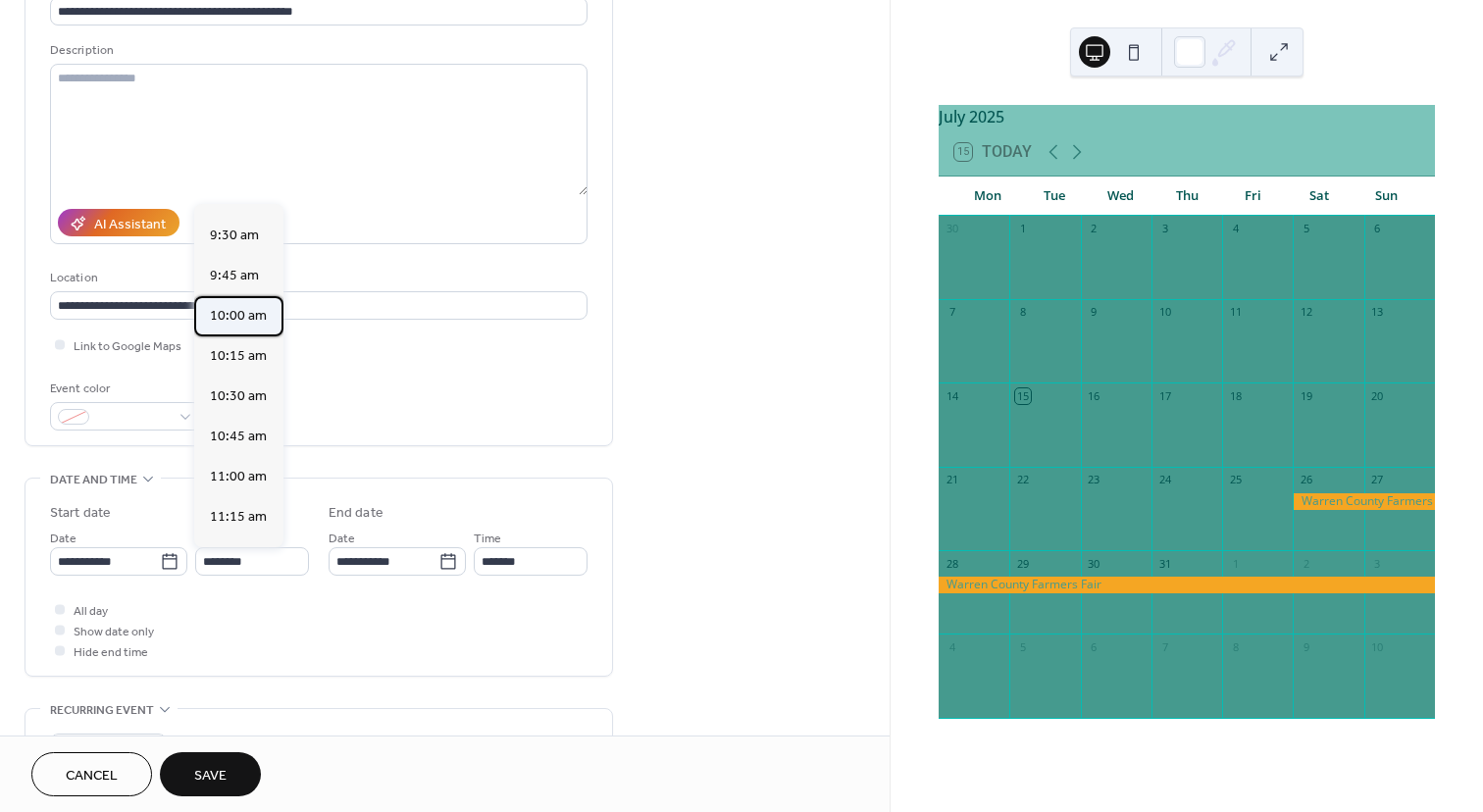 click on "10:00 am" at bounding box center [238, 316] 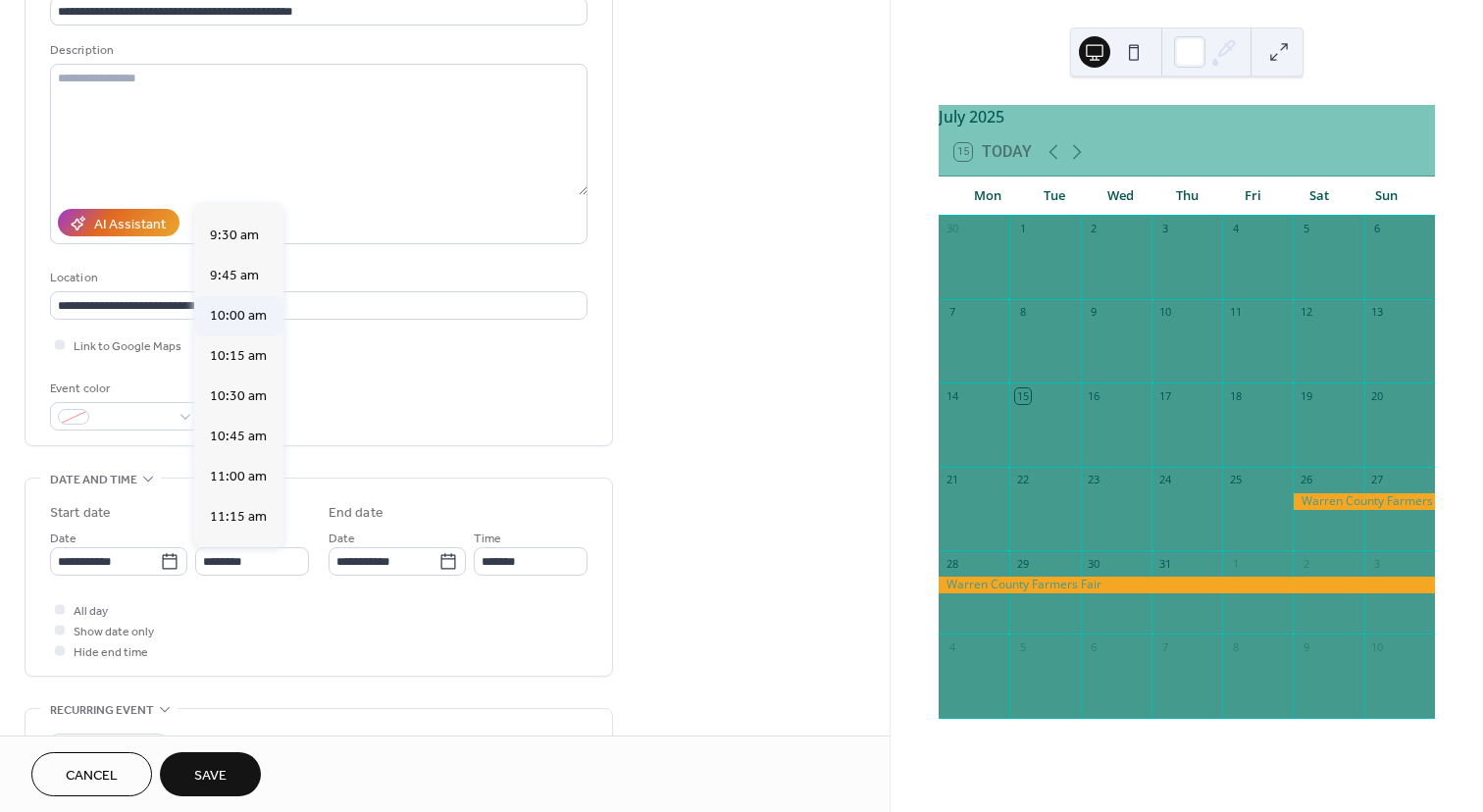 type on "********" 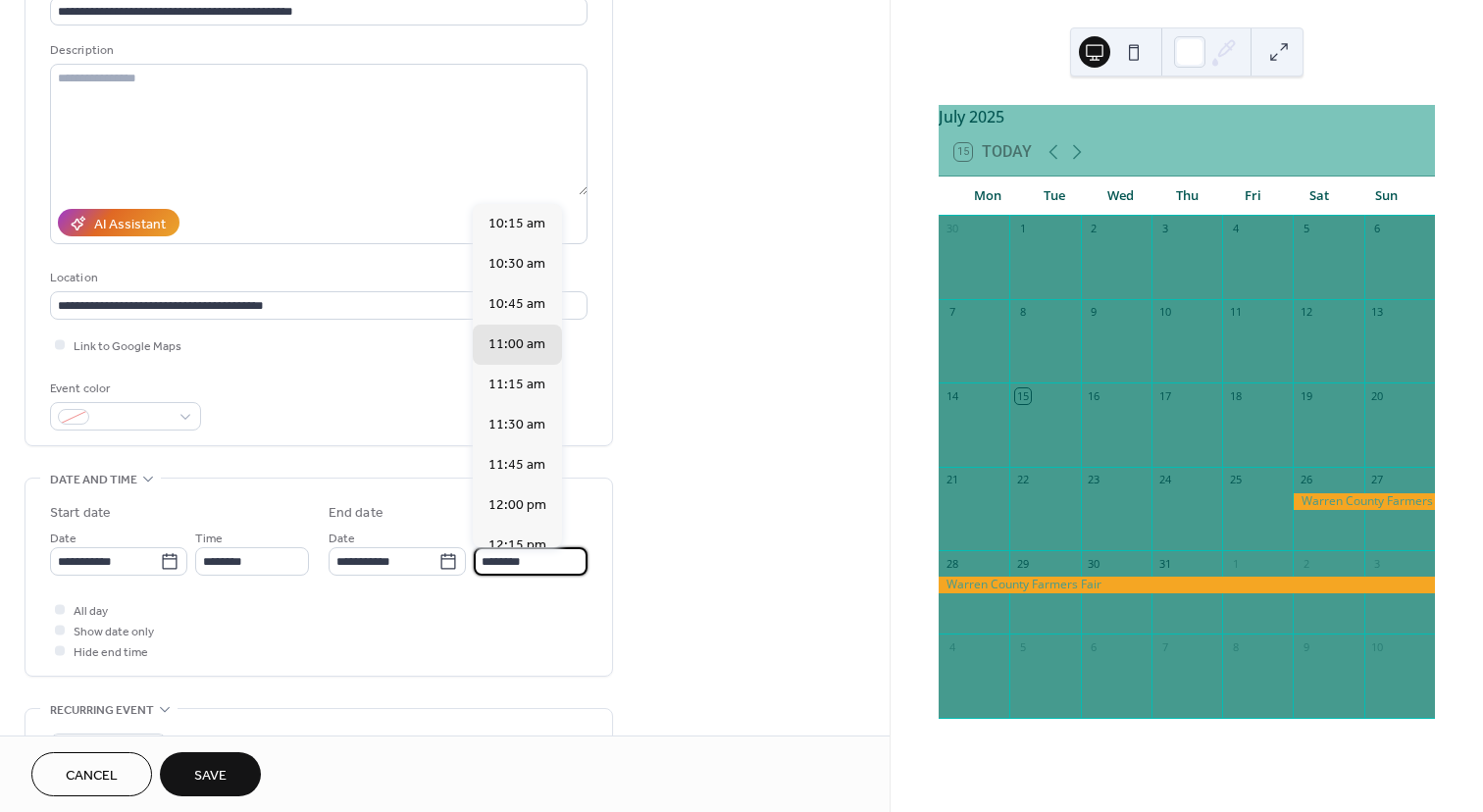 click on "********" at bounding box center (531, 561) 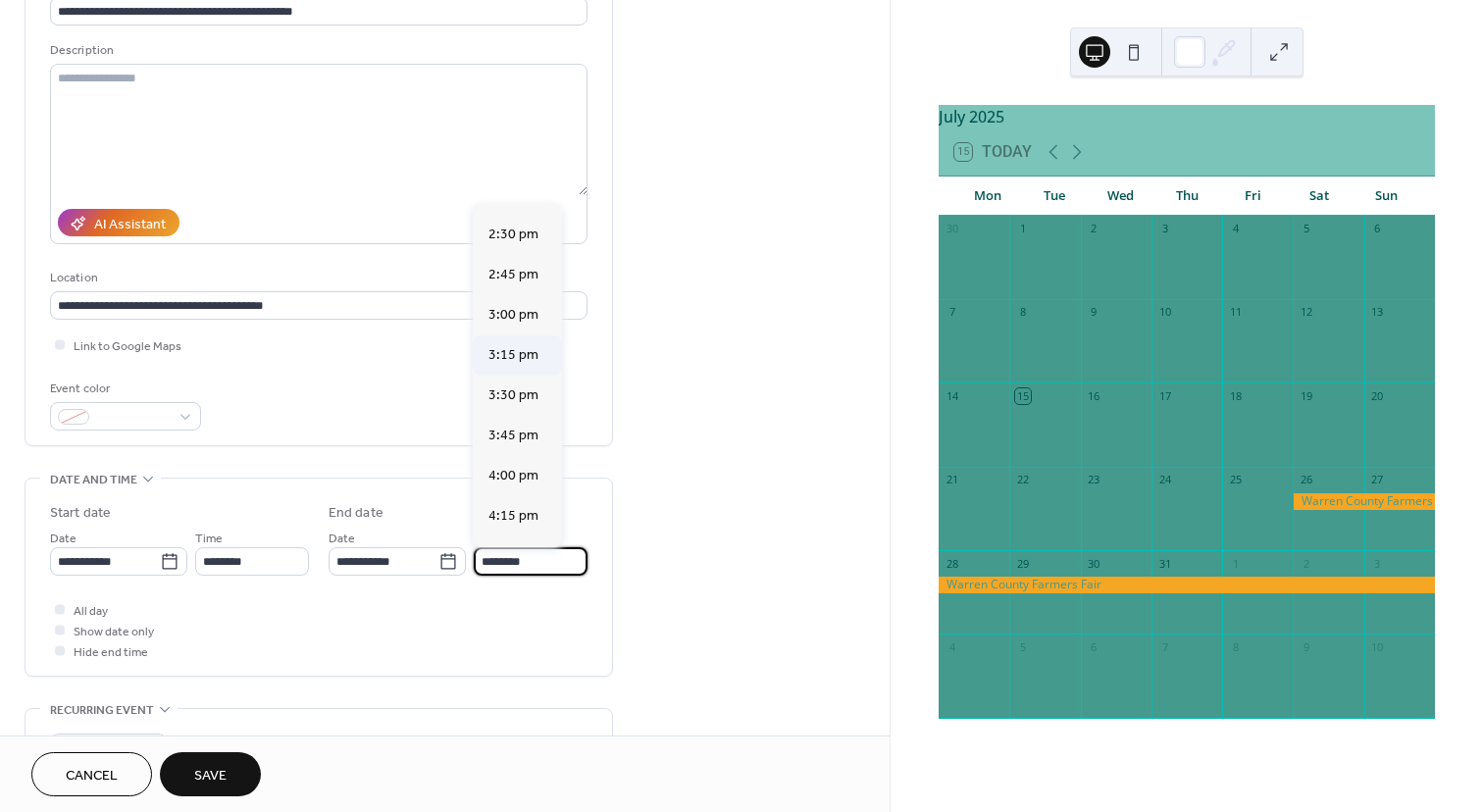 scroll, scrollTop: 684, scrollLeft: 0, axis: vertical 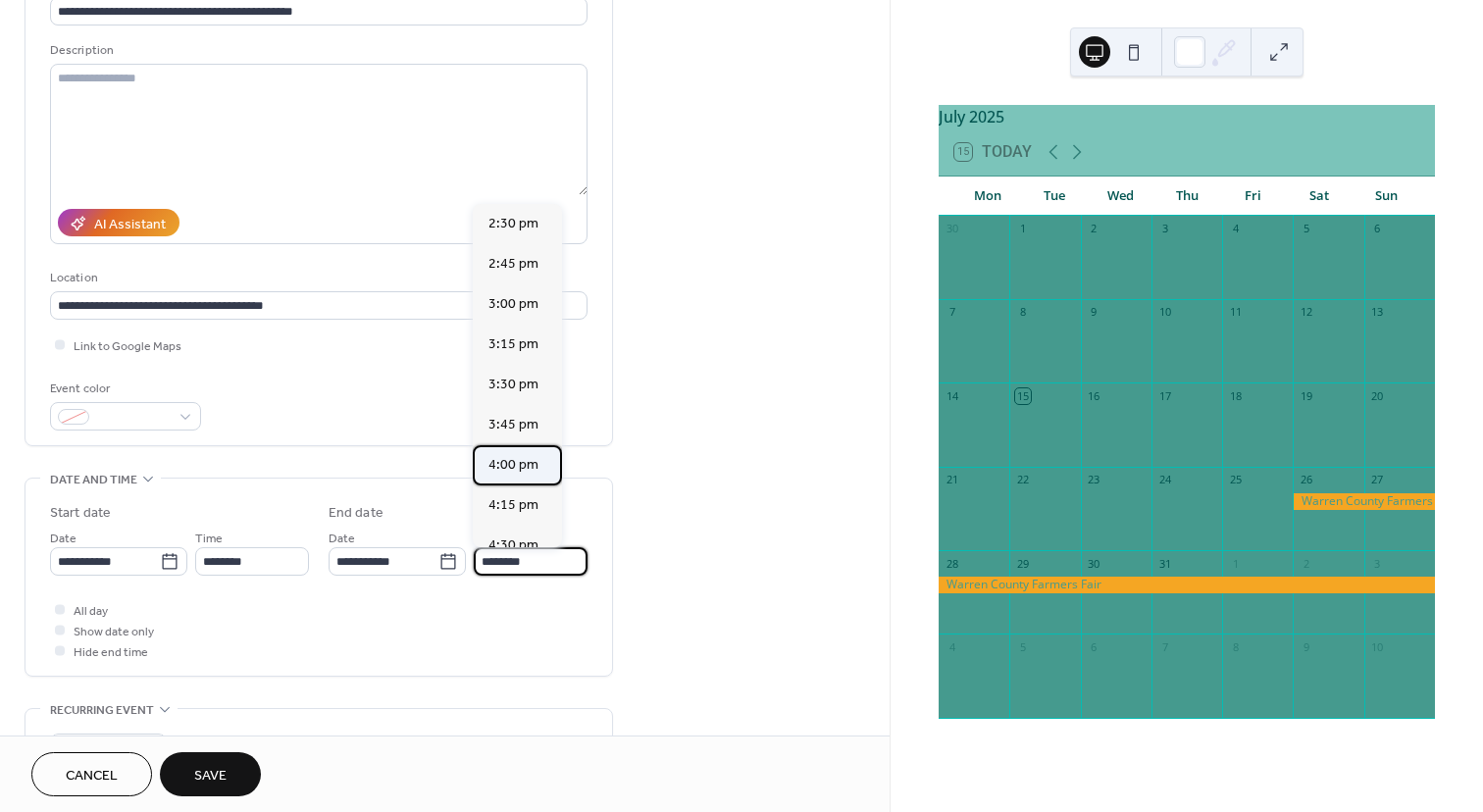click on "4:00 pm" at bounding box center [513, 465] 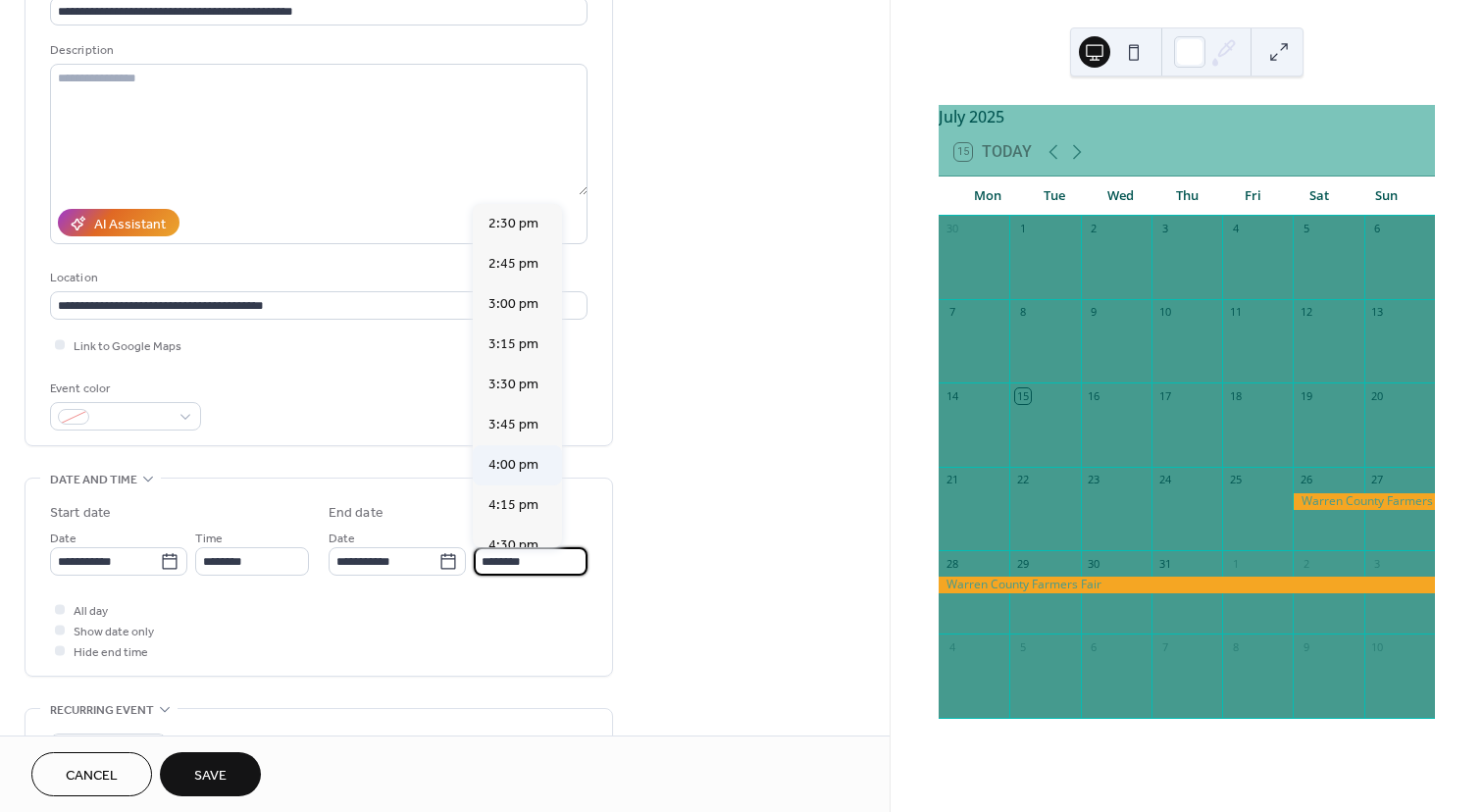 type on "*******" 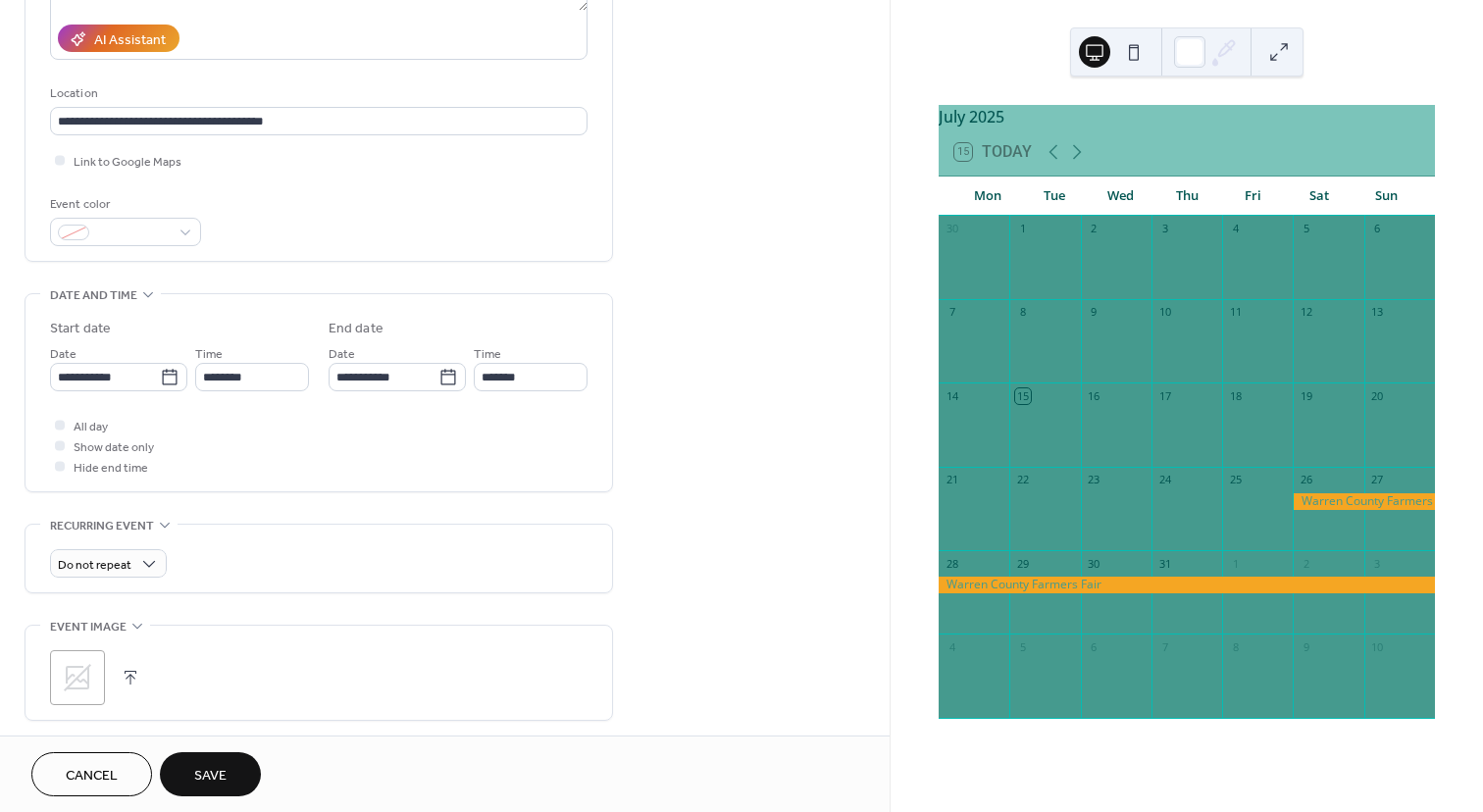 scroll, scrollTop: 347, scrollLeft: 0, axis: vertical 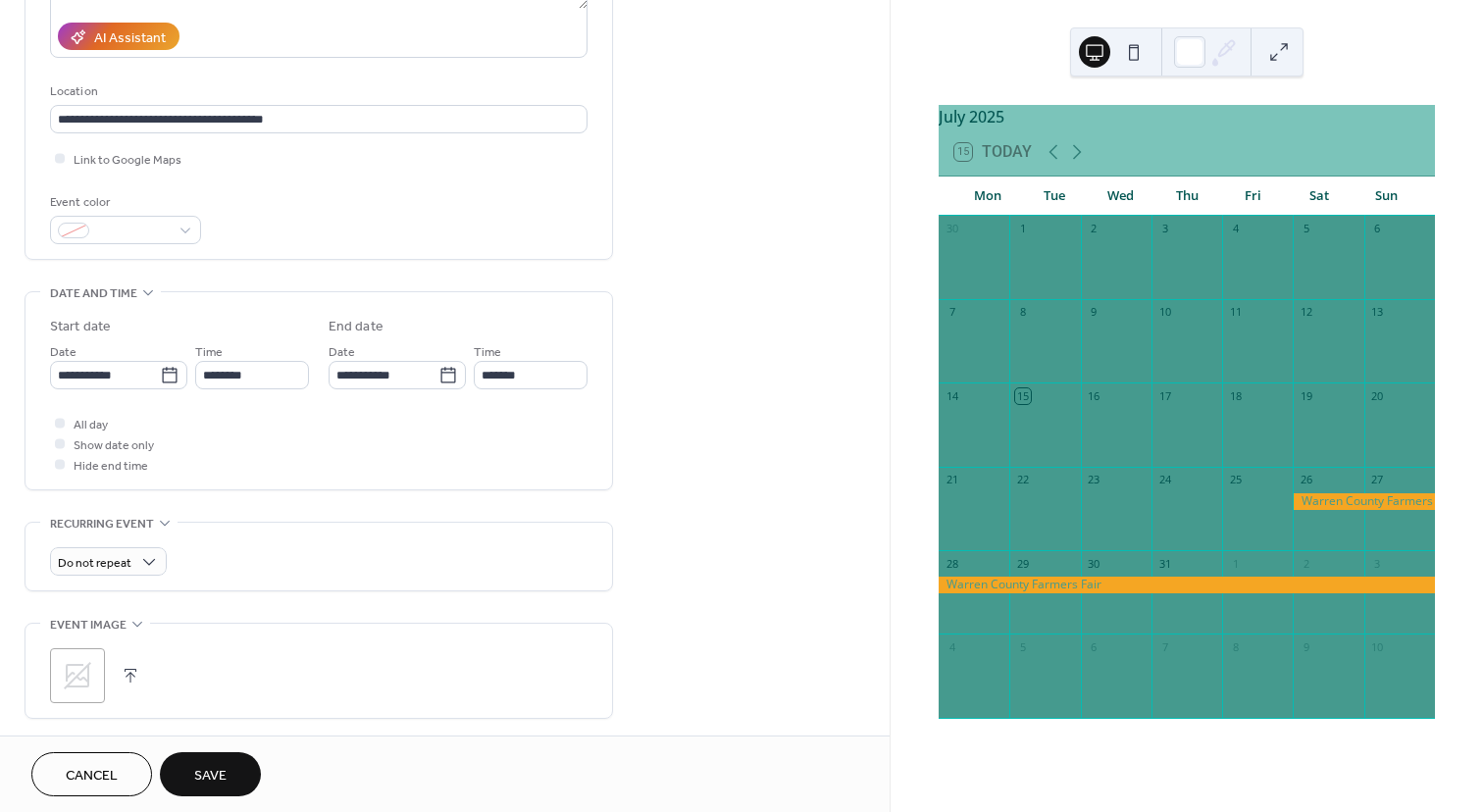click 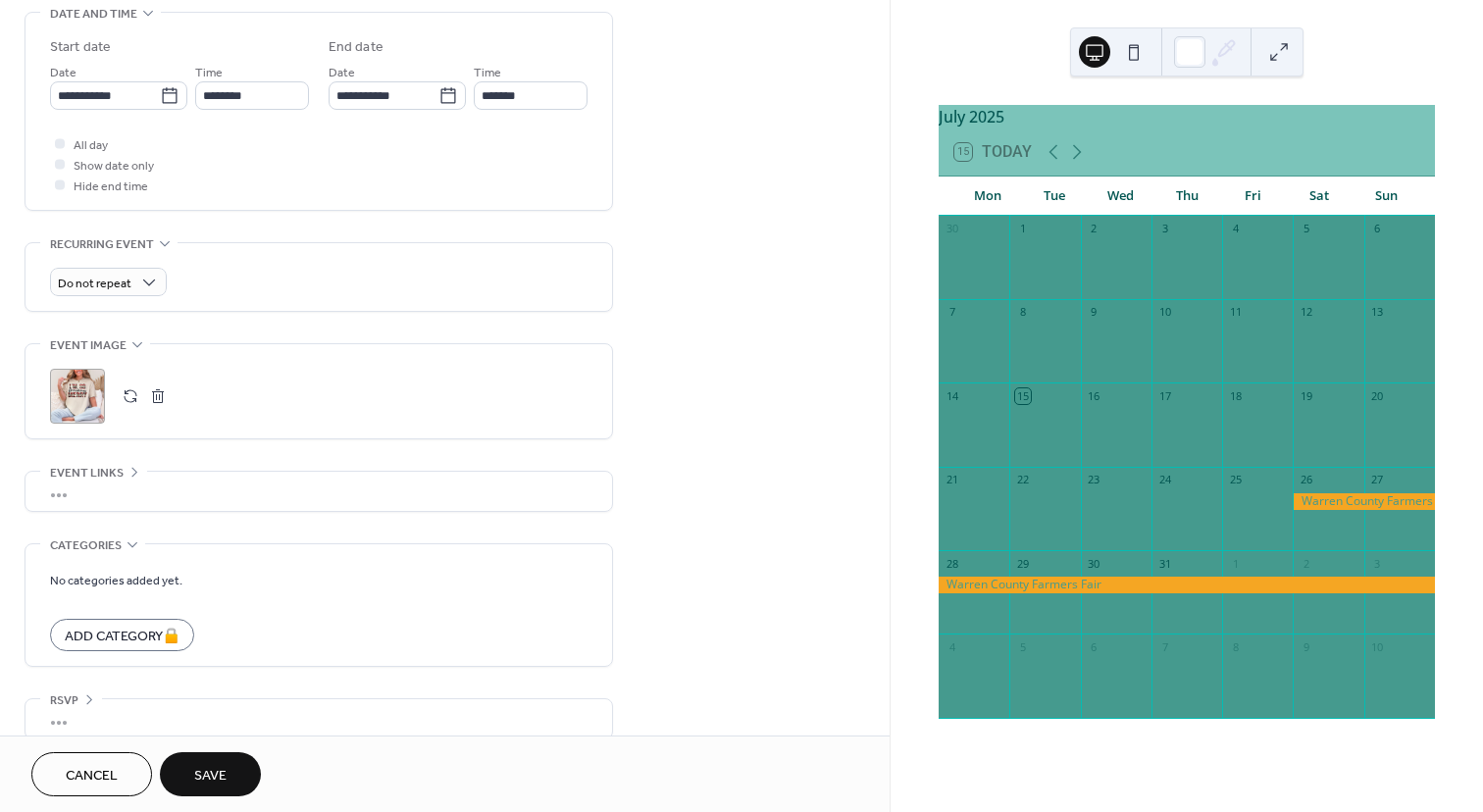 scroll, scrollTop: 650, scrollLeft: 0, axis: vertical 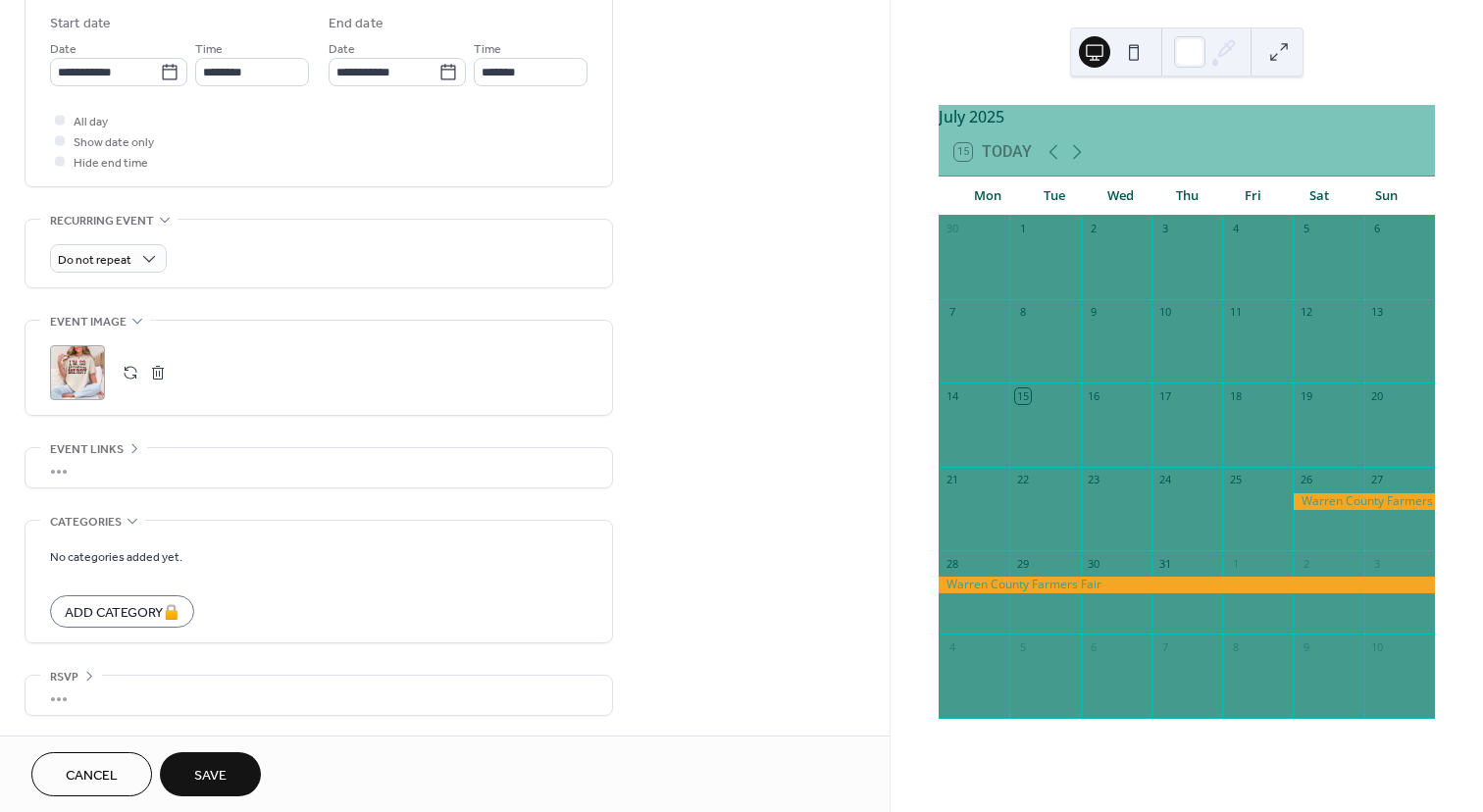 click on "Save" at bounding box center (210, 776) 